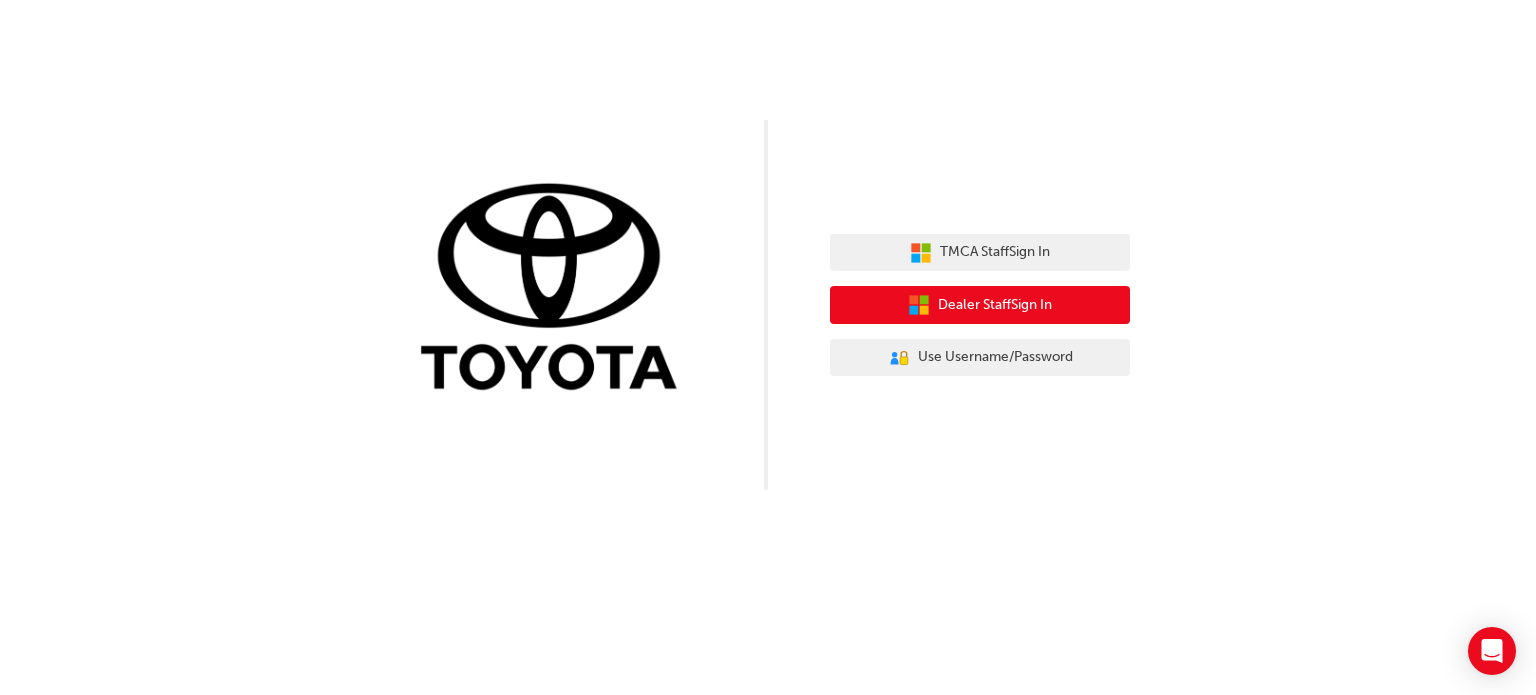 scroll, scrollTop: 0, scrollLeft: 0, axis: both 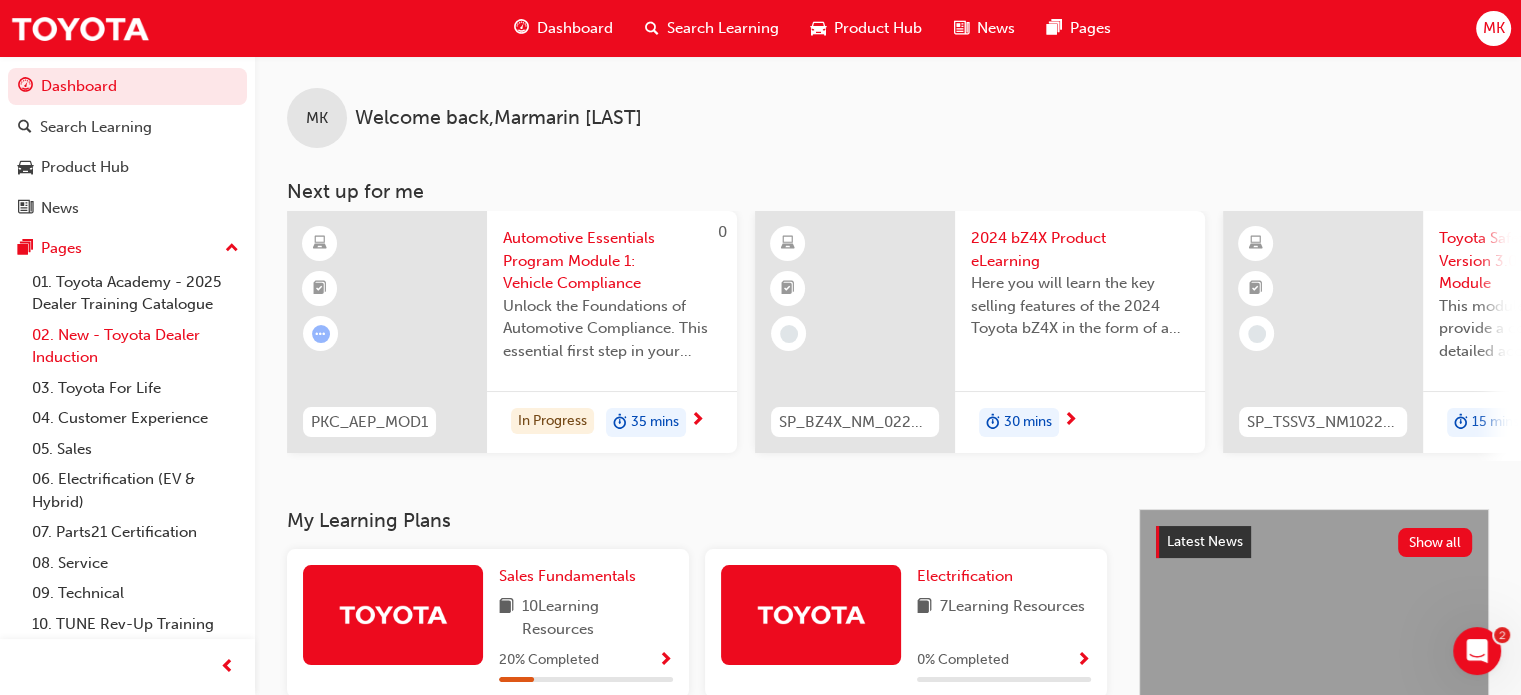 click on "02. New - Toyota Dealer Induction" at bounding box center [135, 346] 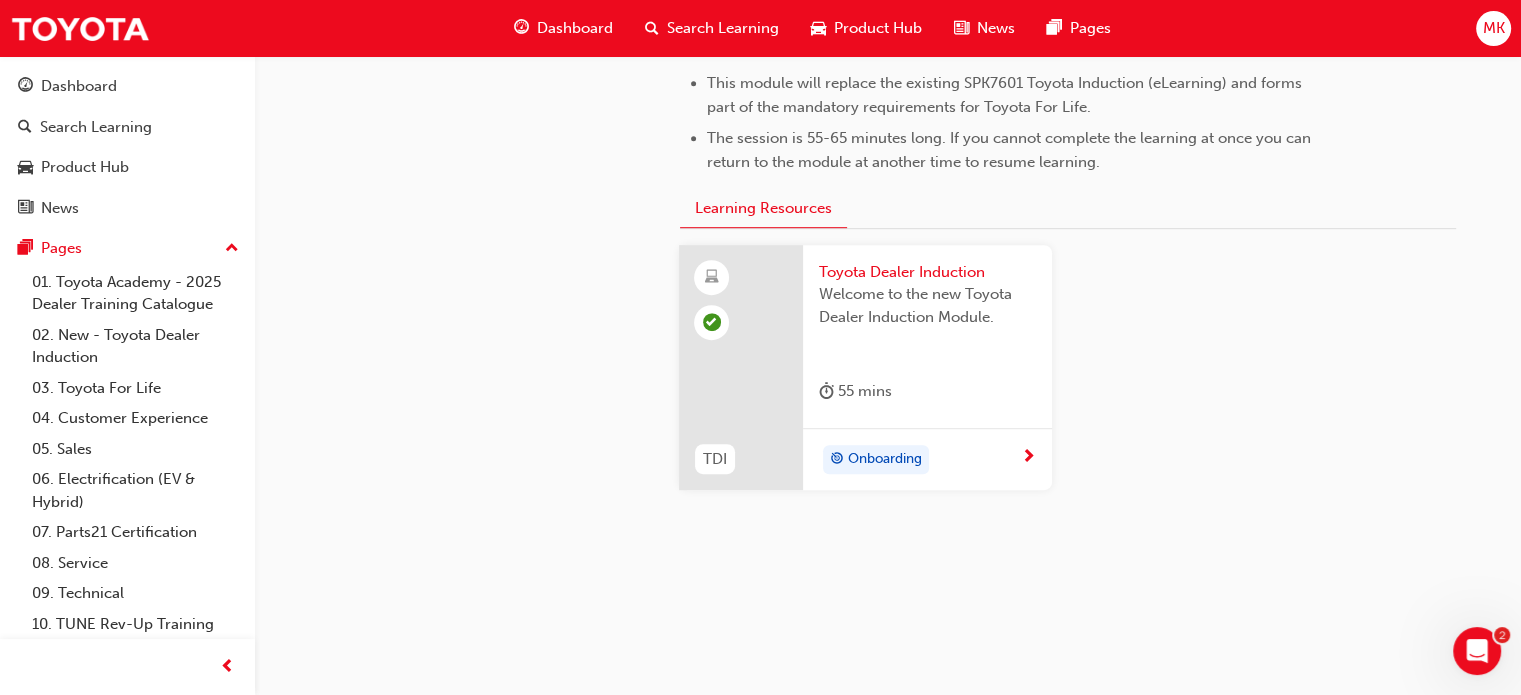 scroll, scrollTop: 1096, scrollLeft: 0, axis: vertical 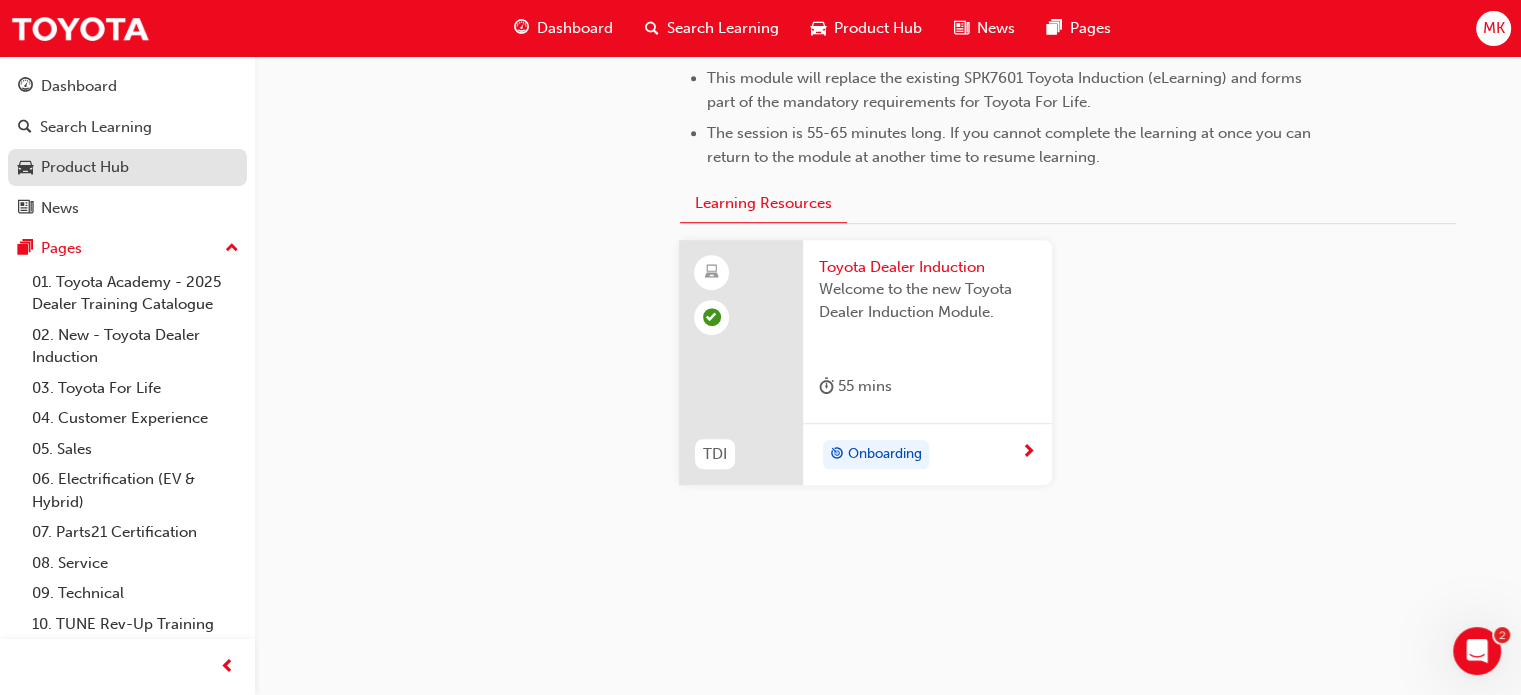 click on "Product Hub" at bounding box center [85, 167] 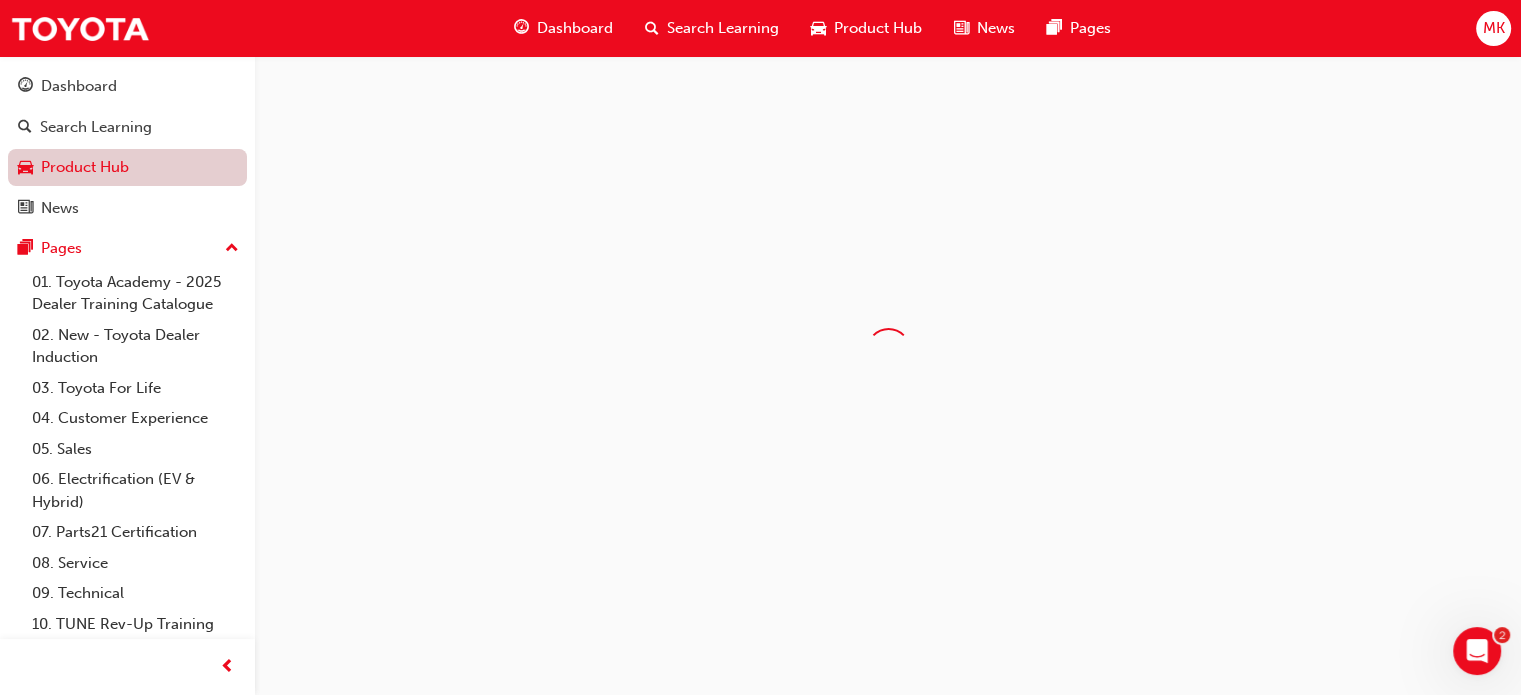 scroll, scrollTop: 0, scrollLeft: 0, axis: both 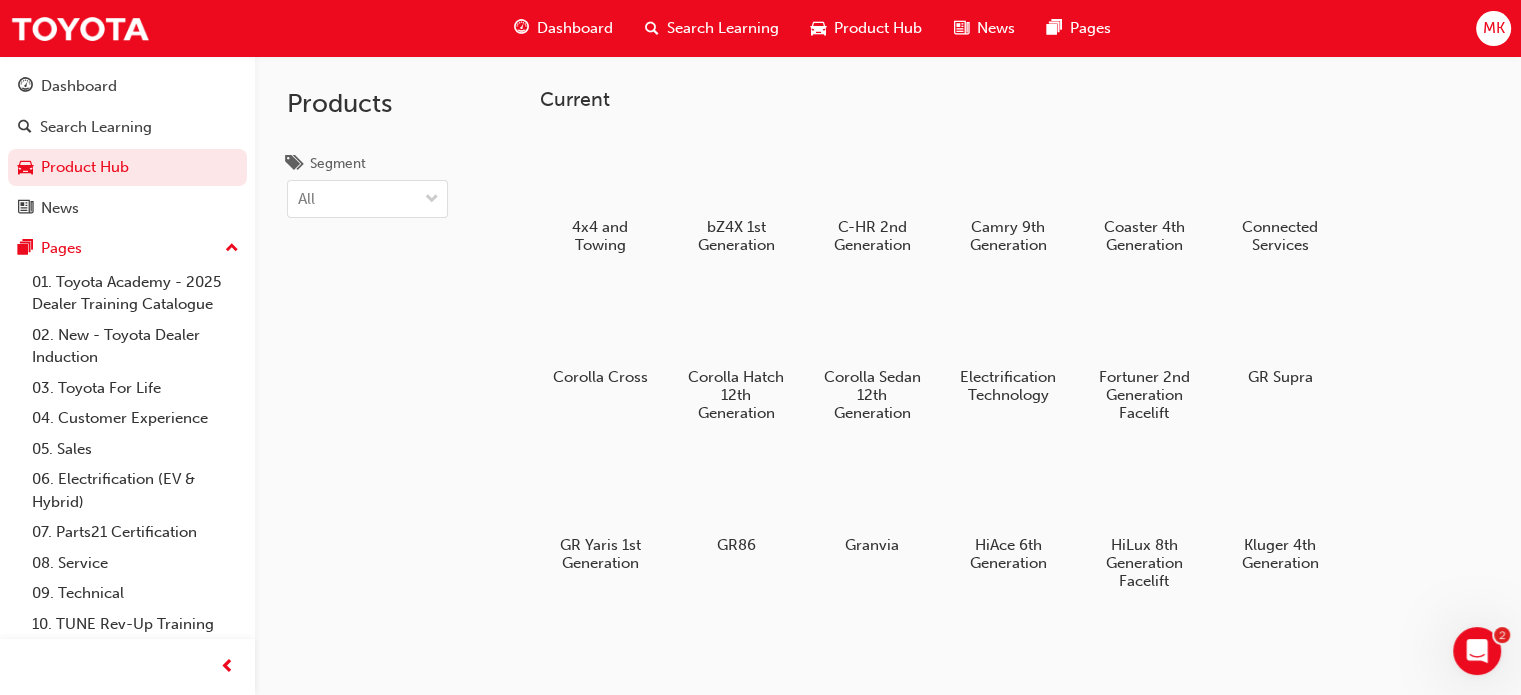 click on "Dashboard" at bounding box center [575, 28] 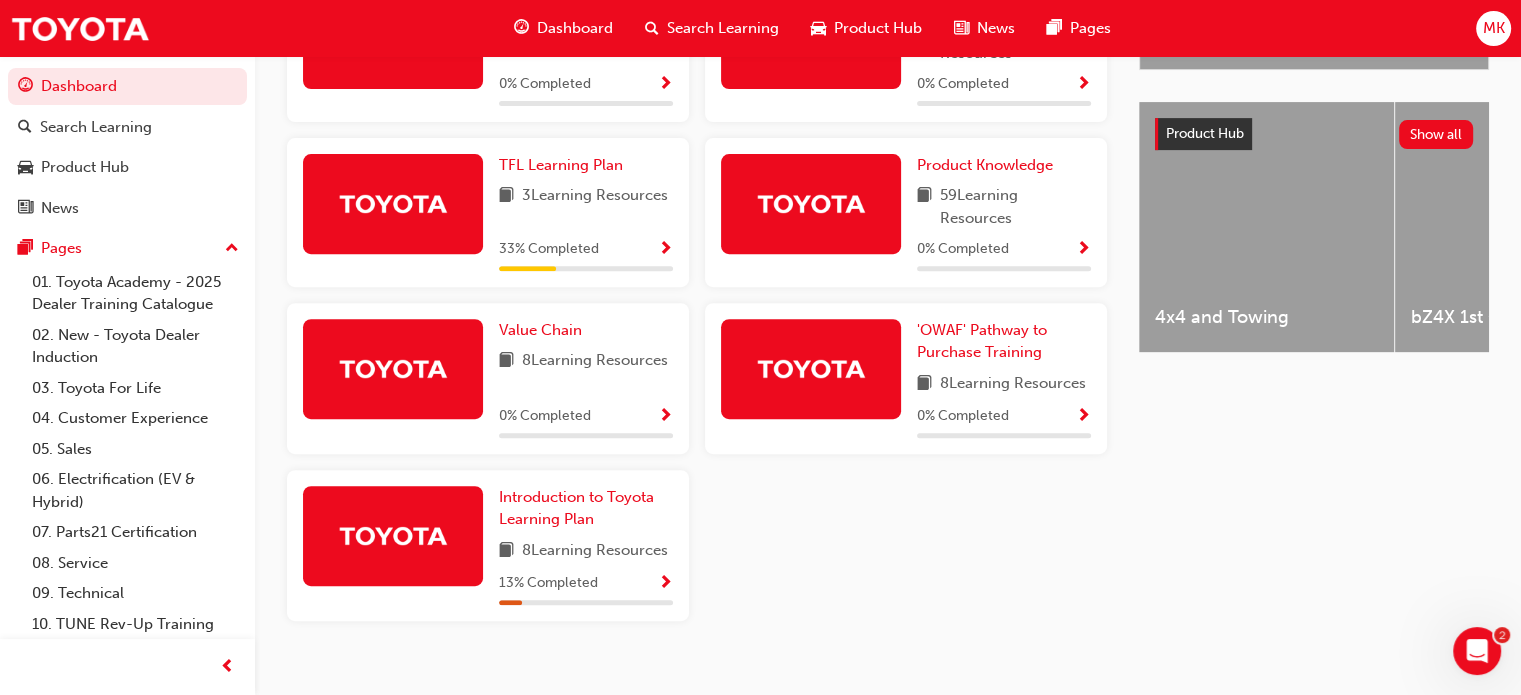 scroll, scrollTop: 773, scrollLeft: 0, axis: vertical 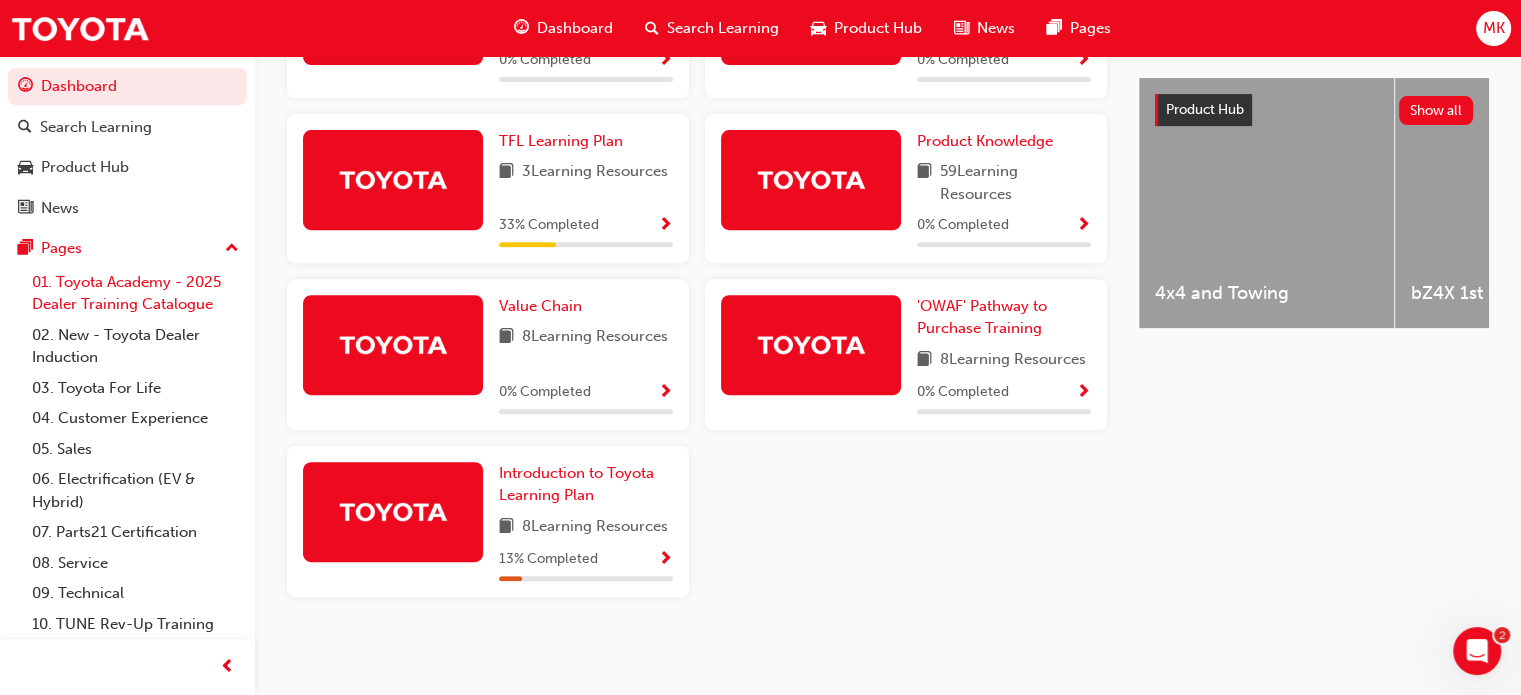 click on "01. Toyota Academy - 2025 Dealer Training Catalogue" at bounding box center (135, 293) 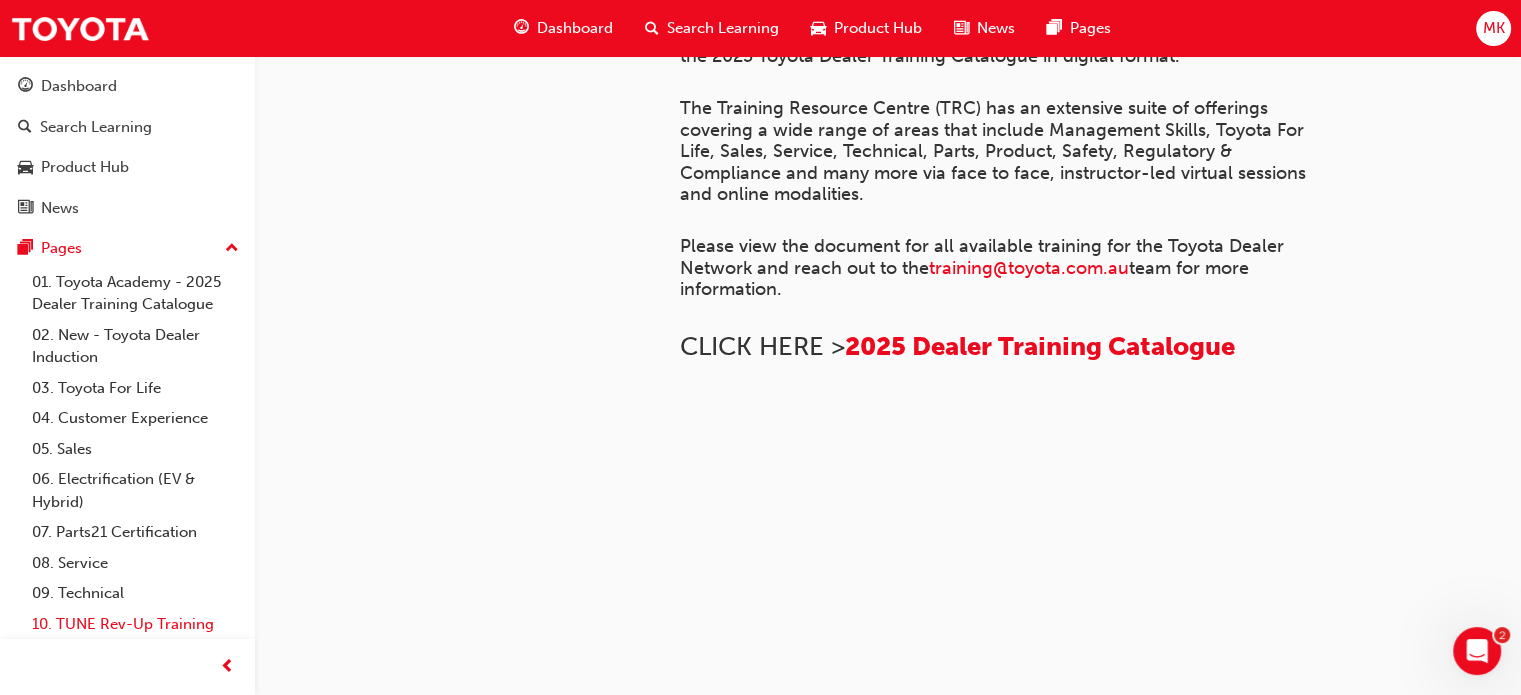 scroll, scrollTop: 1584, scrollLeft: 0, axis: vertical 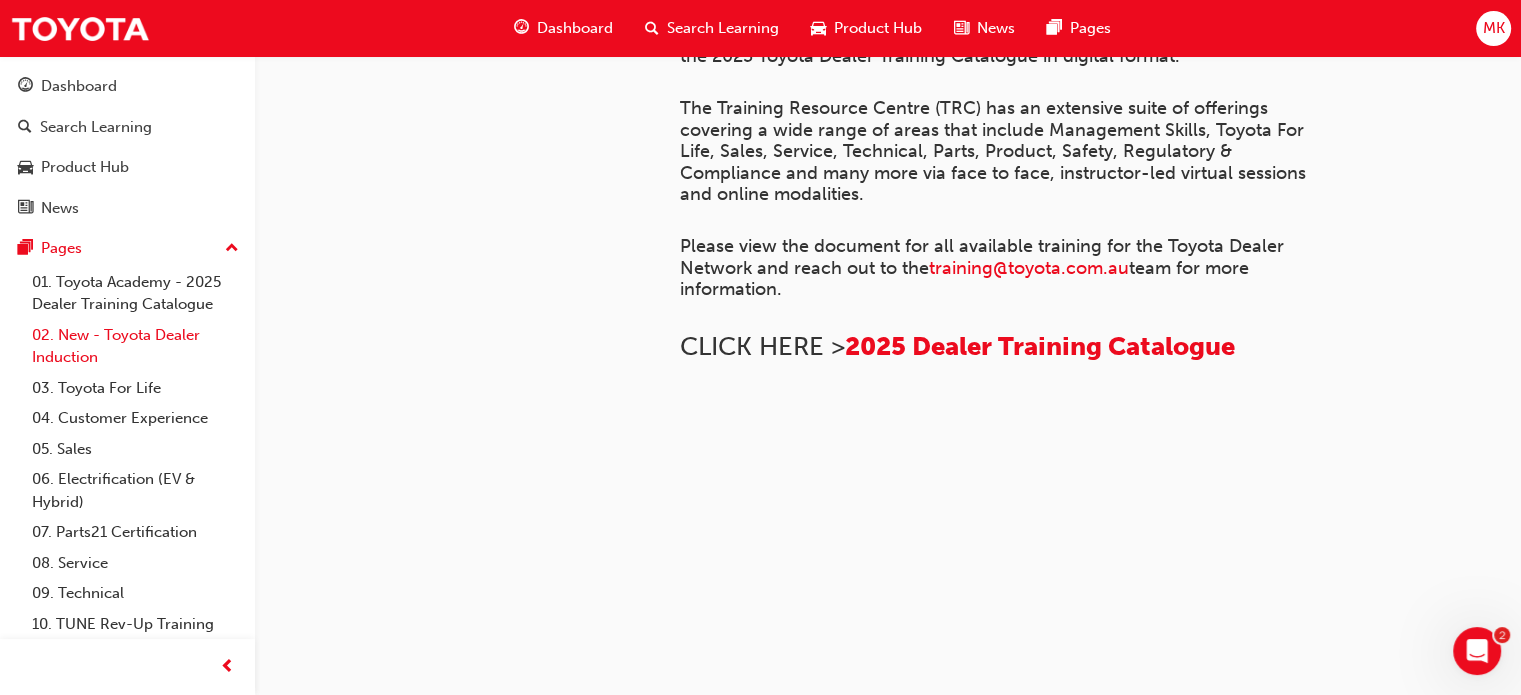 click on "02. New - Toyota Dealer Induction" at bounding box center [135, 346] 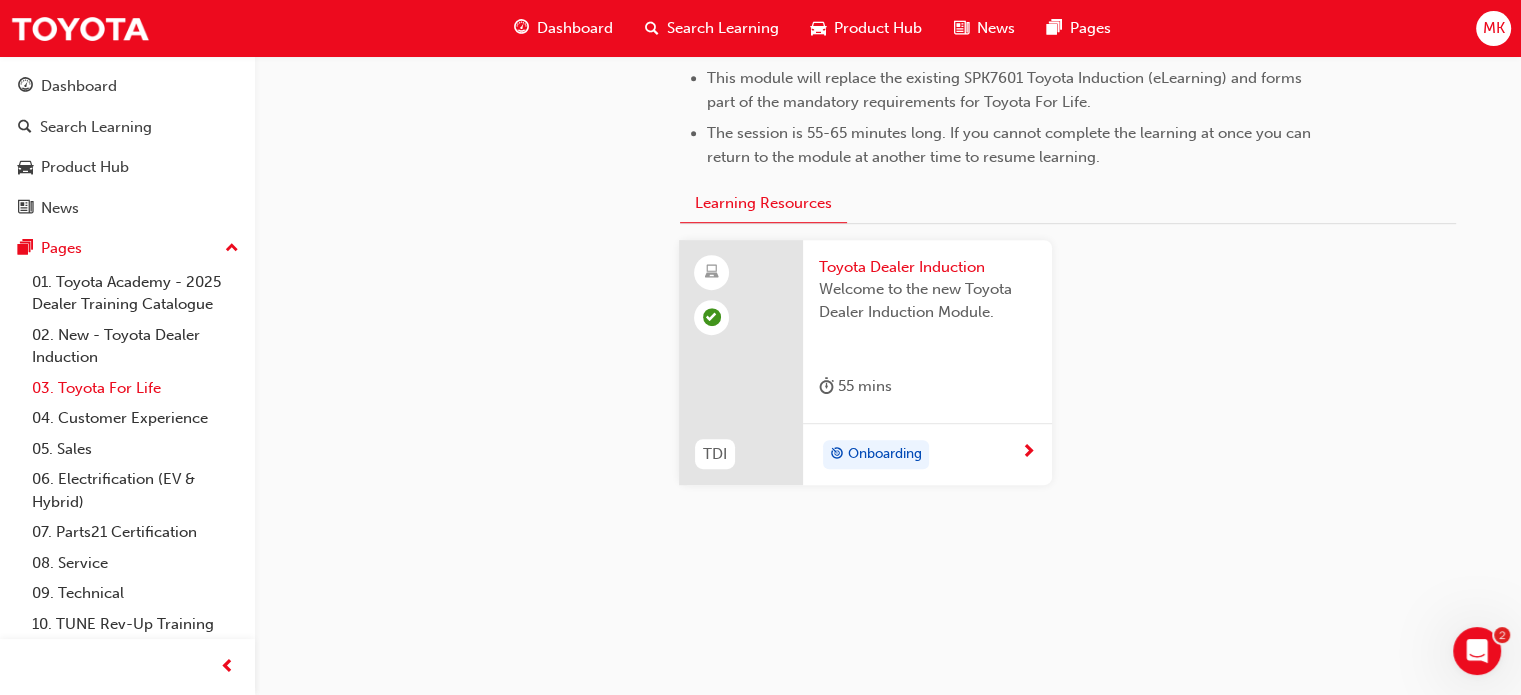 click on "03. Toyota For Life" at bounding box center [135, 388] 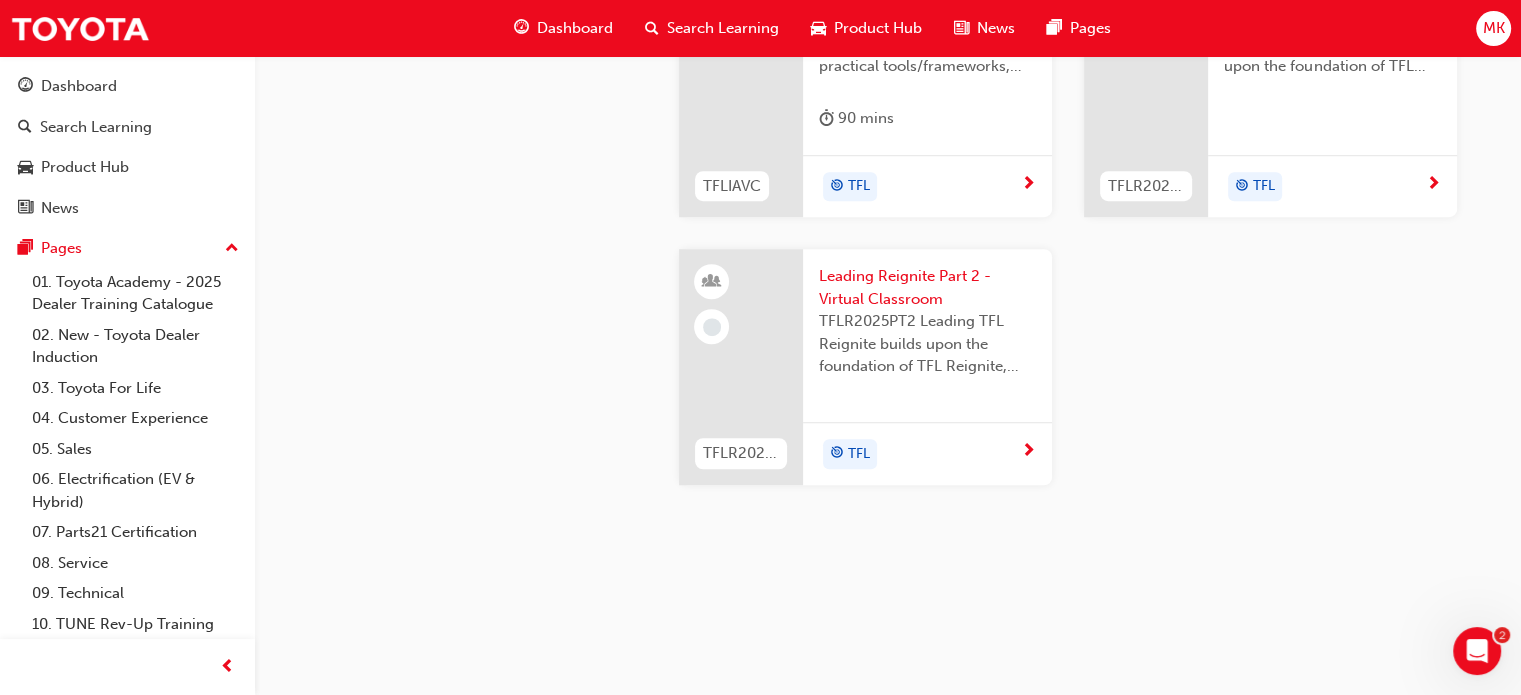 scroll, scrollTop: 2041, scrollLeft: 0, axis: vertical 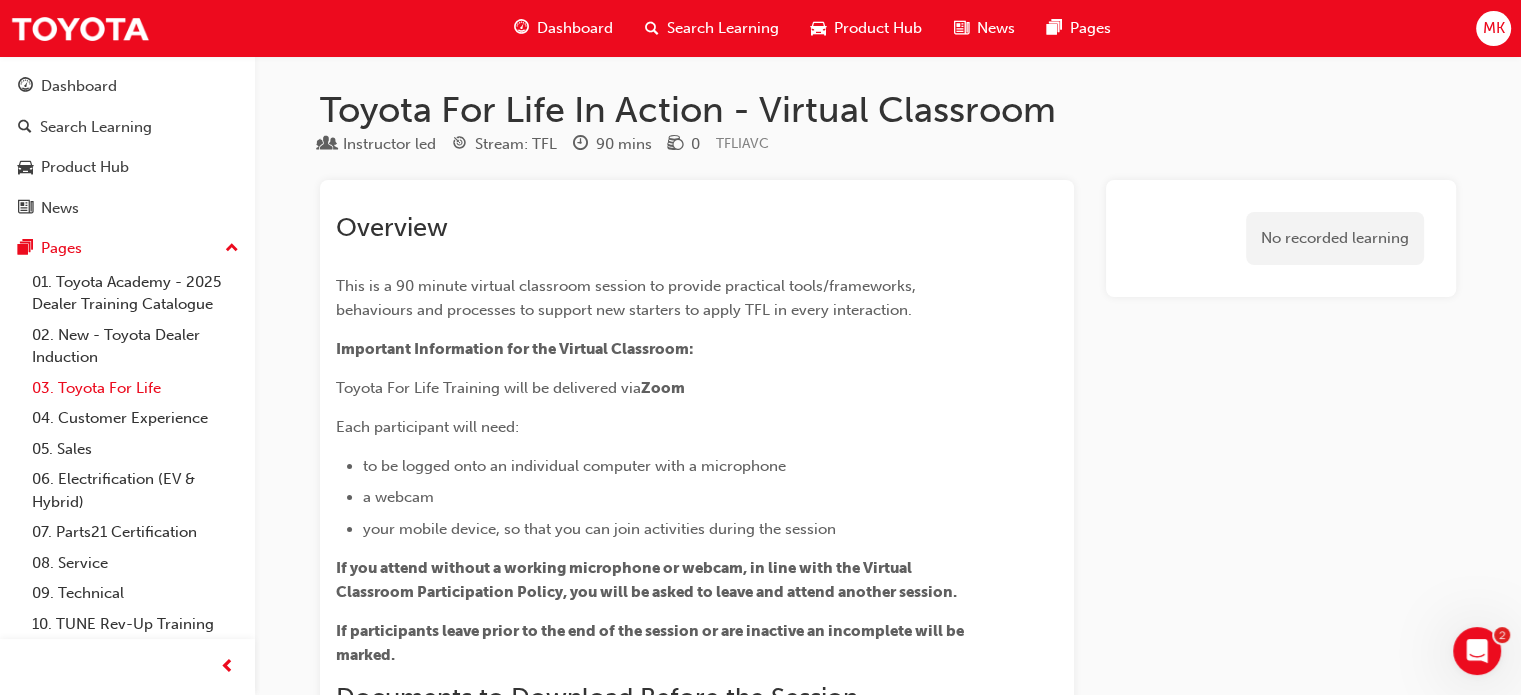 click on "03. Toyota For Life" at bounding box center [135, 388] 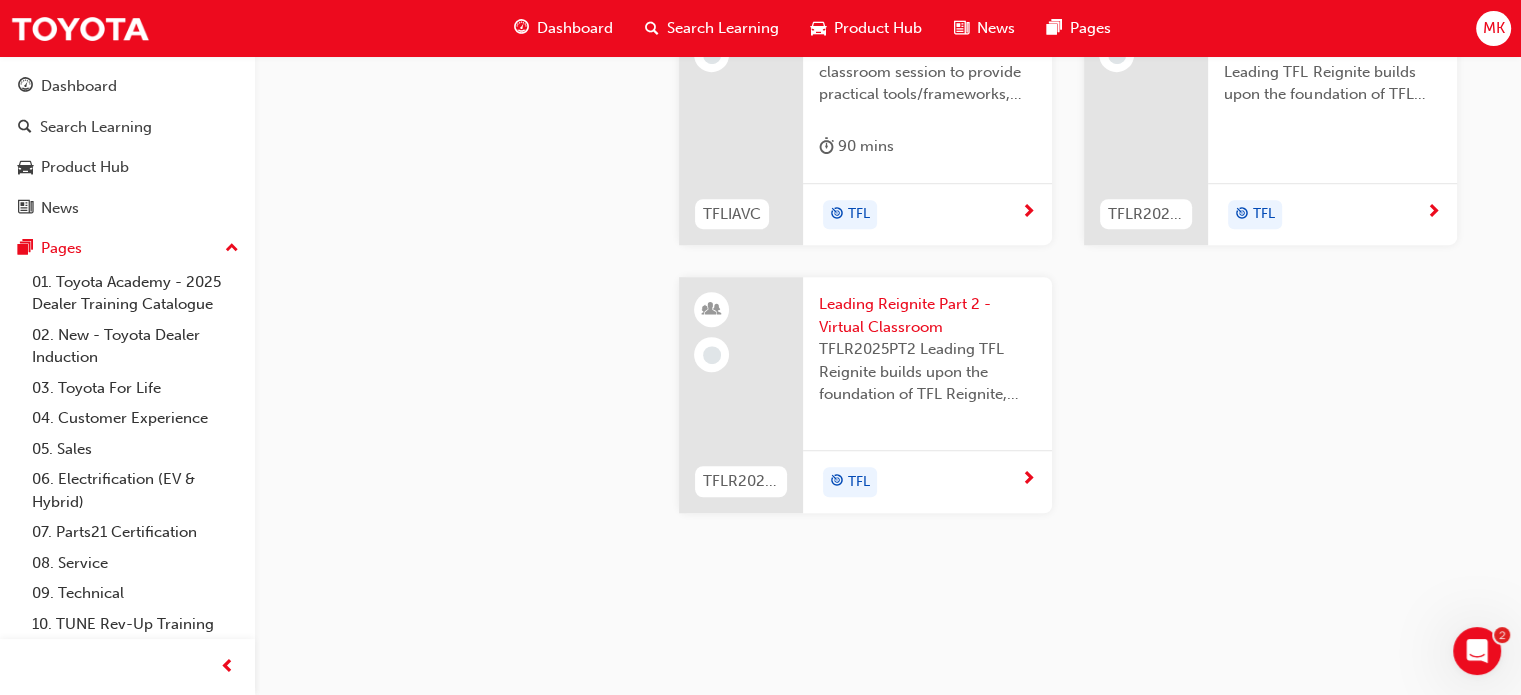 scroll, scrollTop: 1400, scrollLeft: 0, axis: vertical 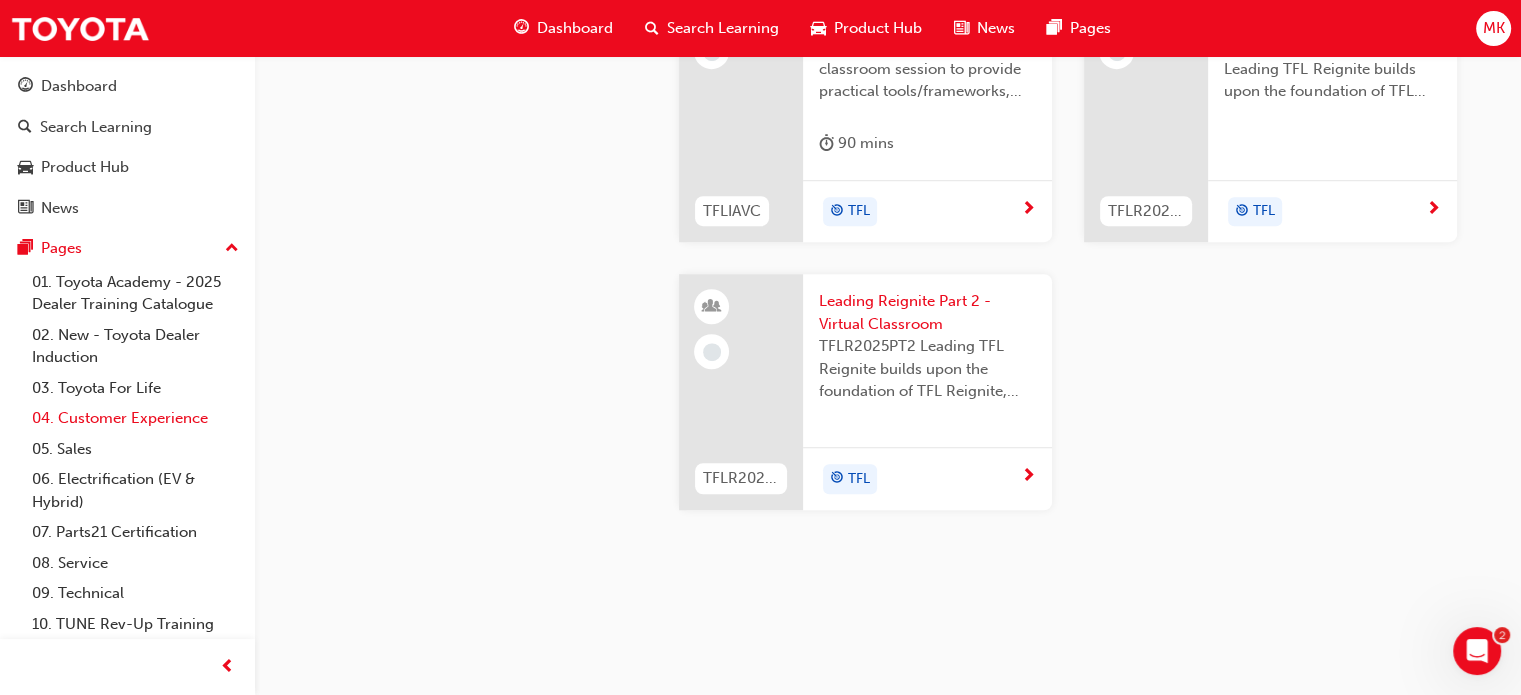 click on "04. Customer Experience" at bounding box center [135, 418] 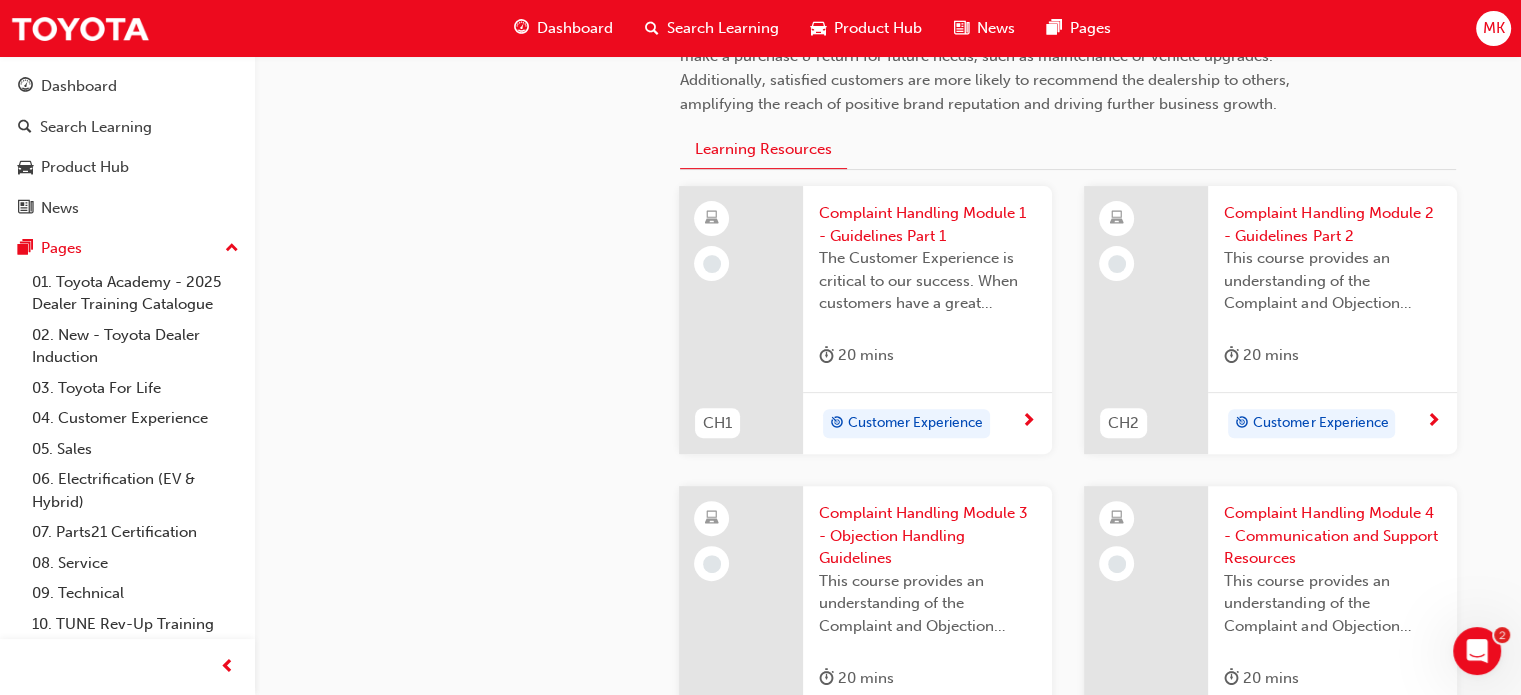 scroll, scrollTop: 620, scrollLeft: 0, axis: vertical 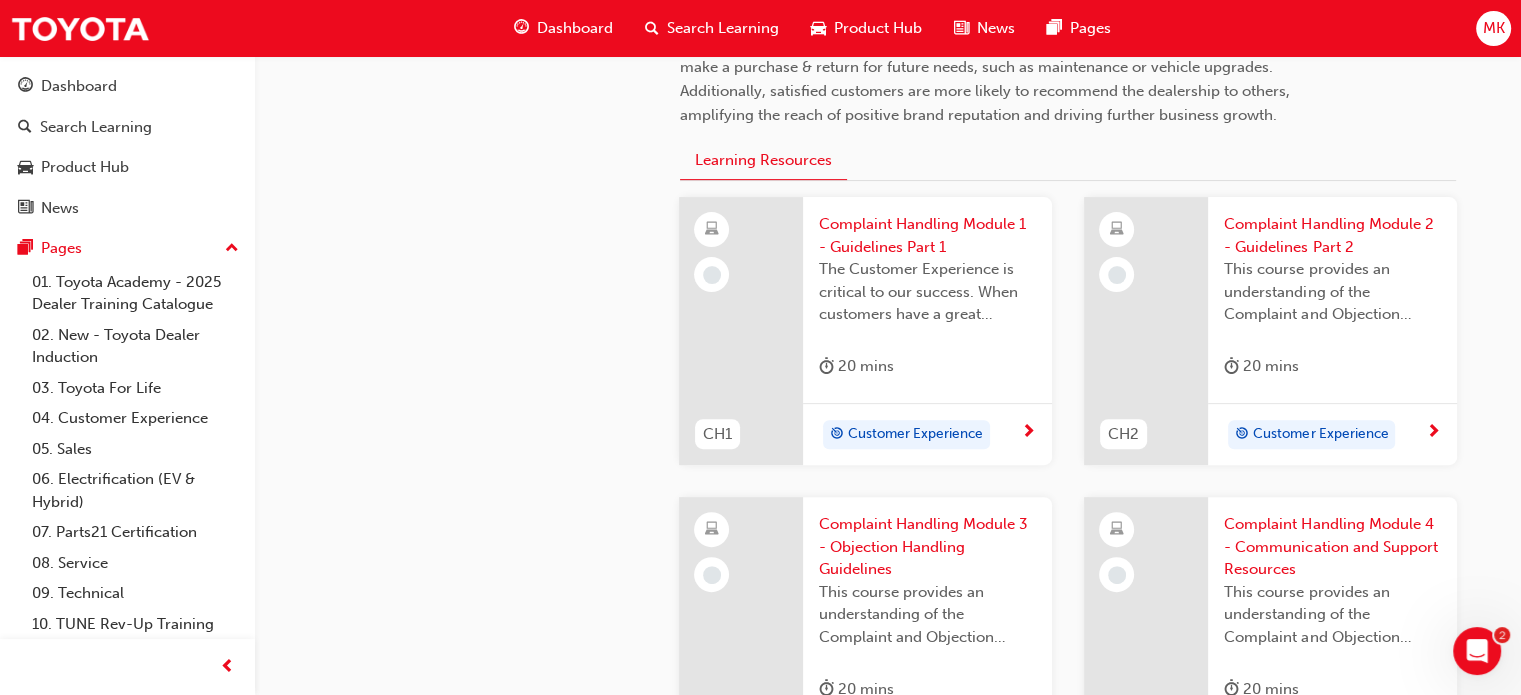click on "Customer Experience" at bounding box center [915, 434] 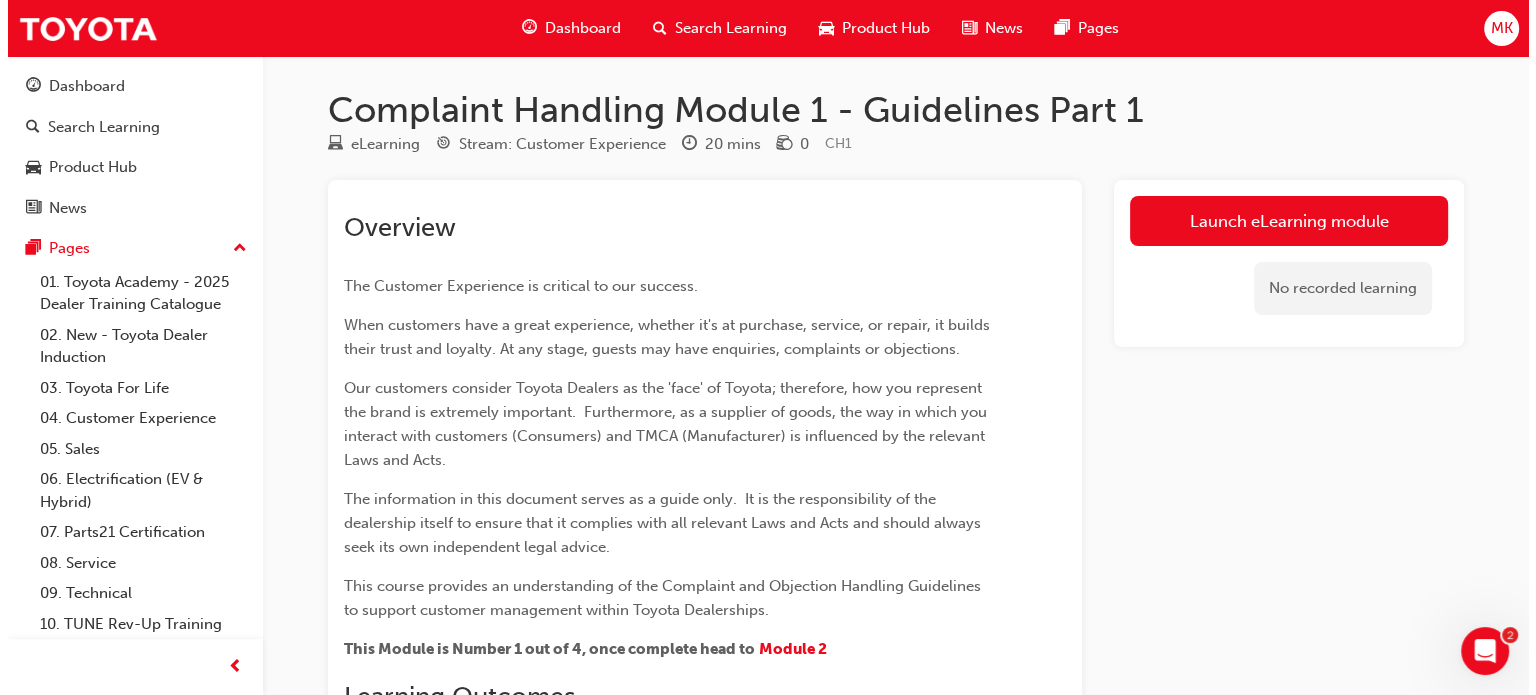 scroll, scrollTop: 0, scrollLeft: 0, axis: both 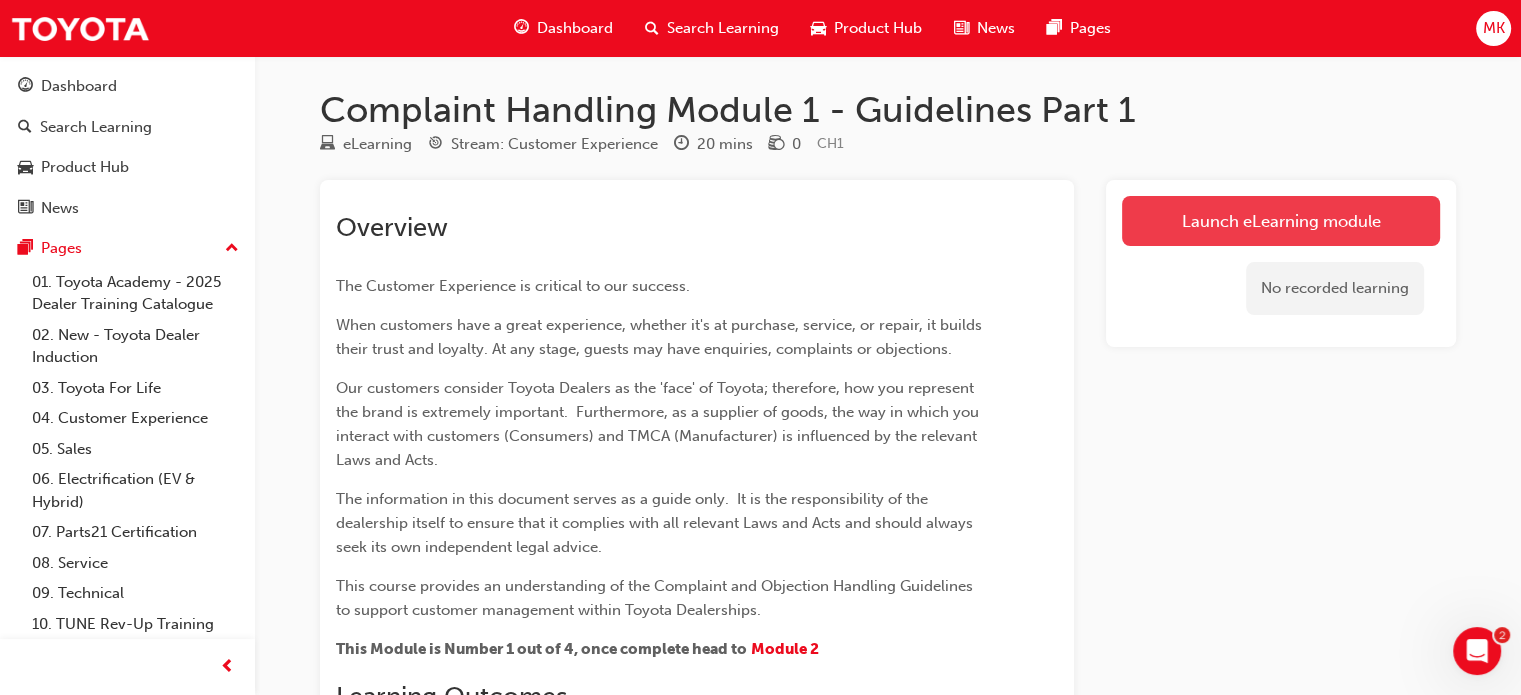 click on "Launch eLearning module" at bounding box center (1281, 221) 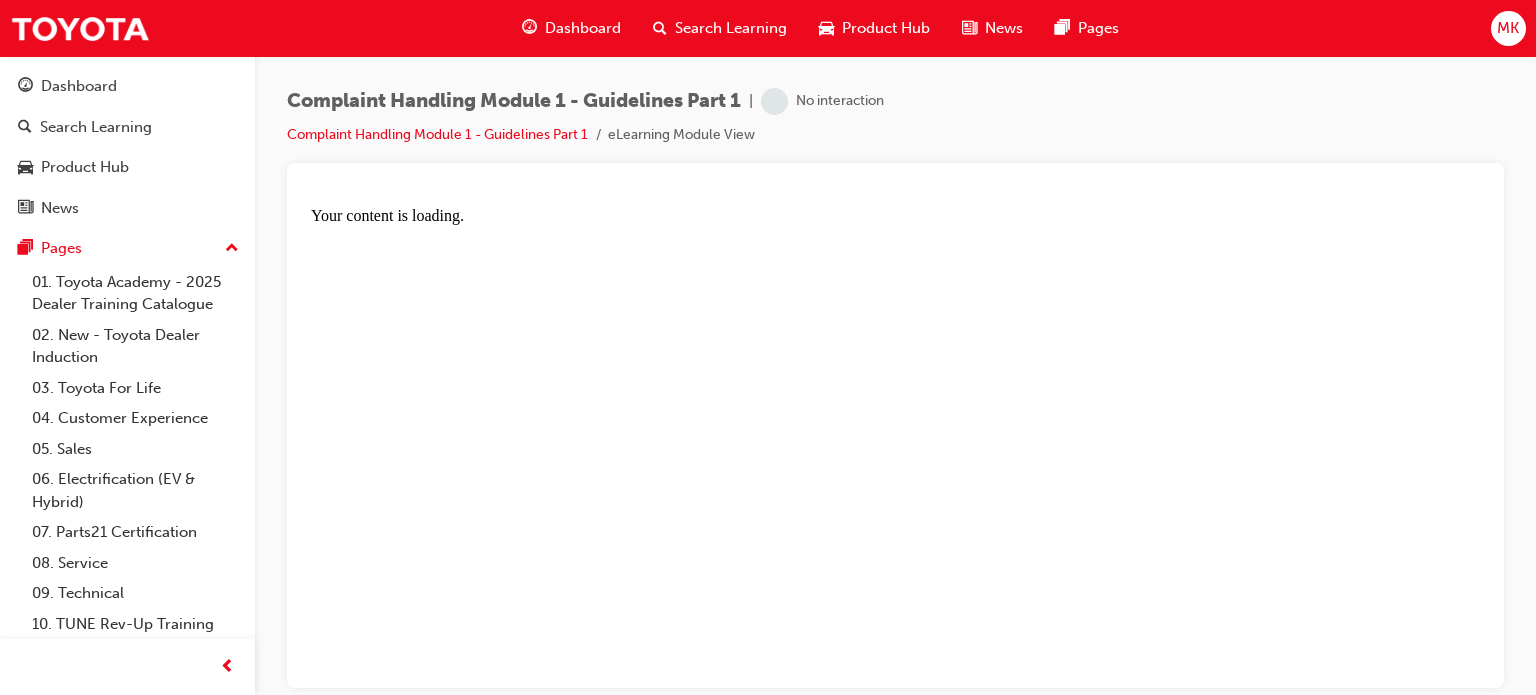 scroll, scrollTop: 0, scrollLeft: 0, axis: both 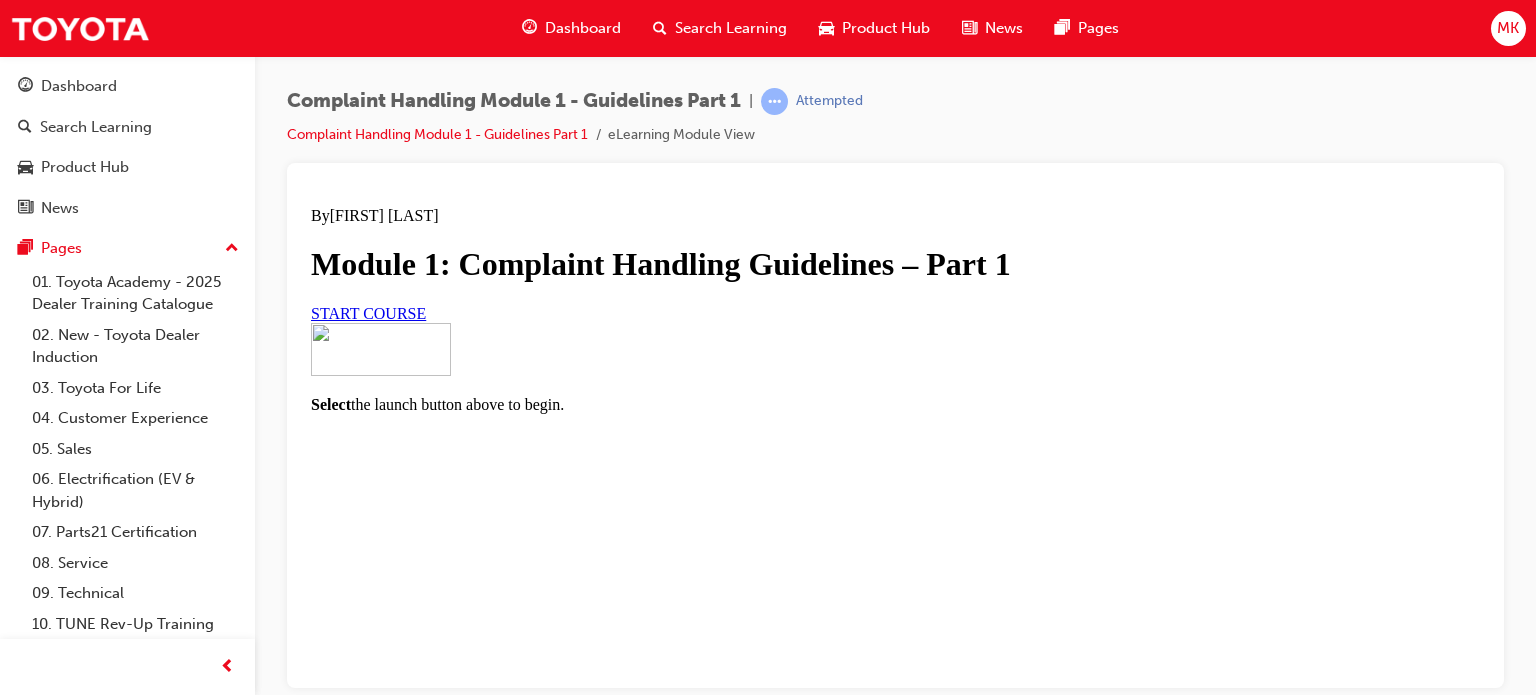 click on "START COURSE" at bounding box center (368, 312) 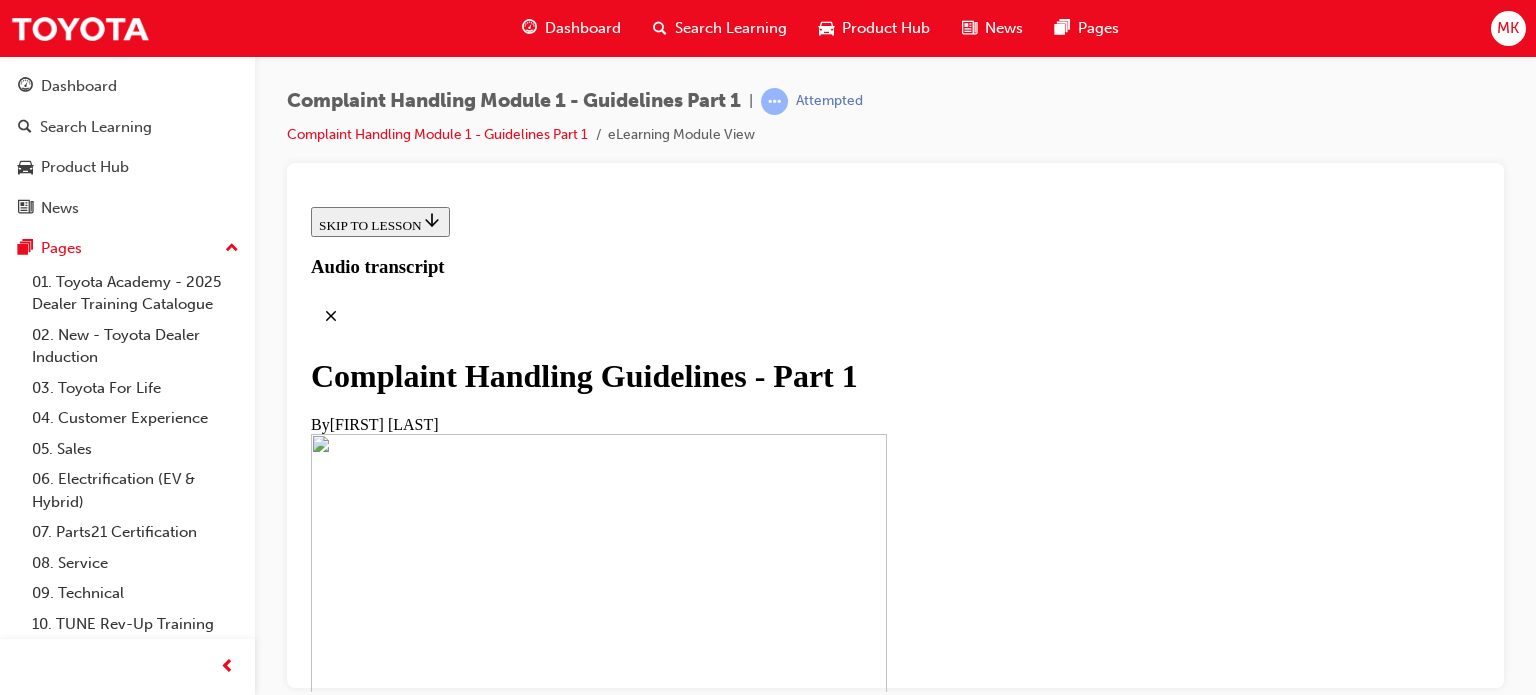 scroll, scrollTop: 600, scrollLeft: 0, axis: vertical 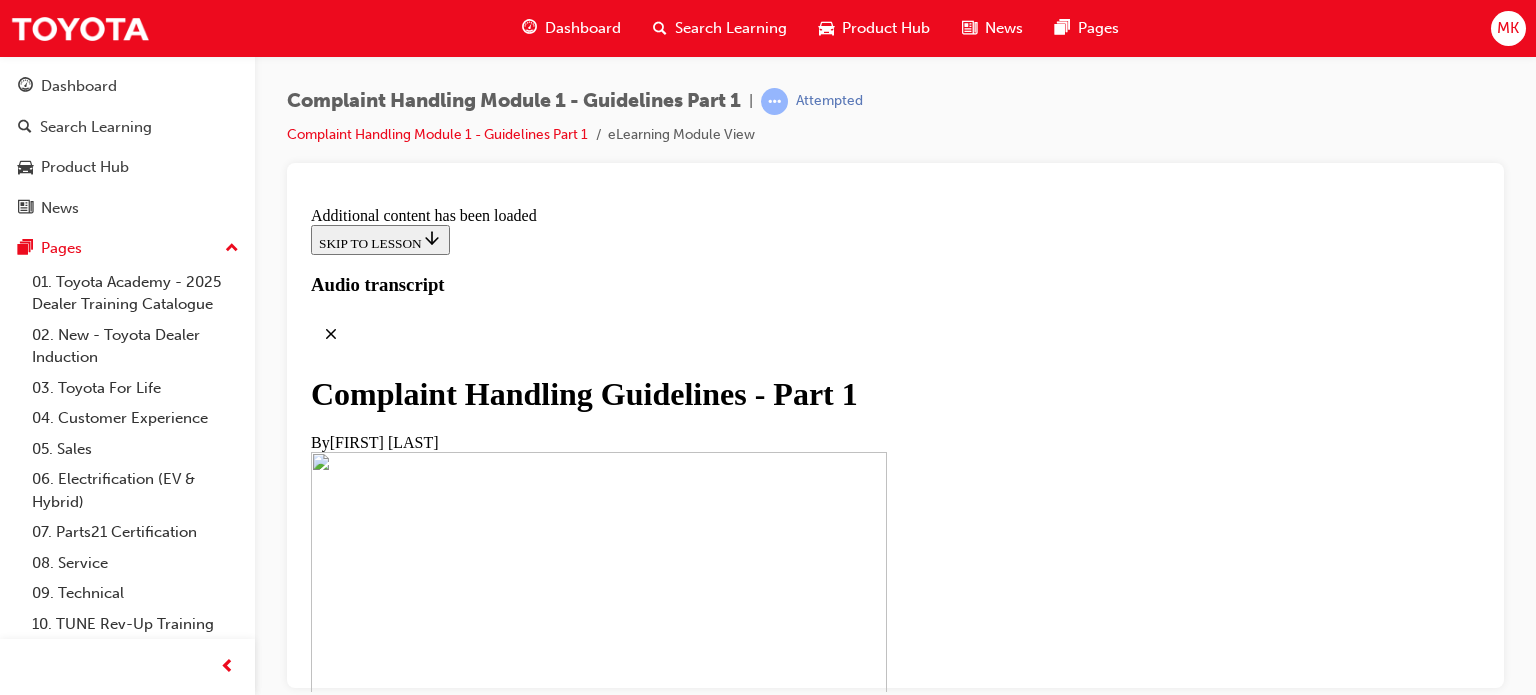 click on "CONTINUE" at bounding box center [353, 2216] 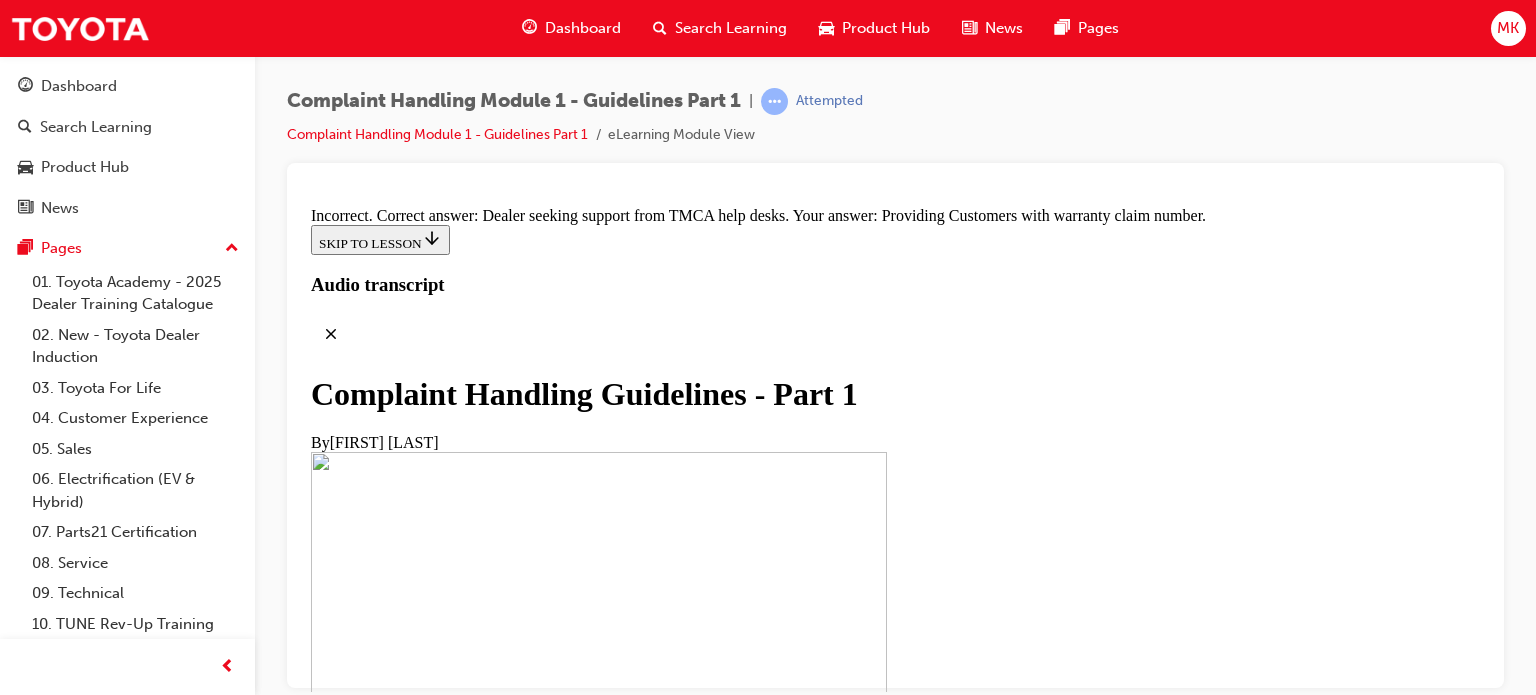 scroll, scrollTop: 13876, scrollLeft: 0, axis: vertical 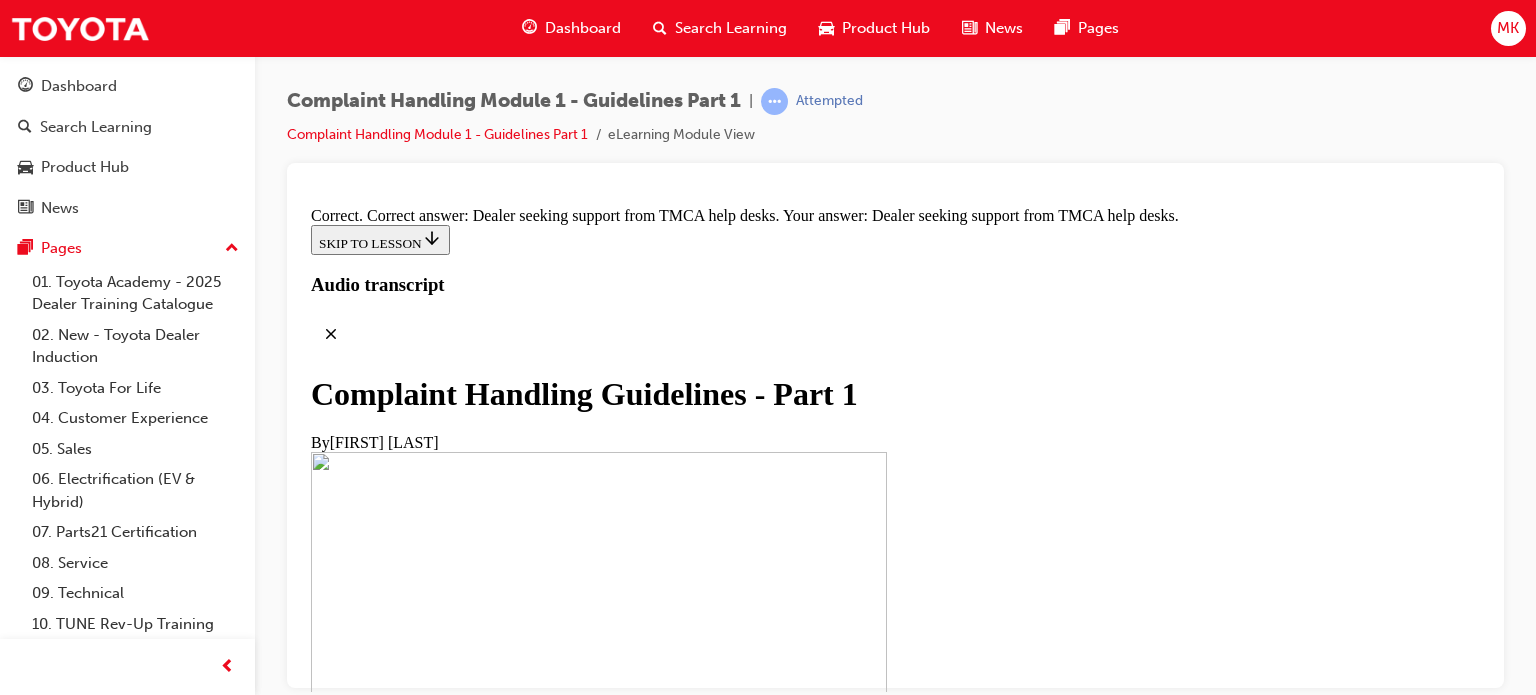 click on "CONTINUE" at bounding box center [353, 23239] 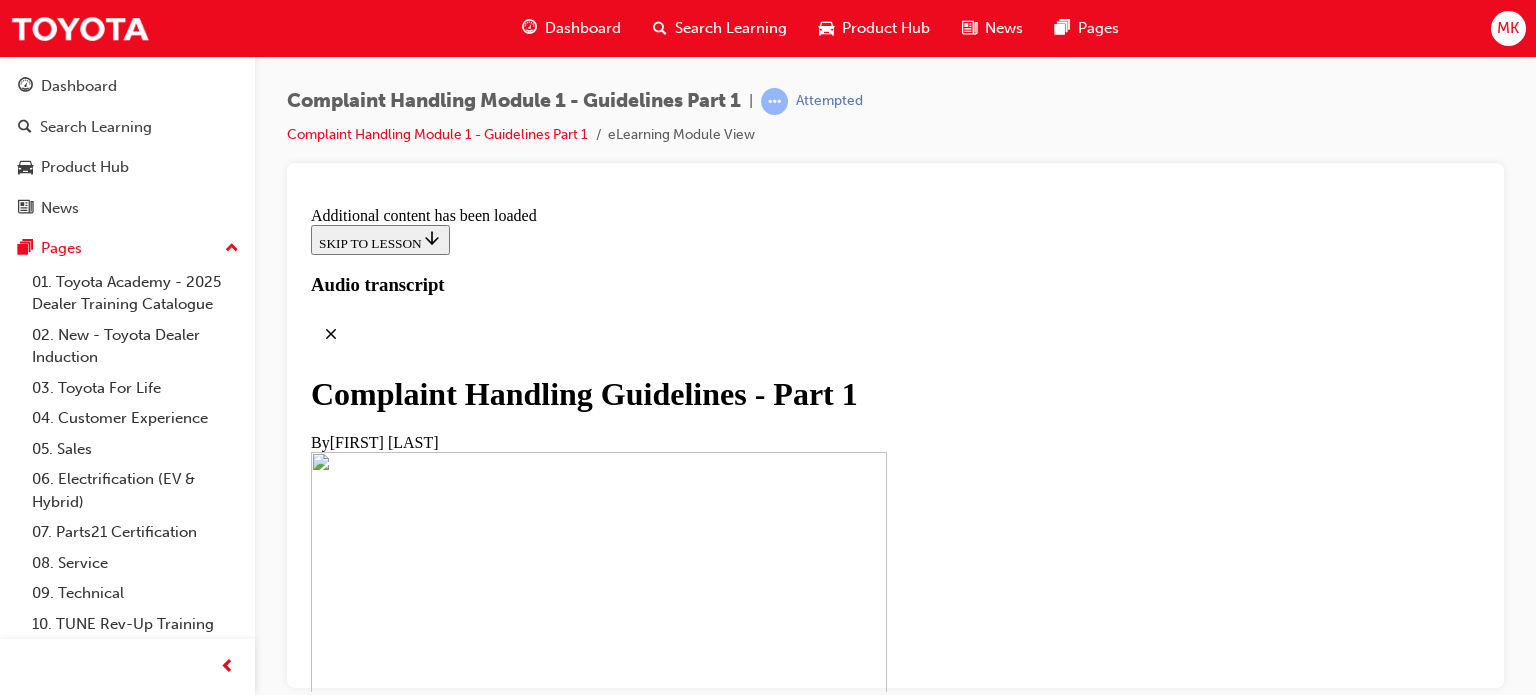 scroll, scrollTop: 14912, scrollLeft: 0, axis: vertical 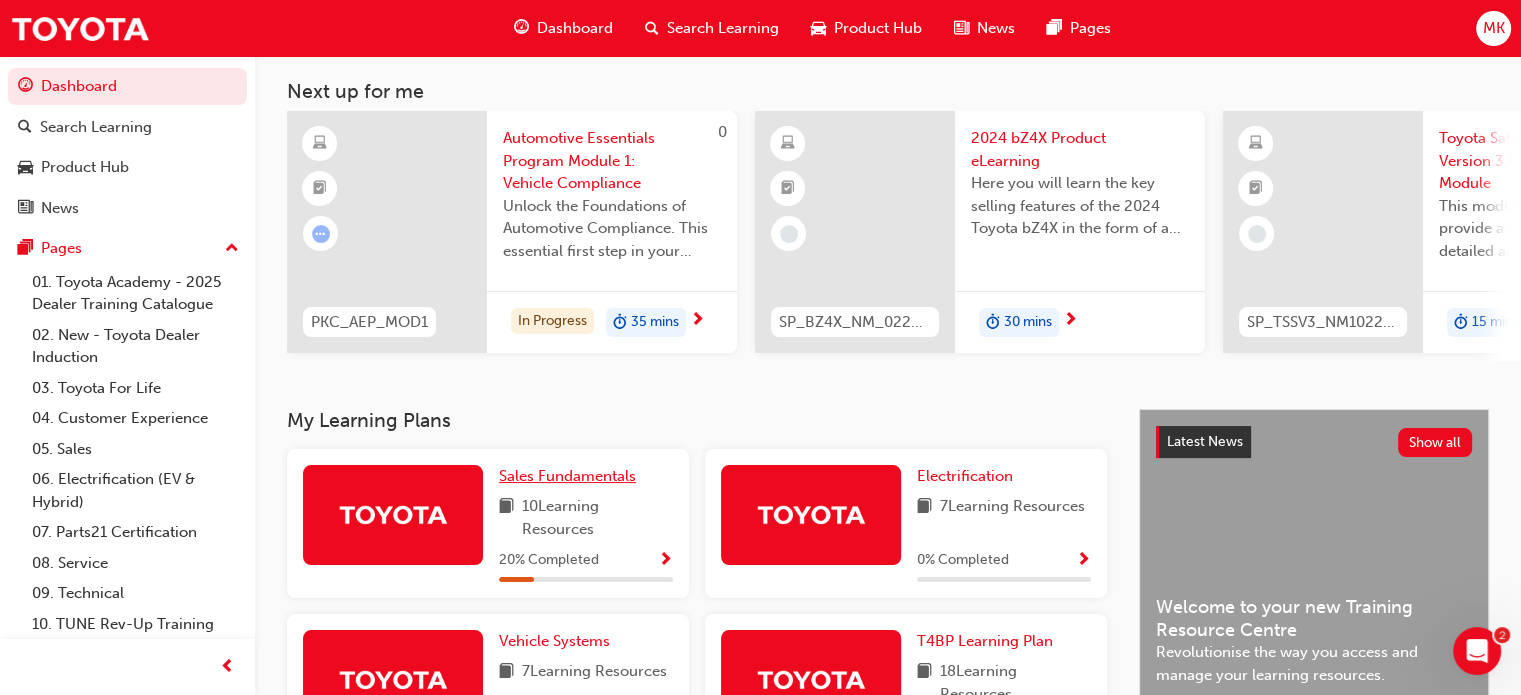 click on "Sales Fundamentals" at bounding box center [567, 476] 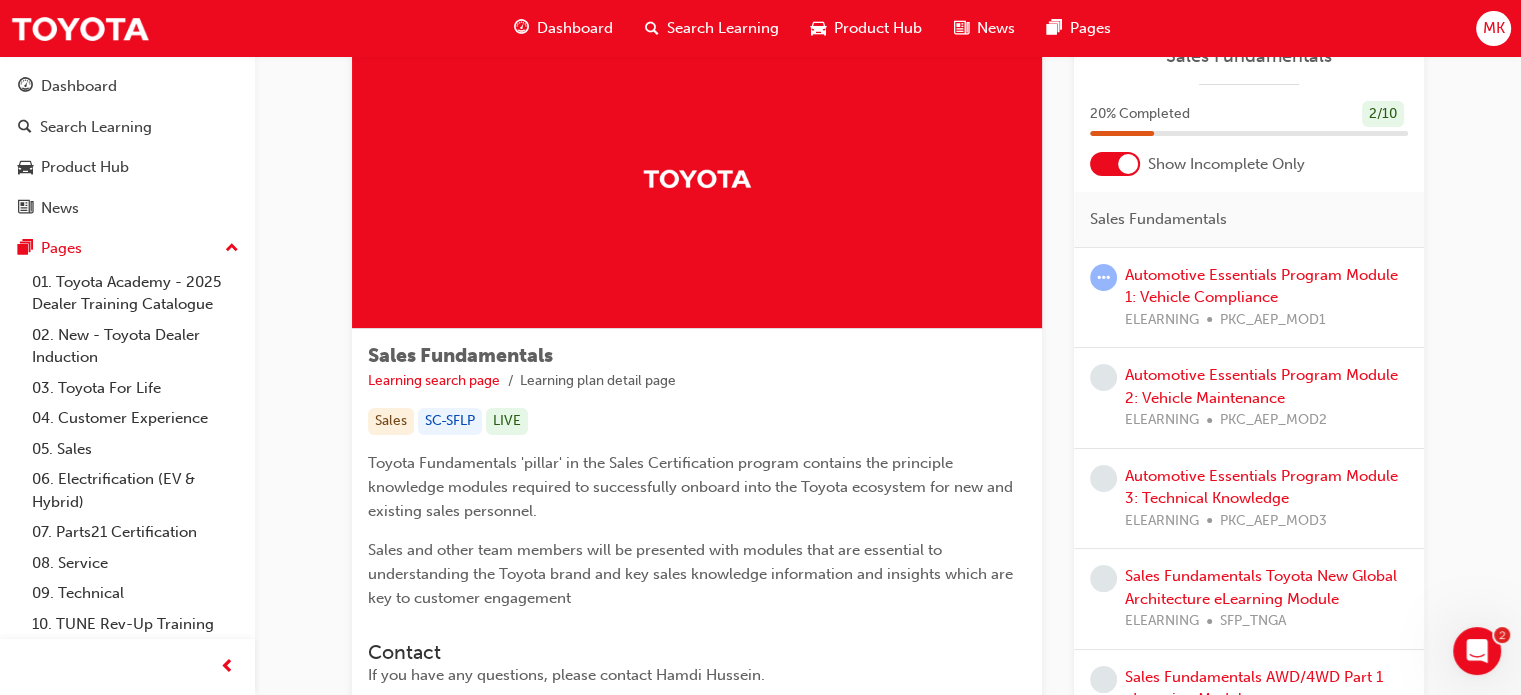 scroll, scrollTop: 0, scrollLeft: 0, axis: both 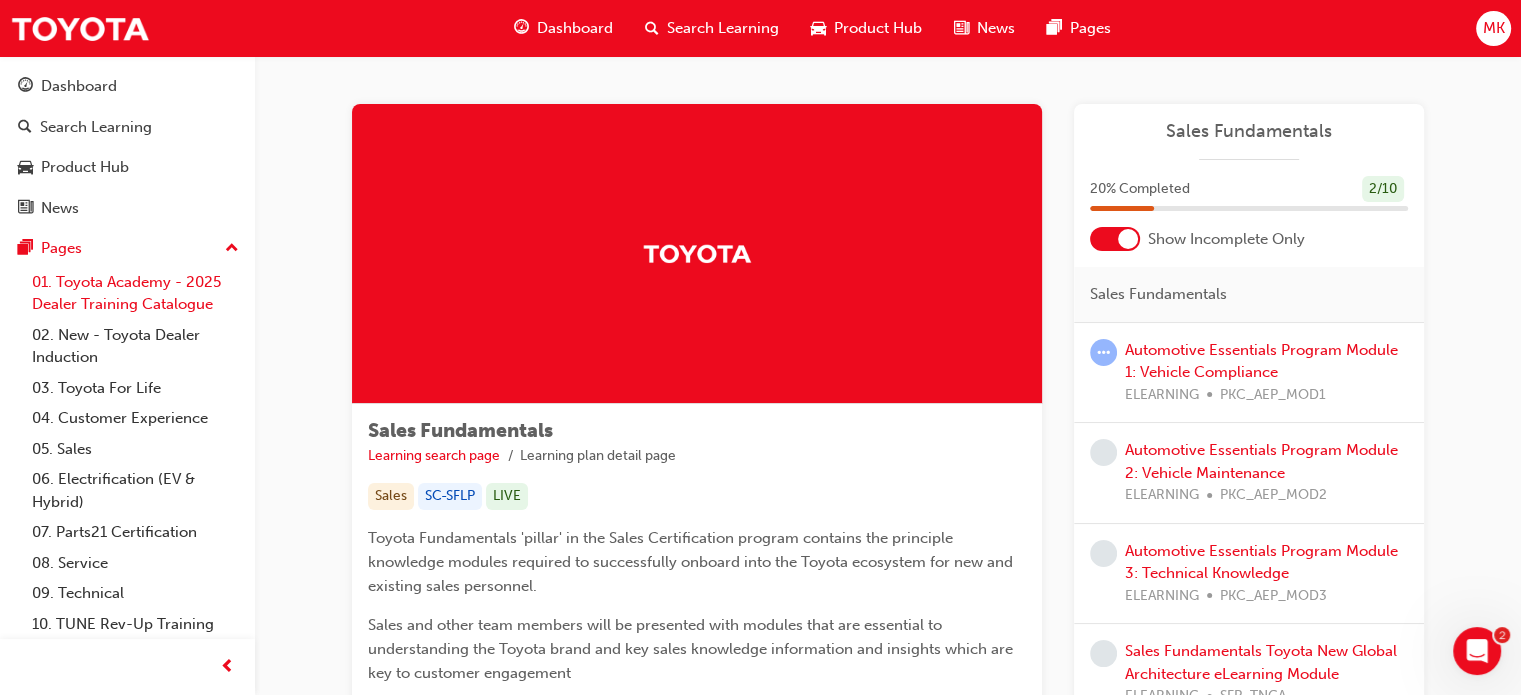 click on "01. Toyota Academy - 2025 Dealer Training Catalogue" at bounding box center (135, 293) 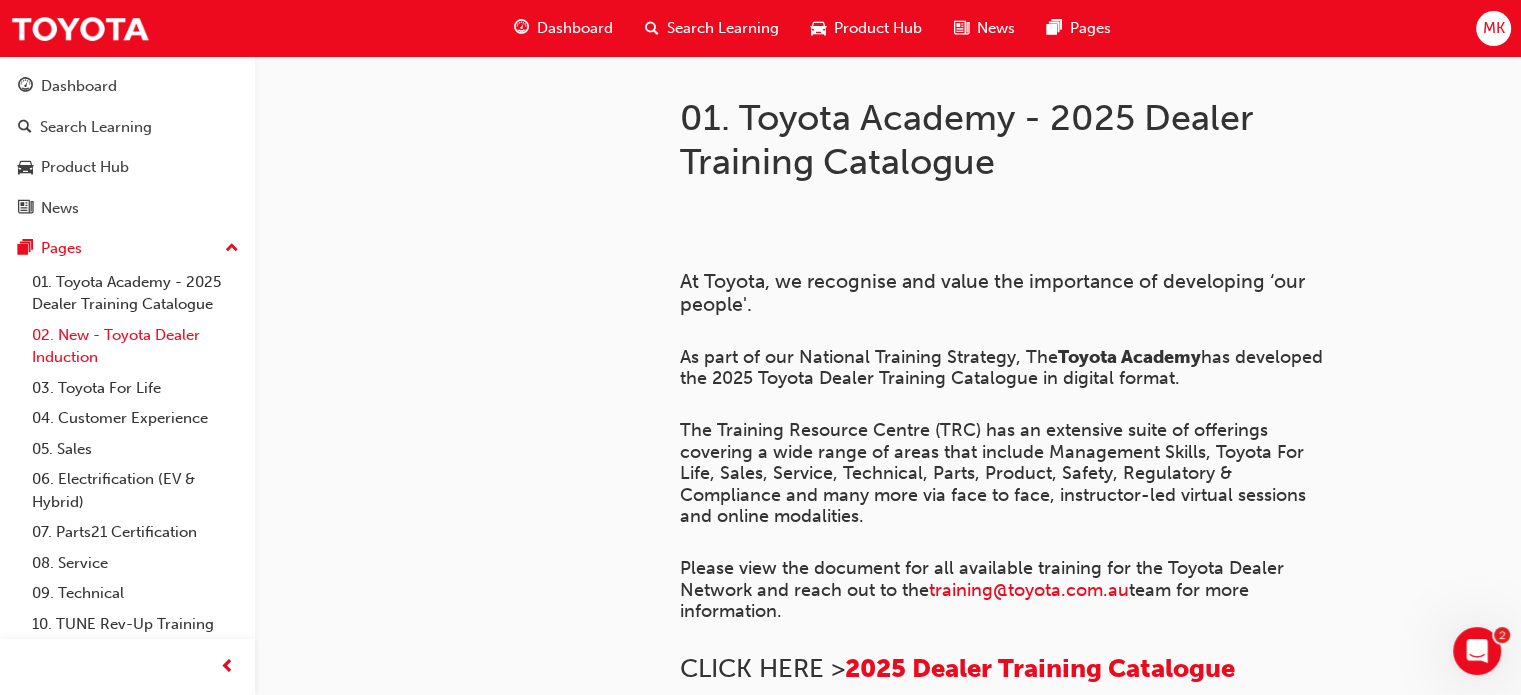 click on "02. New - Toyota Dealer Induction" at bounding box center (135, 346) 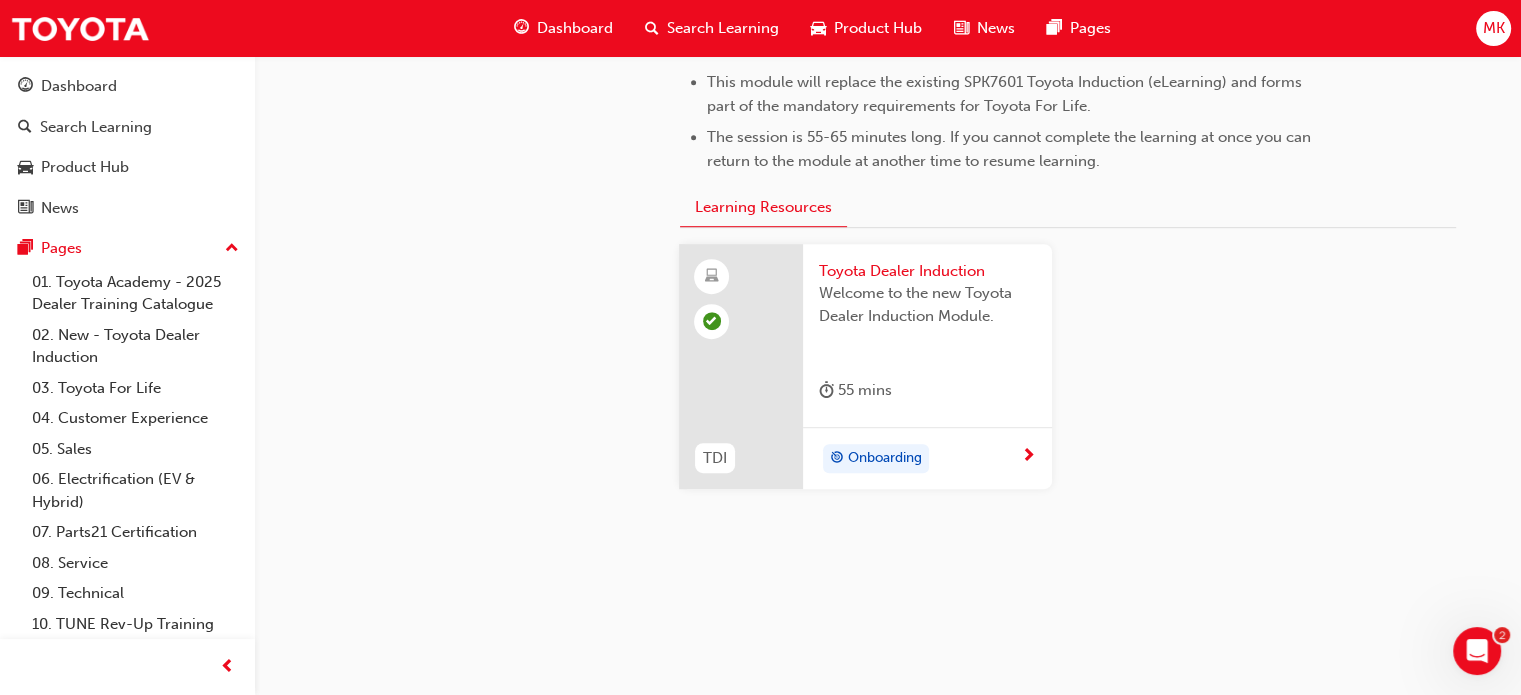 scroll, scrollTop: 1096, scrollLeft: 0, axis: vertical 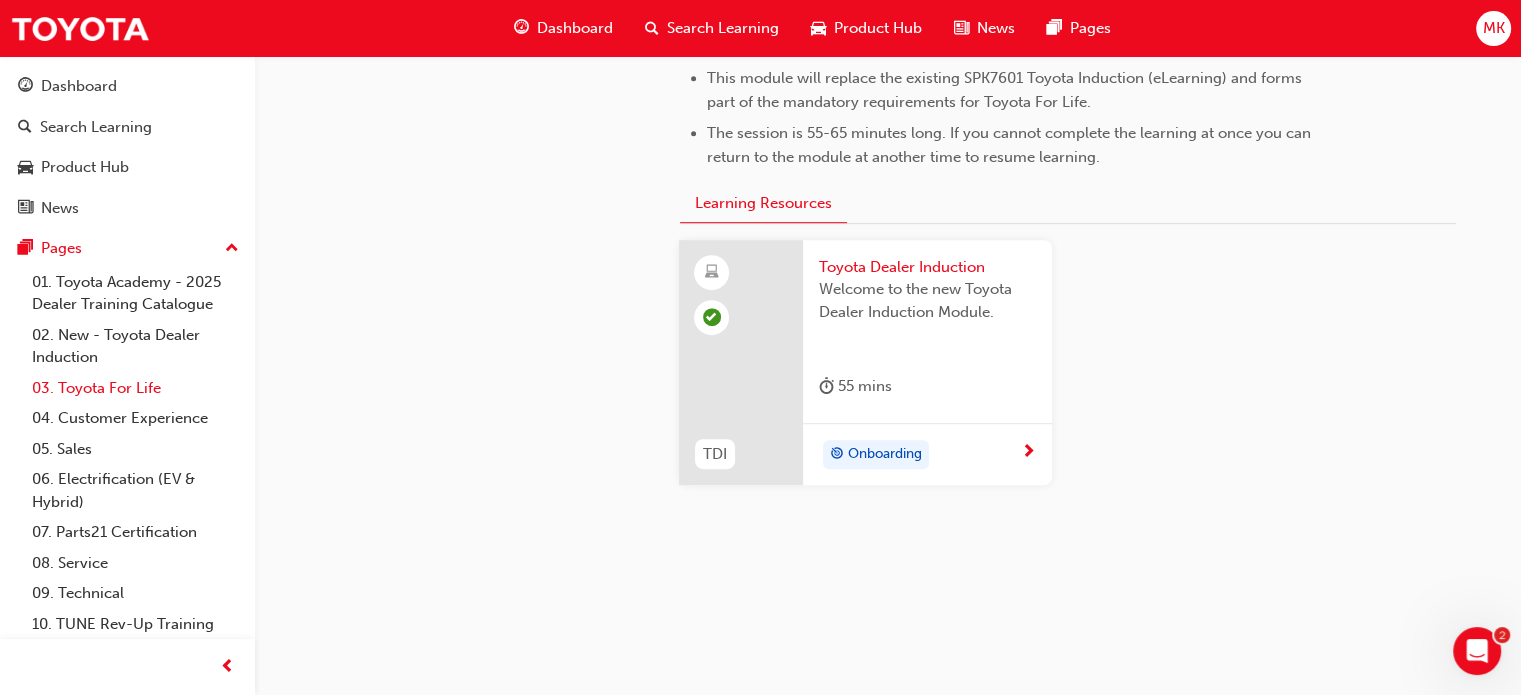 click on "03. Toyota For Life" at bounding box center (135, 388) 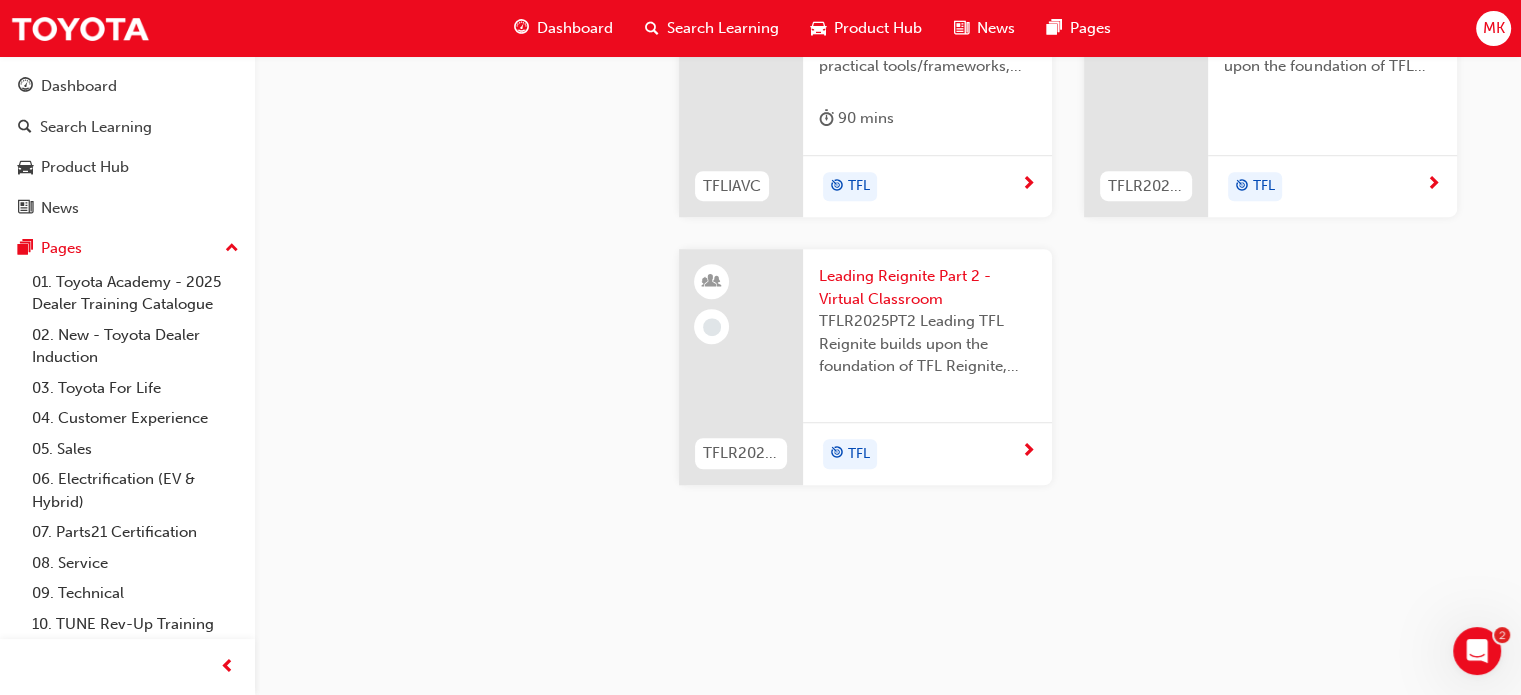 scroll, scrollTop: 2200, scrollLeft: 0, axis: vertical 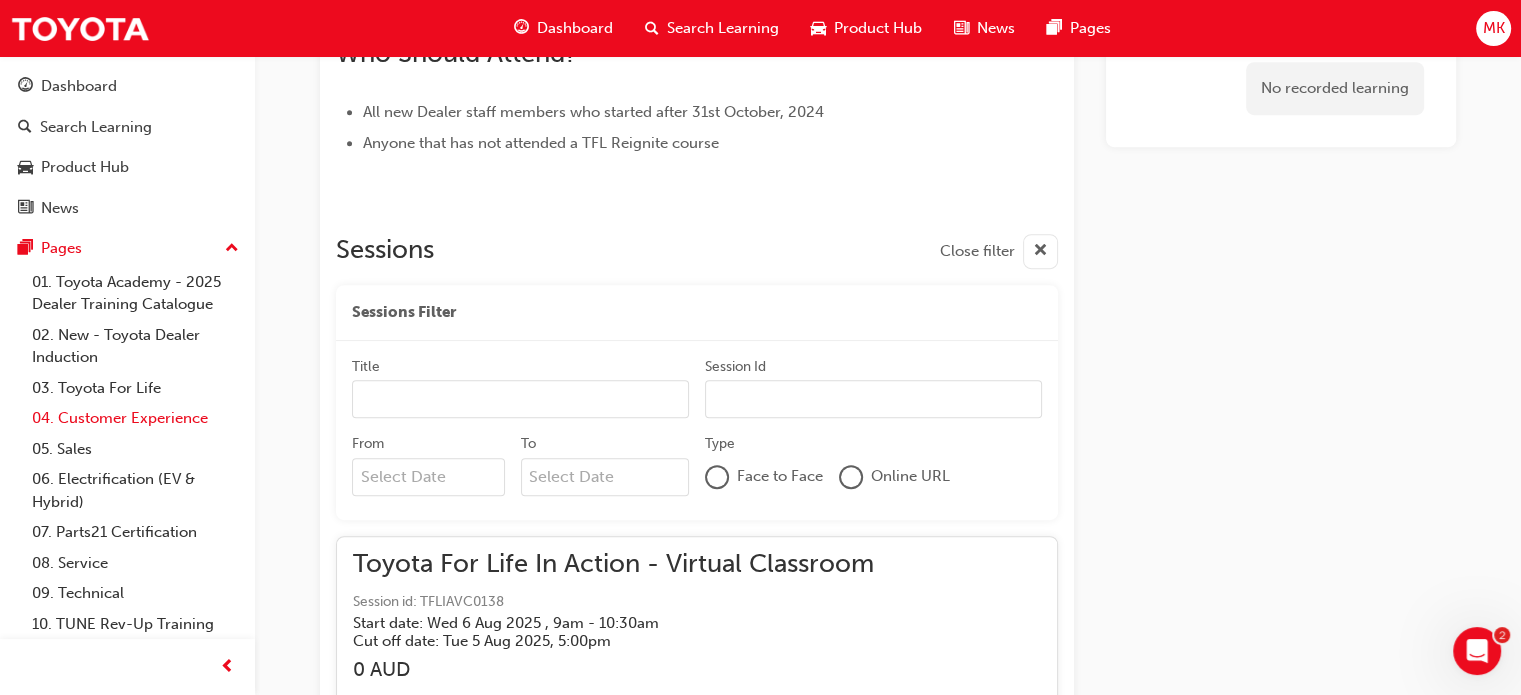 click on "04. Customer Experience" at bounding box center (135, 418) 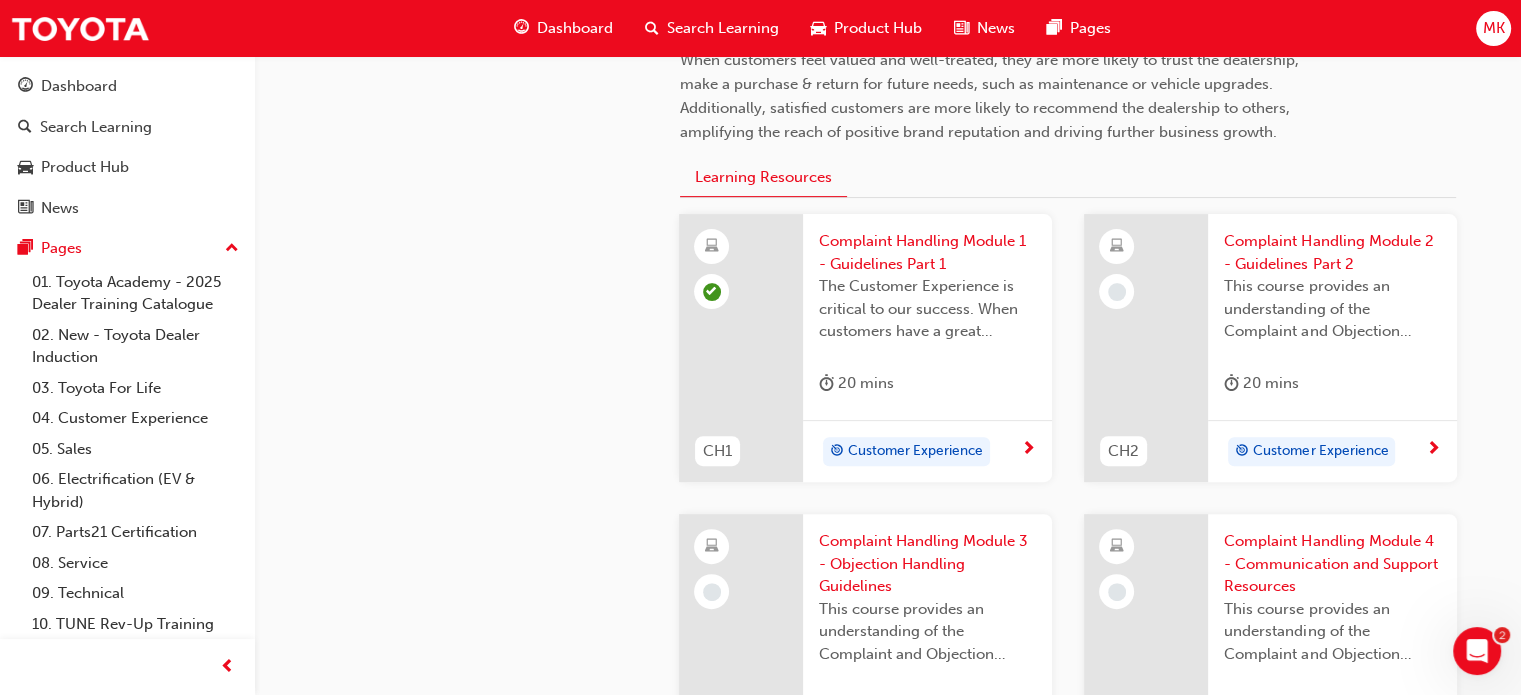 scroll, scrollTop: 600, scrollLeft: 0, axis: vertical 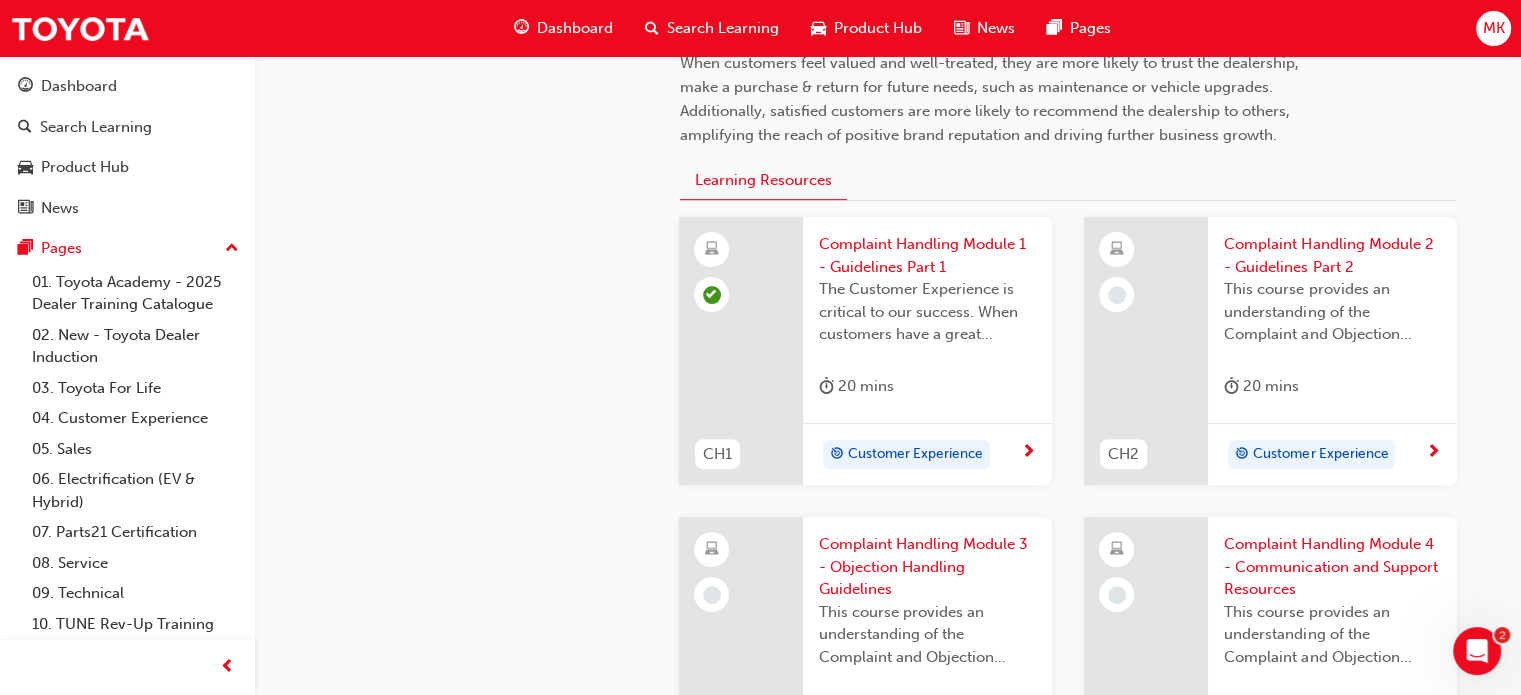 click on "Customer Experience" at bounding box center (1325, 455) 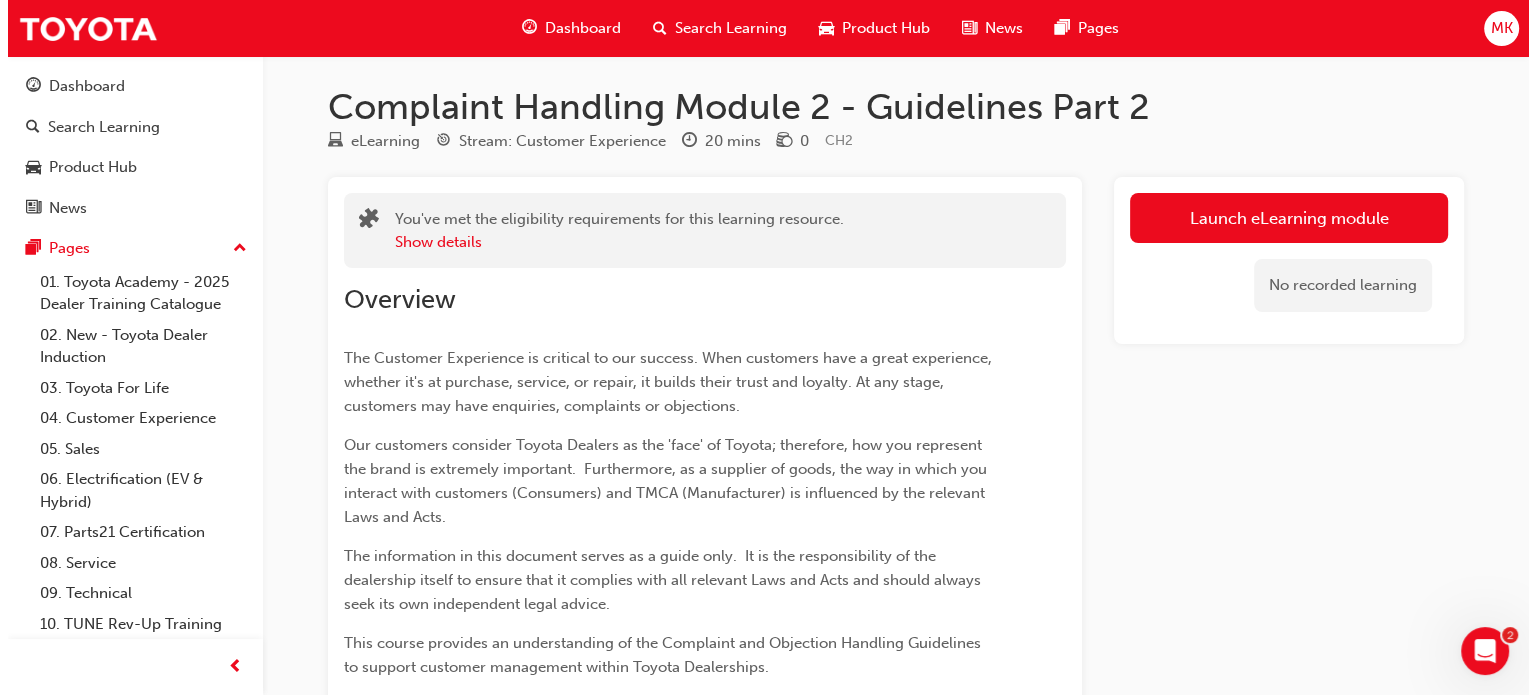 scroll, scrollTop: 0, scrollLeft: 0, axis: both 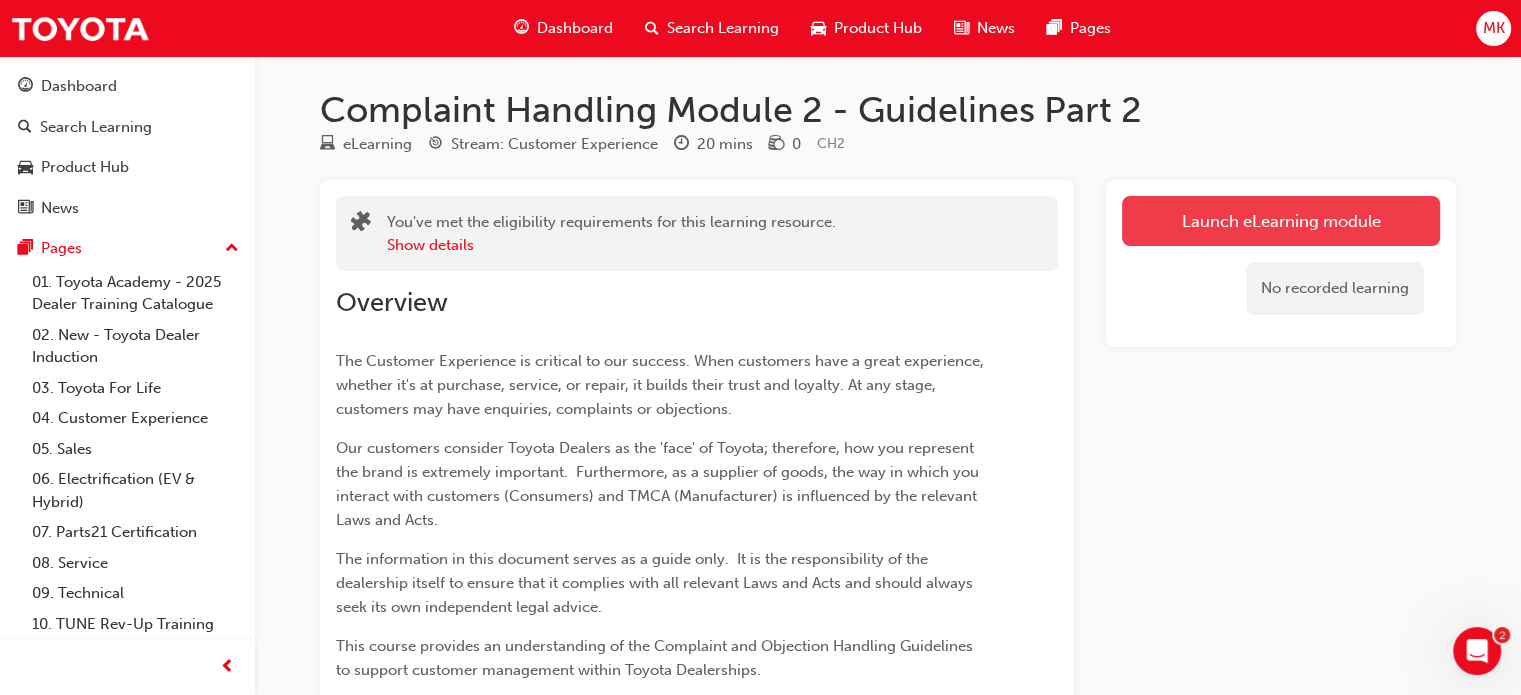 click on "Launch eLearning module" at bounding box center [1281, 221] 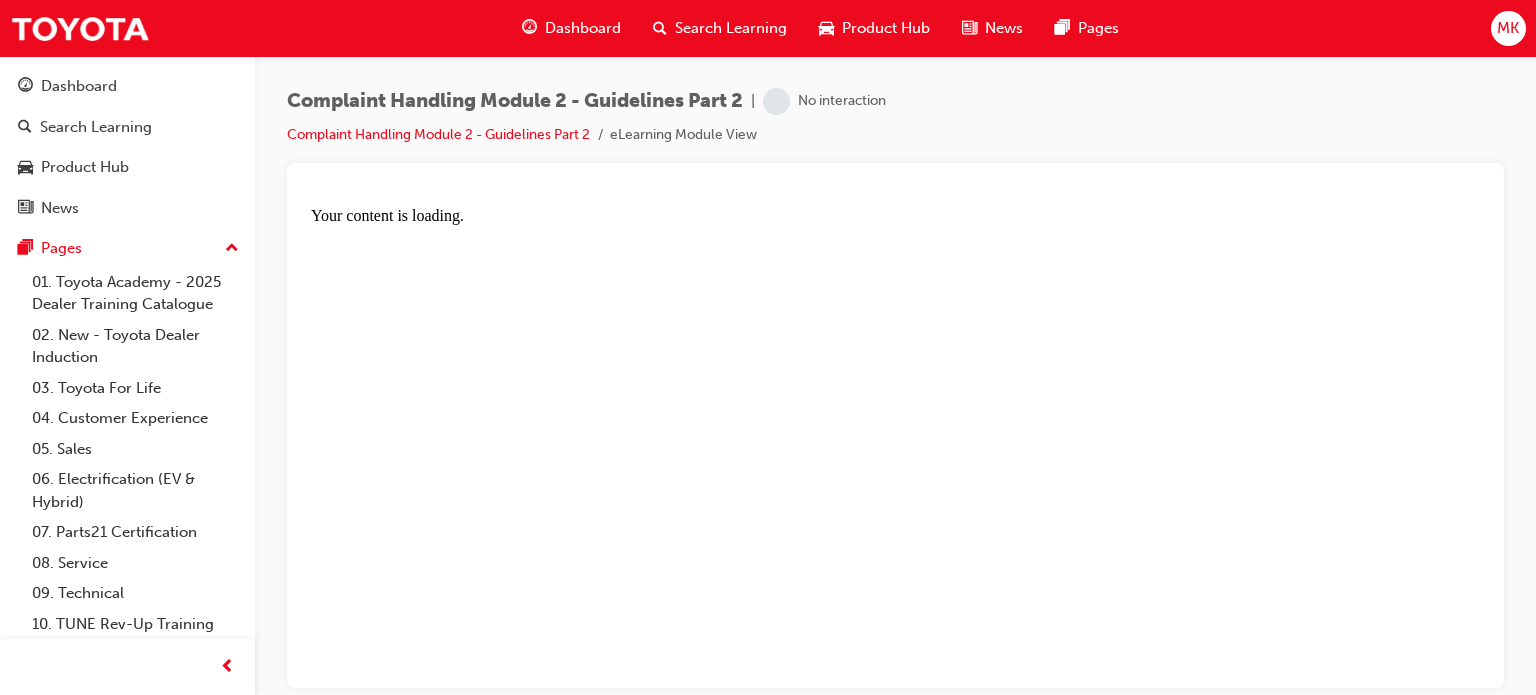 scroll, scrollTop: 0, scrollLeft: 0, axis: both 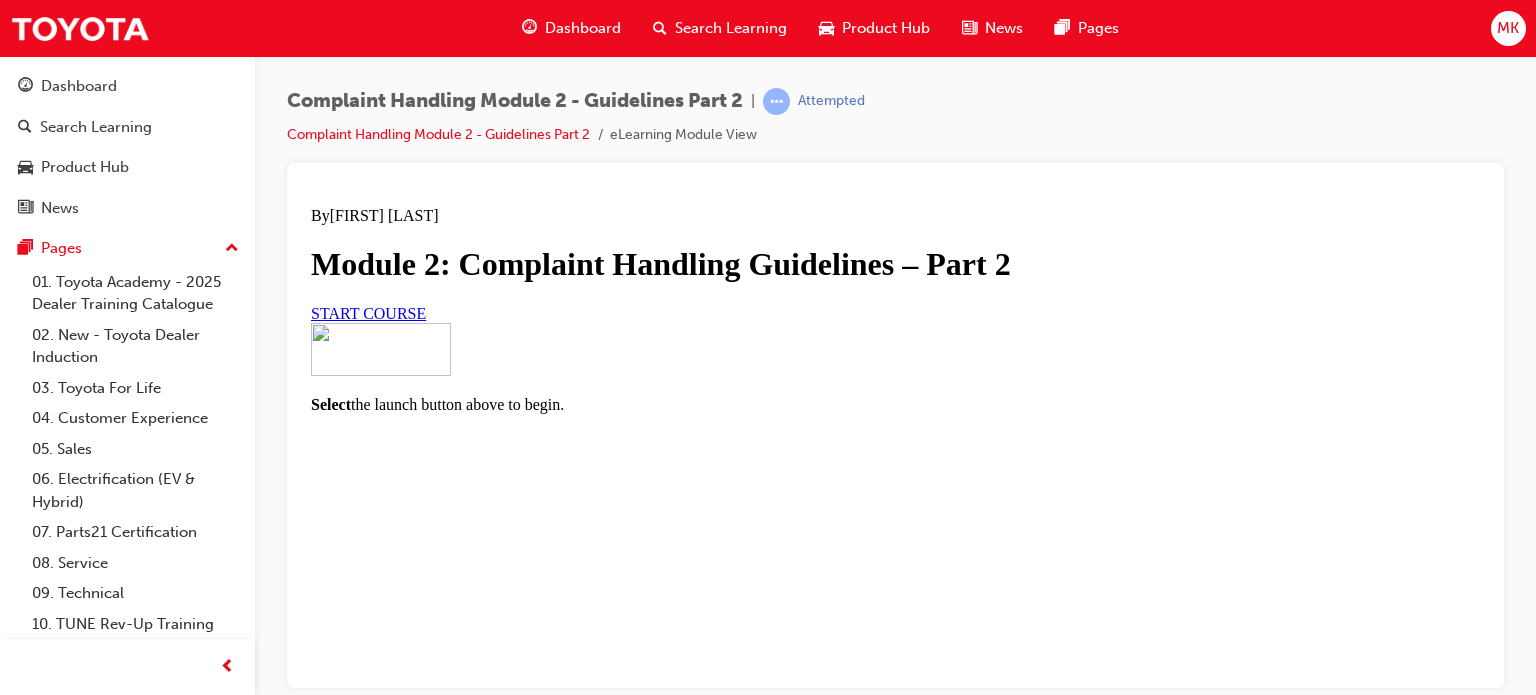 click on "START COURSE" at bounding box center (368, 312) 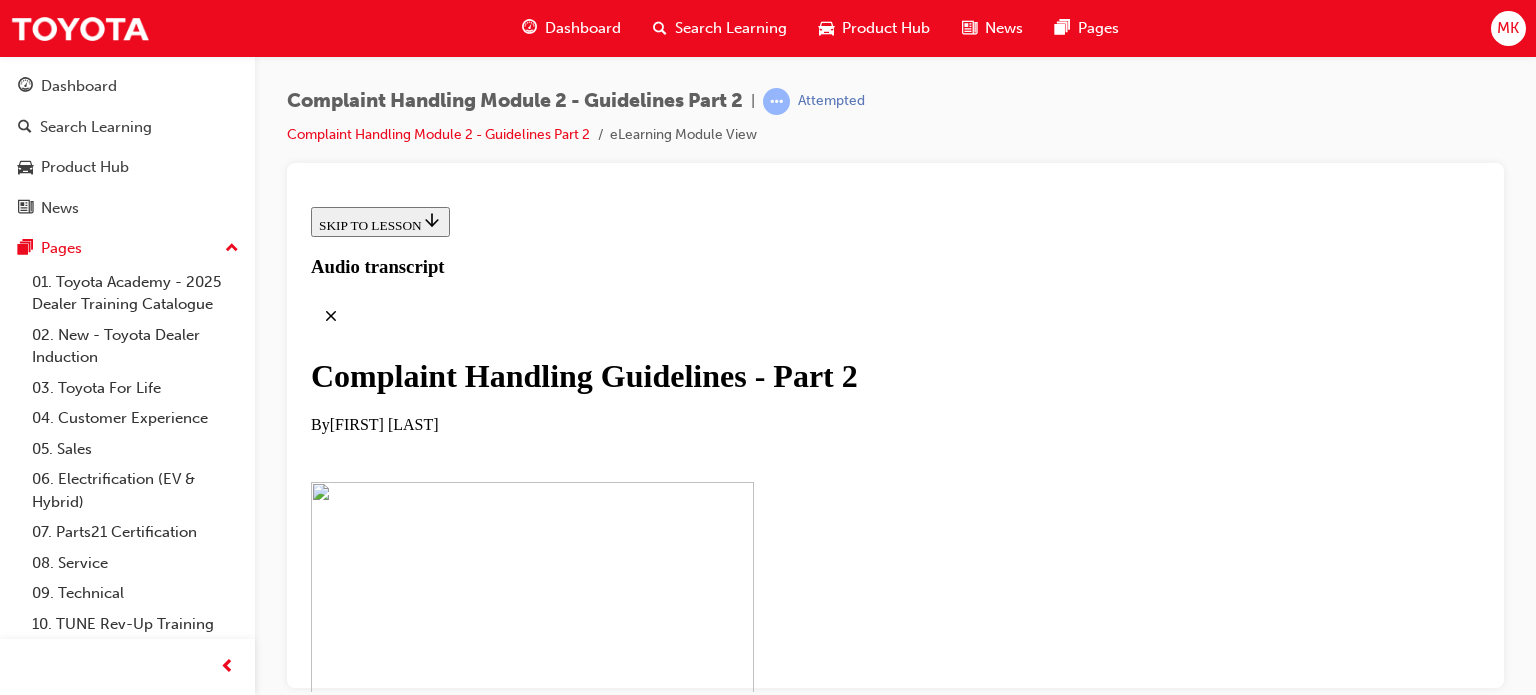 scroll, scrollTop: 600, scrollLeft: 0, axis: vertical 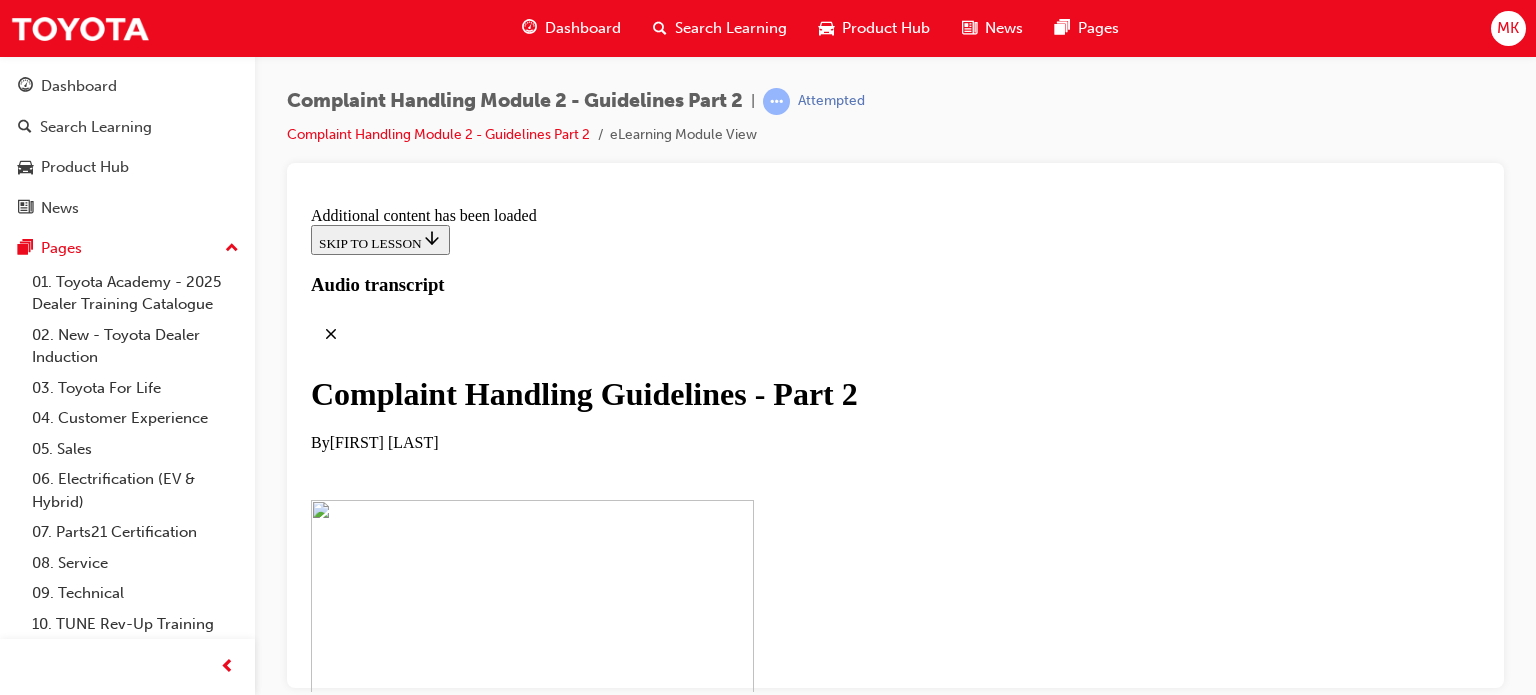 click on "CONTINUE" at bounding box center (353, 2746) 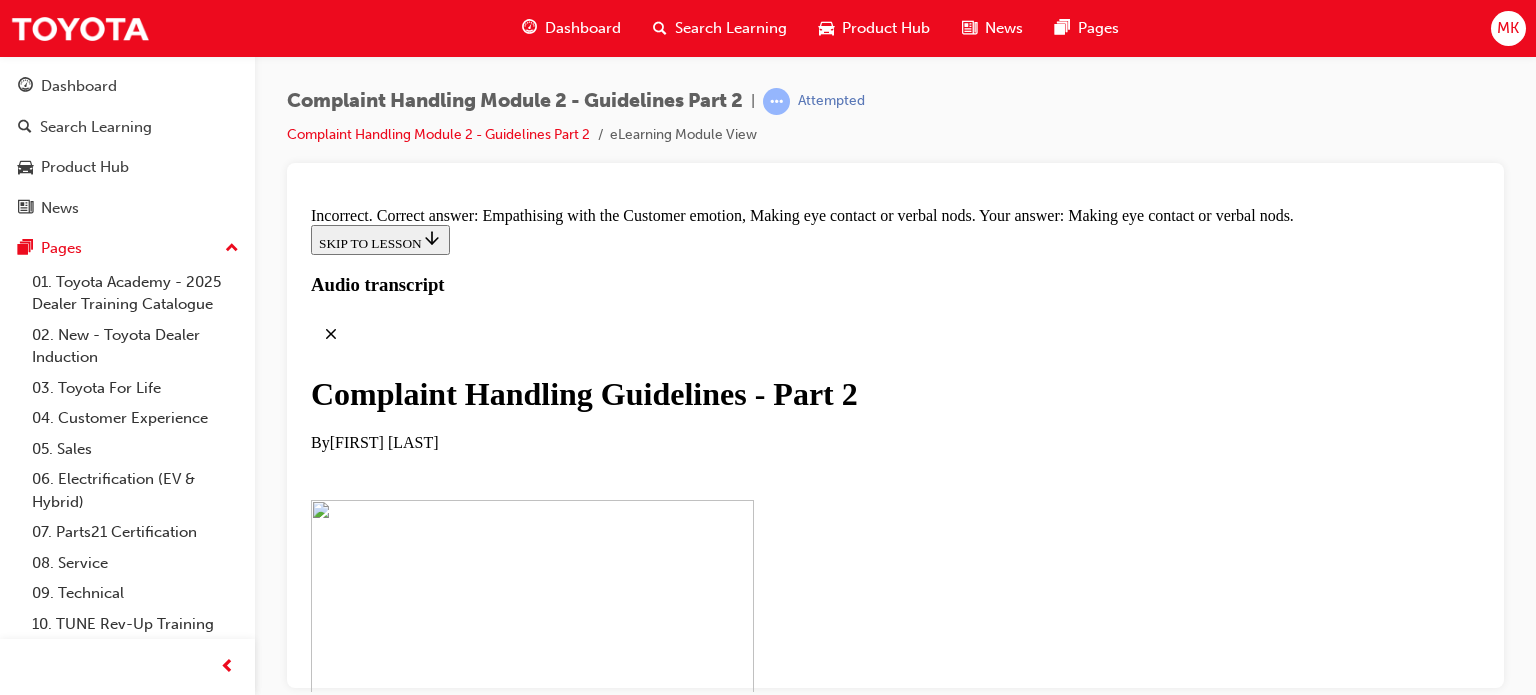 scroll, scrollTop: 13107, scrollLeft: 0, axis: vertical 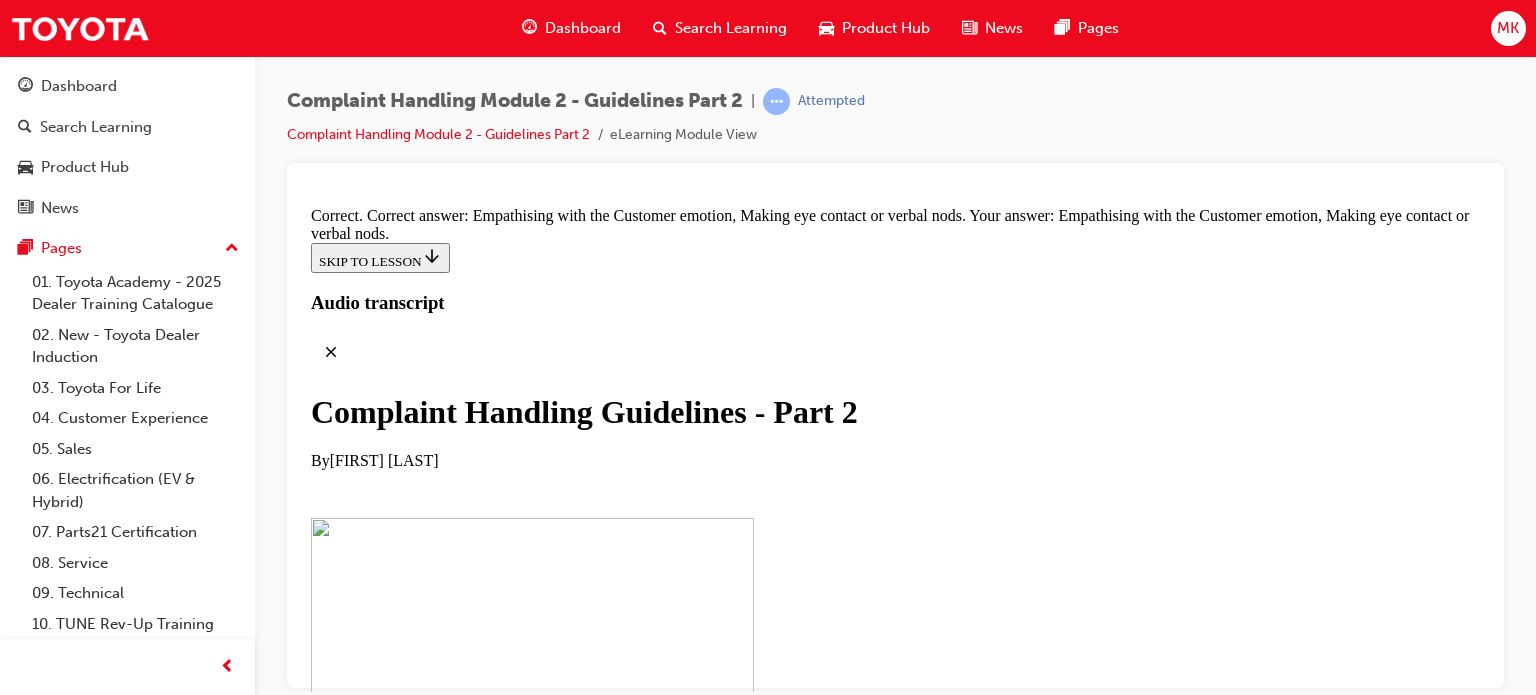 click at bounding box center (365, 22715) 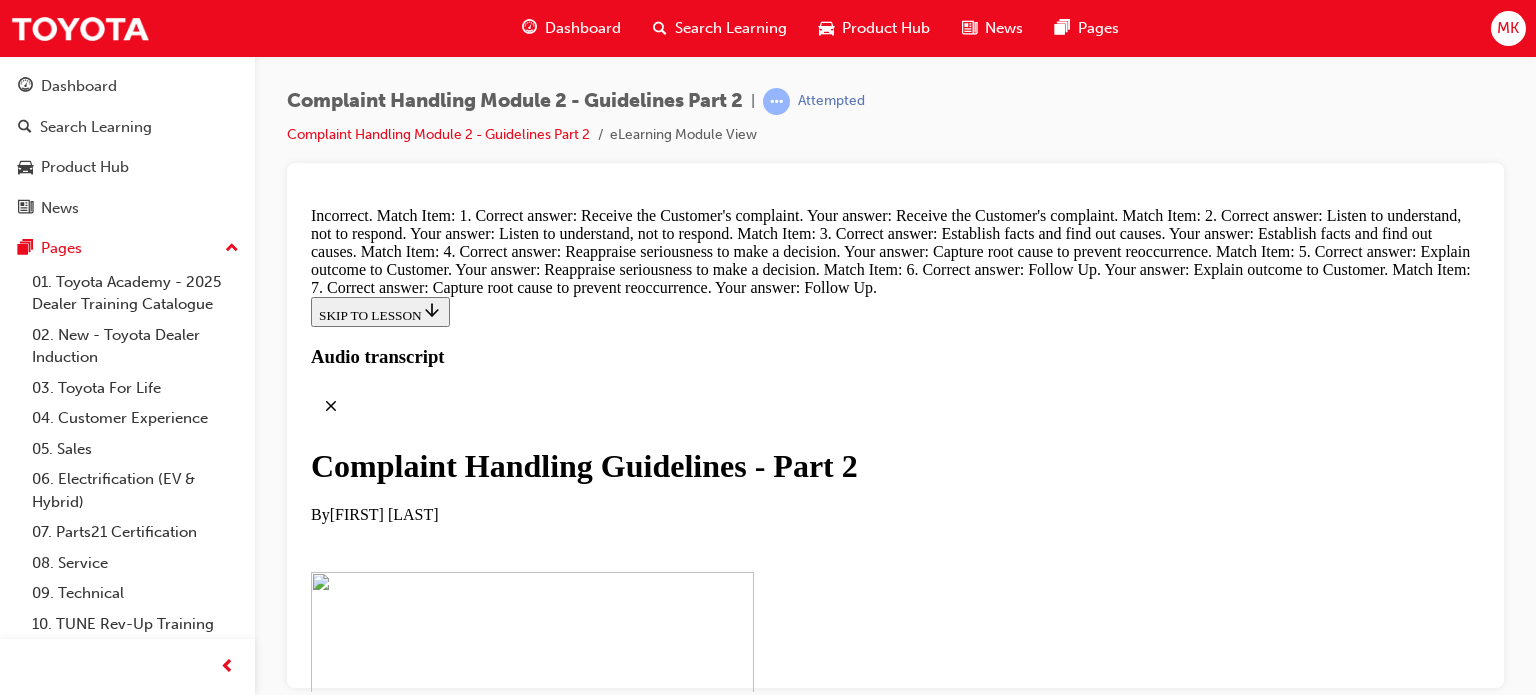 scroll, scrollTop: 13736, scrollLeft: 0, axis: vertical 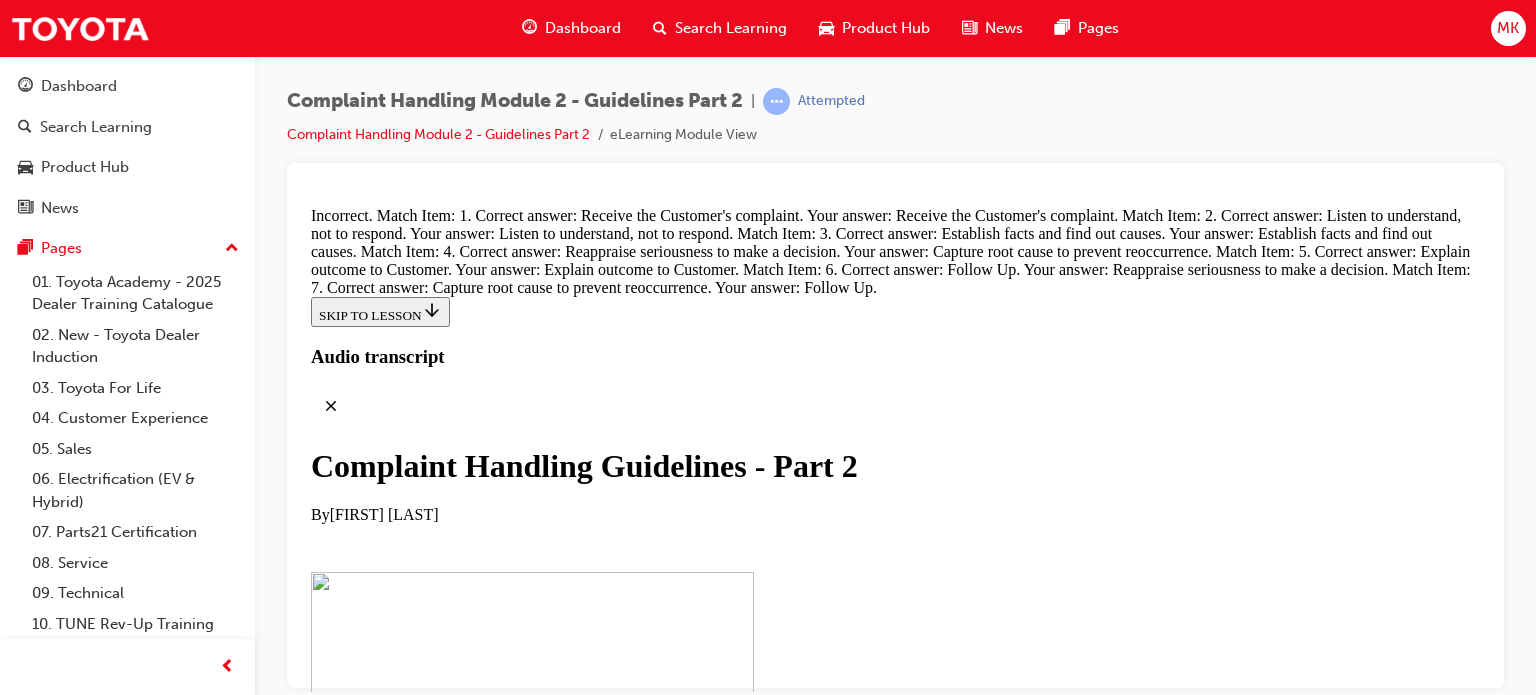 click on "Capture root cause to prevent reoccurrence" at bounding box center [488, 22449] 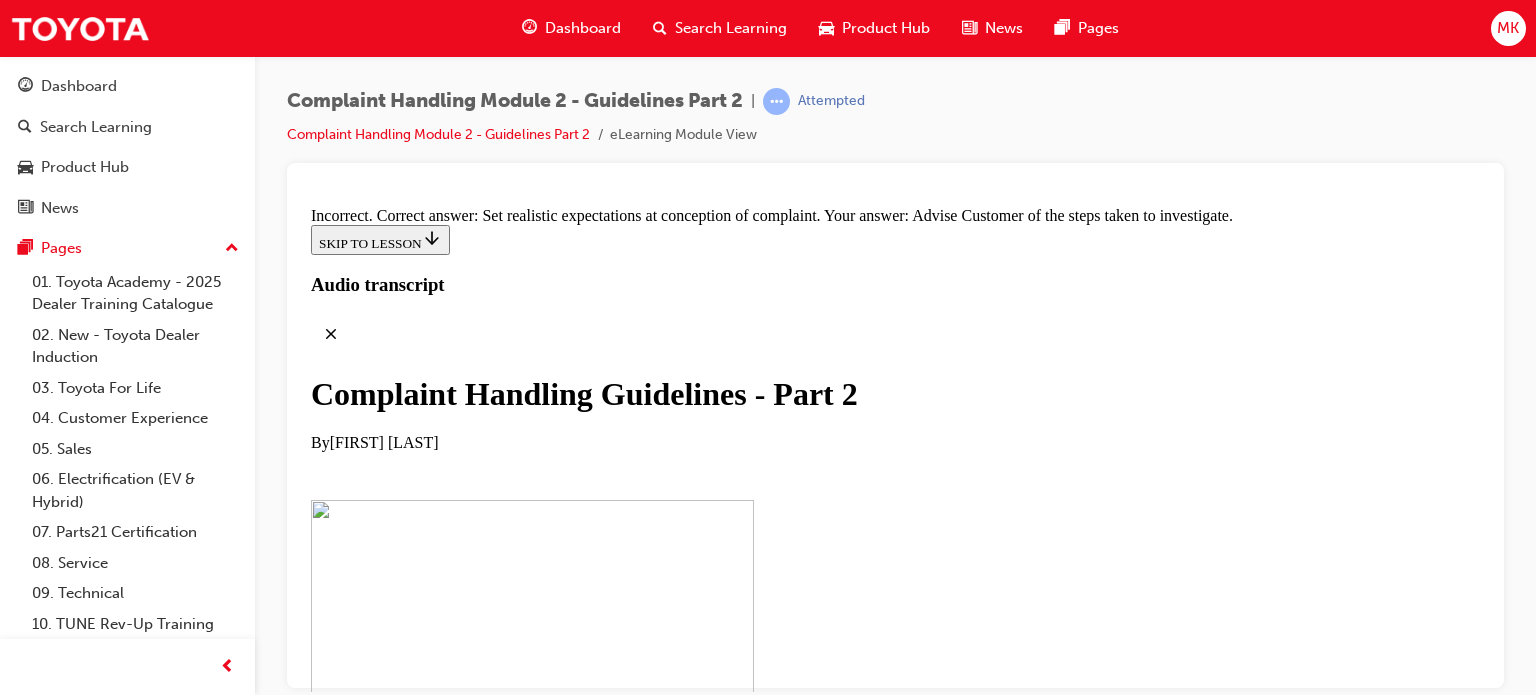 scroll, scrollTop: 15136, scrollLeft: 0, axis: vertical 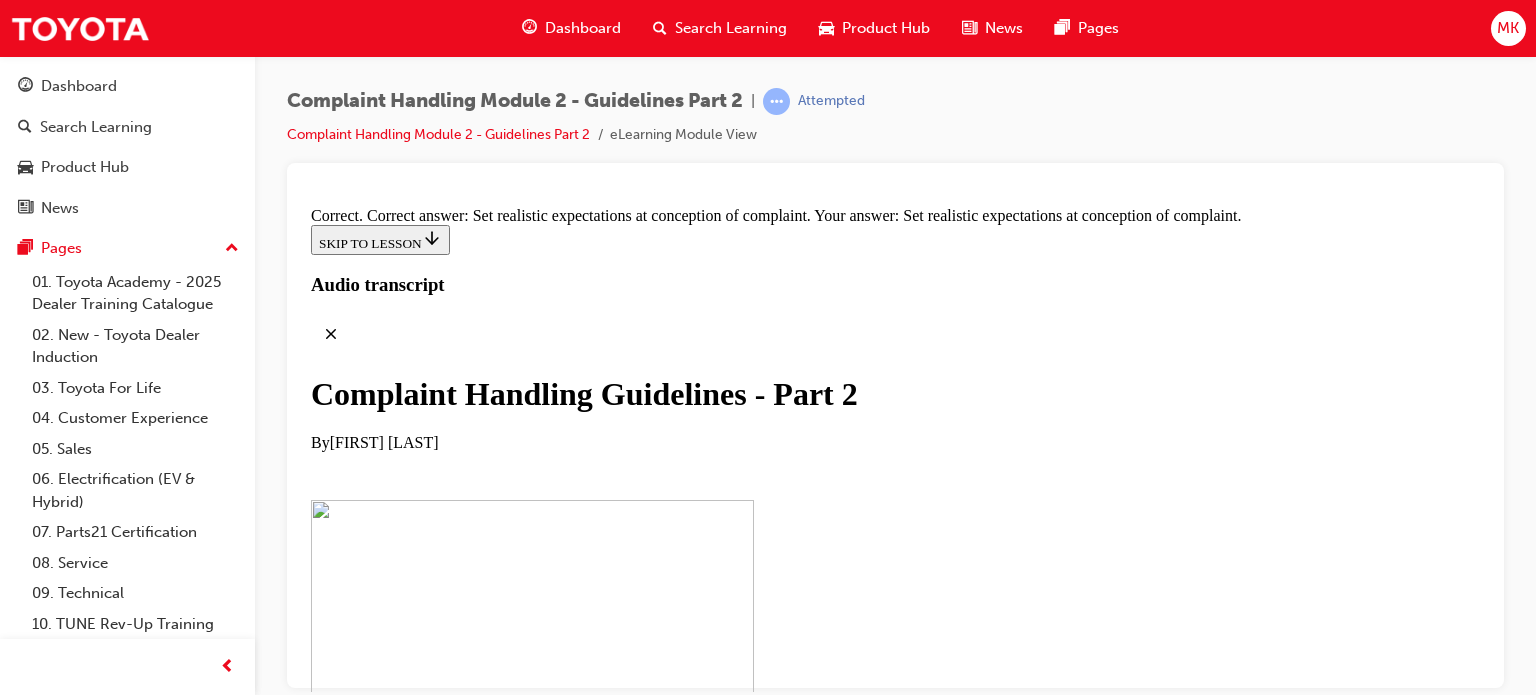 click on "CONTINUE" at bounding box center (353, 32168) 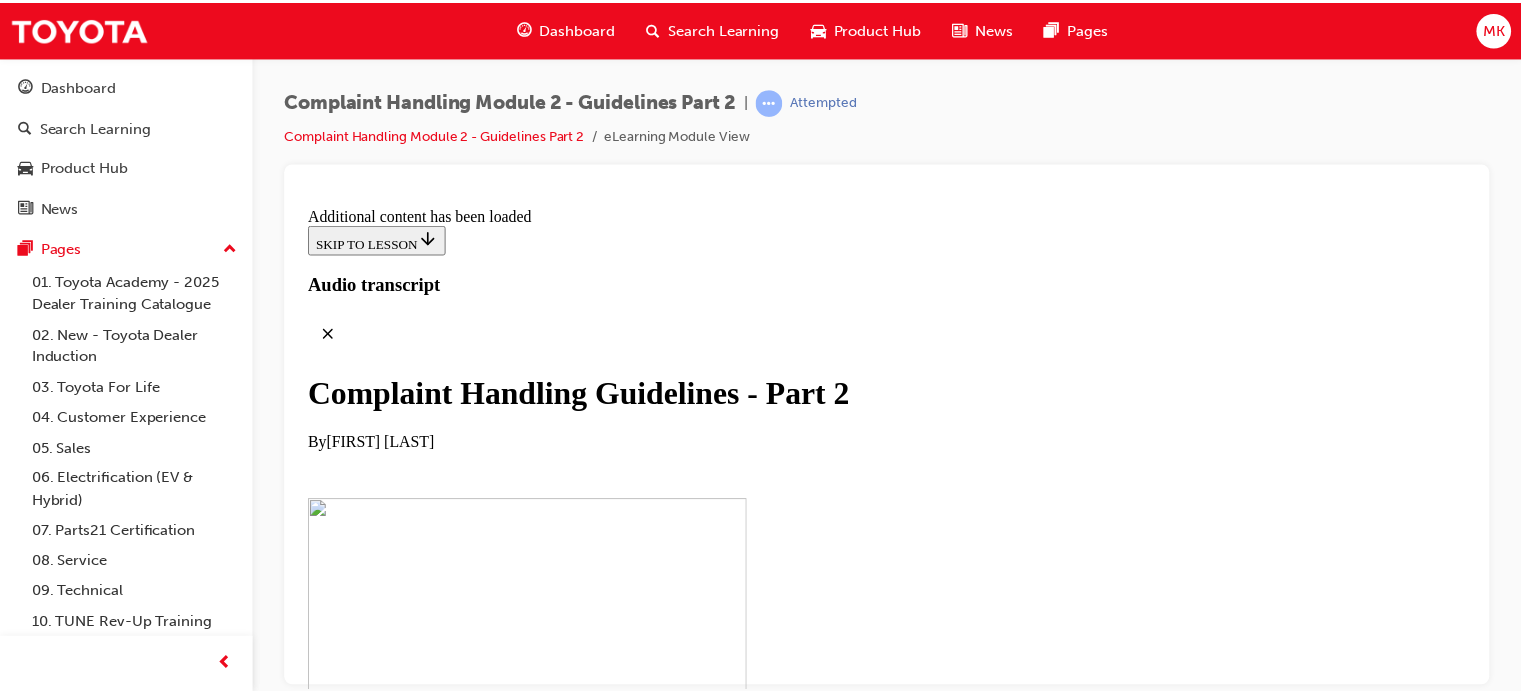 scroll, scrollTop: 16140, scrollLeft: 0, axis: vertical 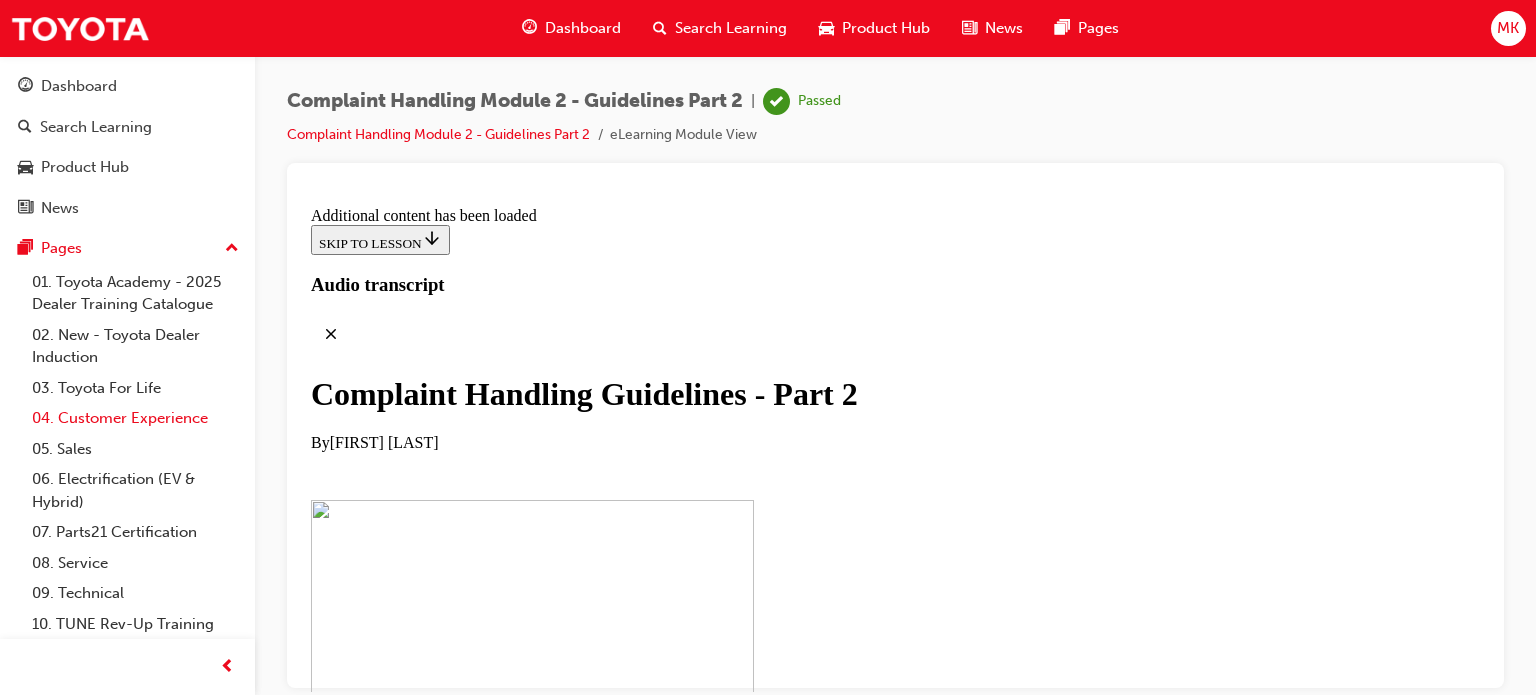 click on "04. Customer Experience" at bounding box center (135, 418) 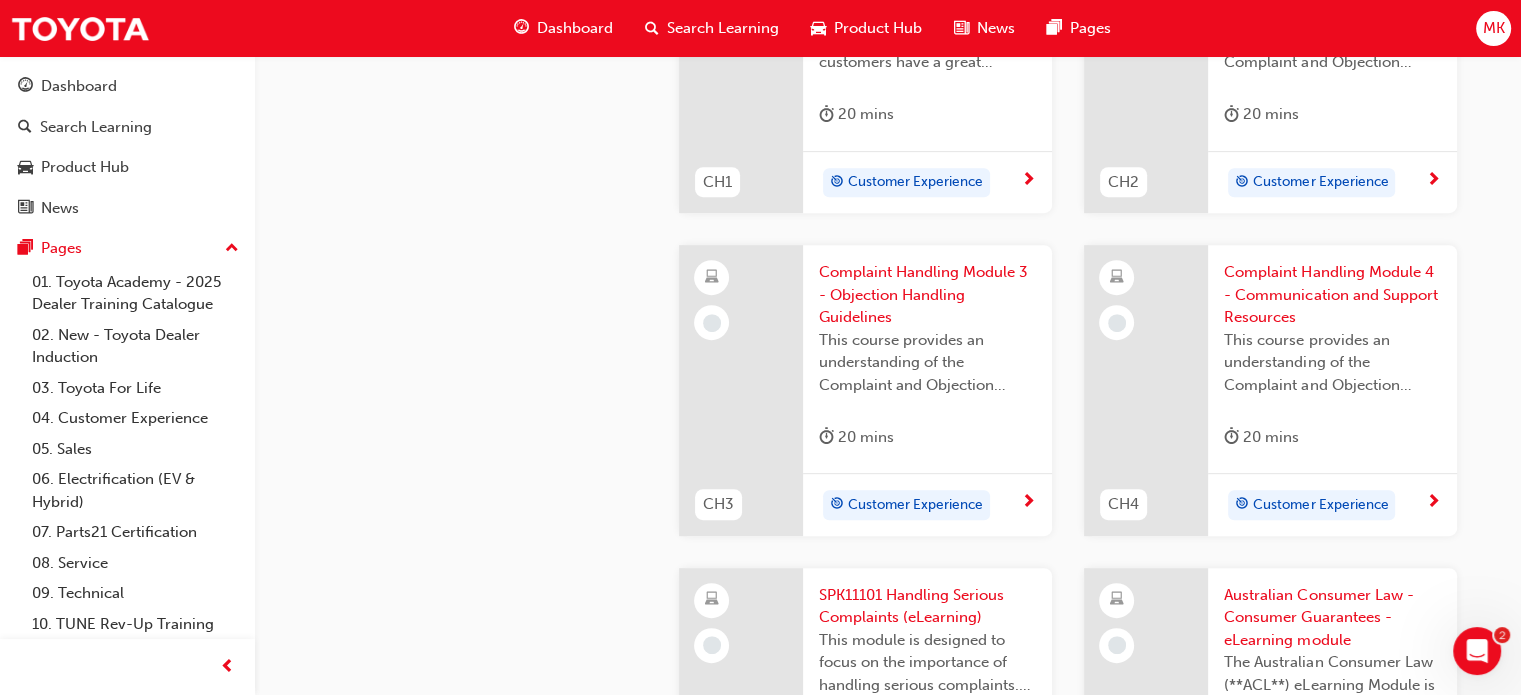 scroll, scrollTop: 900, scrollLeft: 0, axis: vertical 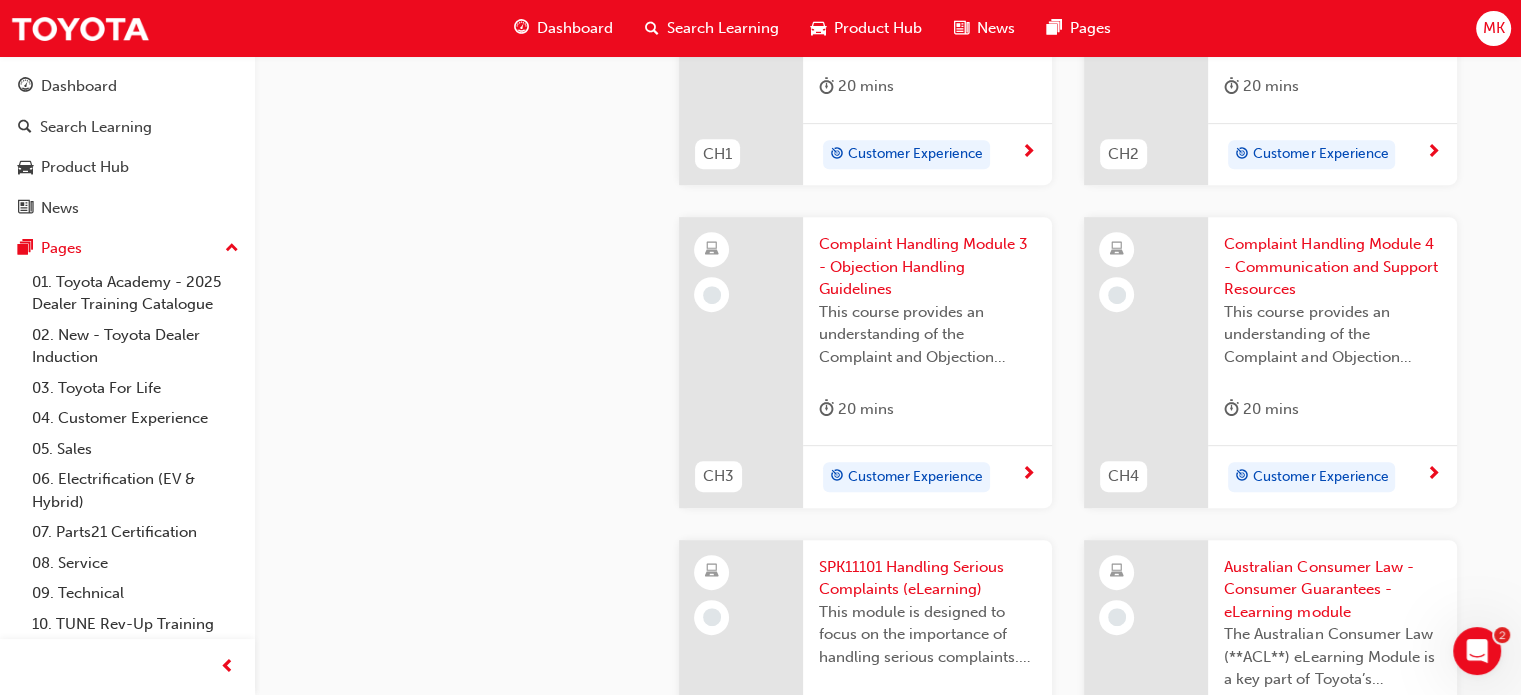 click on "Customer Experience" at bounding box center [915, 477] 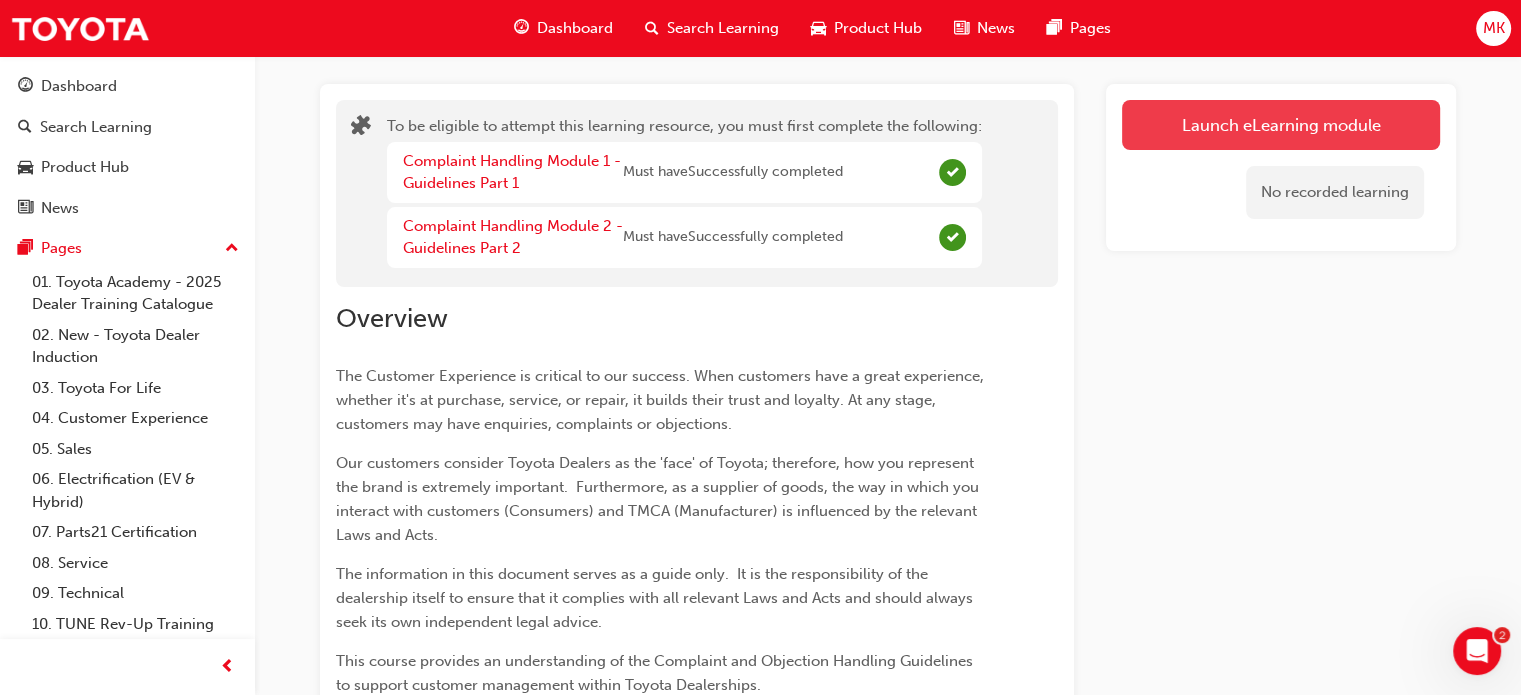 scroll, scrollTop: 80, scrollLeft: 0, axis: vertical 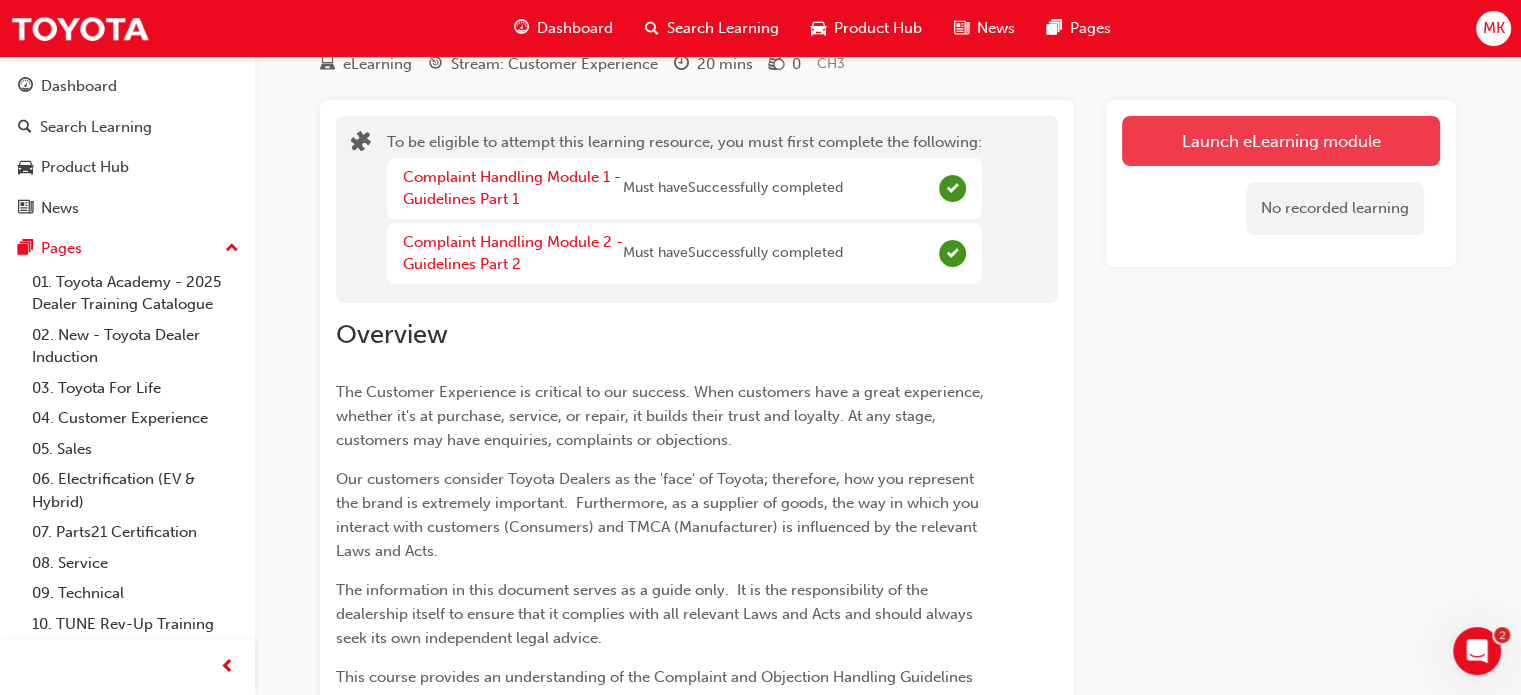 click on "Launch eLearning module" at bounding box center (1281, 141) 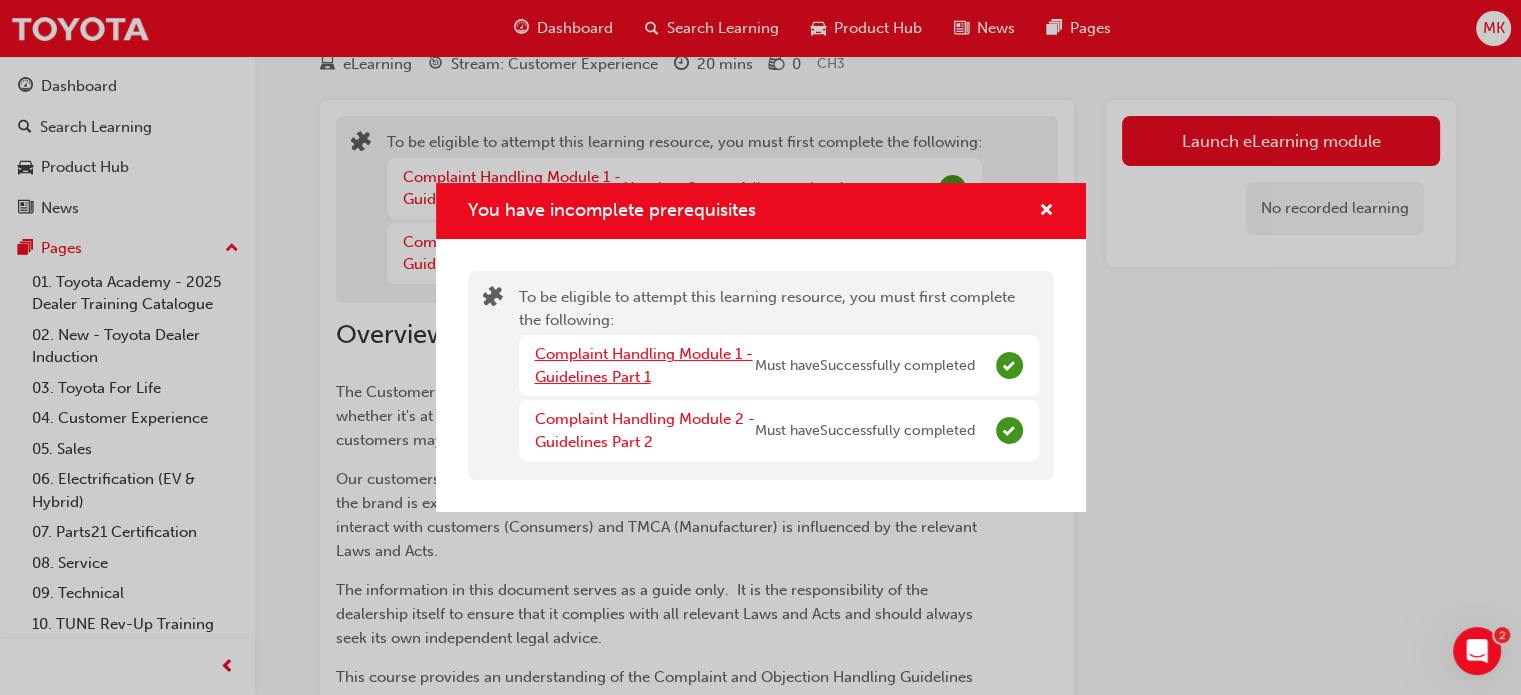 click on "Complaint Handling Module 1 - Guidelines Part 1" at bounding box center (644, 365) 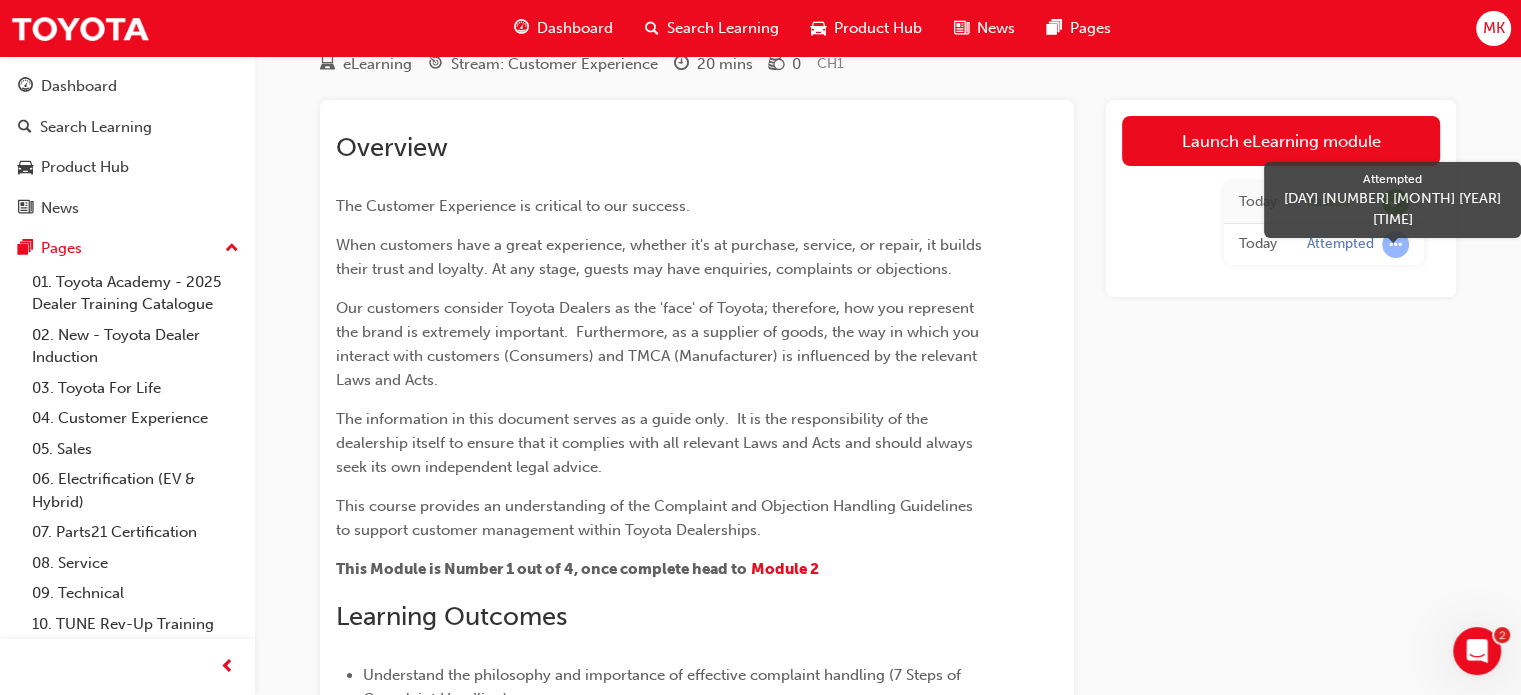 click at bounding box center [1395, 244] 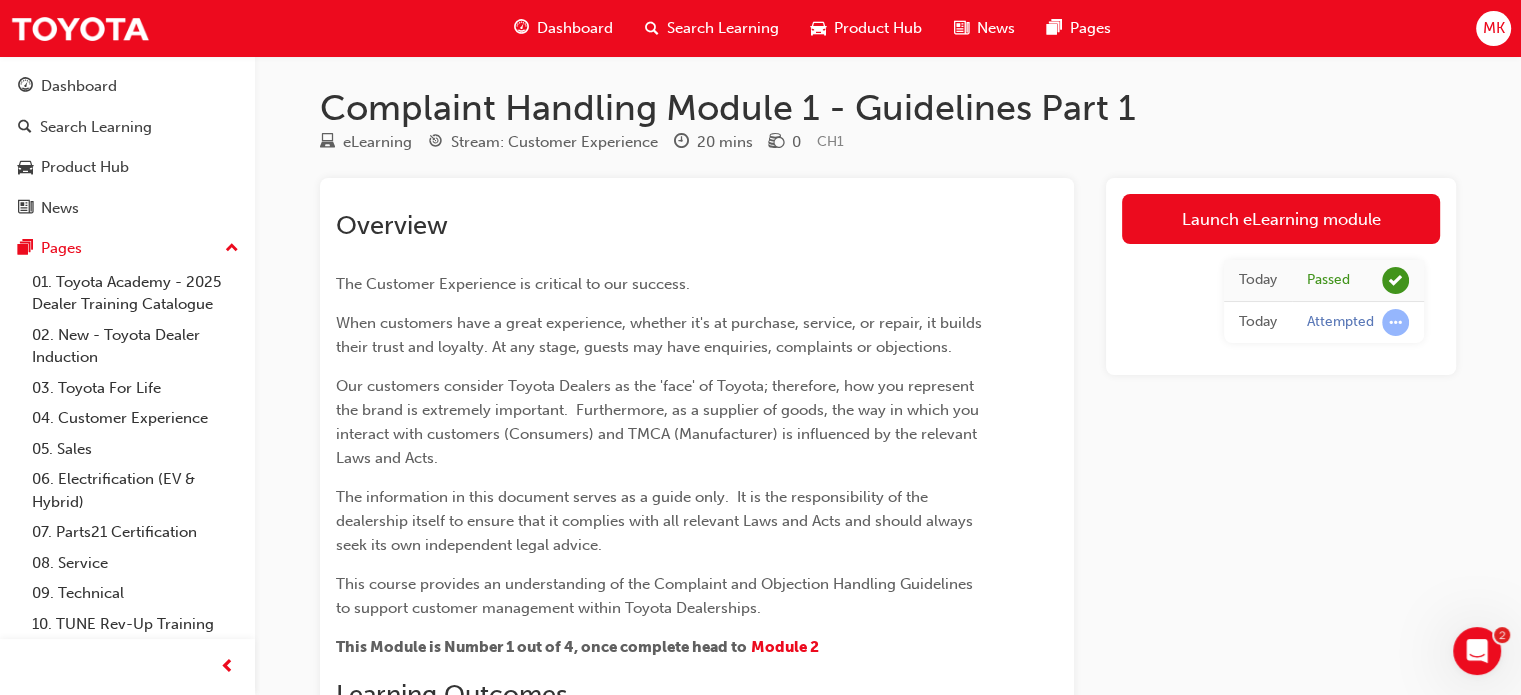 scroll, scrollTop: 0, scrollLeft: 0, axis: both 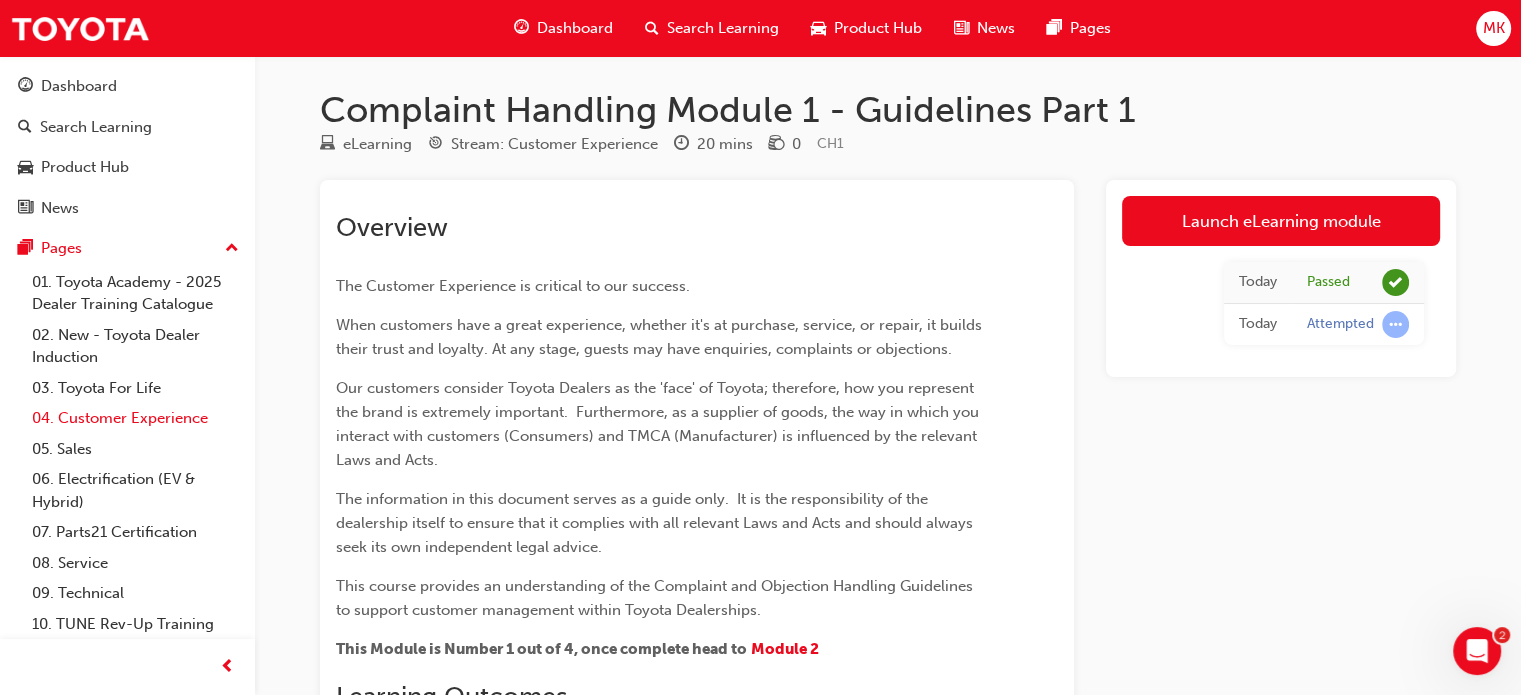 click on "04. Customer Experience" at bounding box center (135, 418) 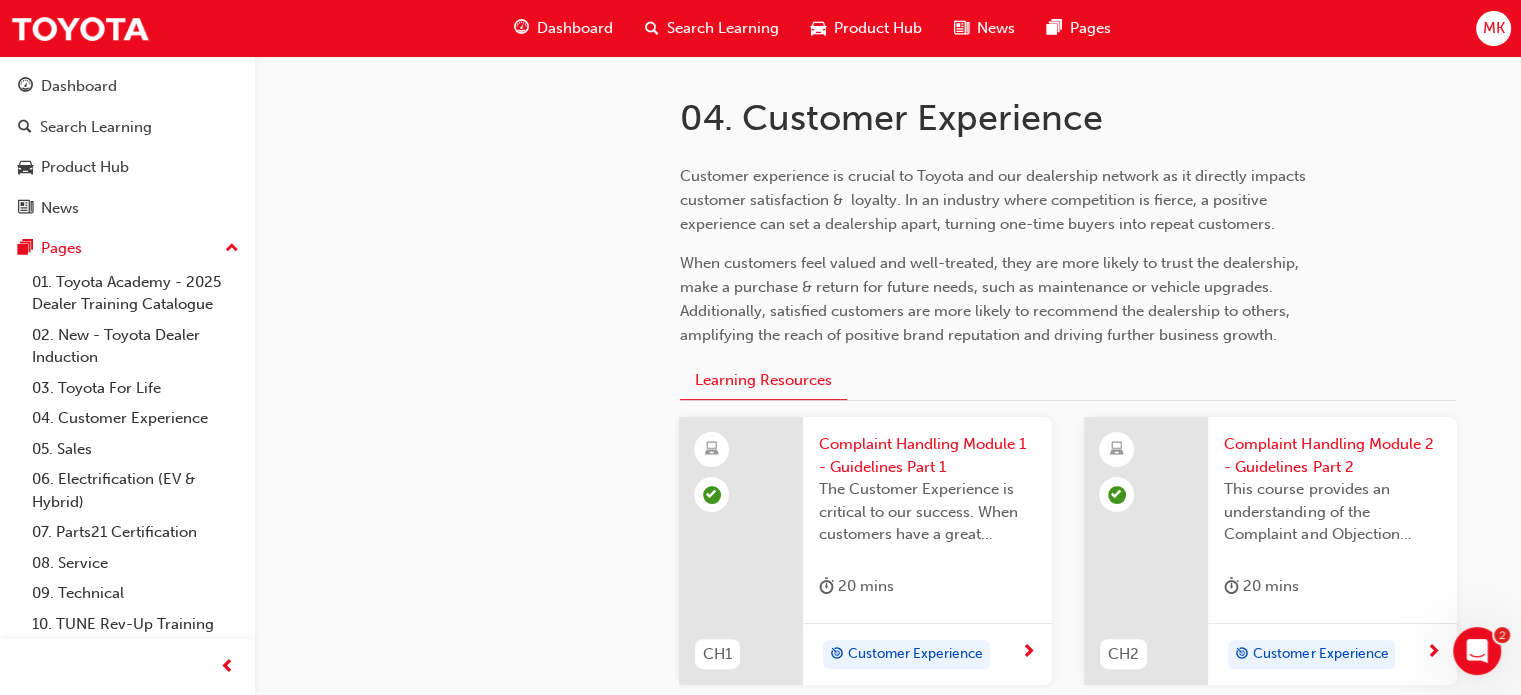 scroll, scrollTop: 600, scrollLeft: 0, axis: vertical 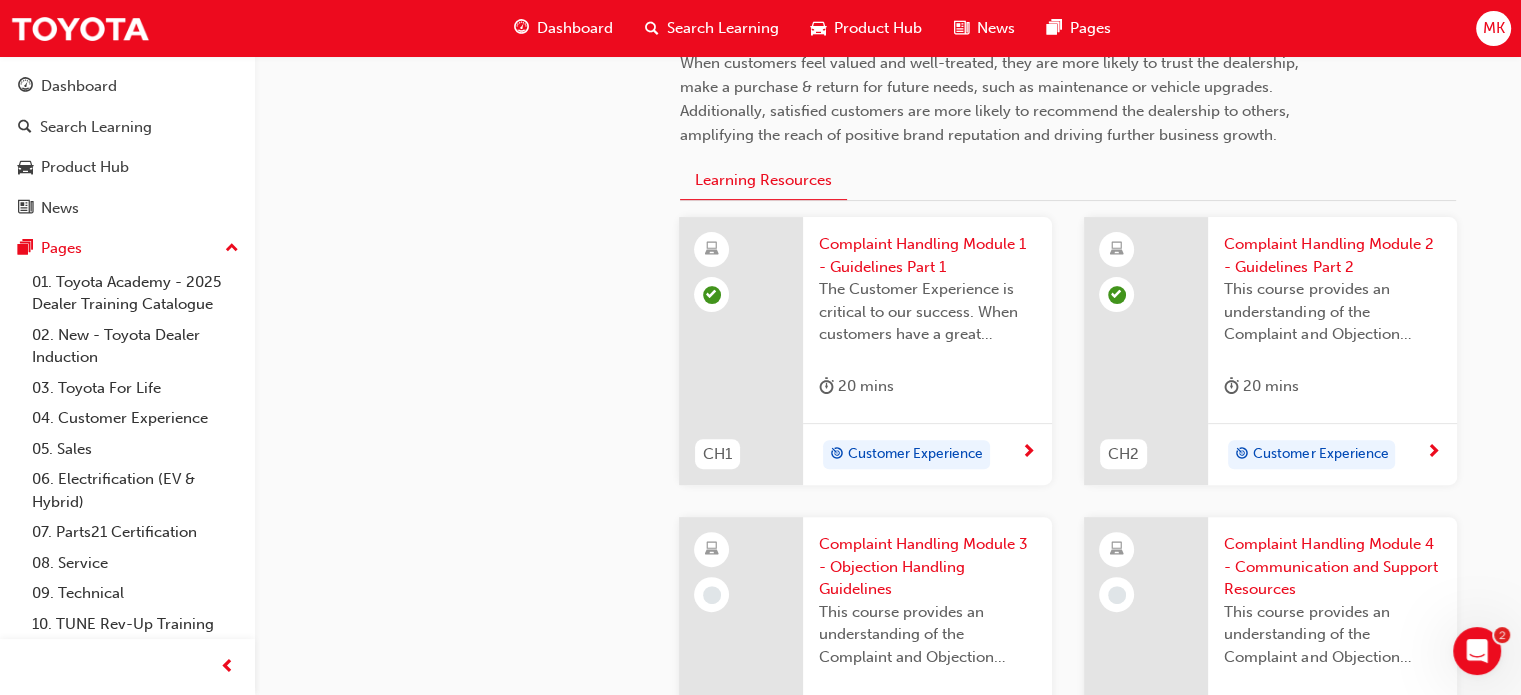 click at bounding box center (1433, 452) 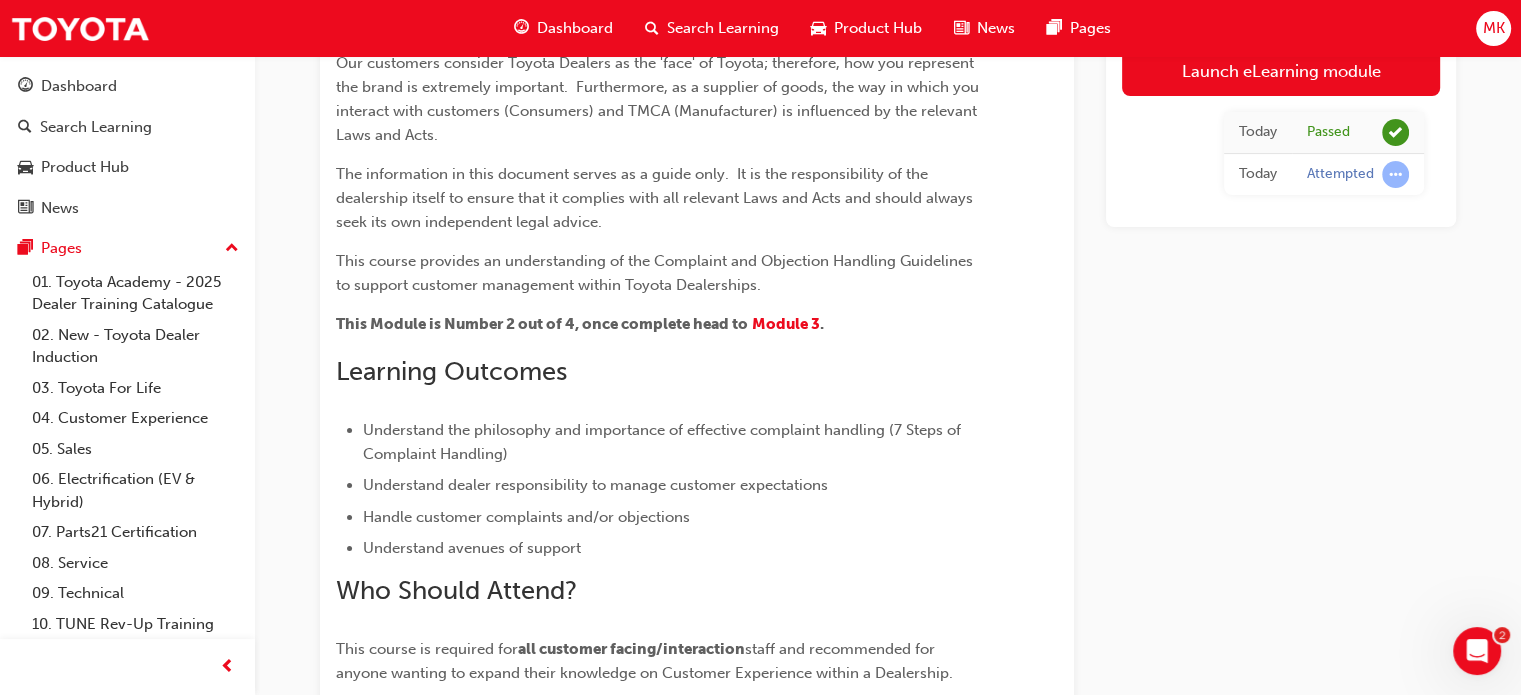 scroll, scrollTop: 368, scrollLeft: 0, axis: vertical 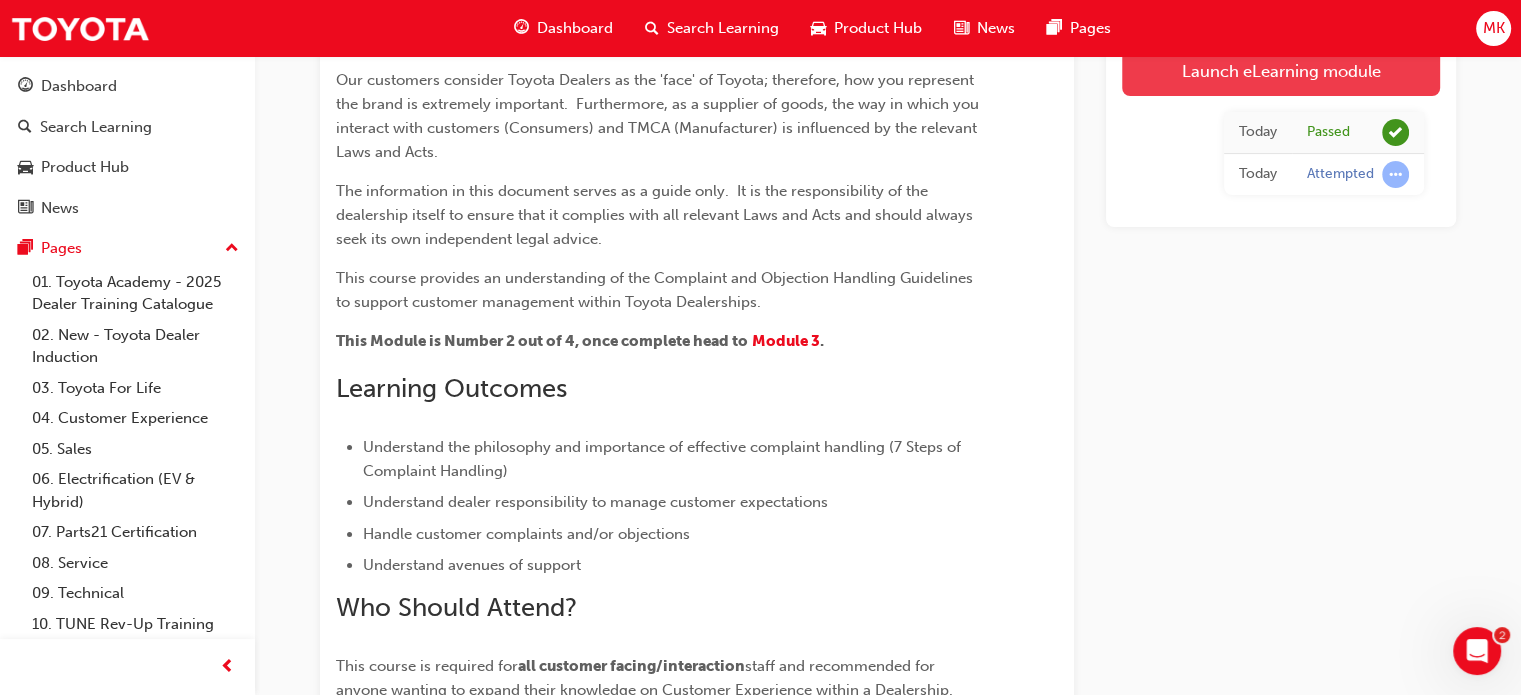 click on "Launch eLearning module" at bounding box center [1281, 71] 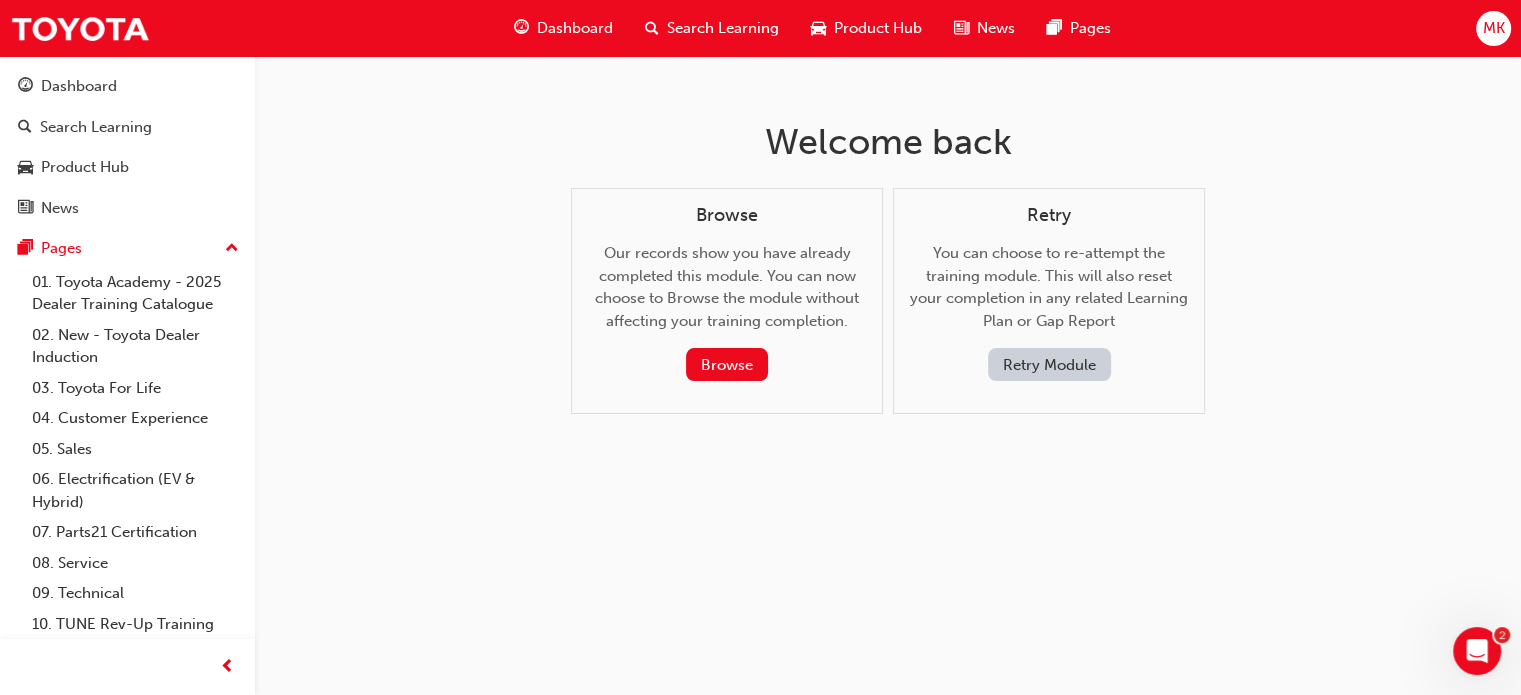 scroll, scrollTop: 0, scrollLeft: 0, axis: both 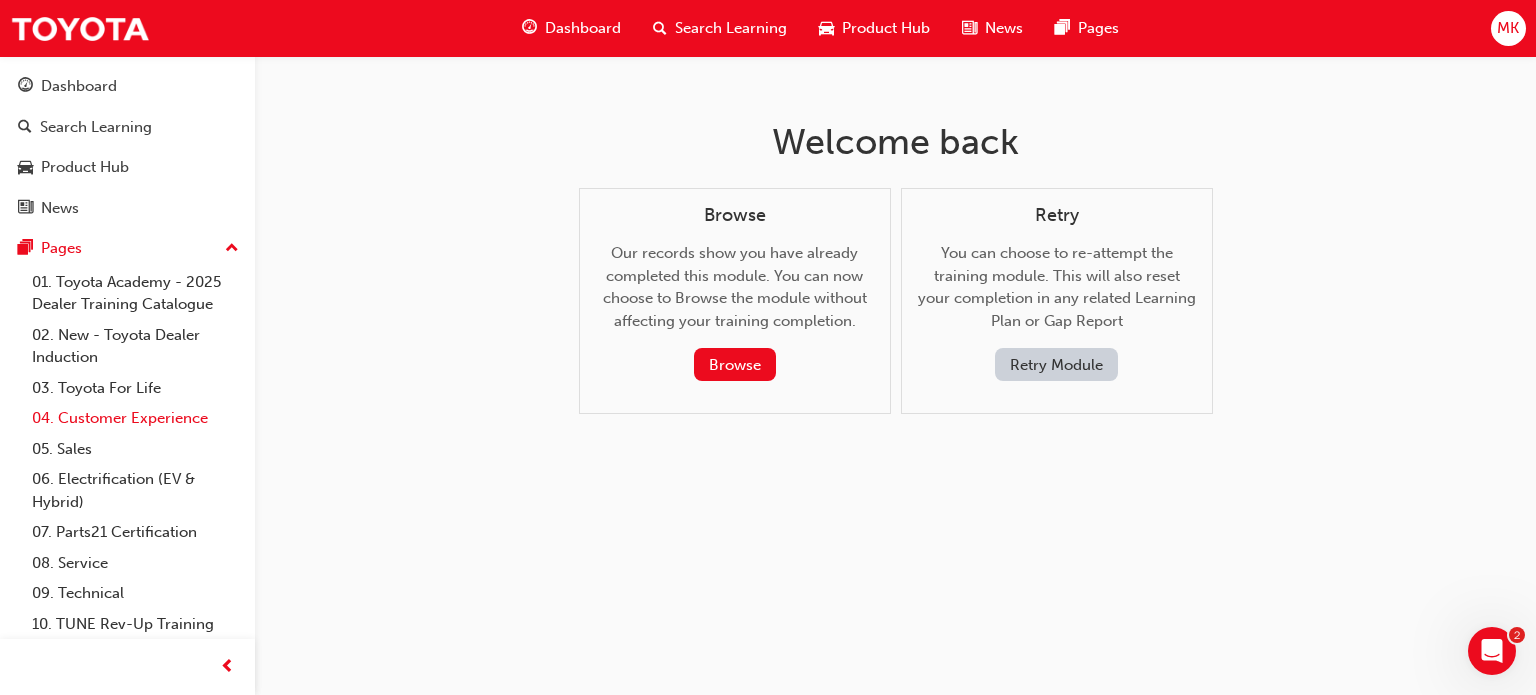 click on "04. Customer Experience" at bounding box center (135, 418) 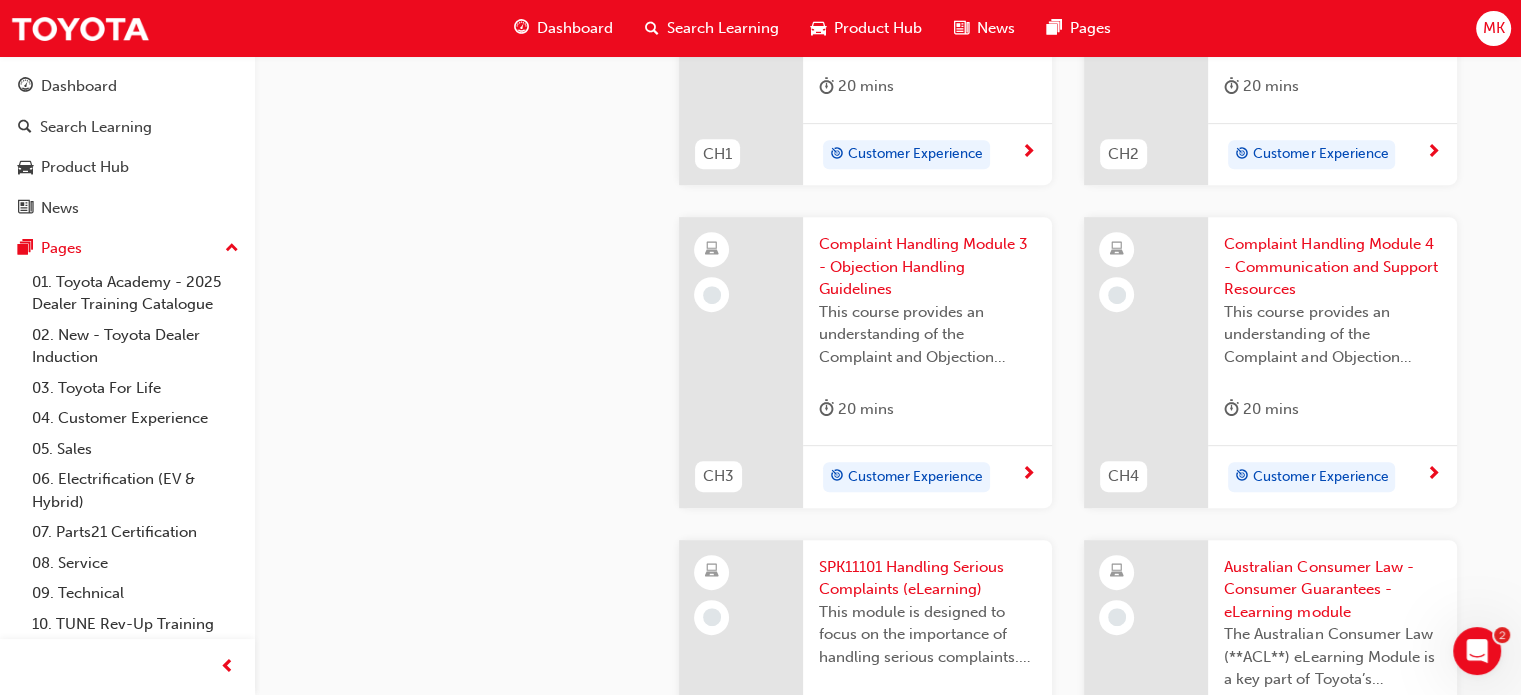 click on "Customer Experience" at bounding box center [915, 477] 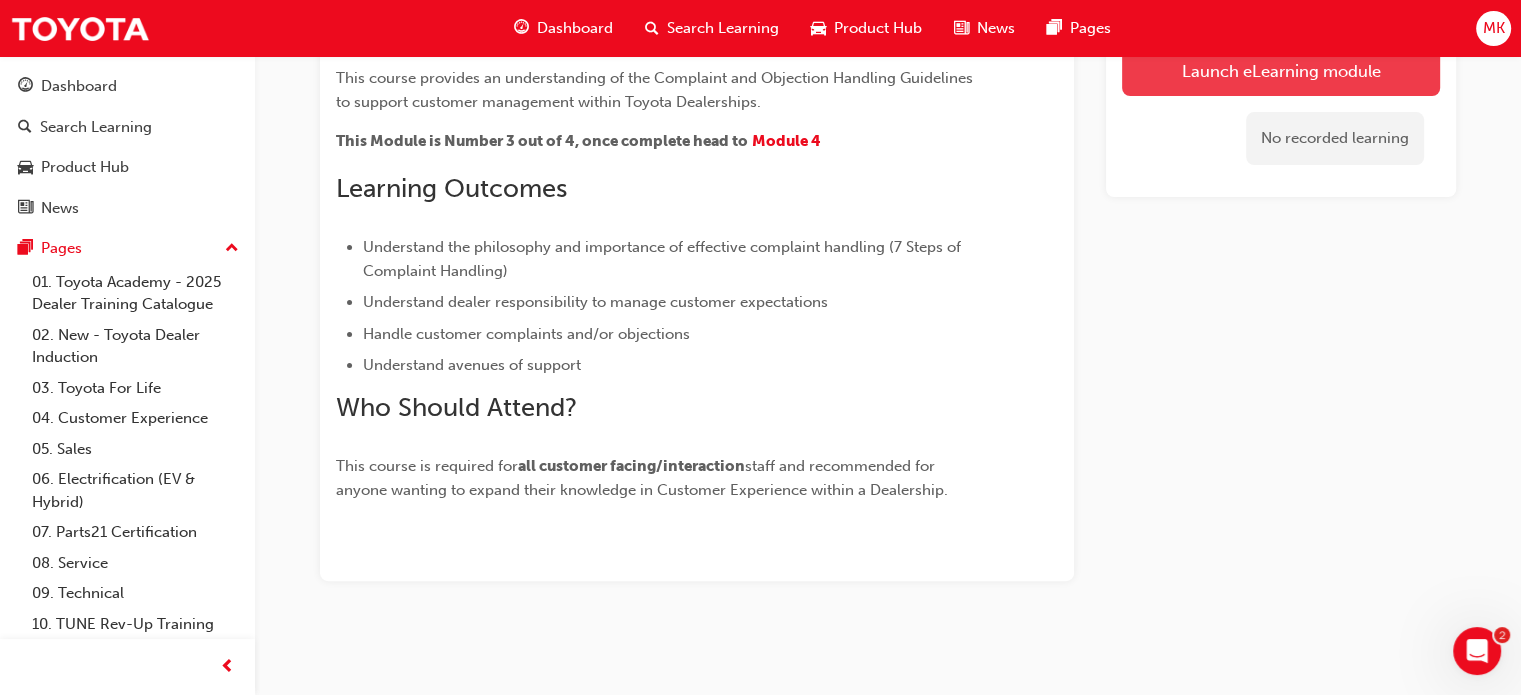 click on "Launch eLearning module" at bounding box center (1281, 71) 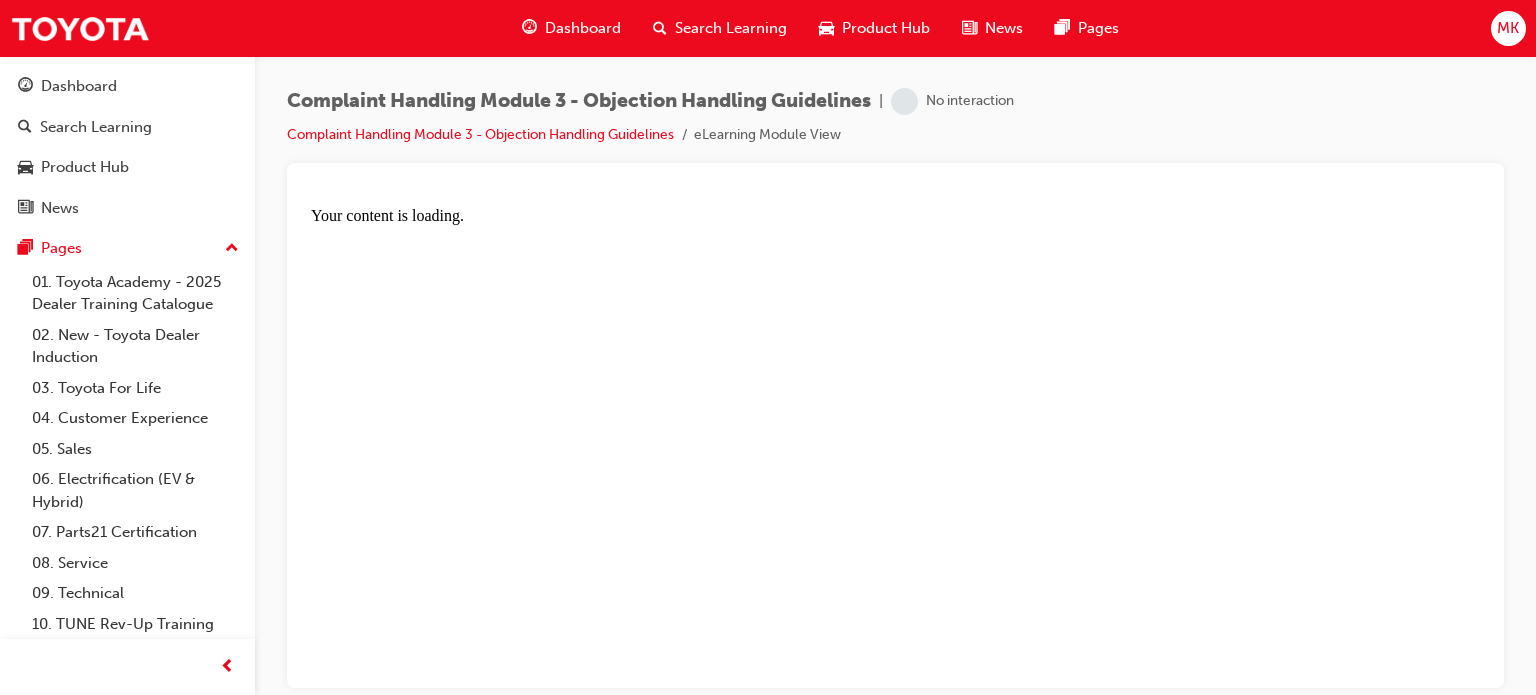scroll, scrollTop: 0, scrollLeft: 0, axis: both 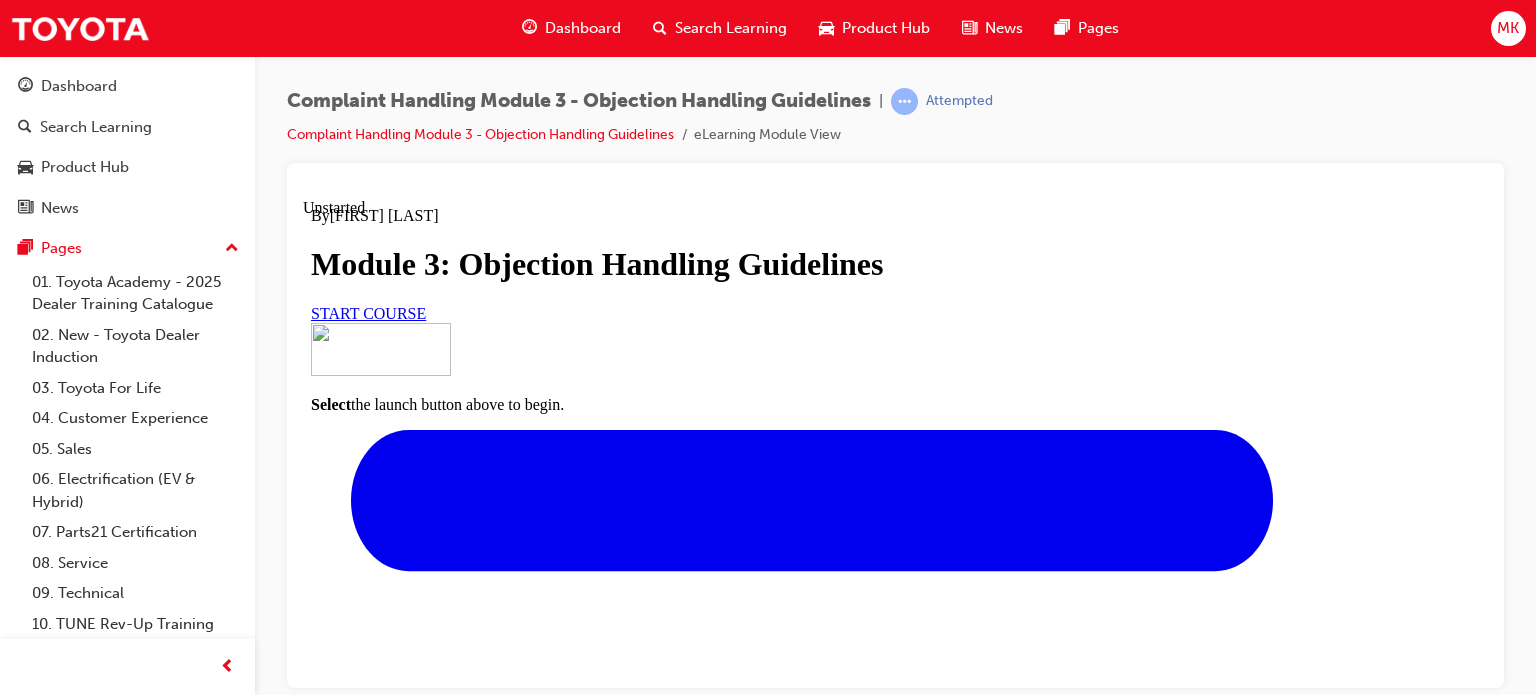 click on "START COURSE" at bounding box center (368, 312) 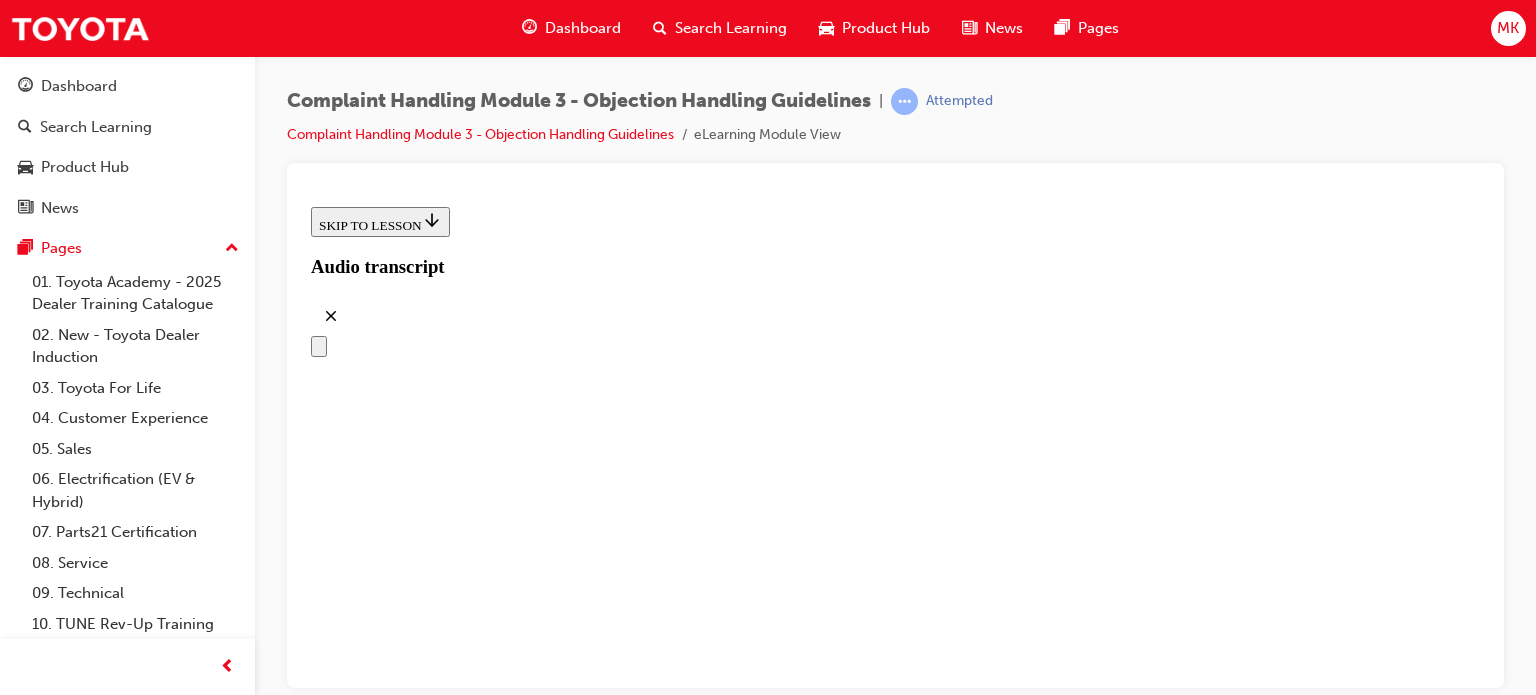 scroll, scrollTop: 501, scrollLeft: 0, axis: vertical 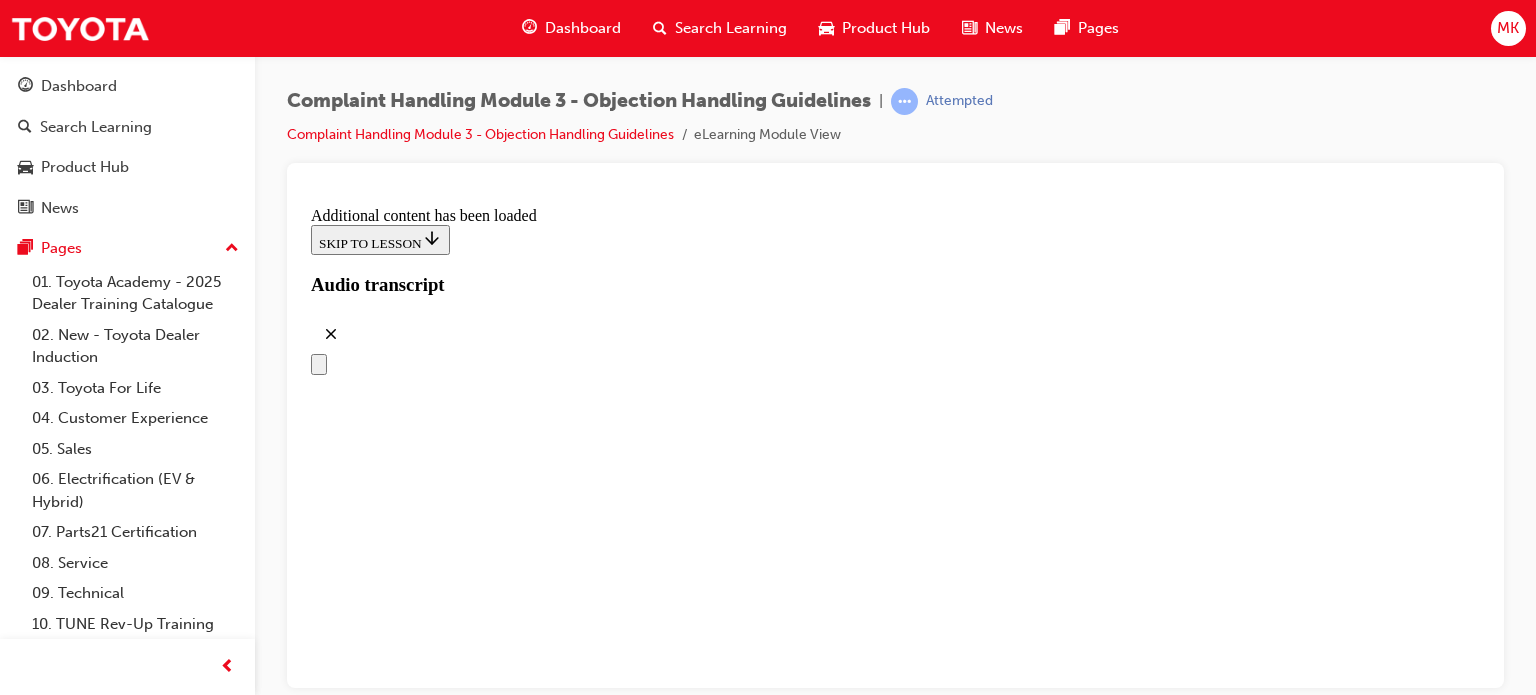 click 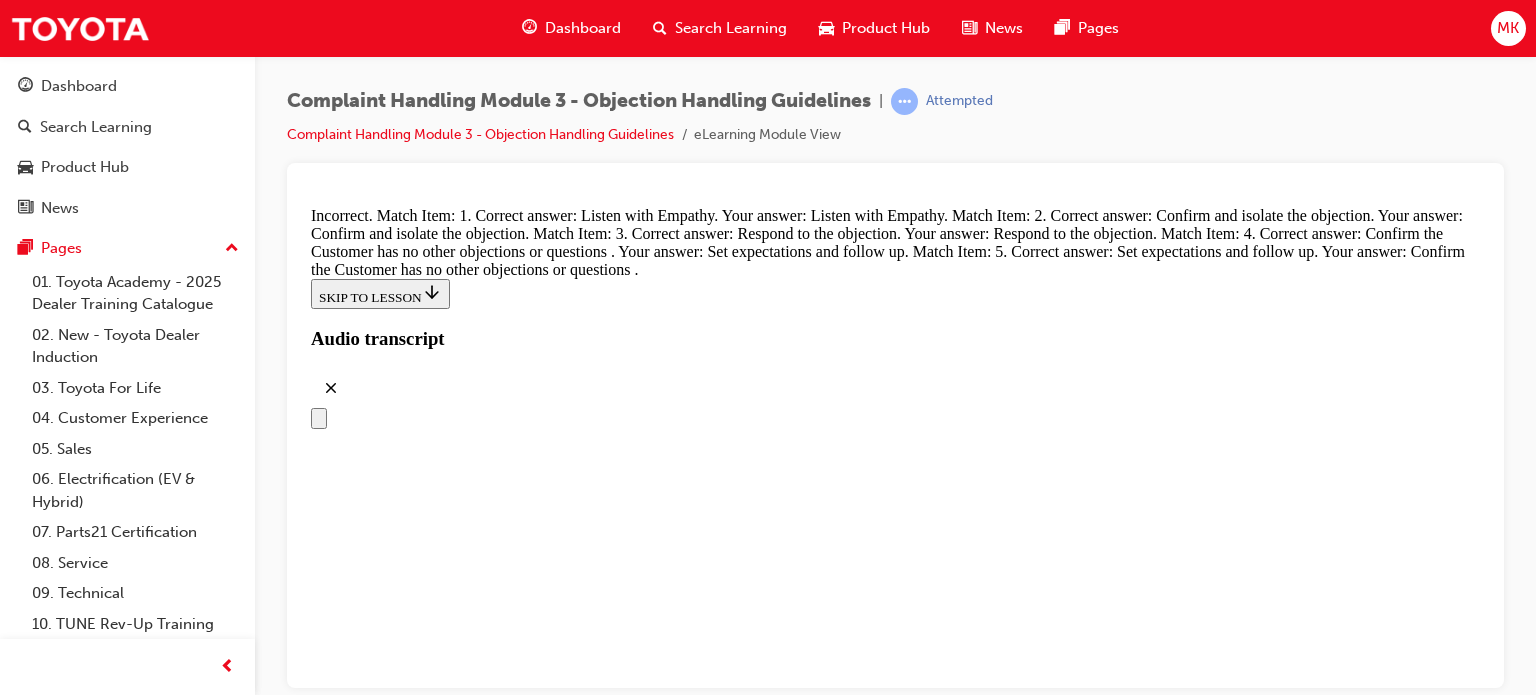scroll, scrollTop: 7866, scrollLeft: 0, axis: vertical 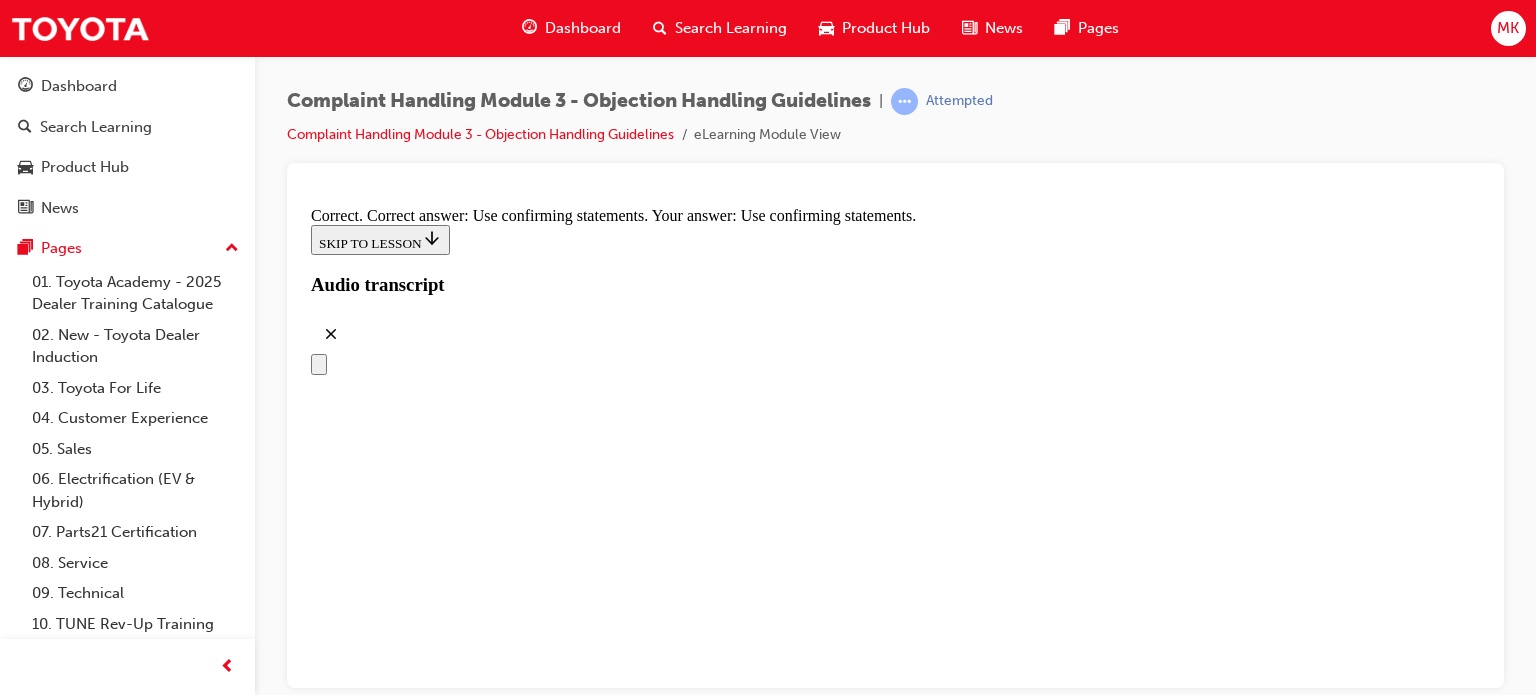 click on "True" at bounding box center (895, 24517) 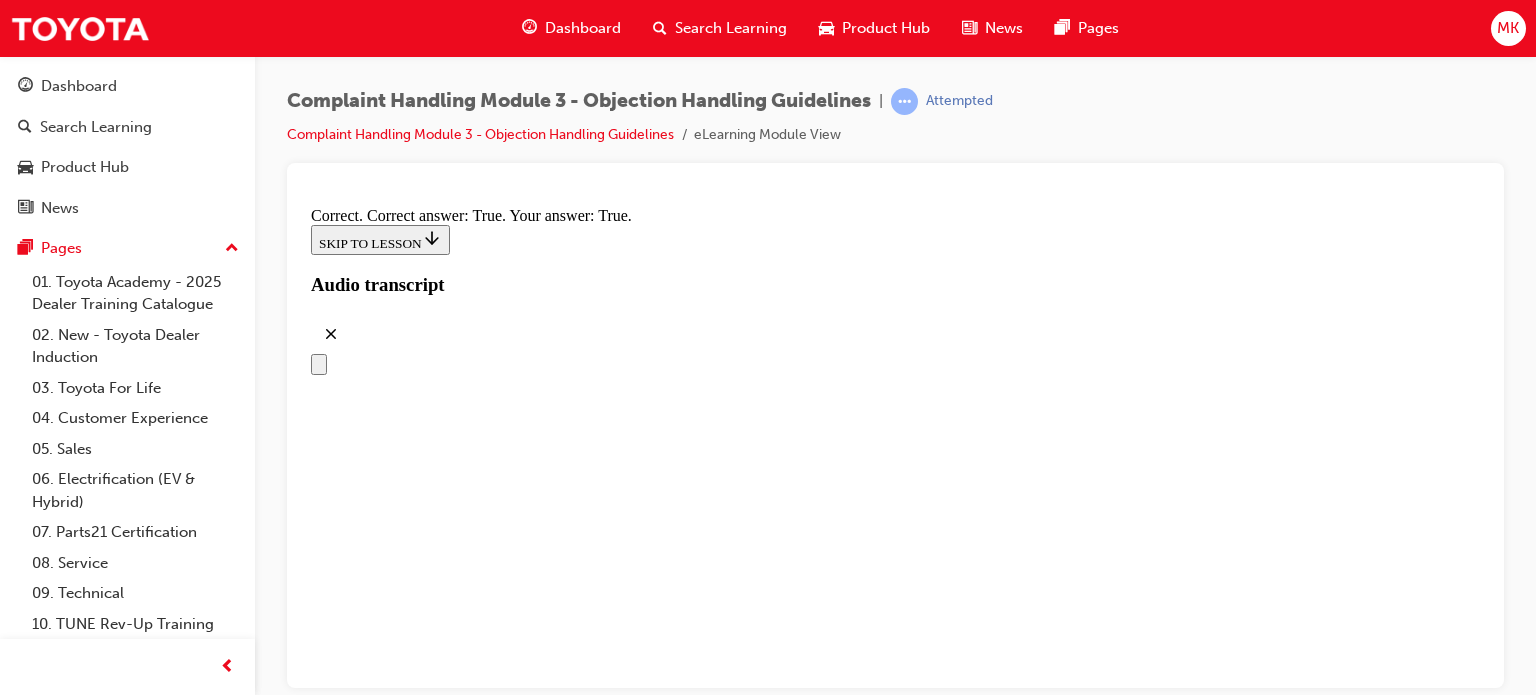 scroll, scrollTop: 10166, scrollLeft: 0, axis: vertical 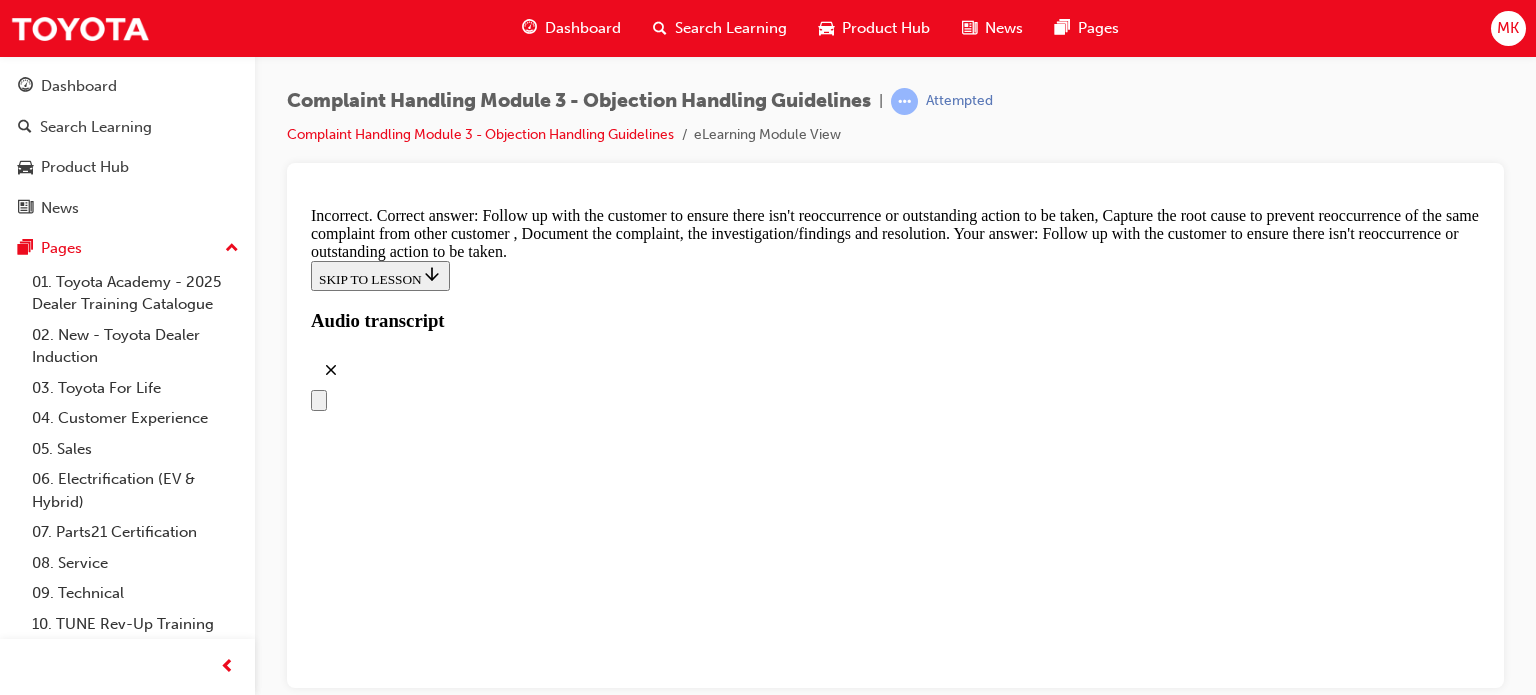 click on "TAKE AGAIN" at bounding box center [359, 29811] 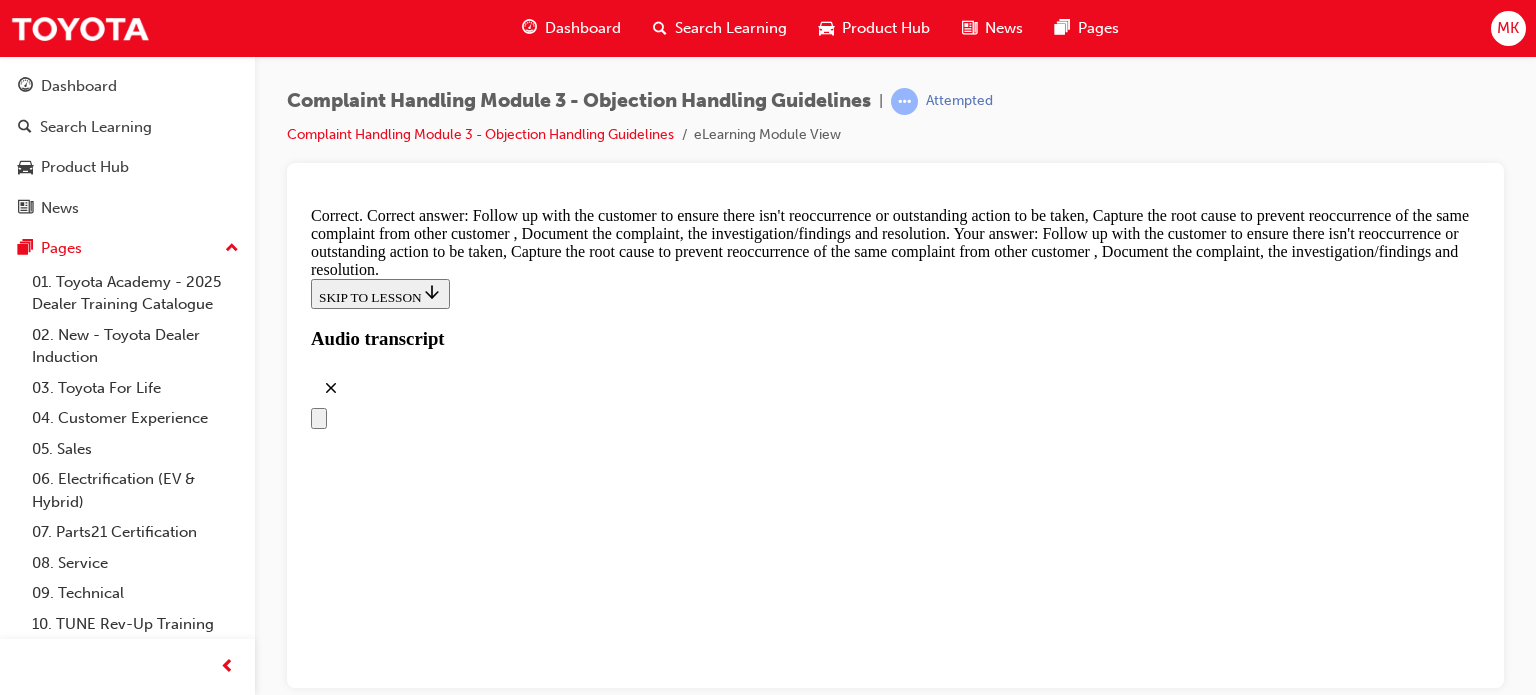 scroll, scrollTop: 10700, scrollLeft: 0, axis: vertical 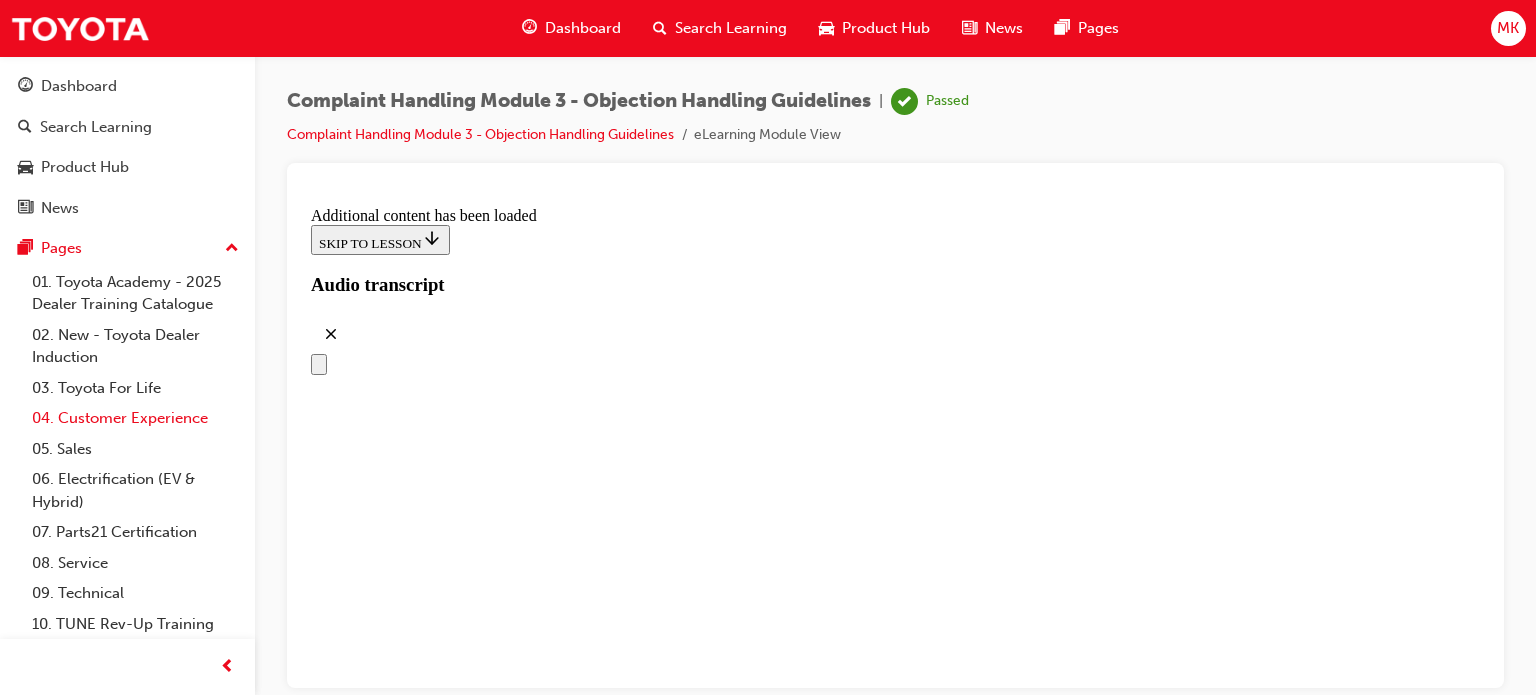 click on "04. Customer Experience" at bounding box center (135, 418) 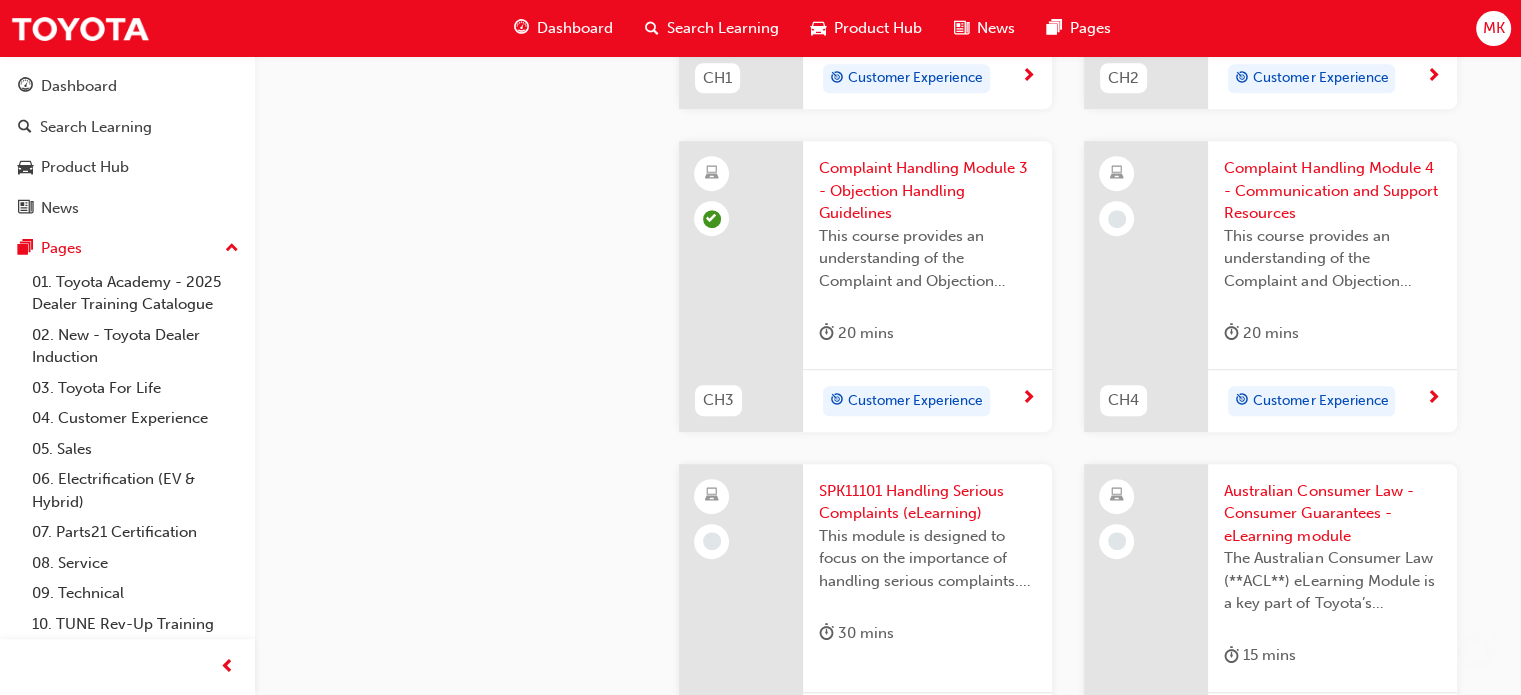 scroll, scrollTop: 1000, scrollLeft: 0, axis: vertical 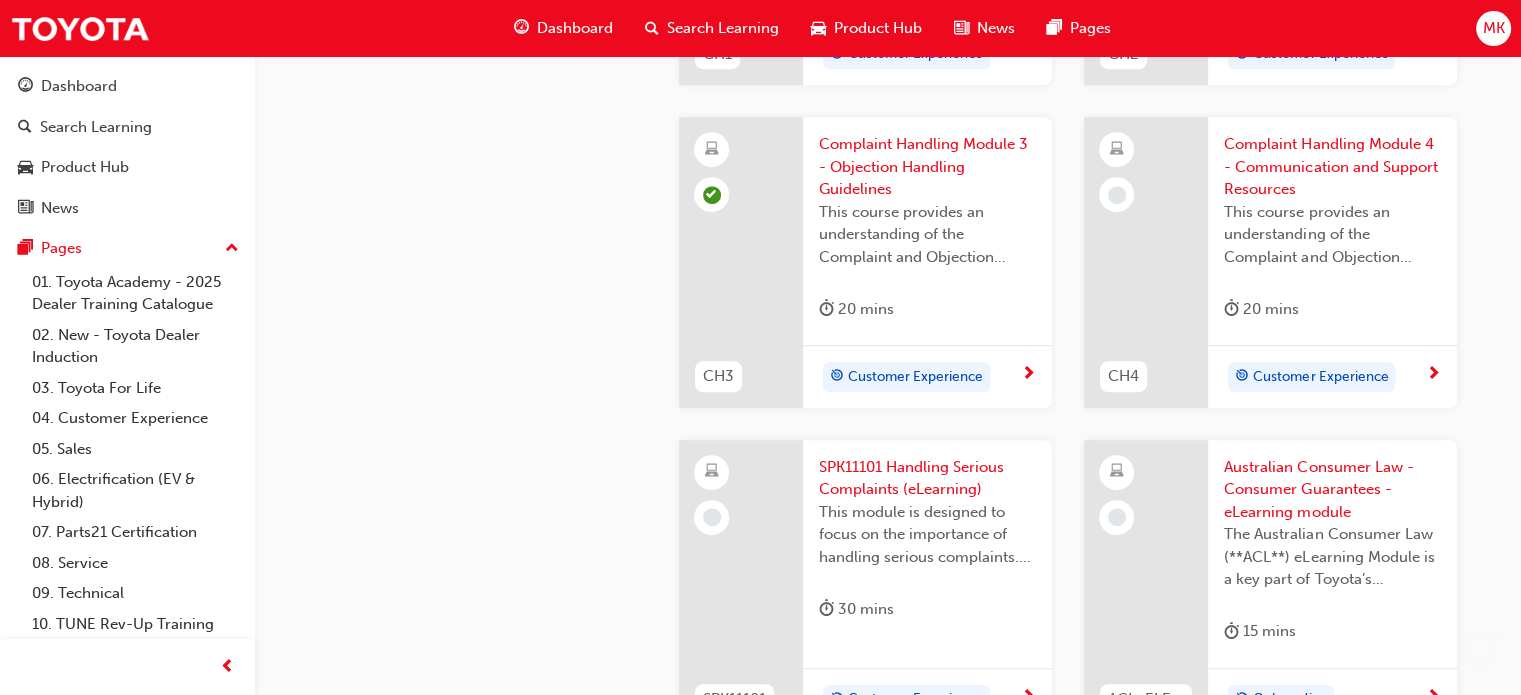 click at bounding box center (1433, 375) 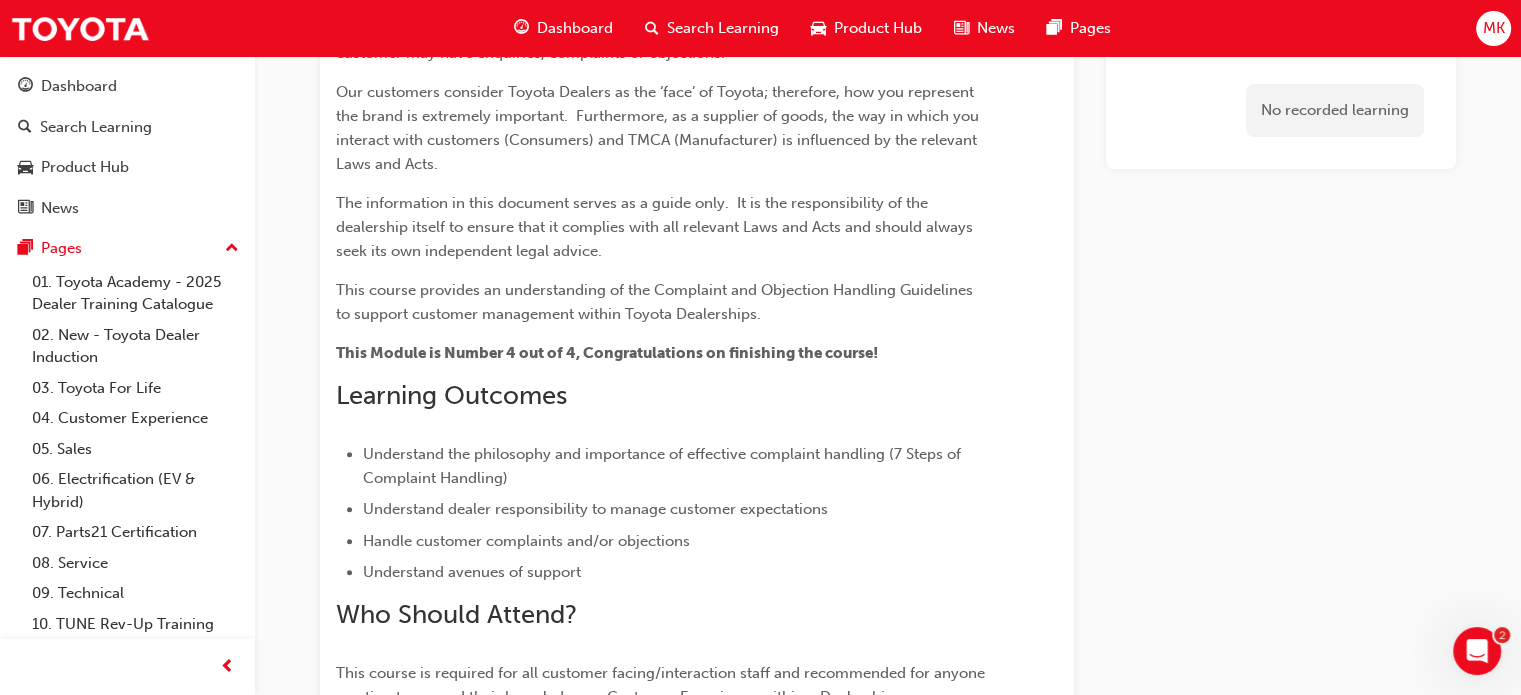 scroll, scrollTop: 783, scrollLeft: 0, axis: vertical 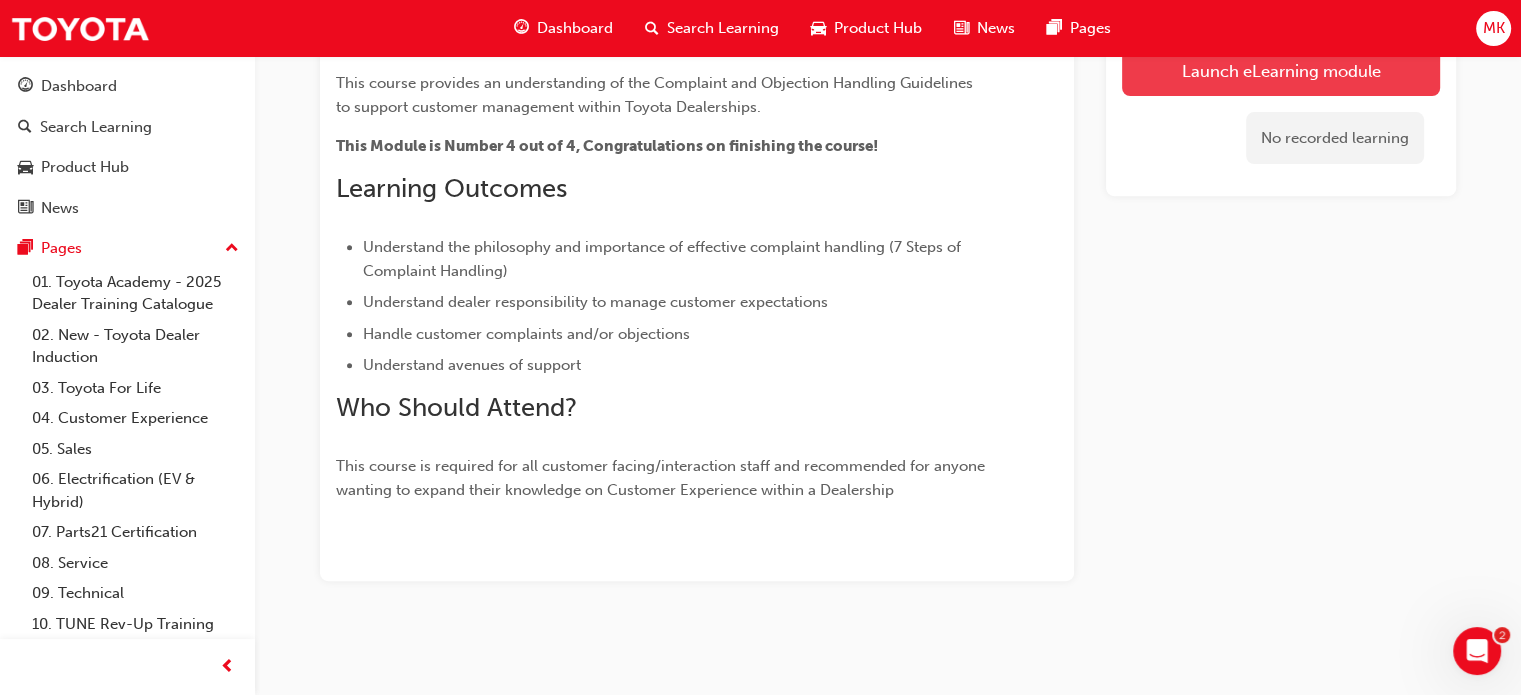click on "Launch eLearning module" at bounding box center (1281, 71) 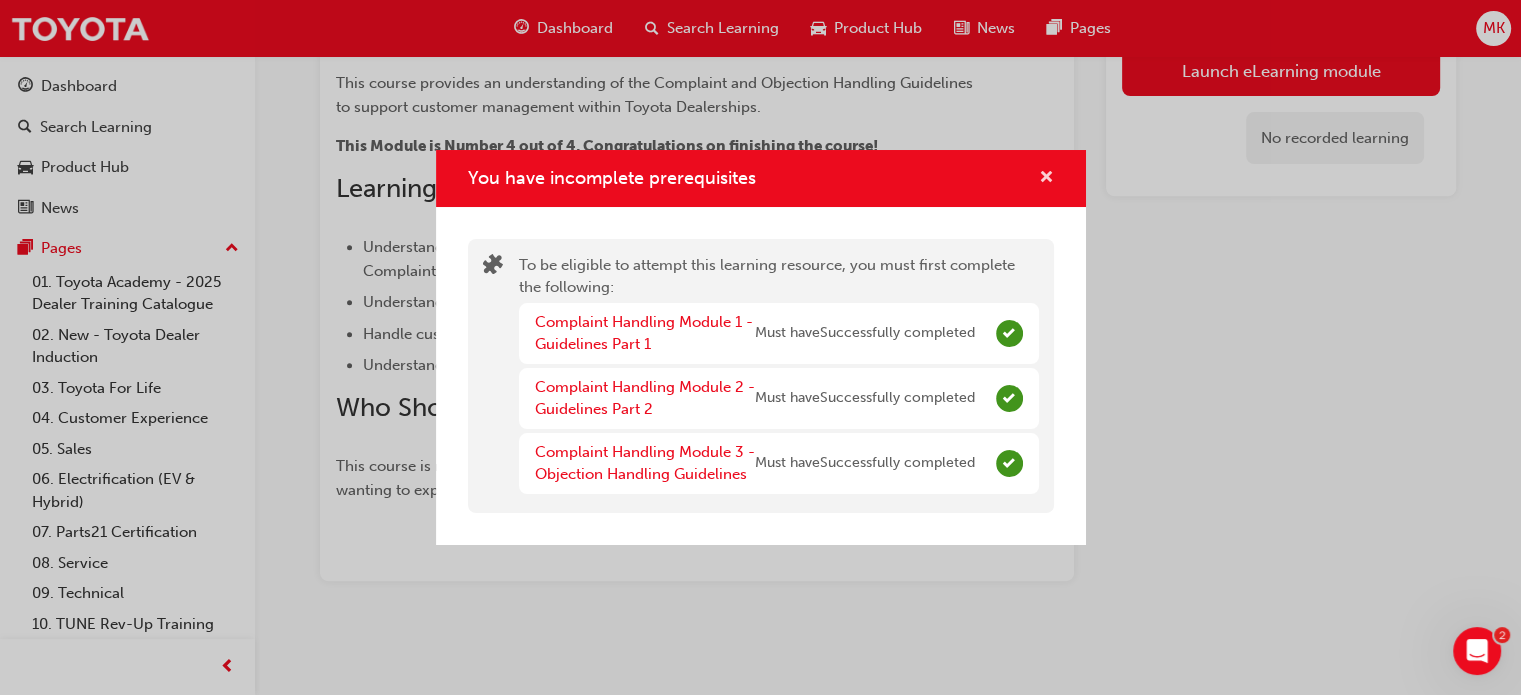 click at bounding box center (1046, 179) 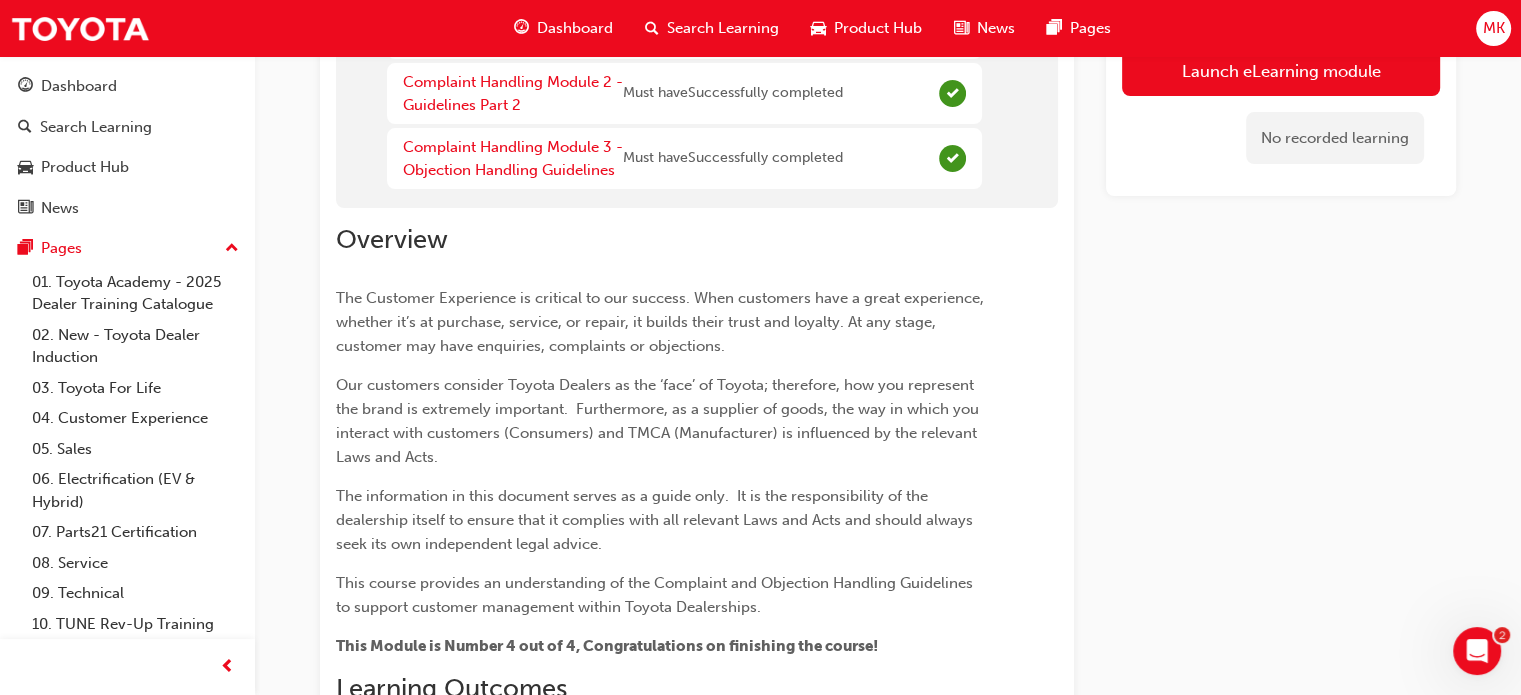 scroll, scrollTop: 0, scrollLeft: 0, axis: both 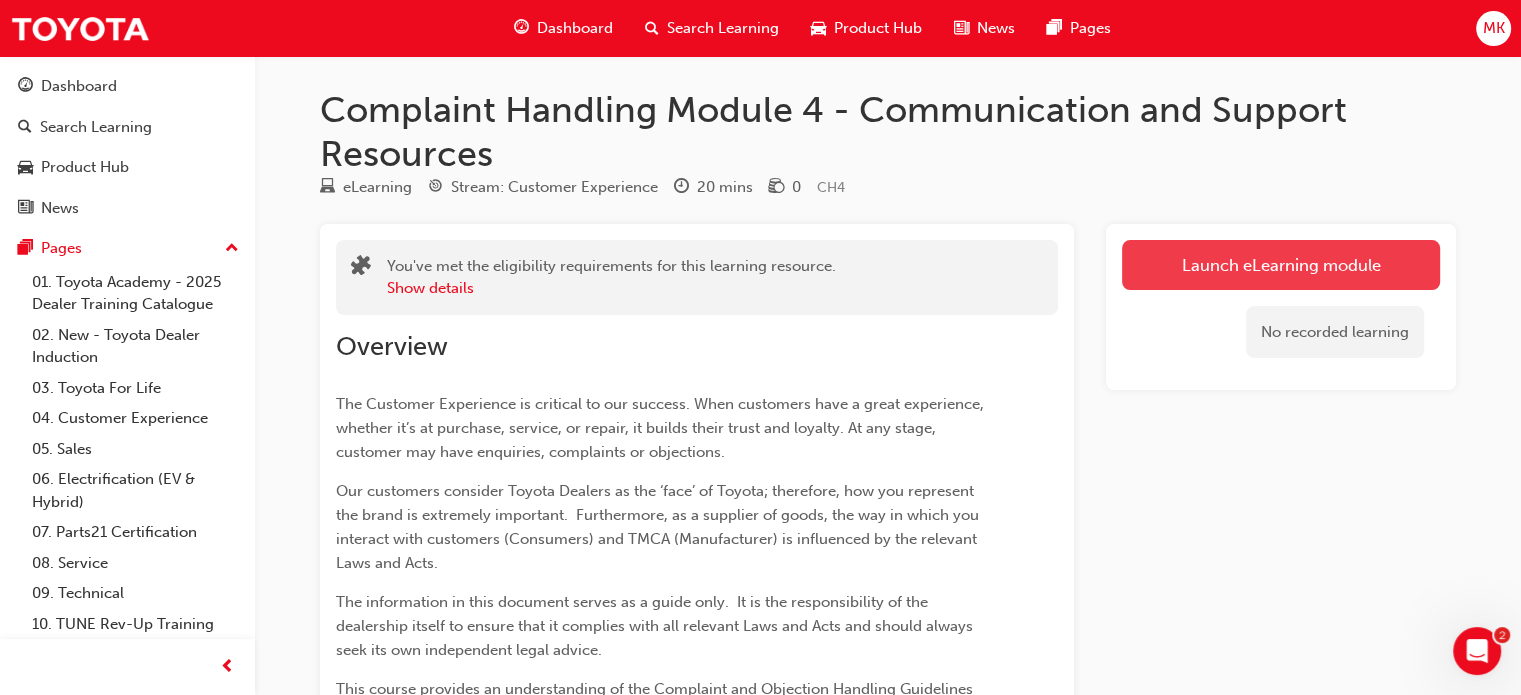 click on "Launch eLearning module" at bounding box center (1281, 265) 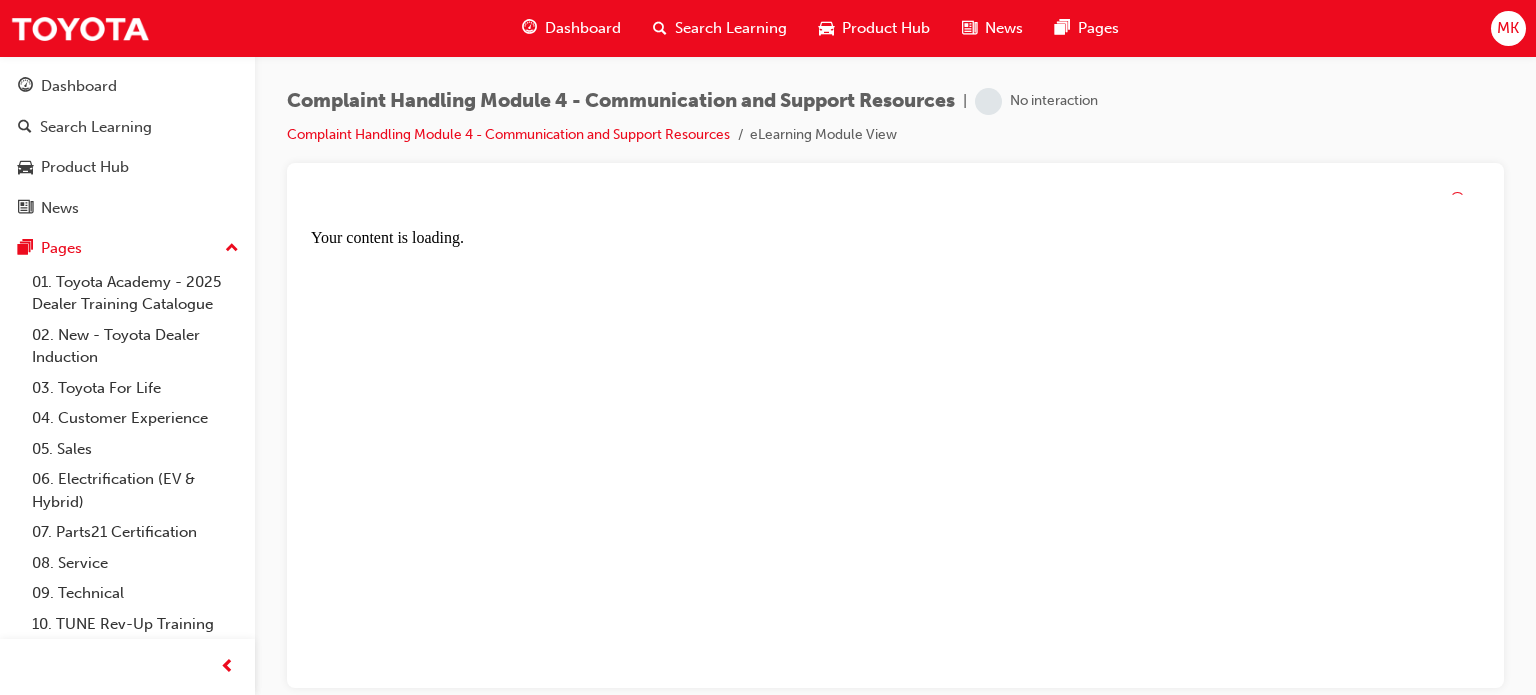 scroll, scrollTop: 0, scrollLeft: 0, axis: both 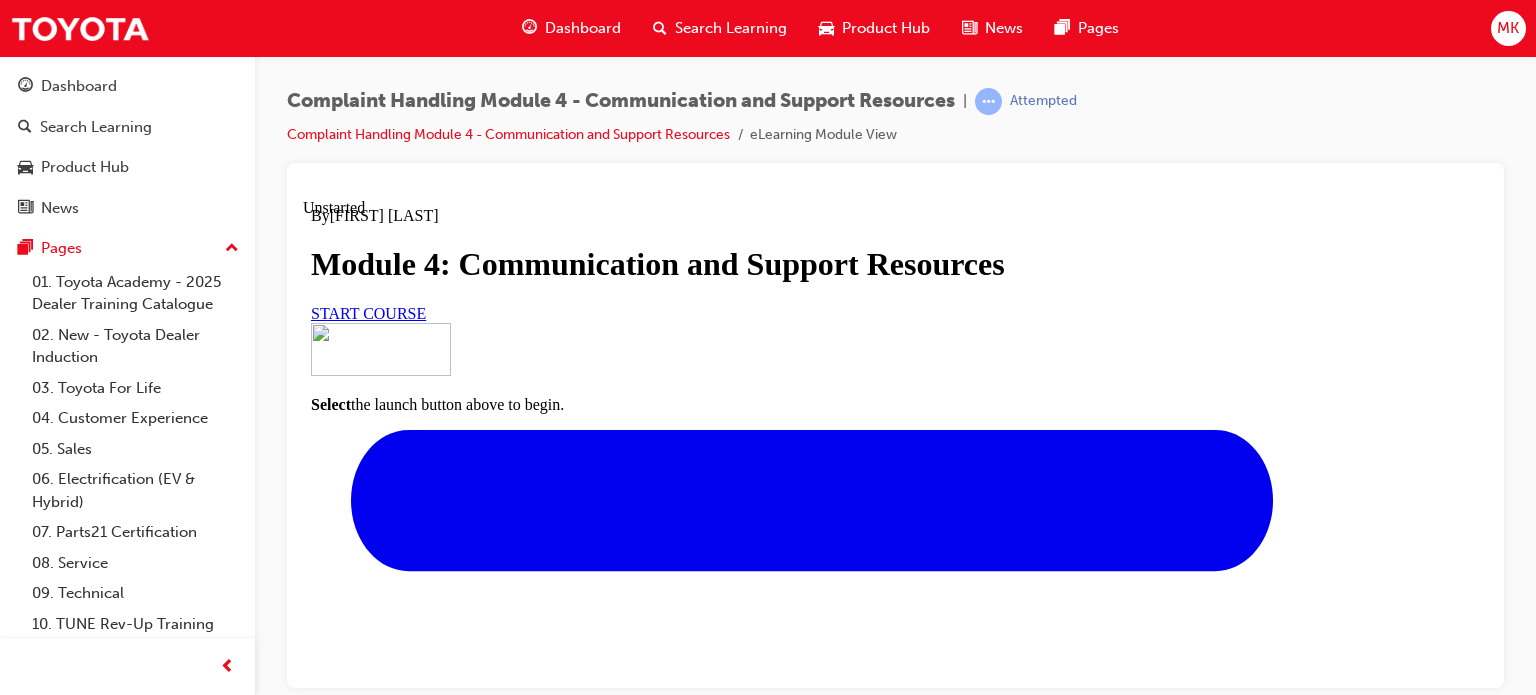 click on "START COURSE" at bounding box center (368, 312) 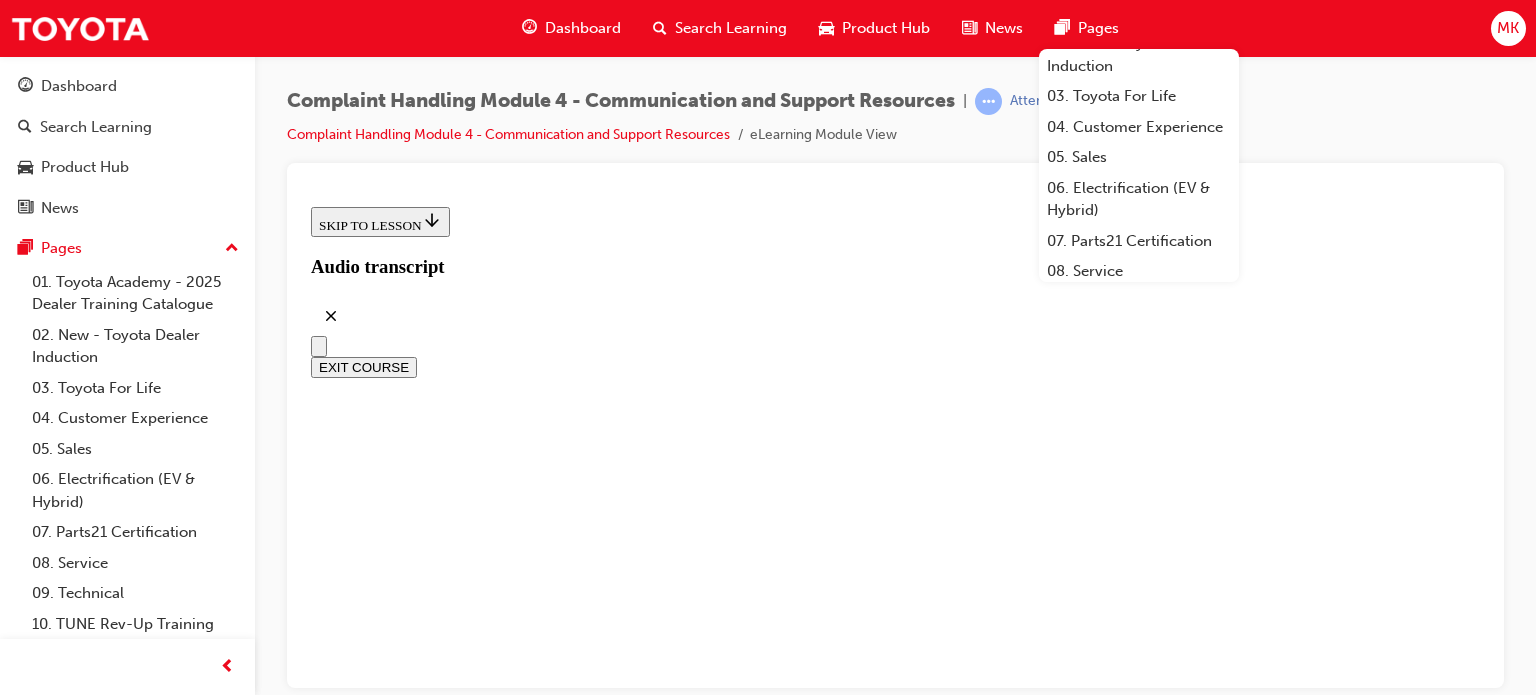 scroll, scrollTop: 0, scrollLeft: 0, axis: both 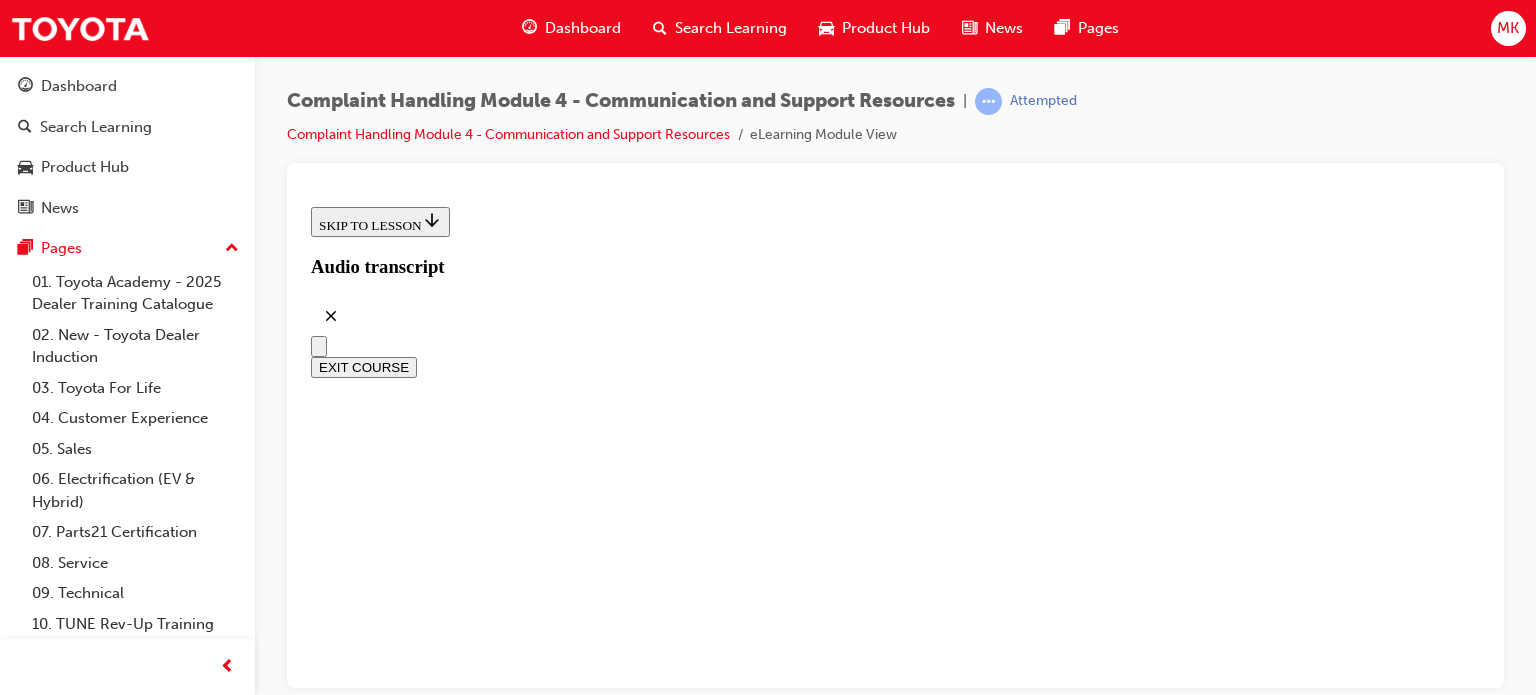 click on "CONTINUE" at bounding box center (353, 5258) 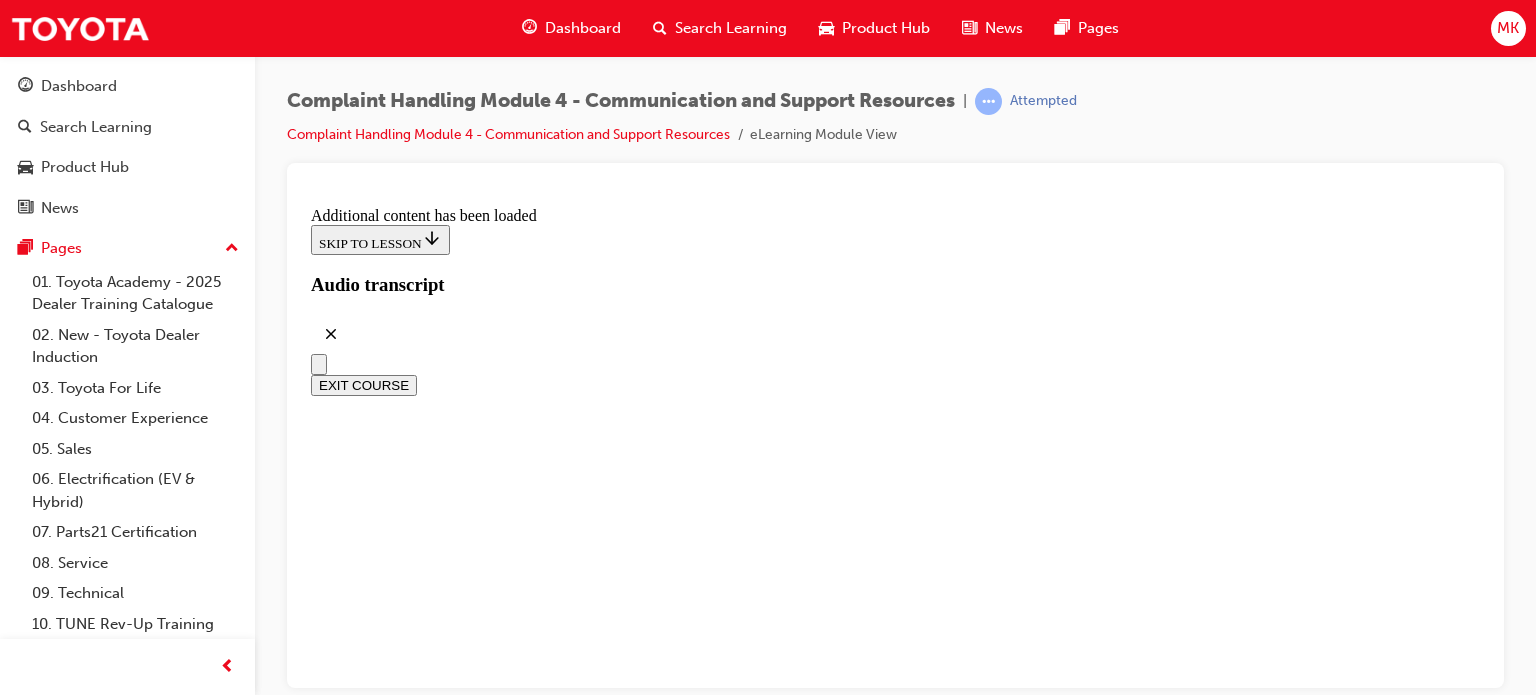 scroll, scrollTop: 3502, scrollLeft: 0, axis: vertical 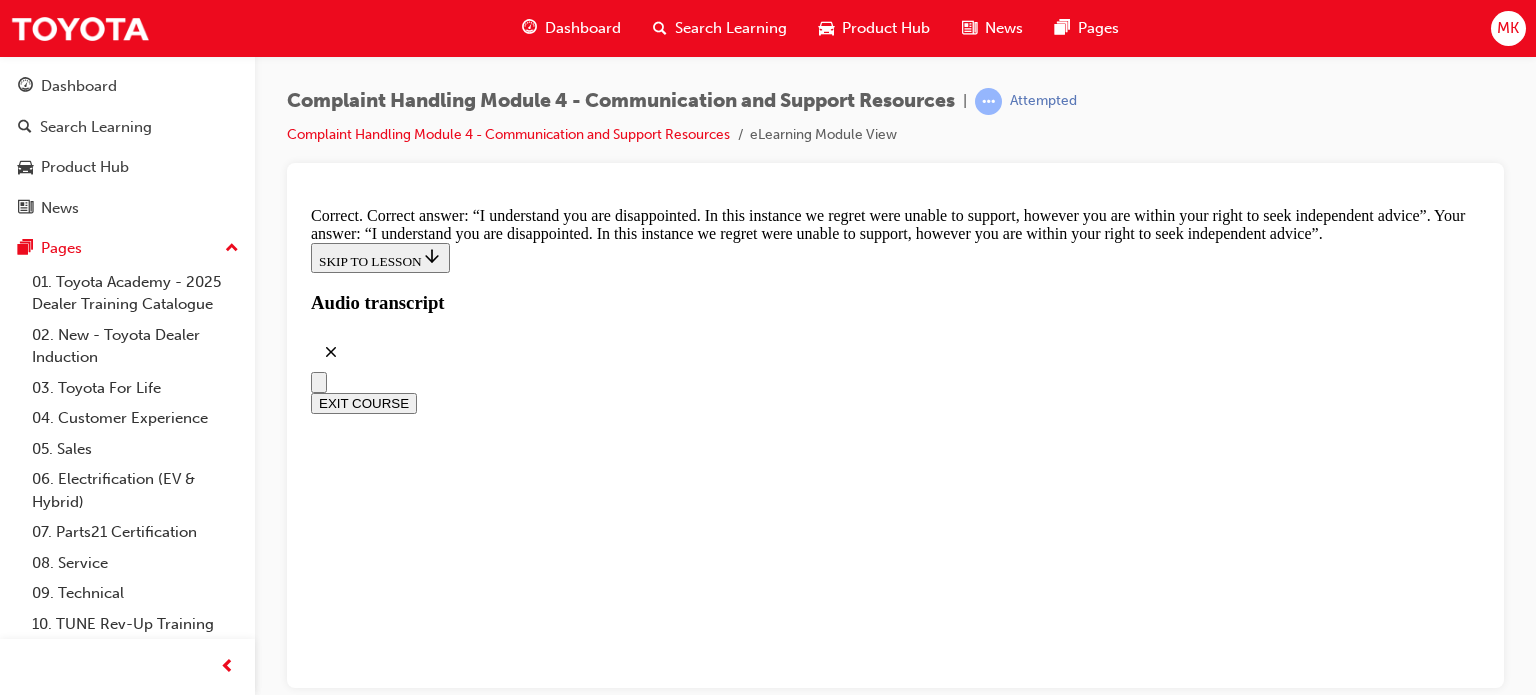click on "Set realistic expectations when the concern is not a manufacturing defect" at bounding box center [915, 28216] 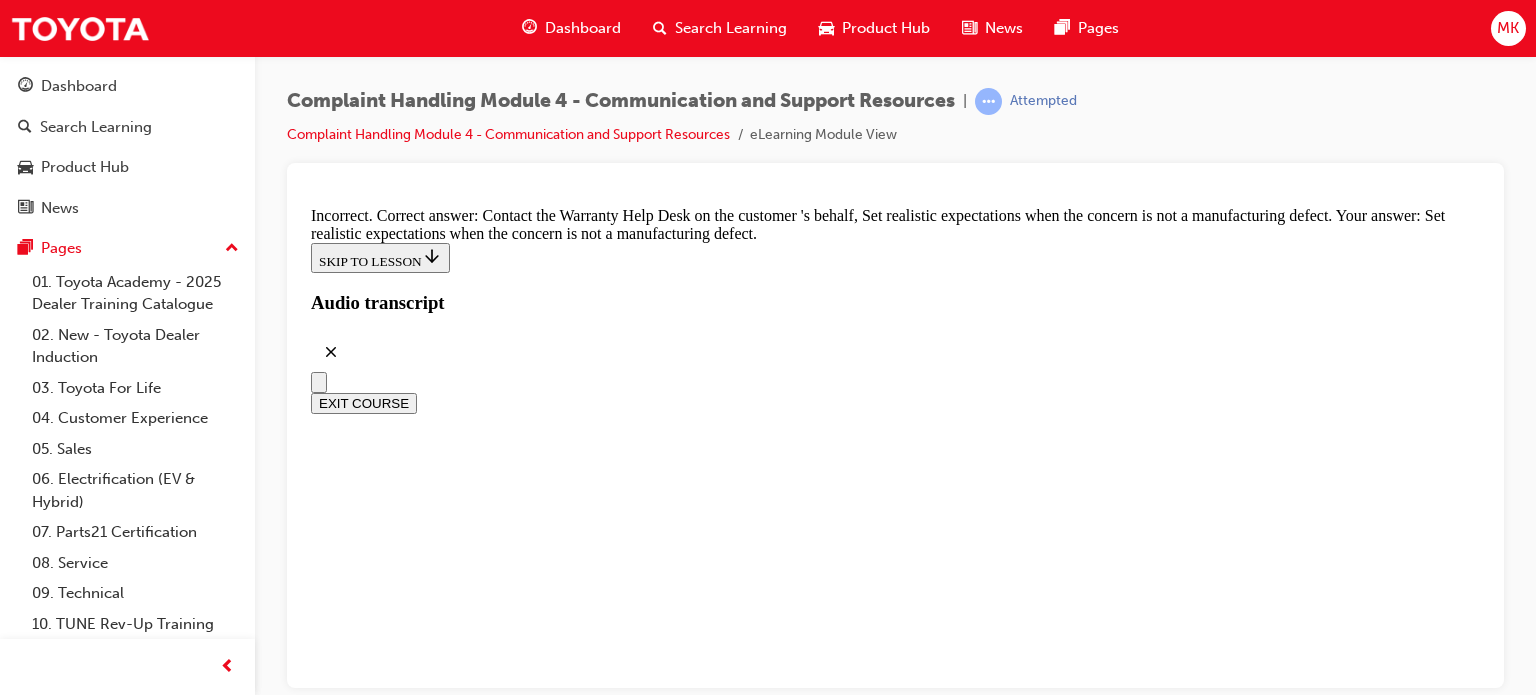 scroll, scrollTop: 13933, scrollLeft: 0, axis: vertical 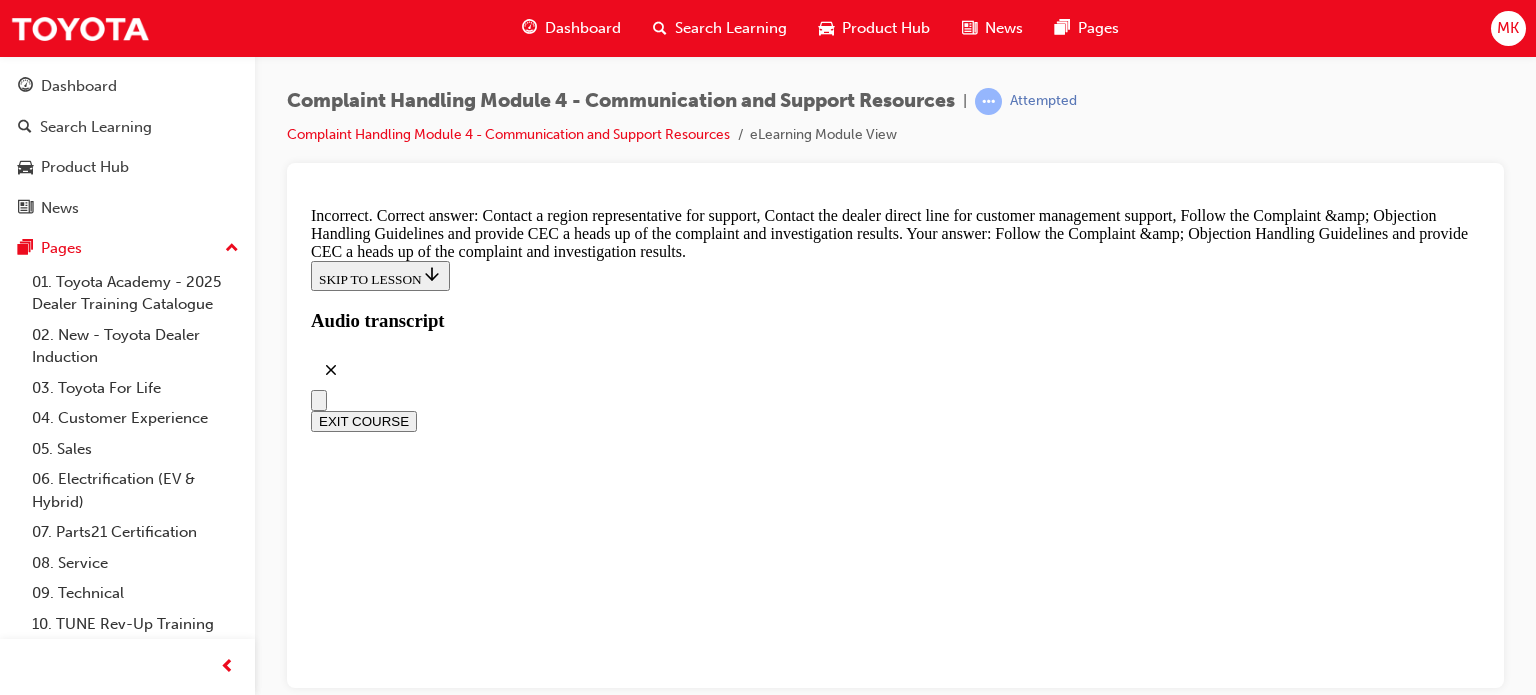 click on "All the above are correct" at bounding box center [895, 40062] 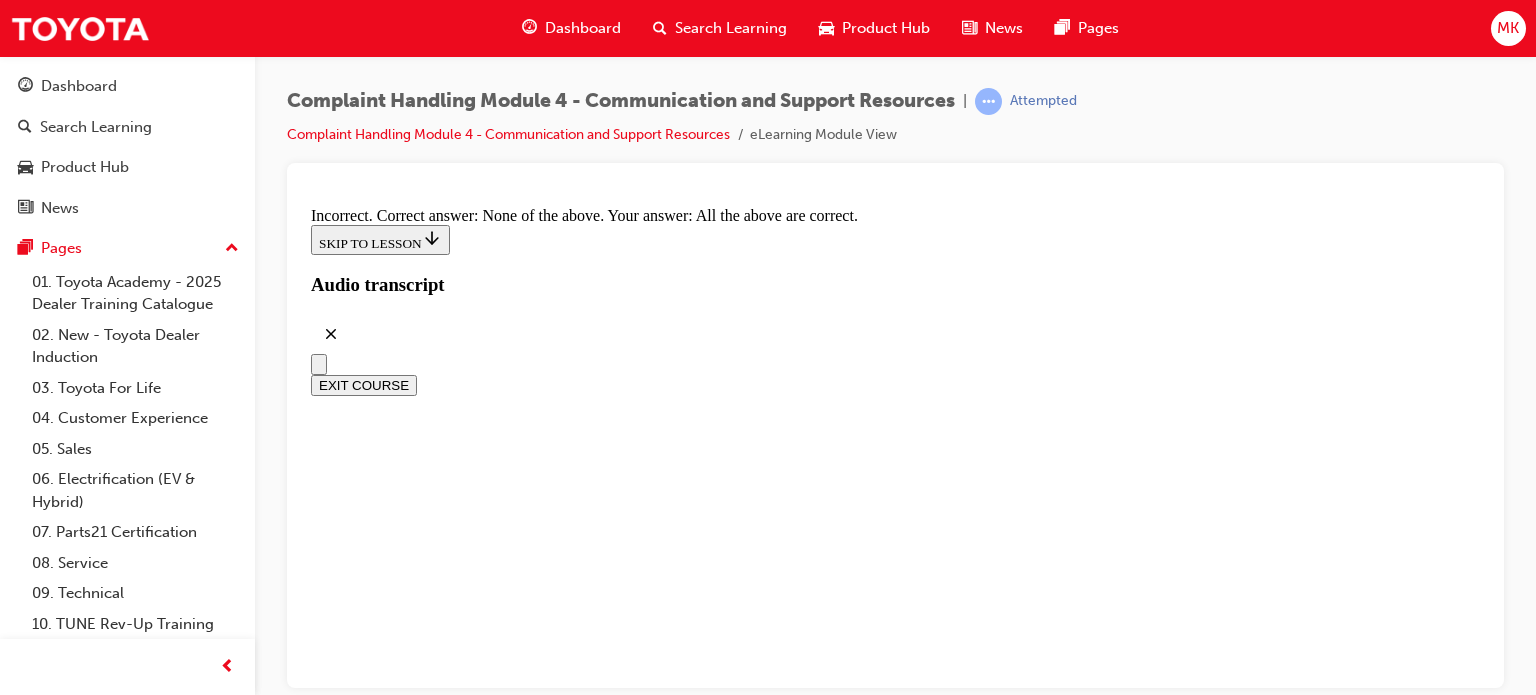 scroll, scrollTop: 15386, scrollLeft: 0, axis: vertical 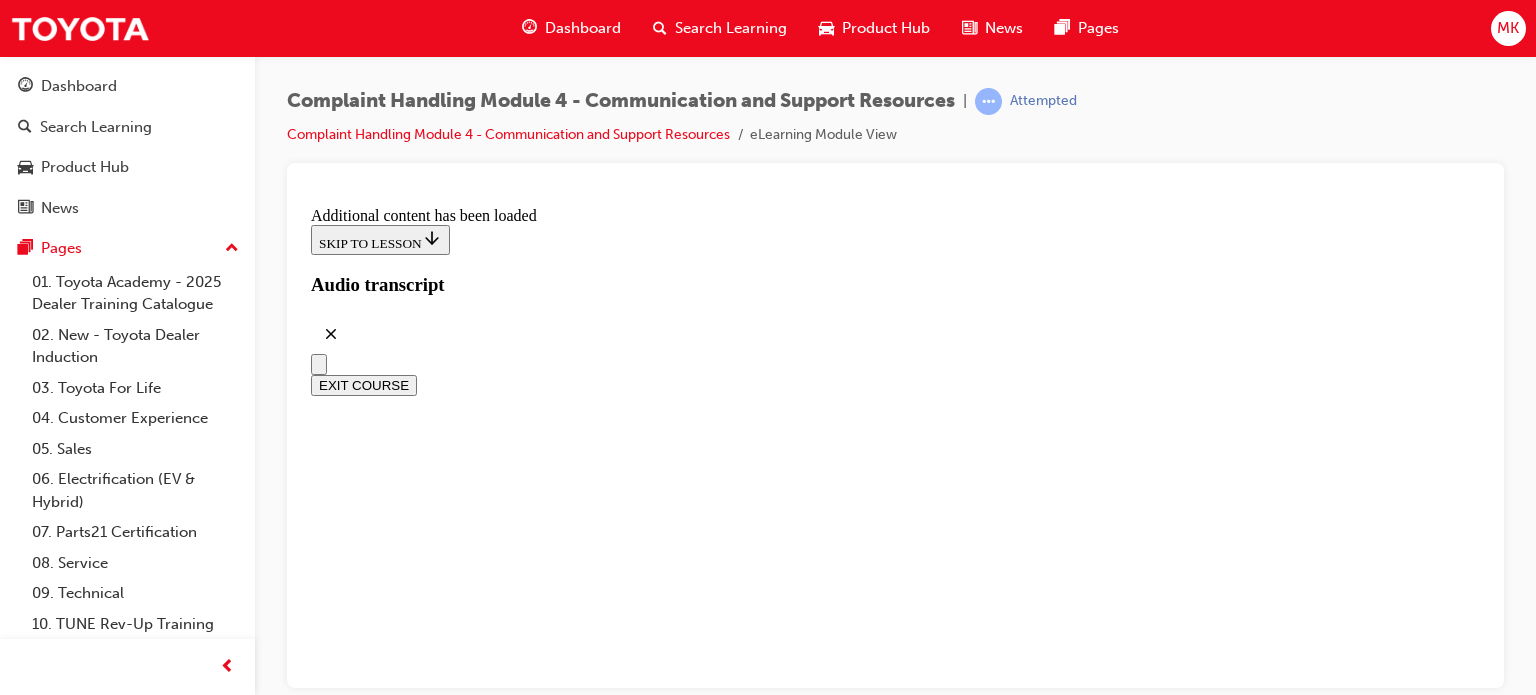 click on "CONTINUE" at bounding box center (353, 43502) 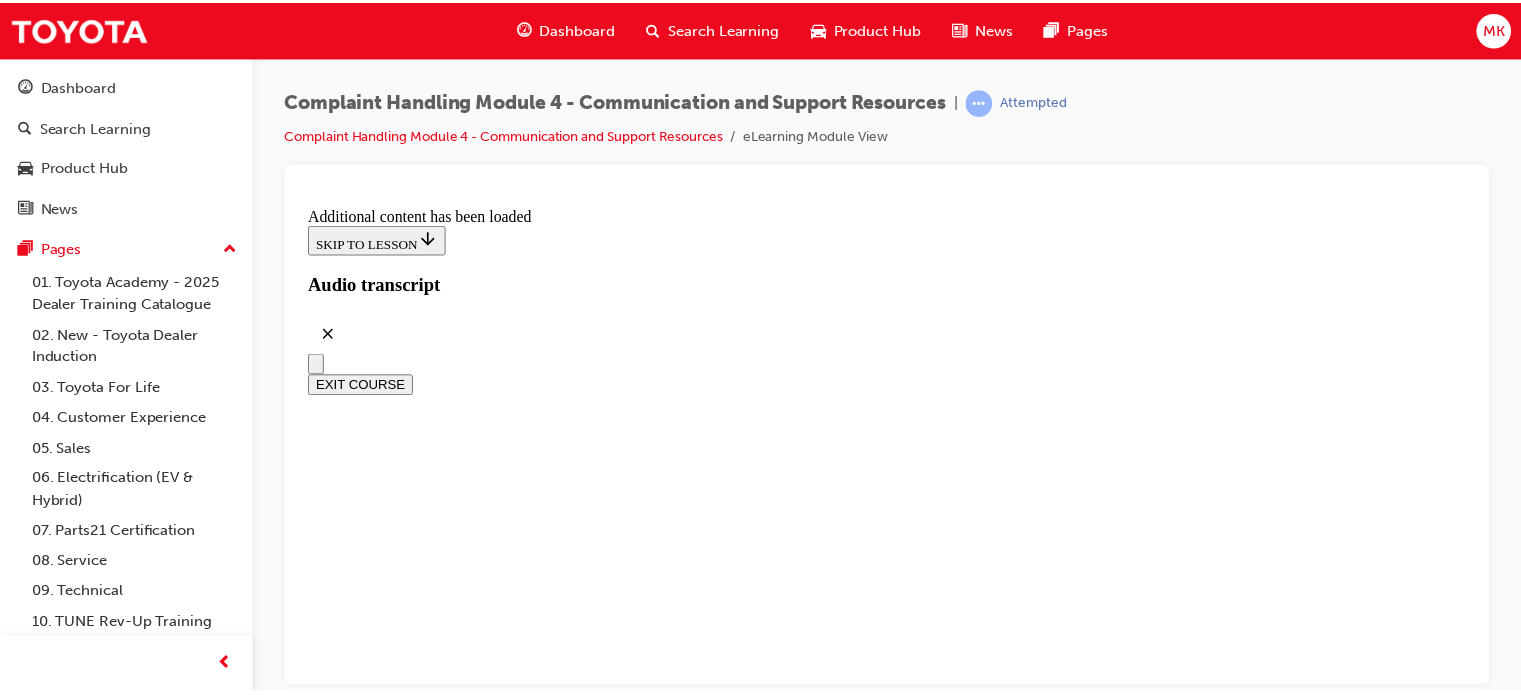 scroll, scrollTop: 17577, scrollLeft: 0, axis: vertical 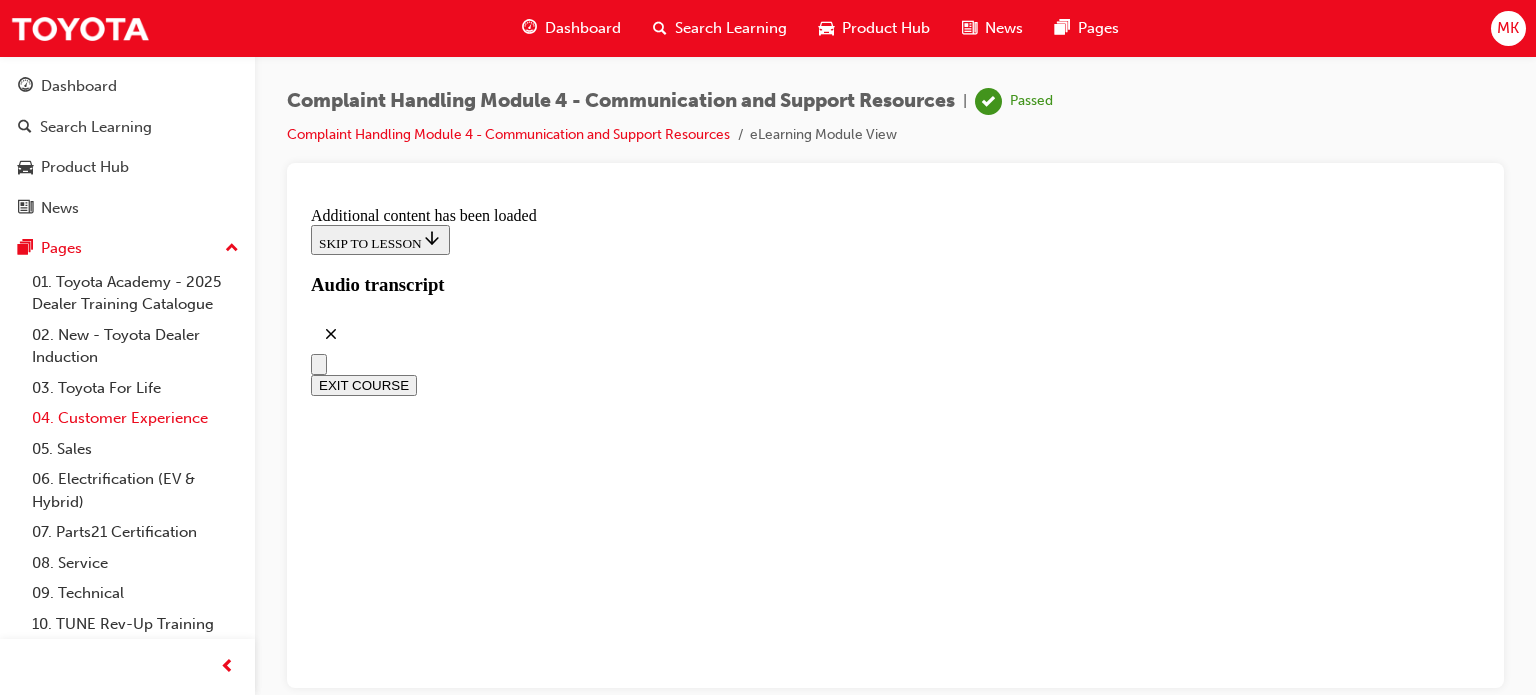 click on "04. Customer Experience" at bounding box center (135, 418) 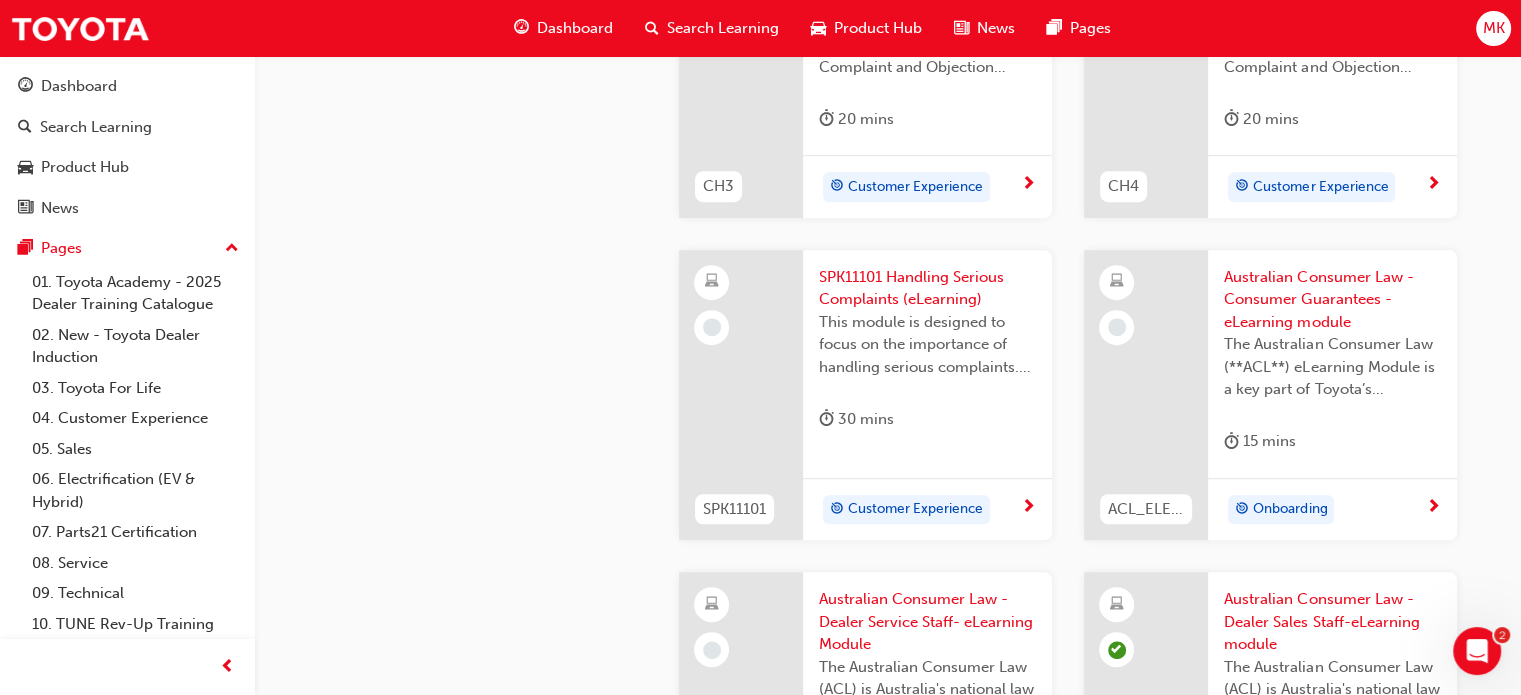 scroll, scrollTop: 1200, scrollLeft: 0, axis: vertical 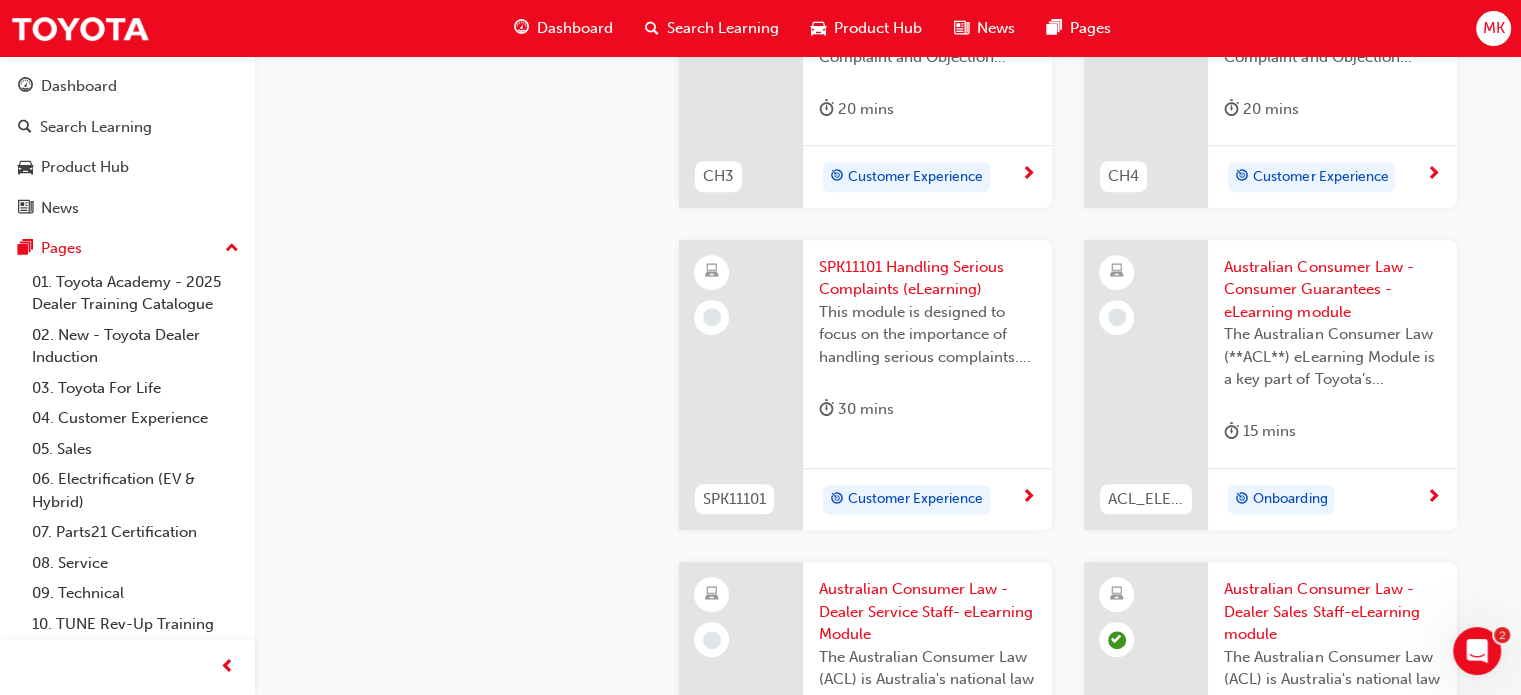 click on "Customer Experience" at bounding box center [915, 499] 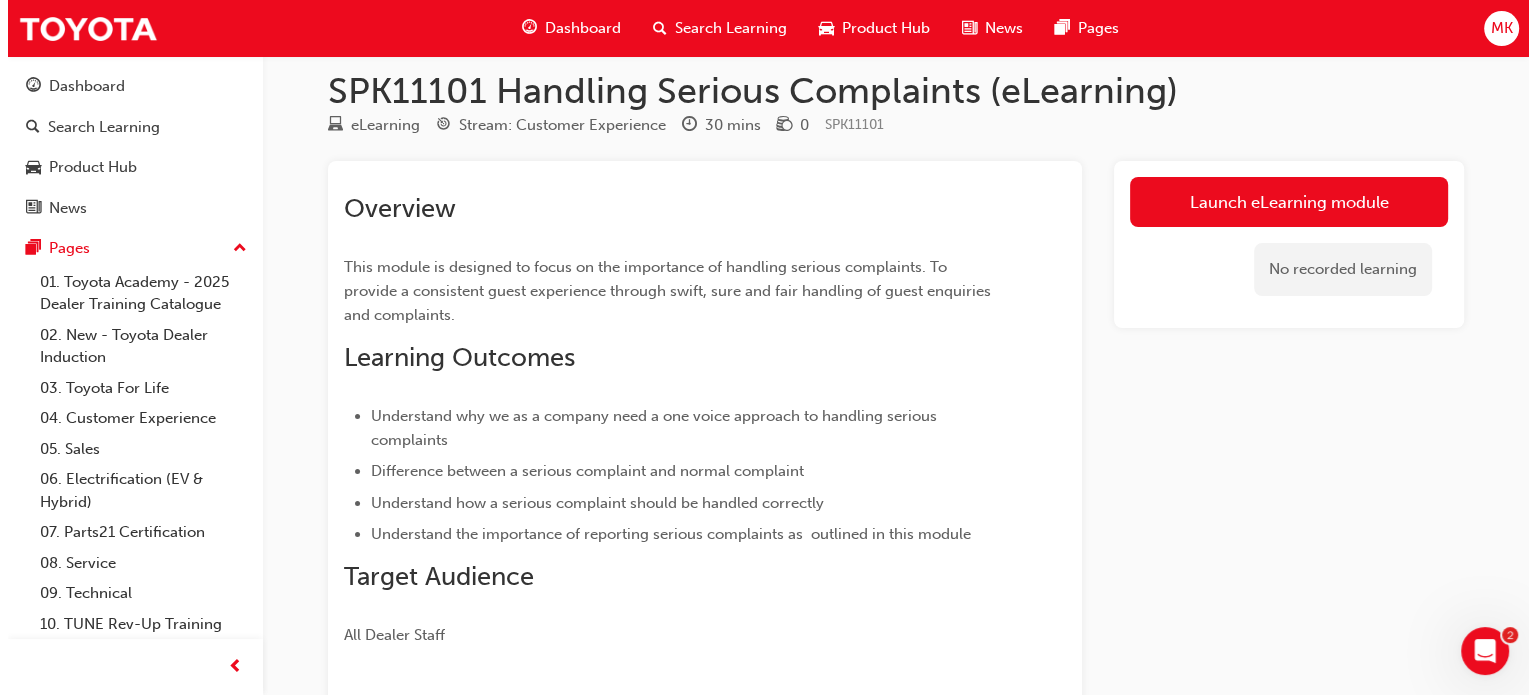 scroll, scrollTop: 0, scrollLeft: 0, axis: both 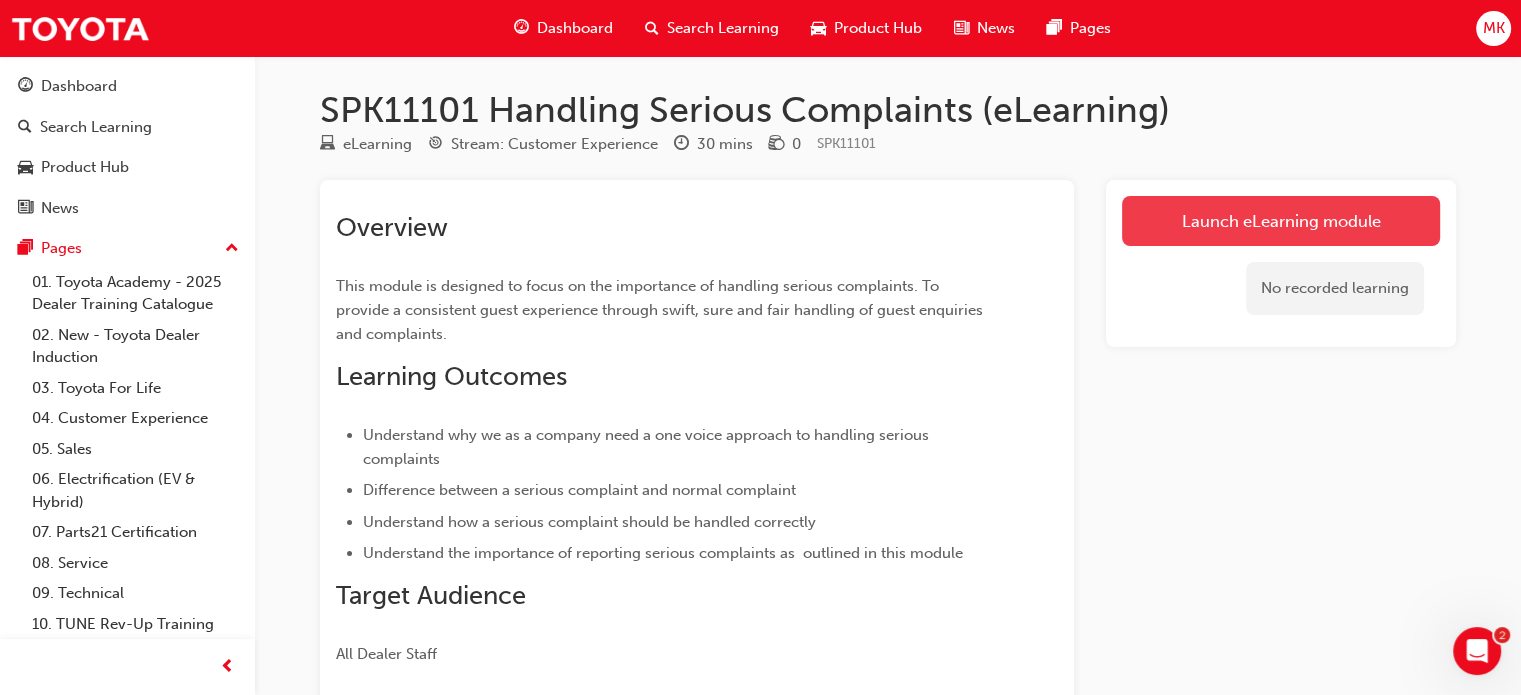 click on "Launch eLearning module" at bounding box center [1281, 221] 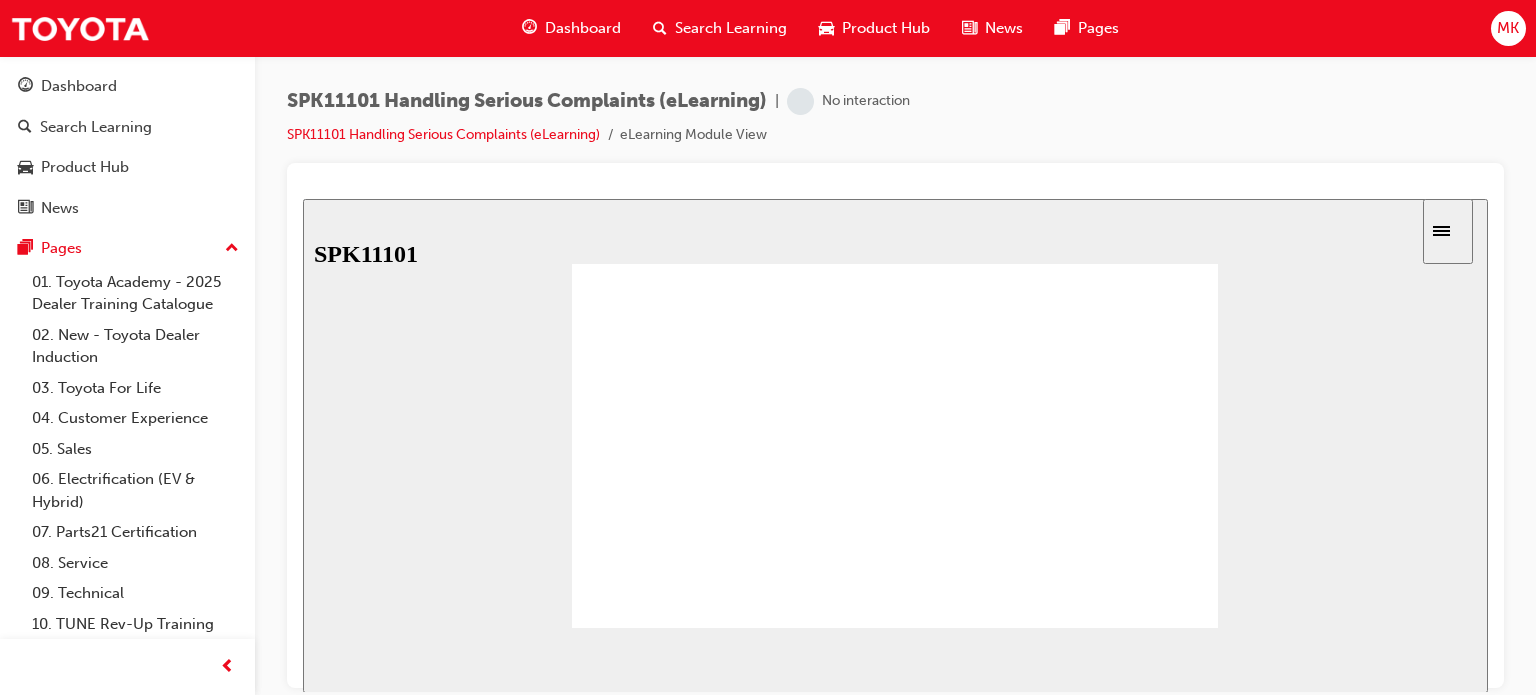 scroll, scrollTop: 0, scrollLeft: 0, axis: both 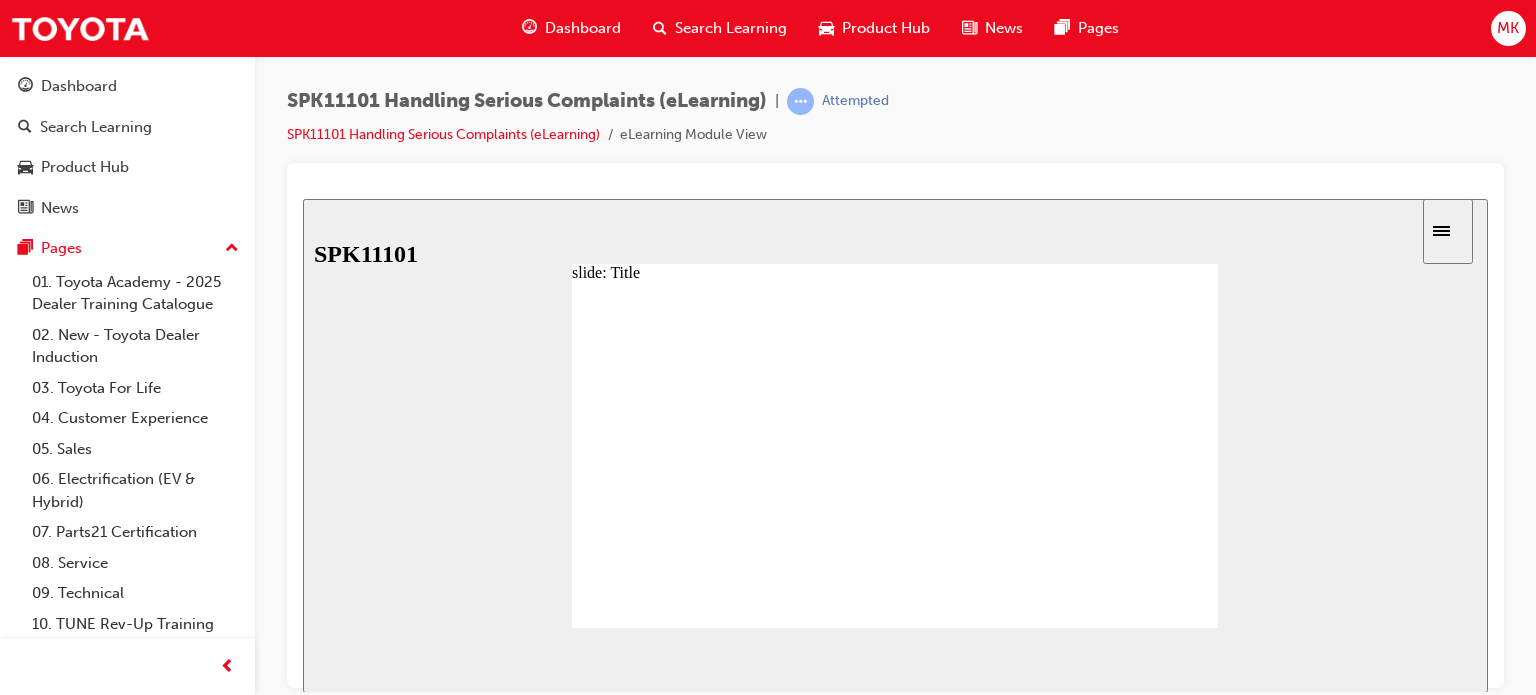 click 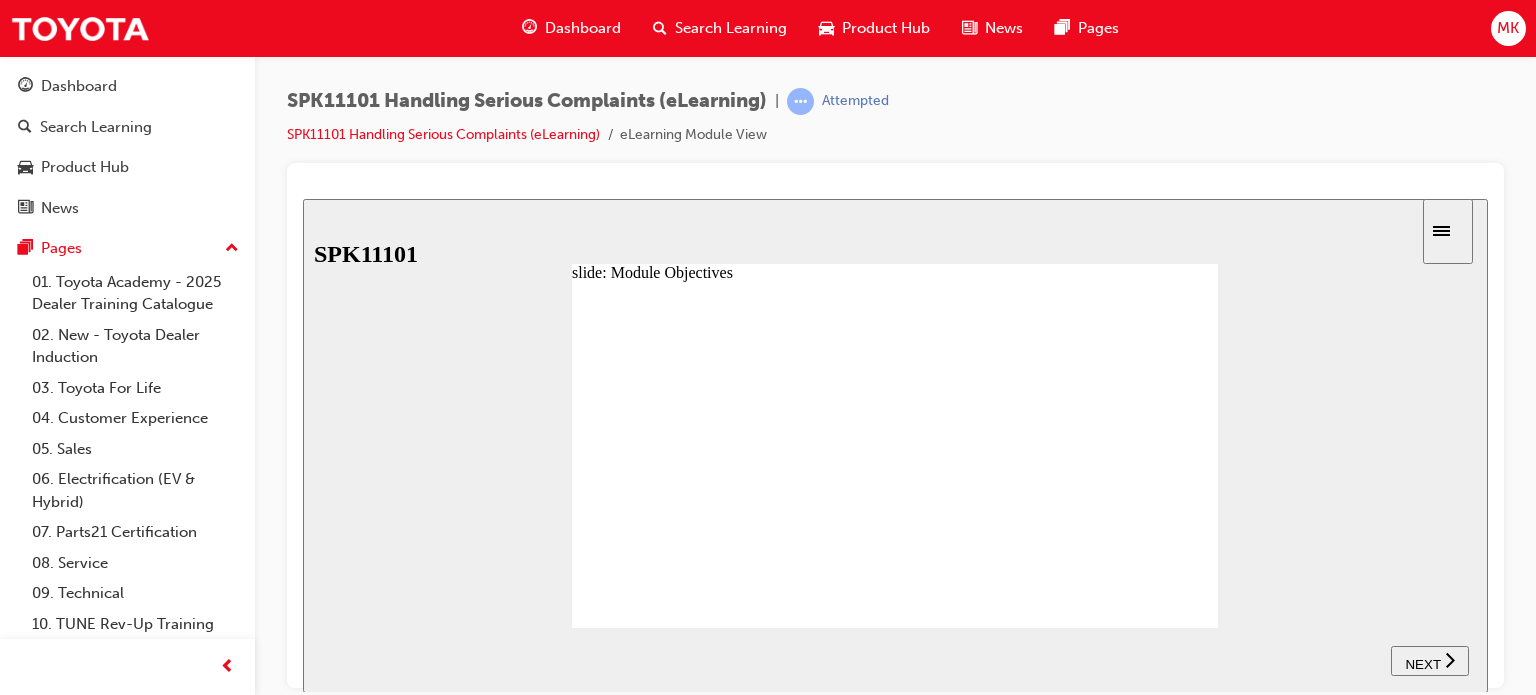 click 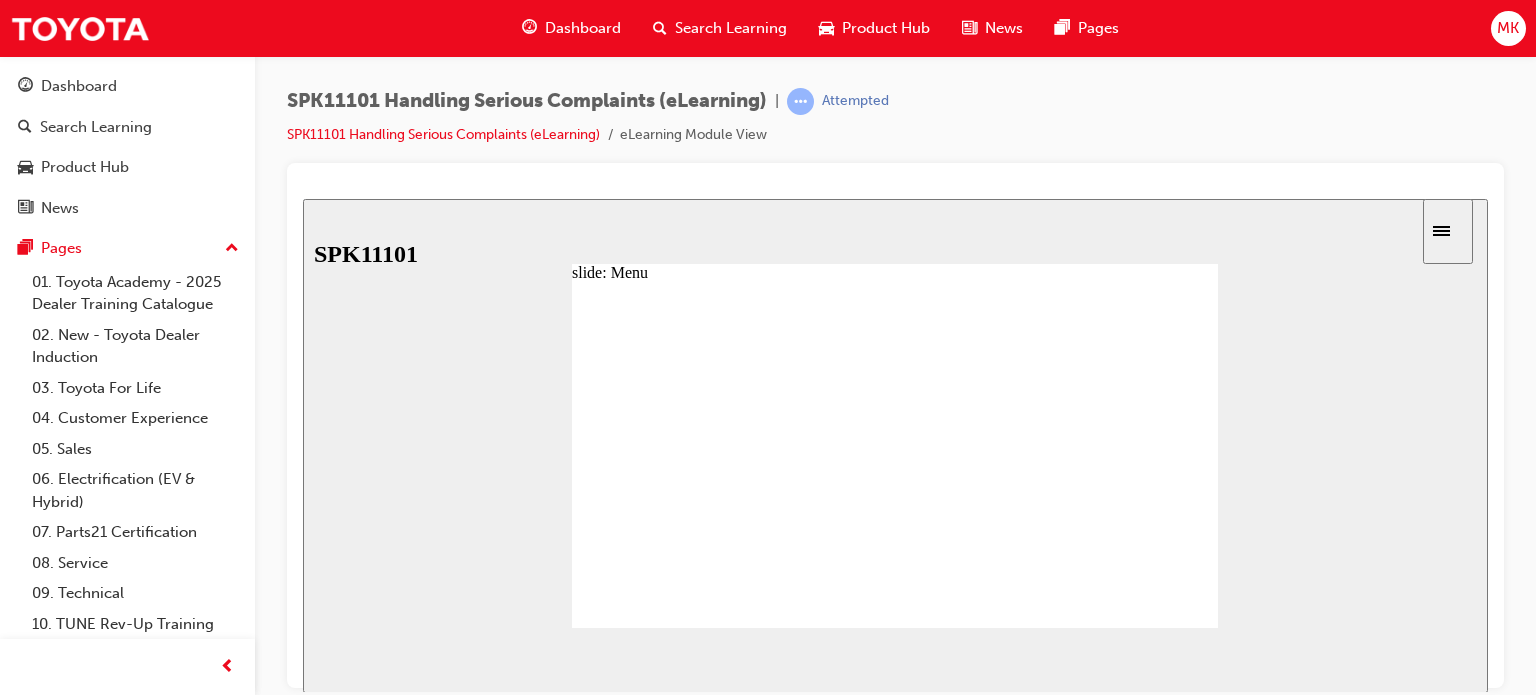 click 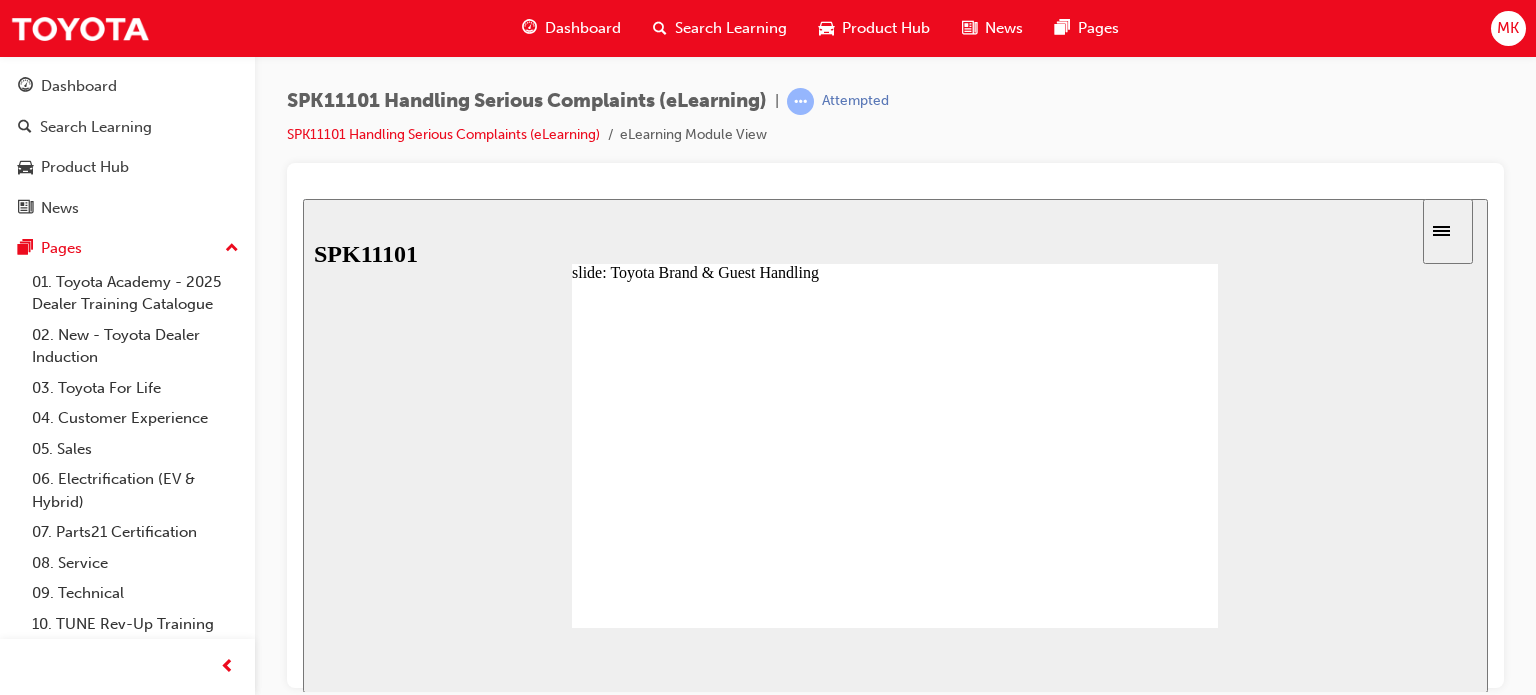 click 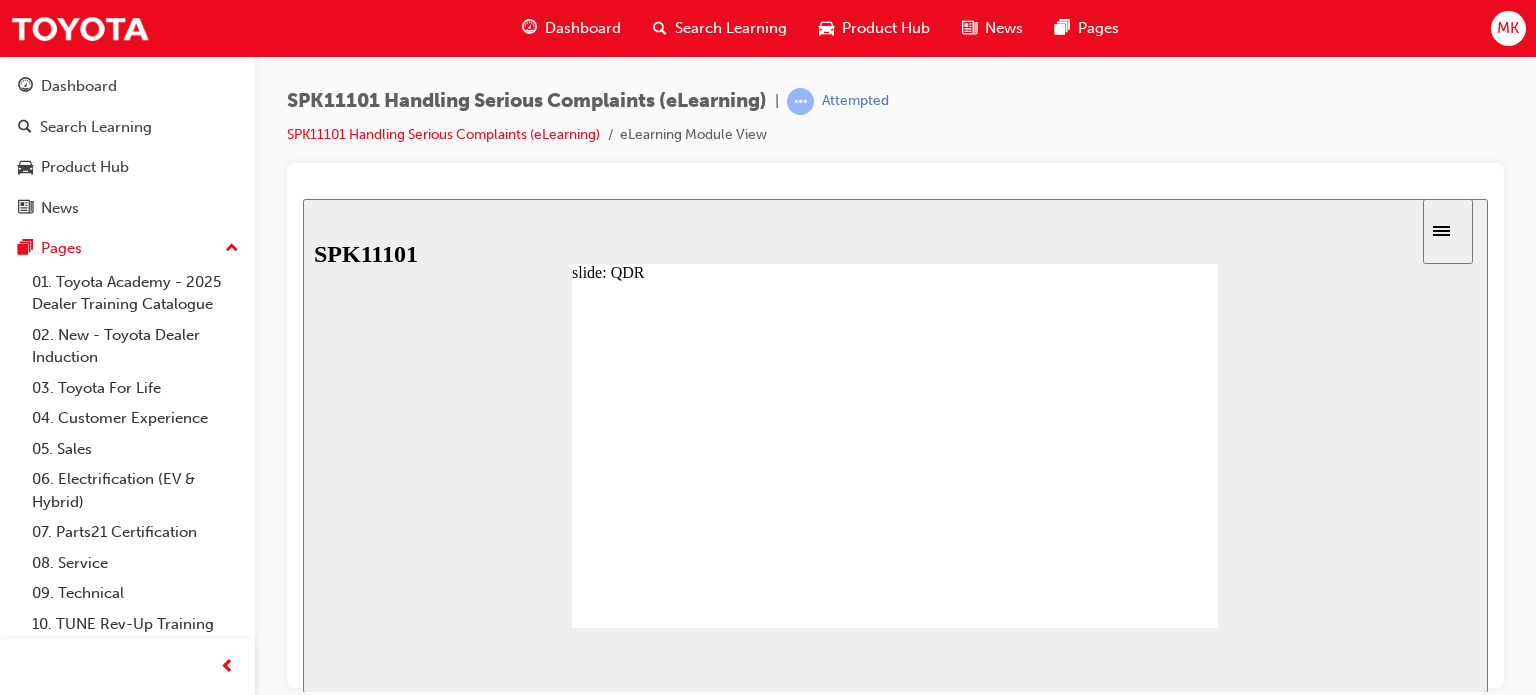 click 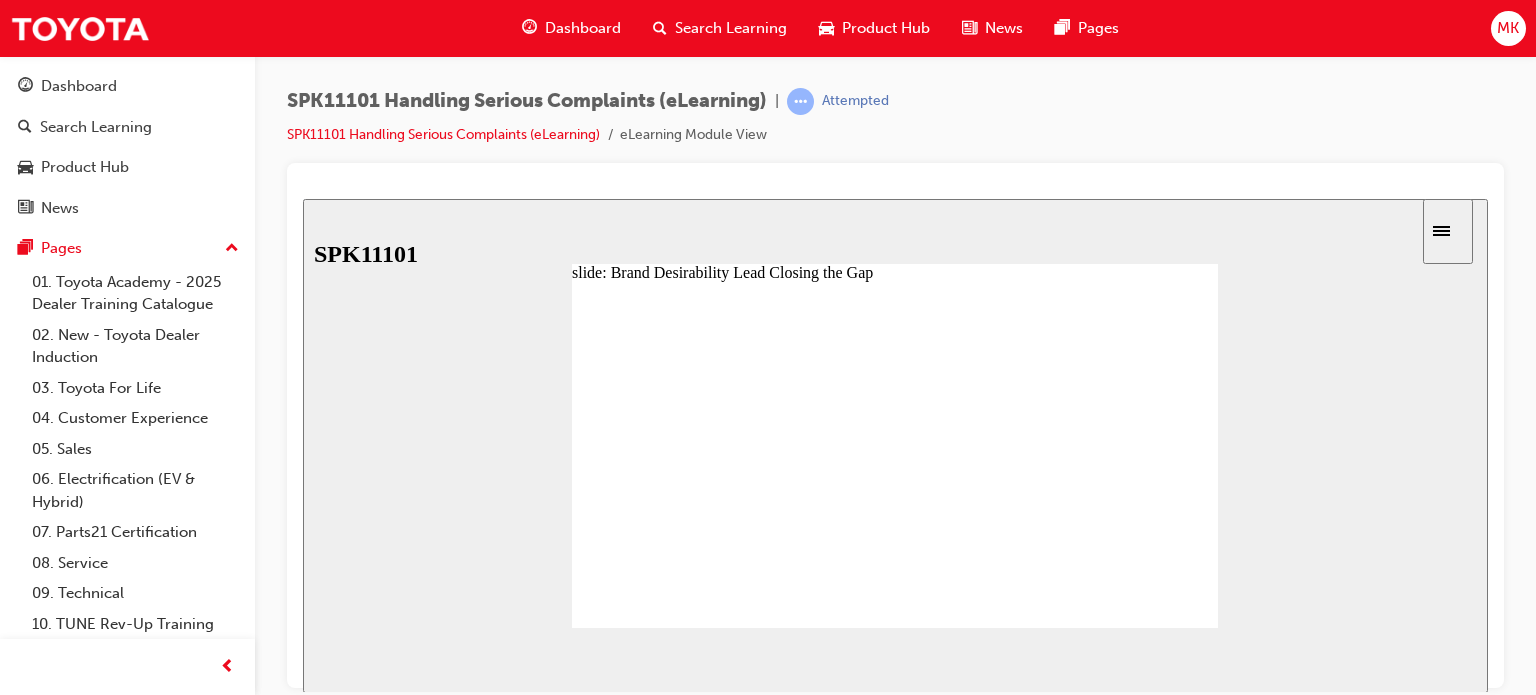 click 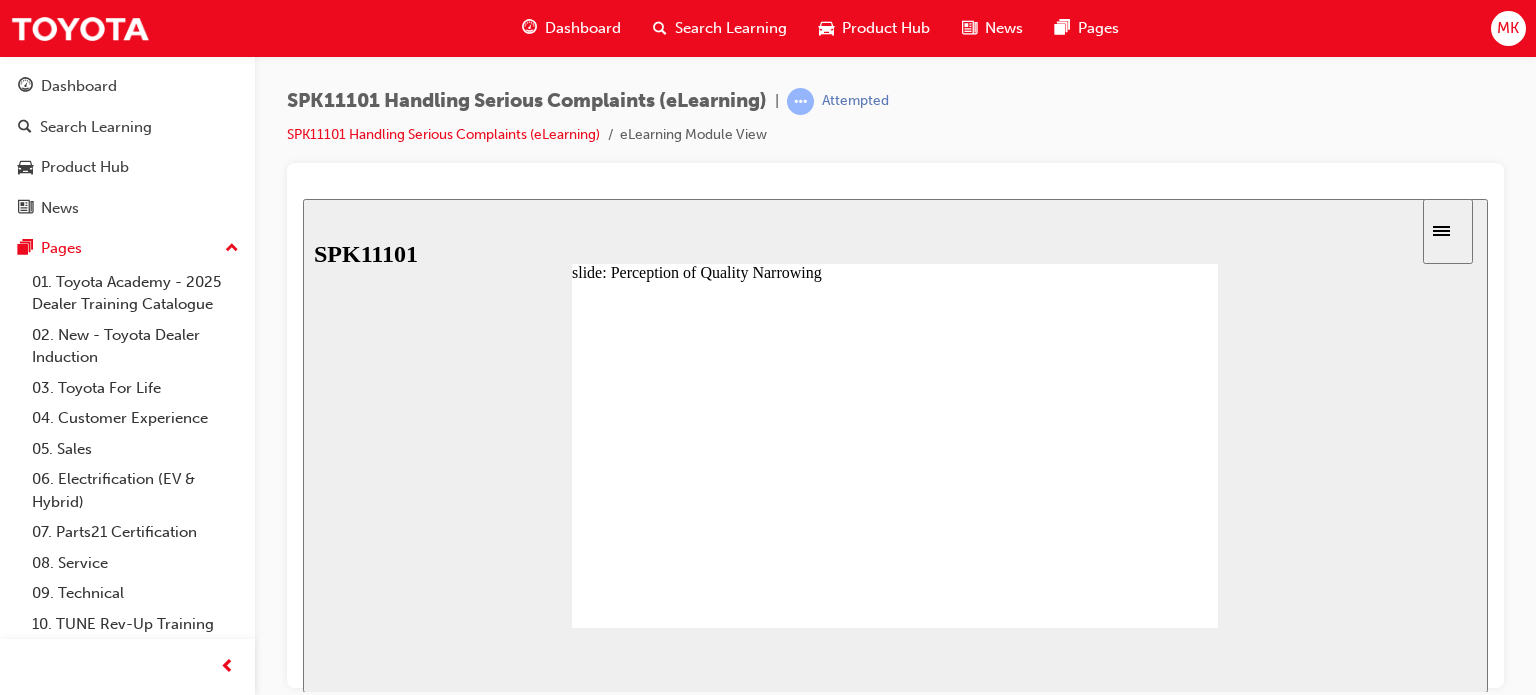 click 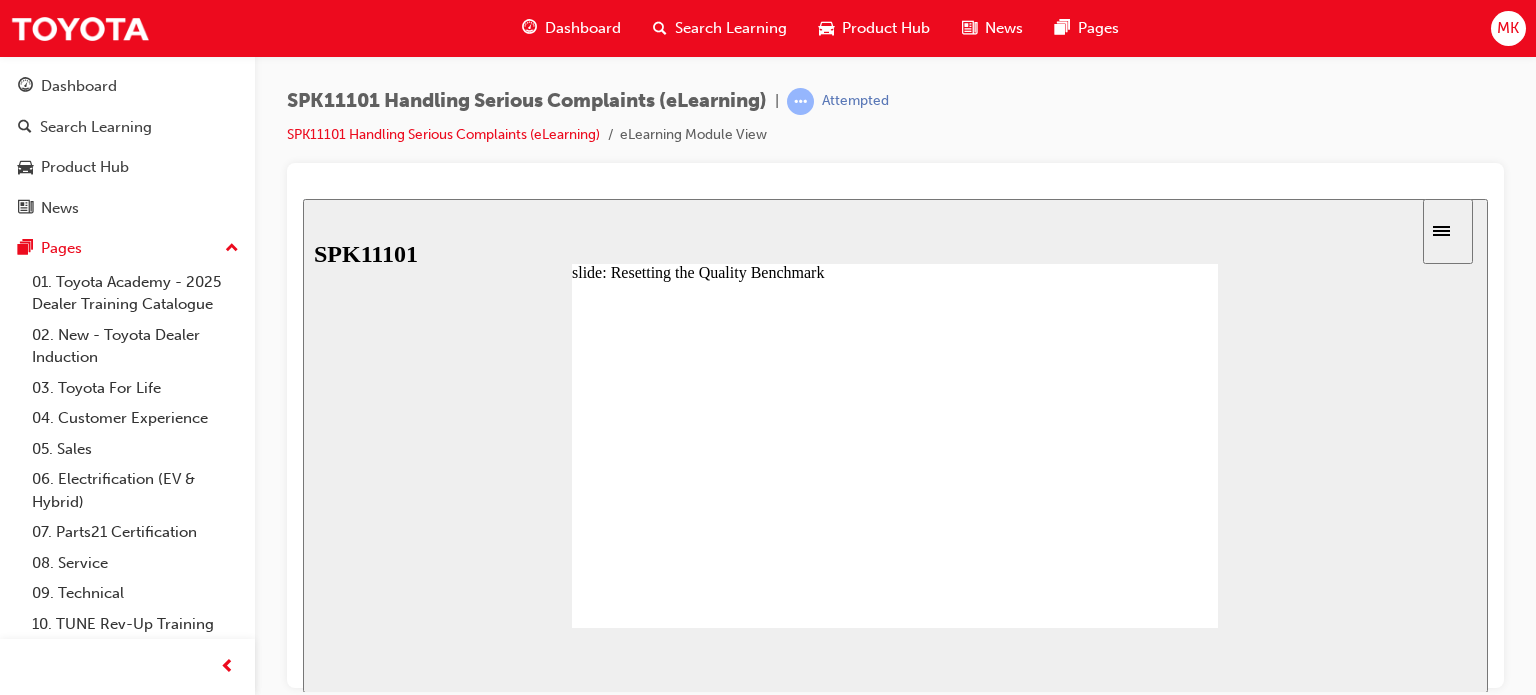 click 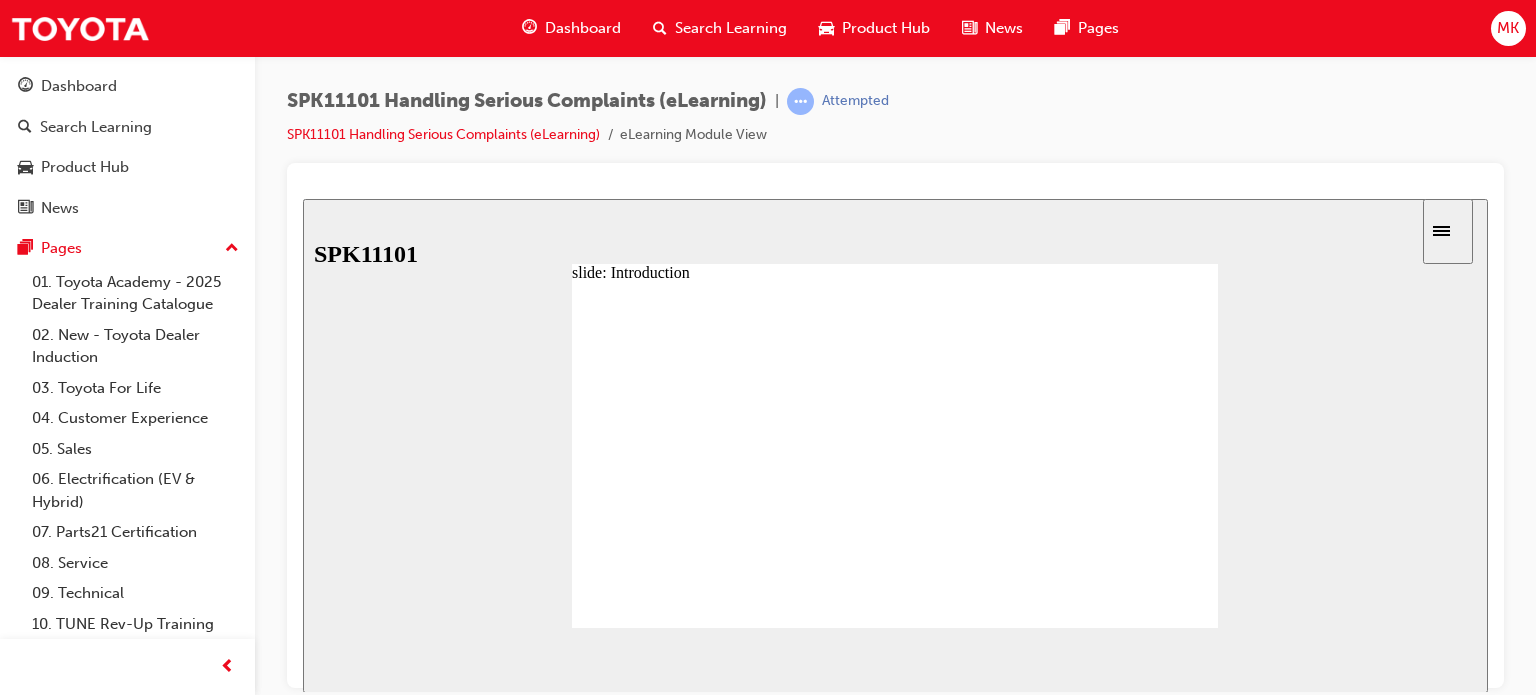 click 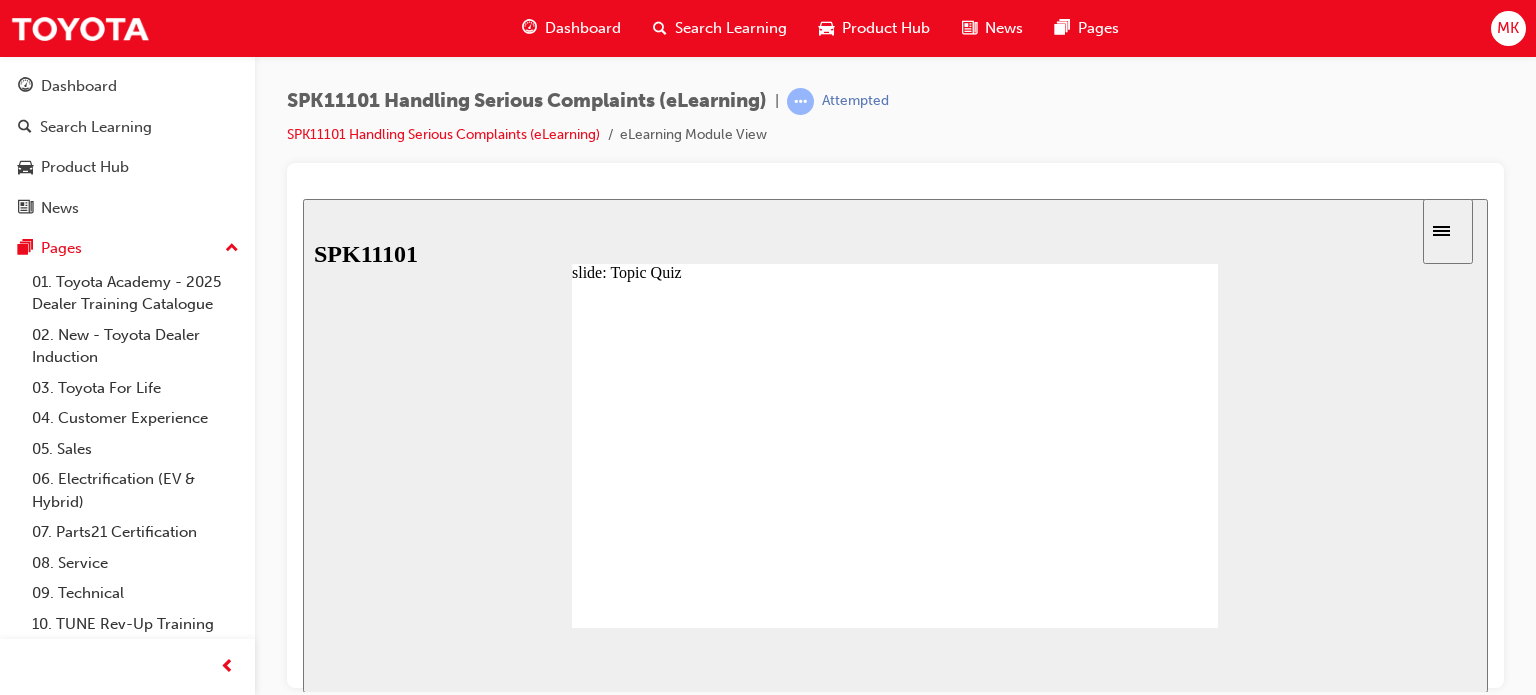 click 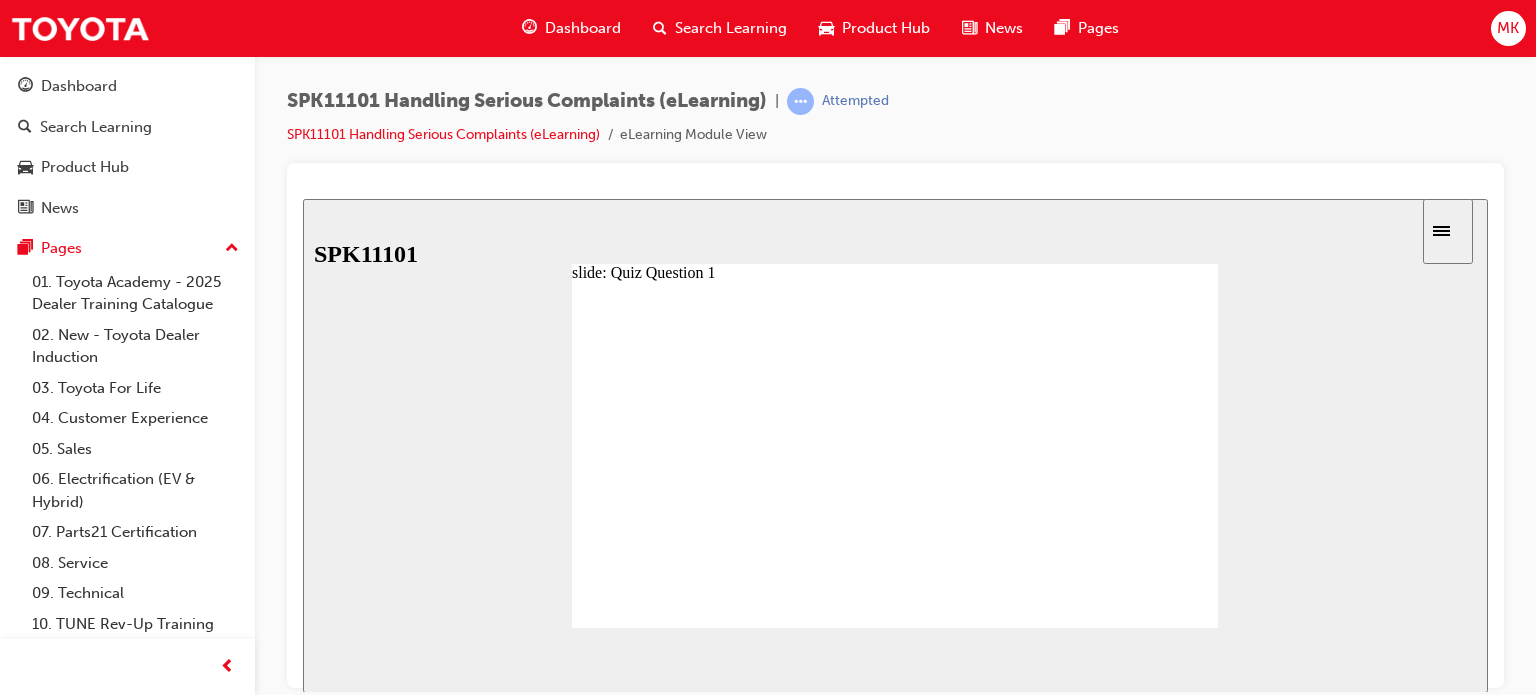 click 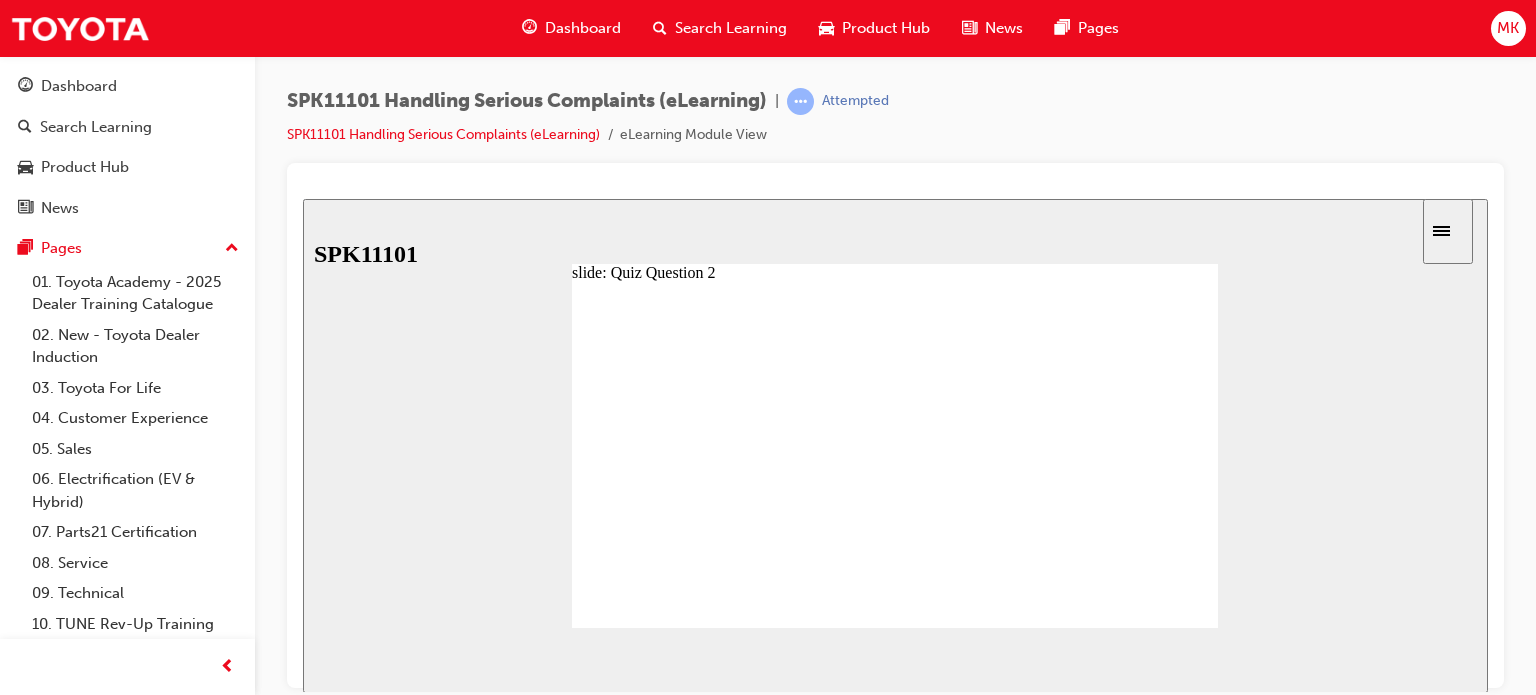 click 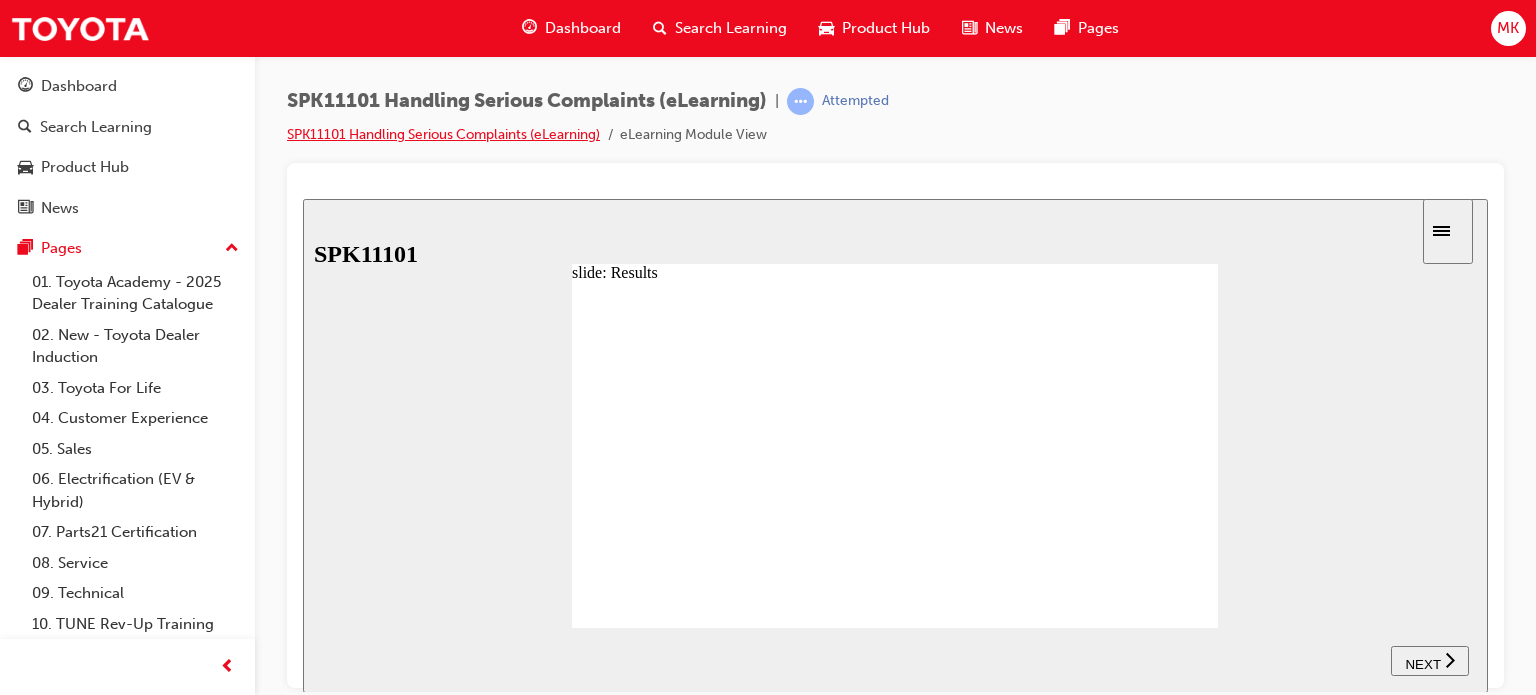 click on "SPK11101 Handling Serious Complaints (eLearning)" at bounding box center [443, 134] 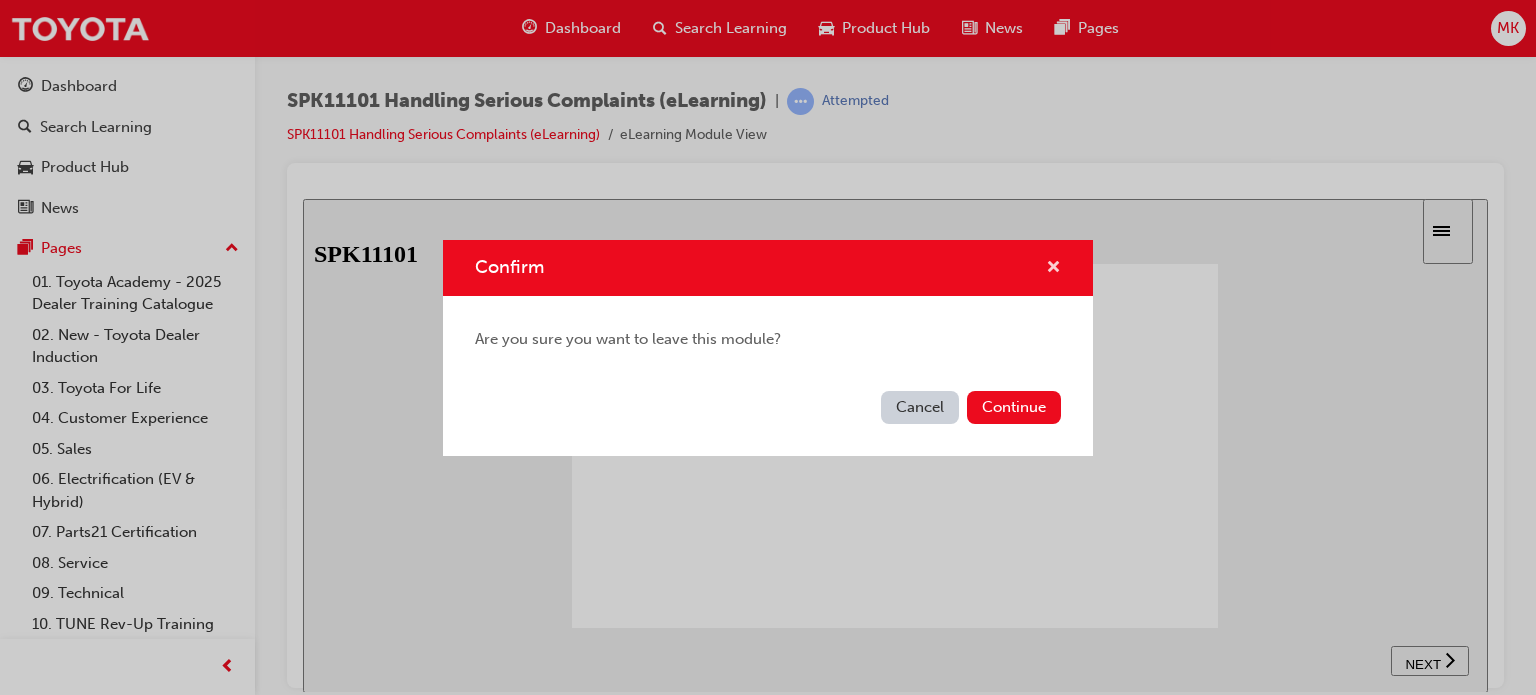 click at bounding box center (1053, 269) 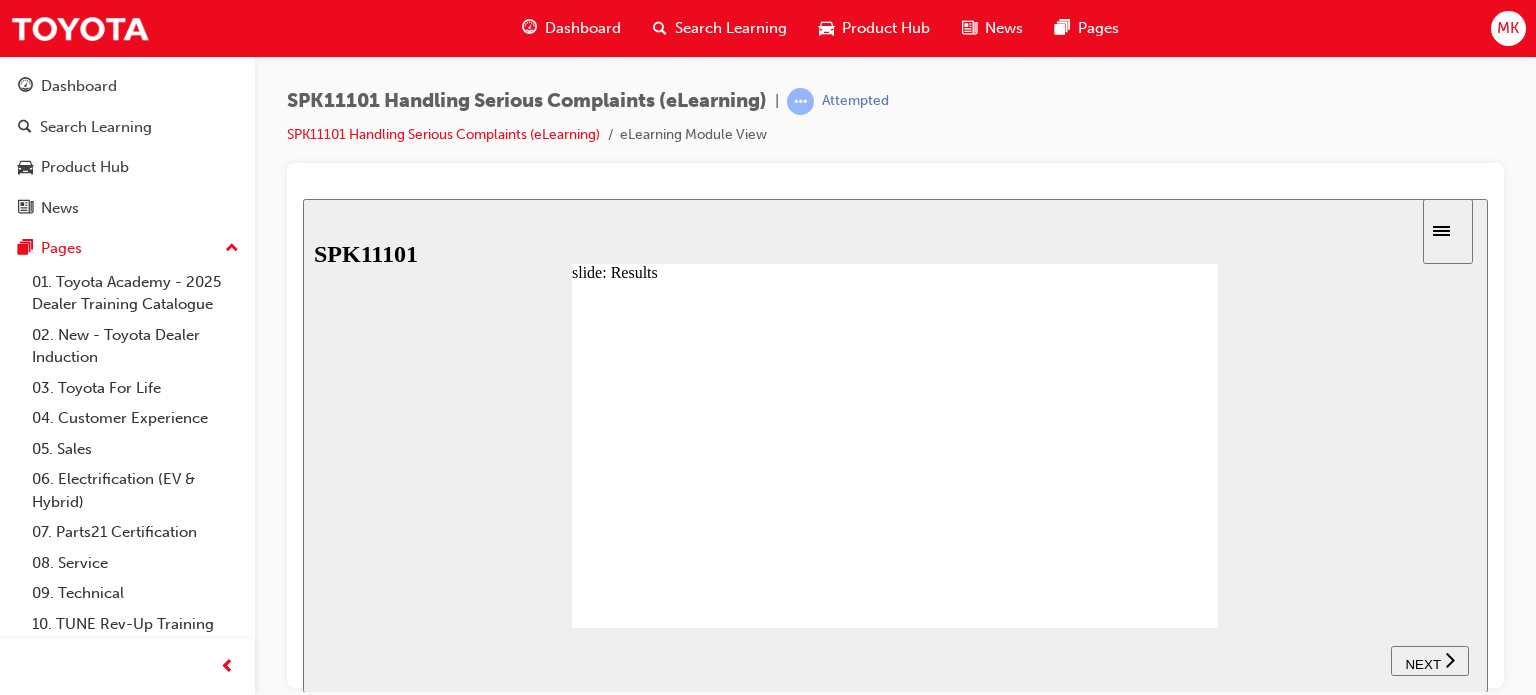 click on "NEXT" at bounding box center (1422, 663) 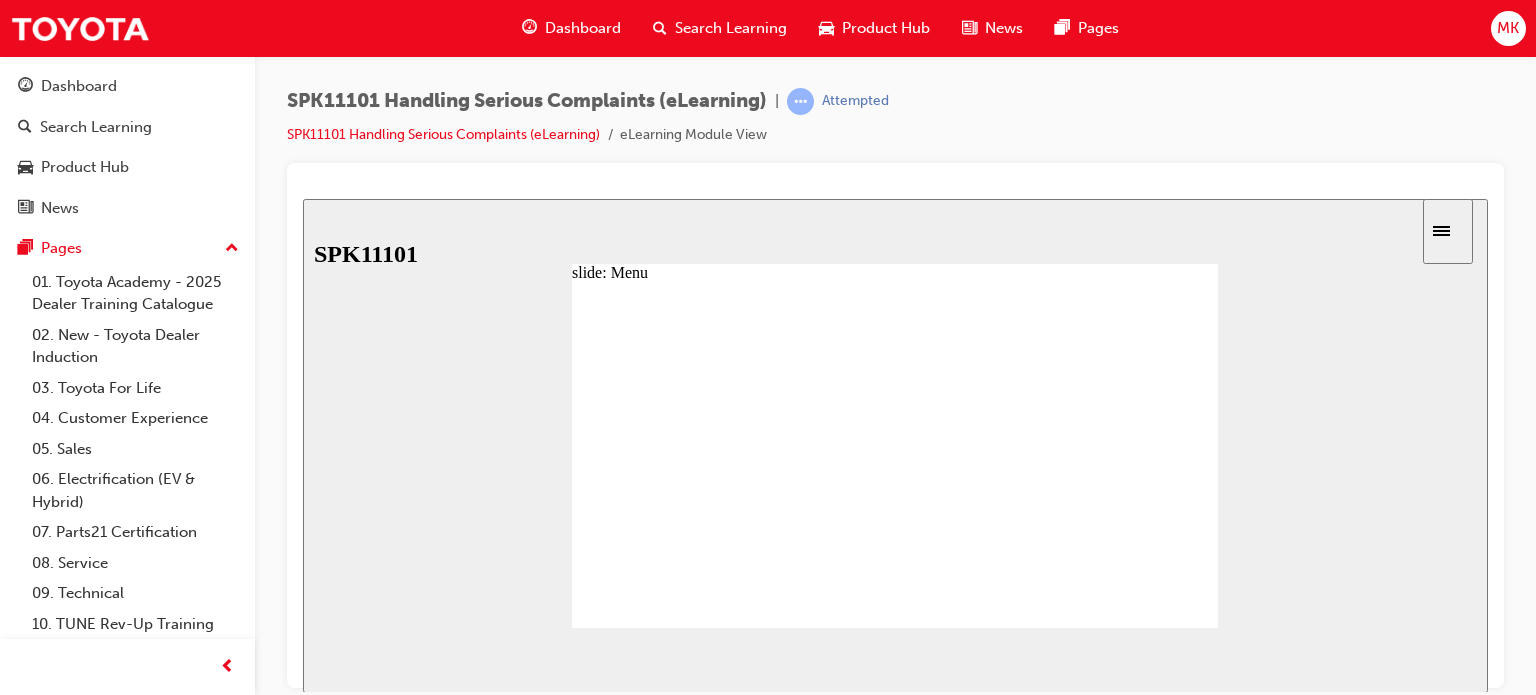 click 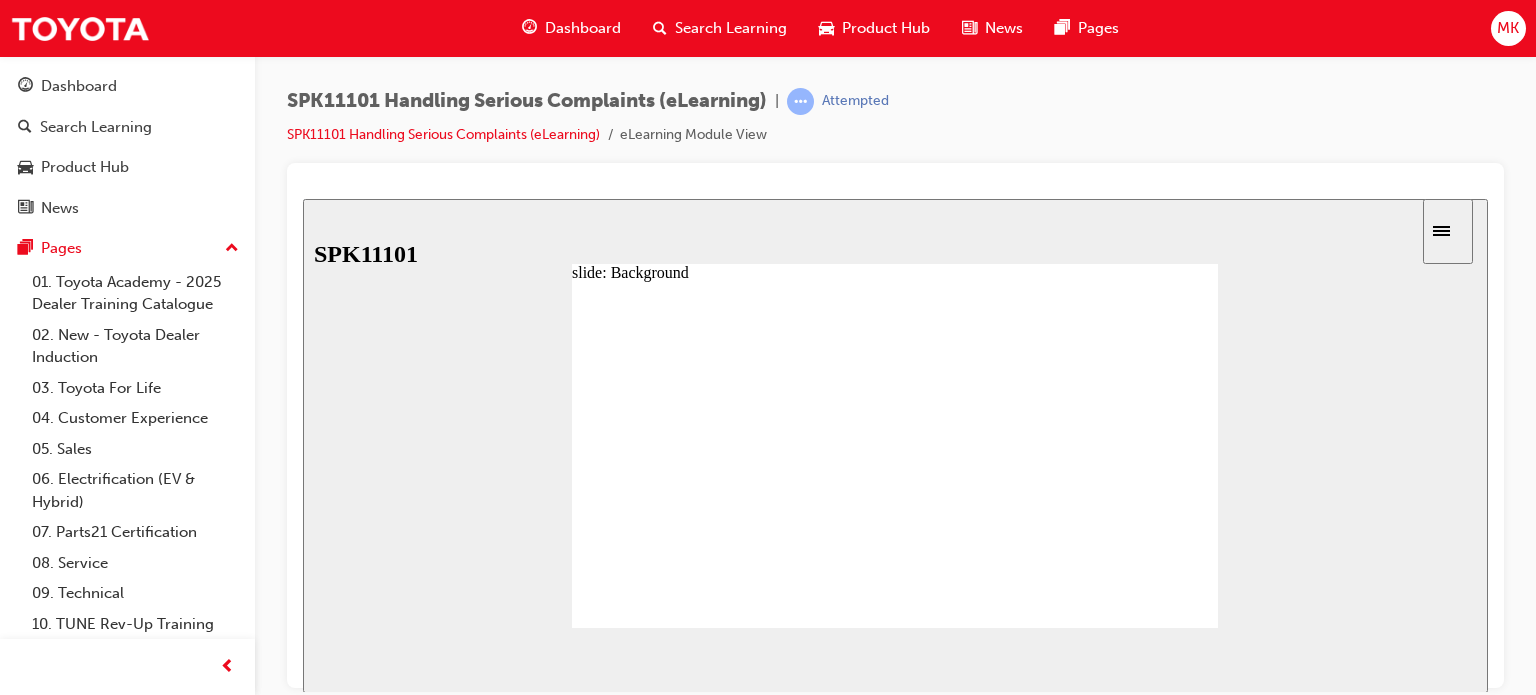 click 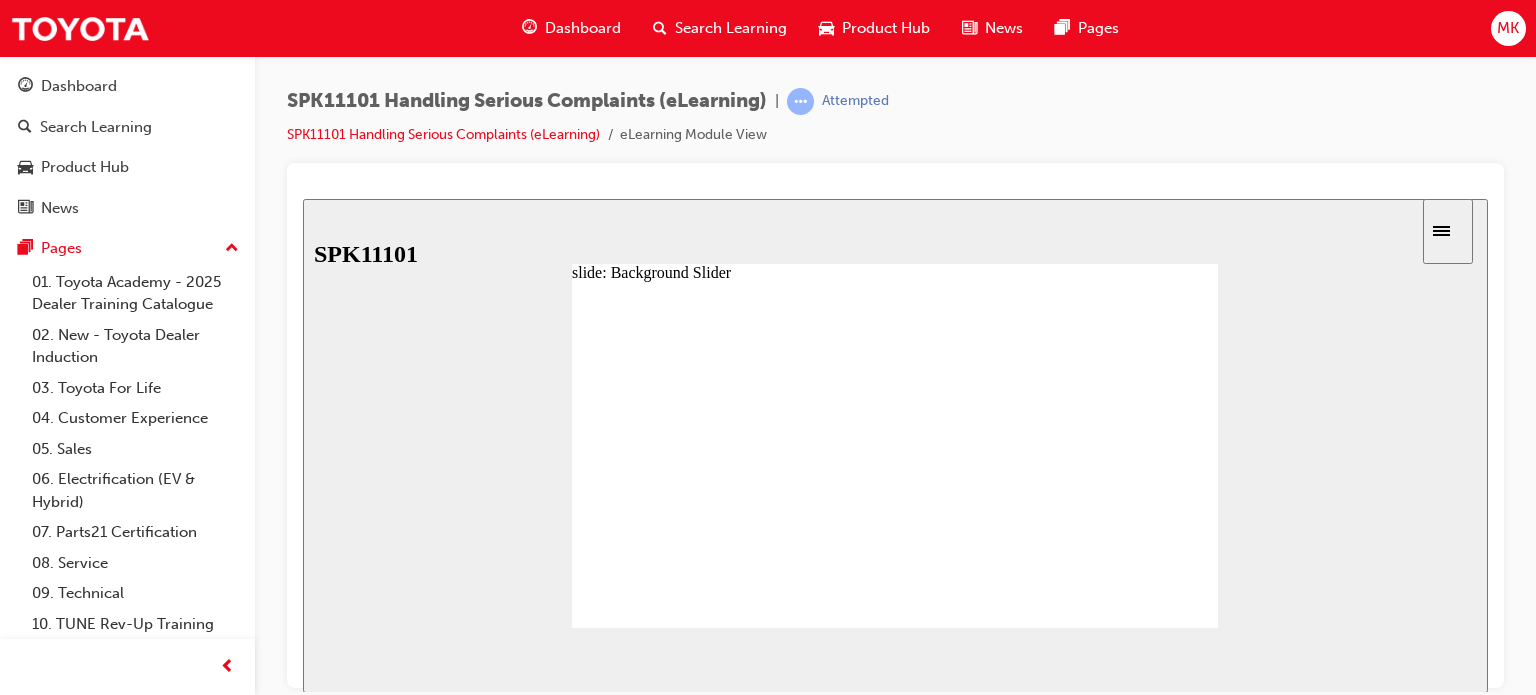 click 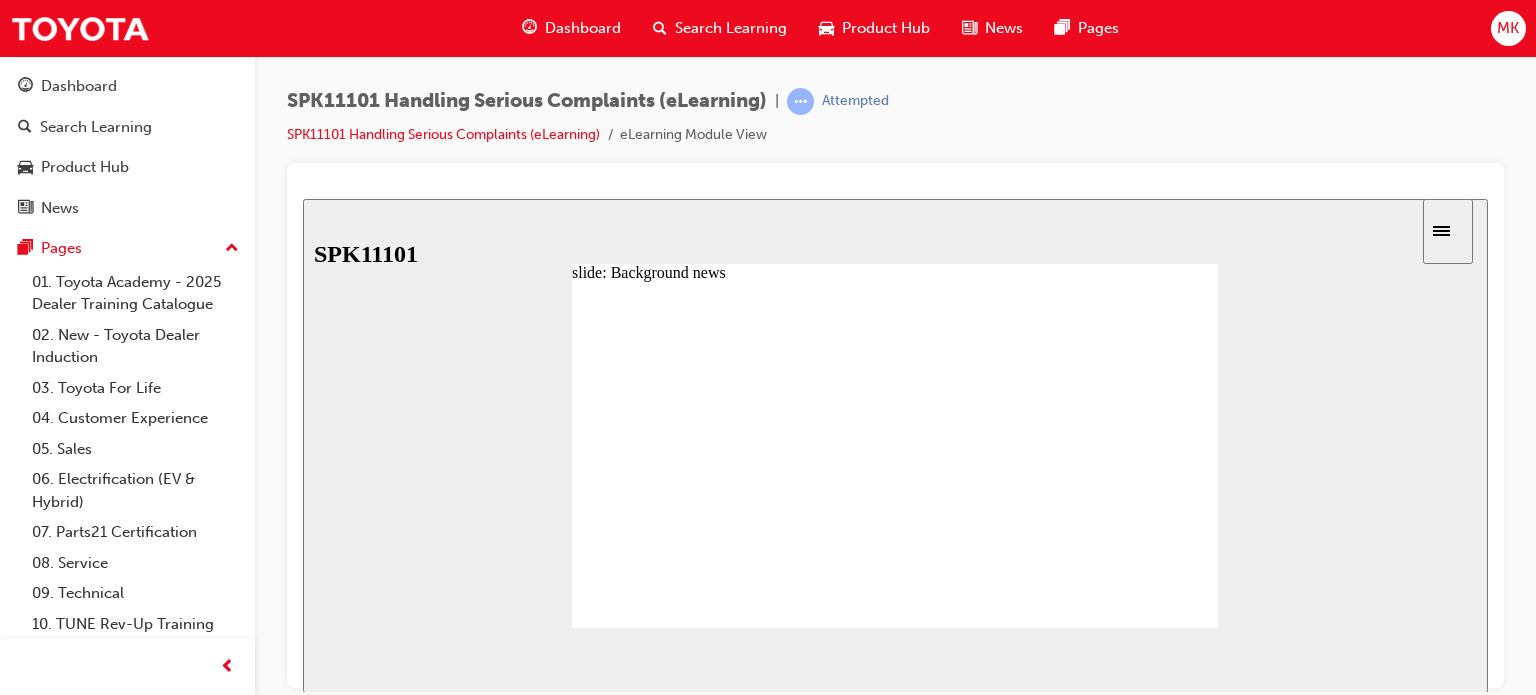 click 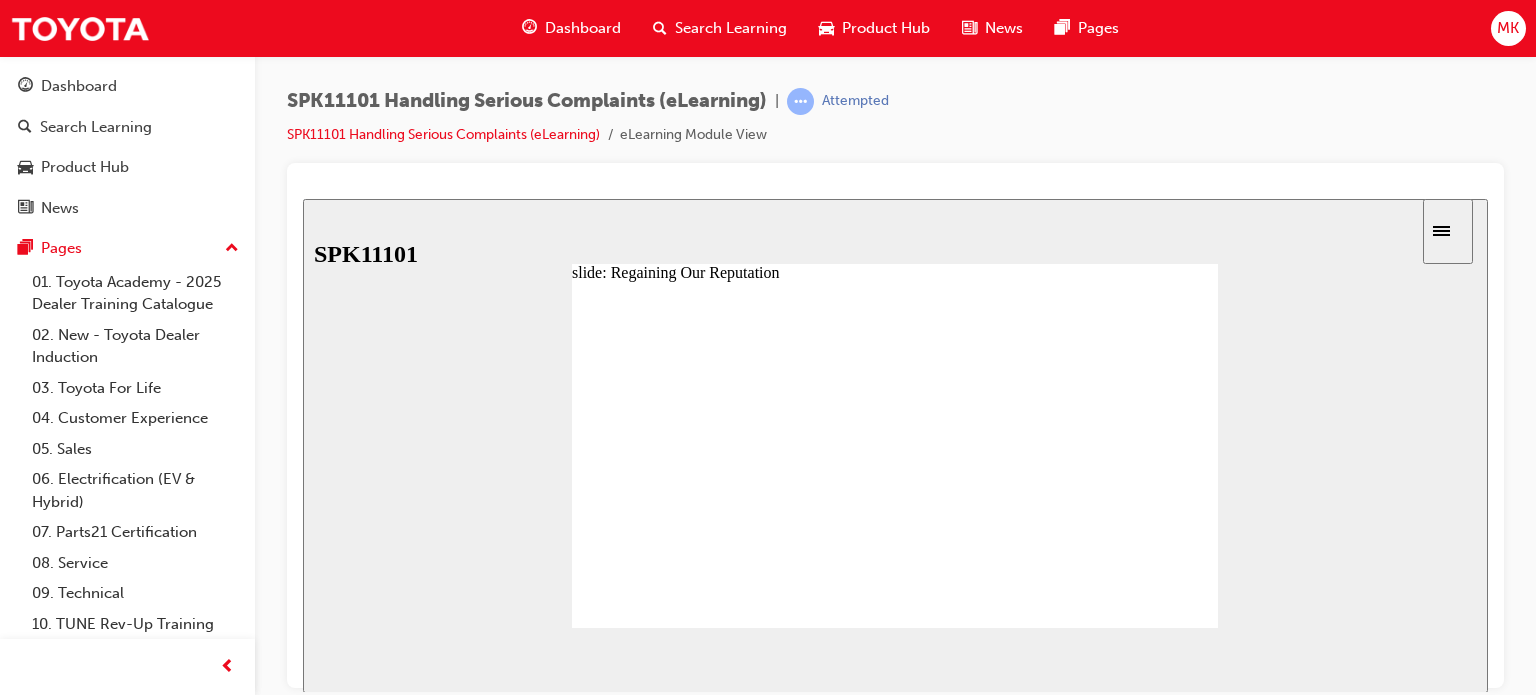 click 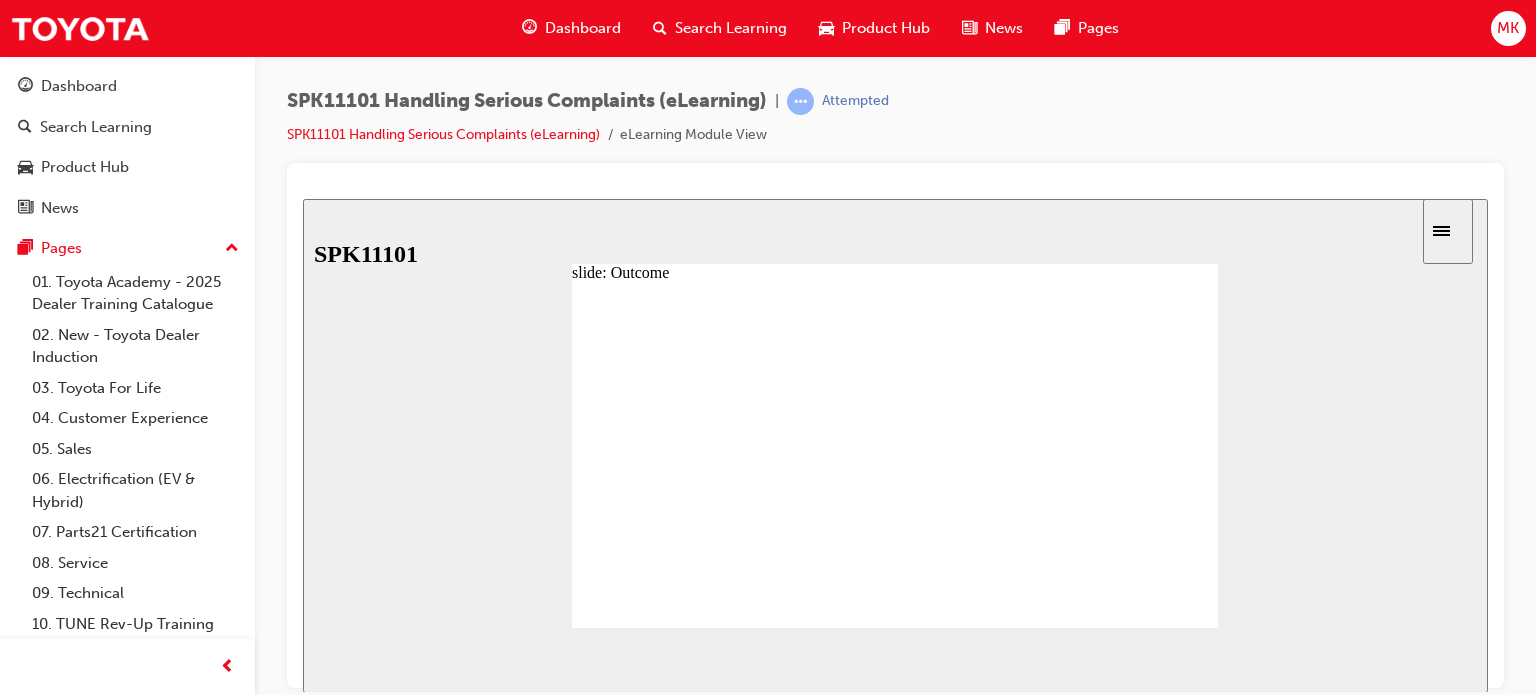 click 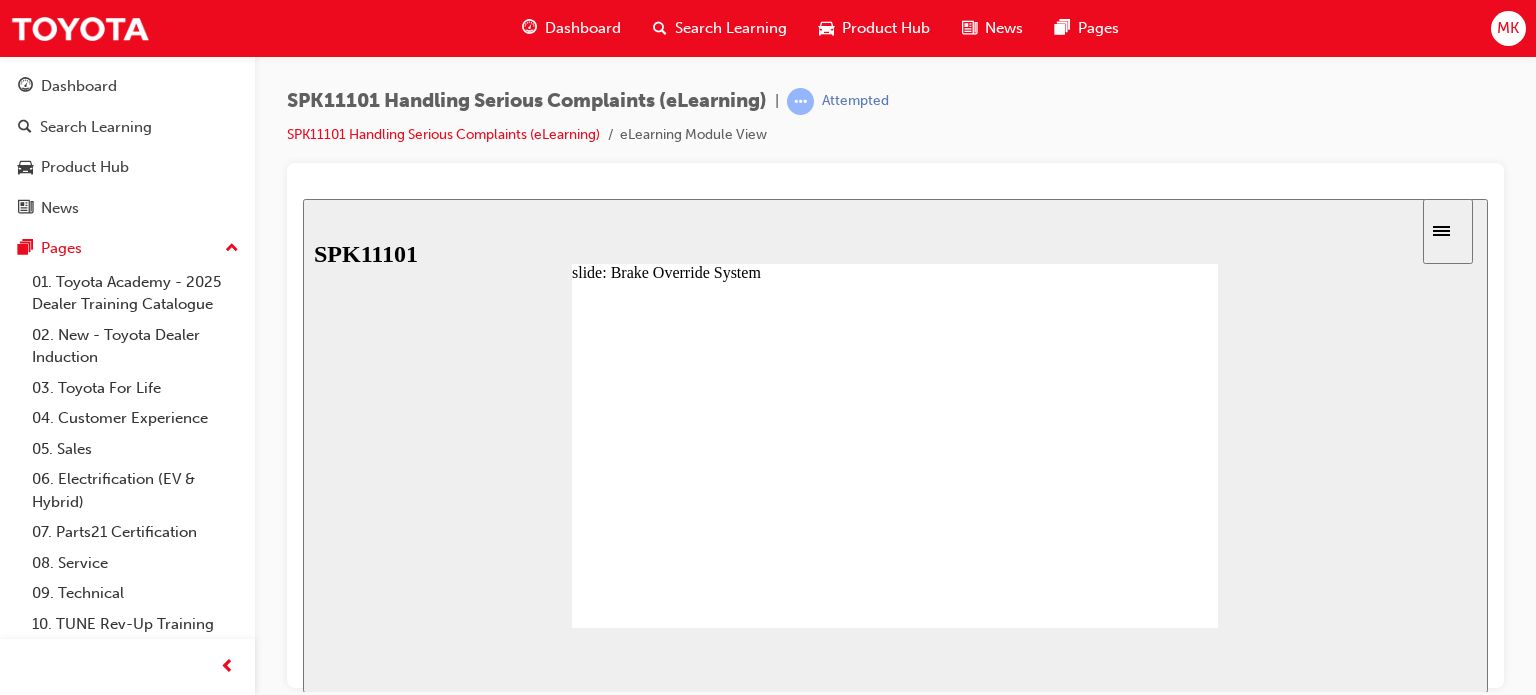click 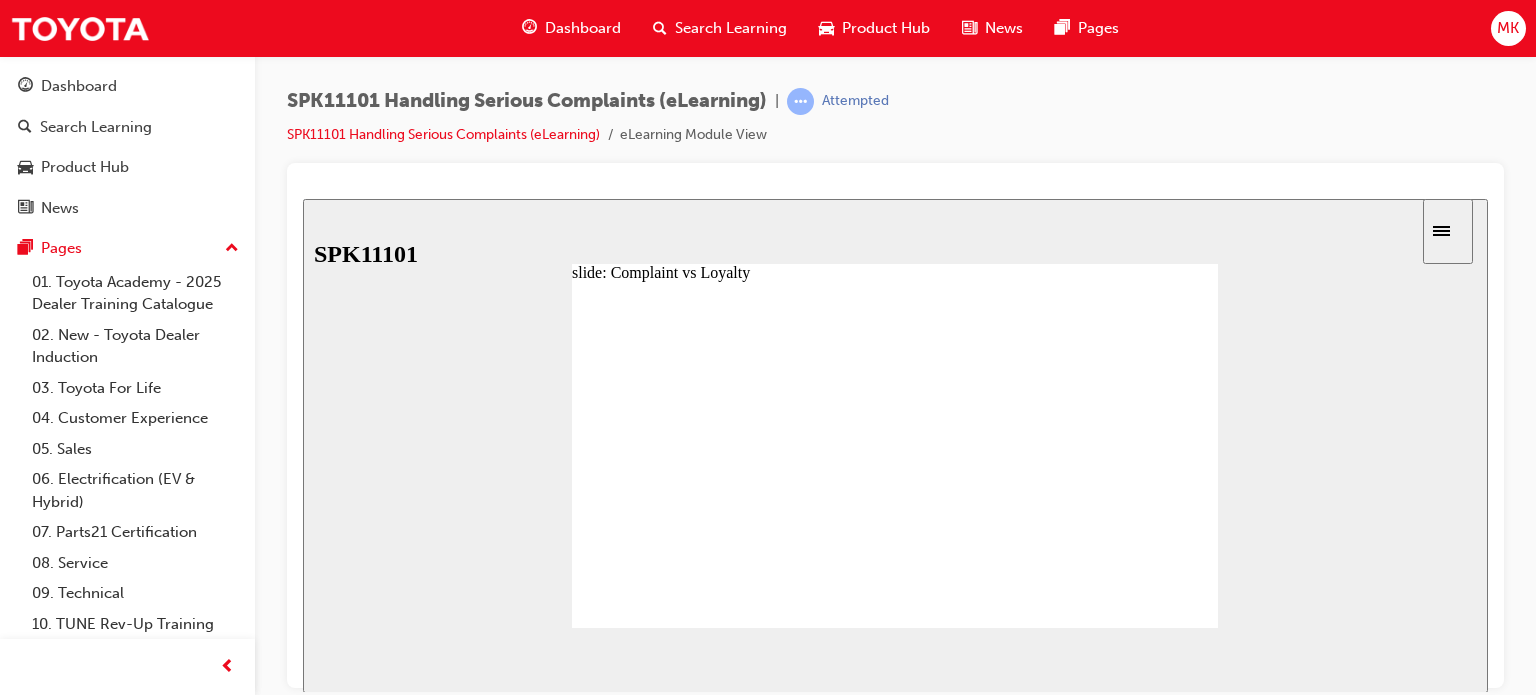 click 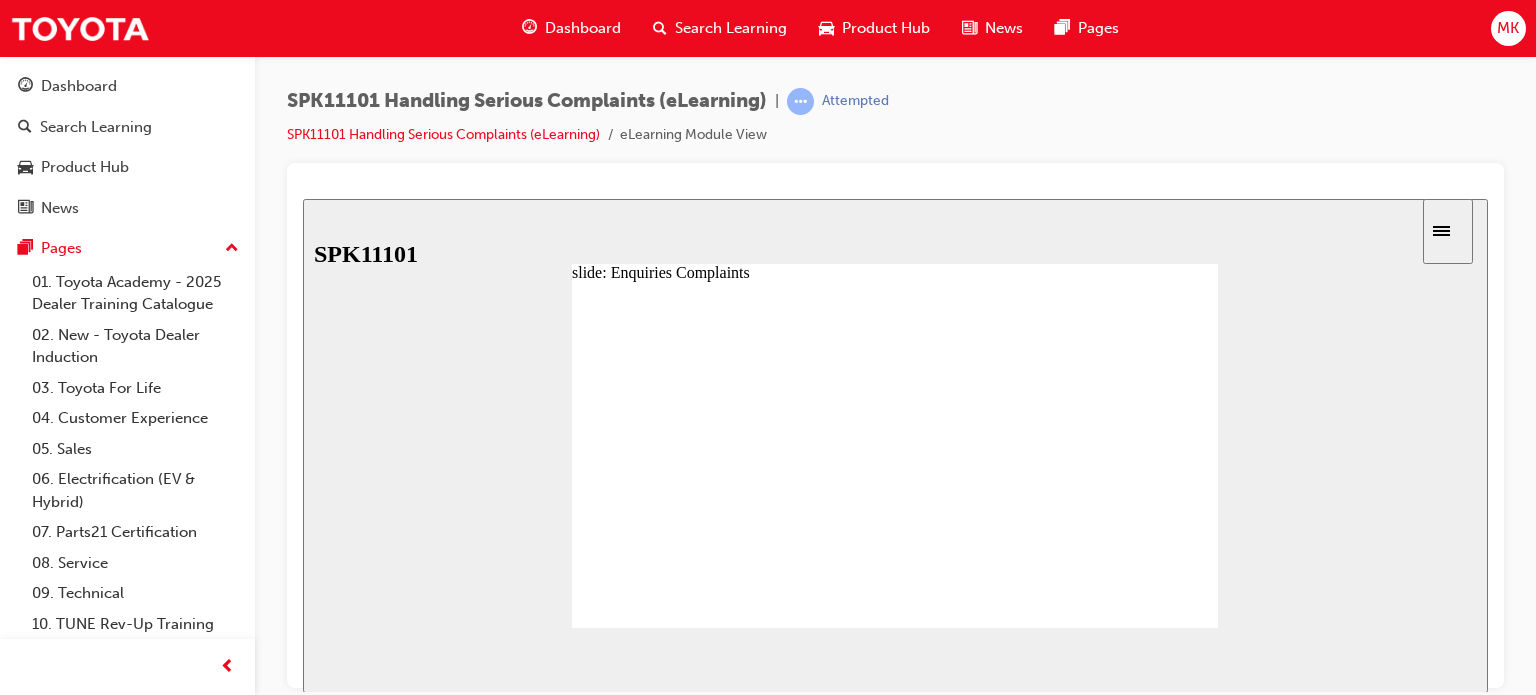 click 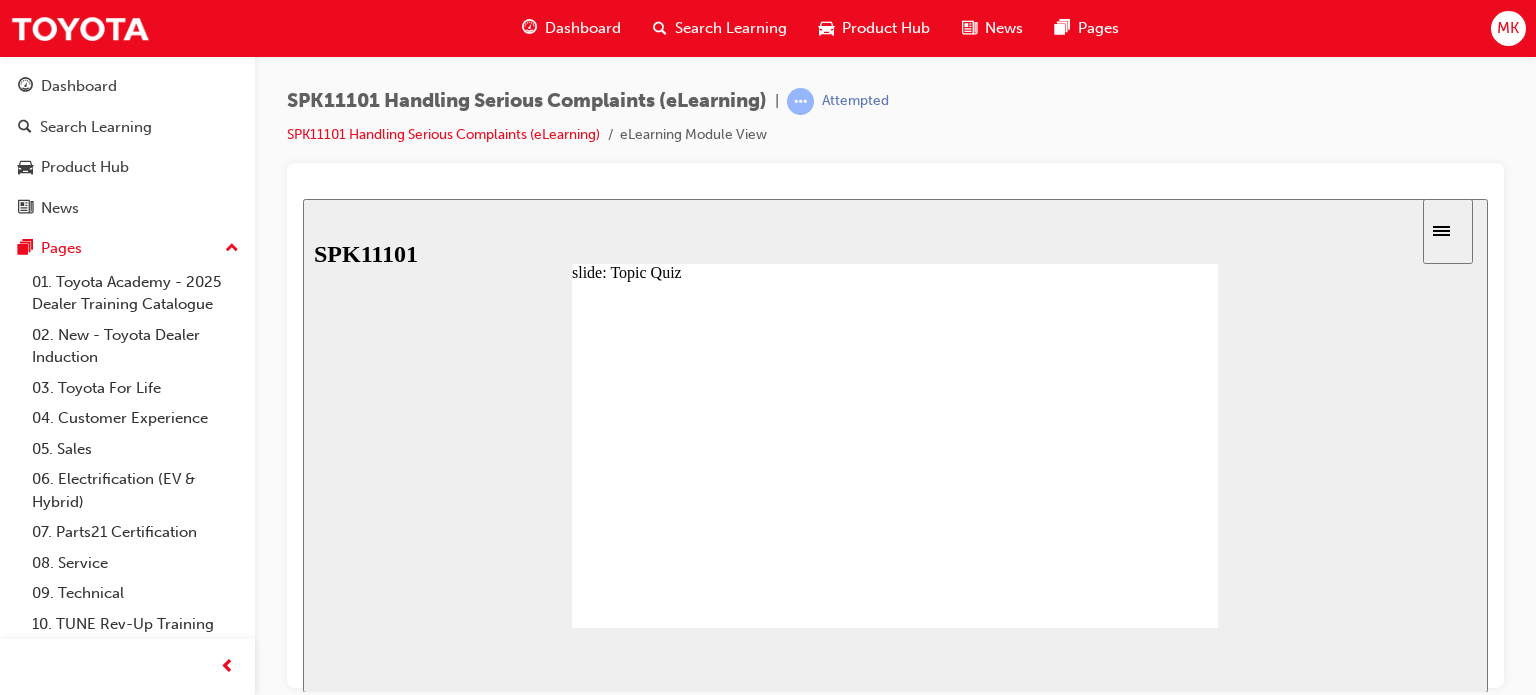 click 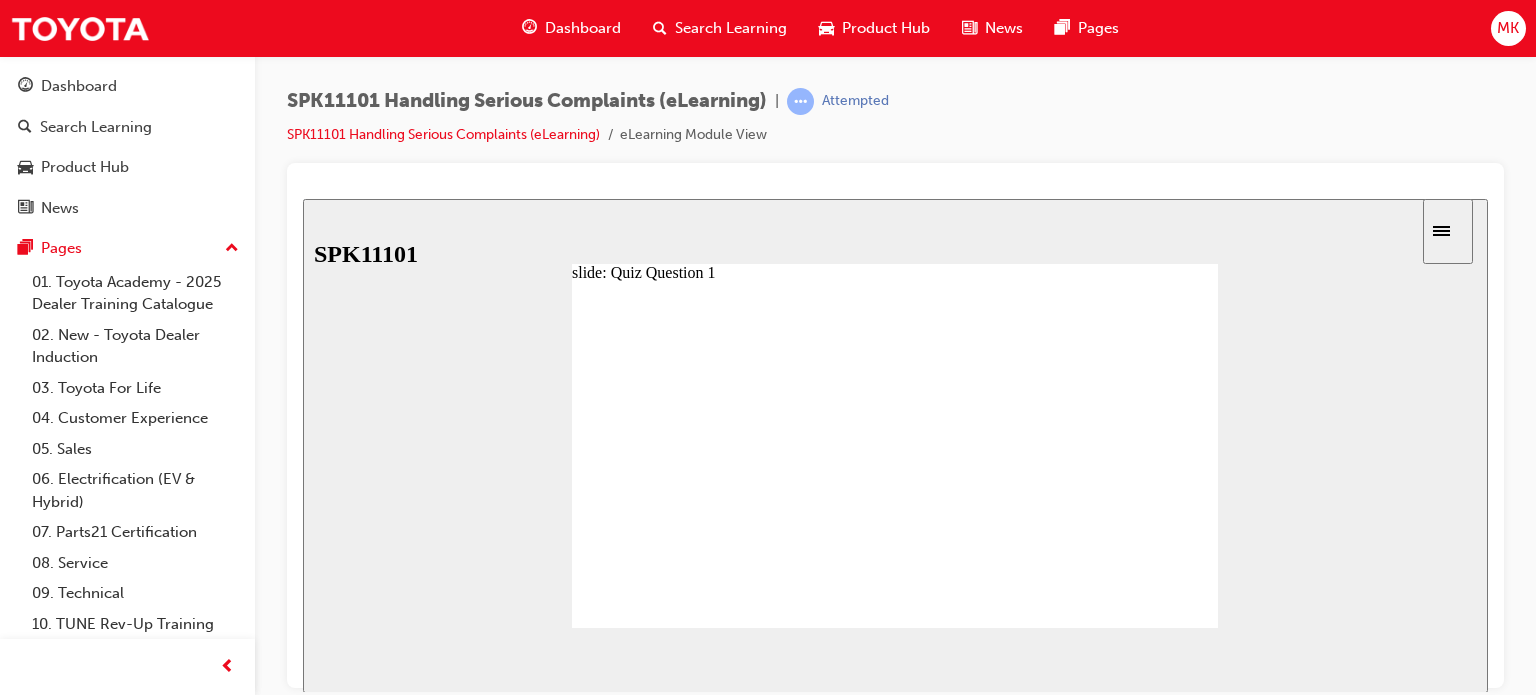 click 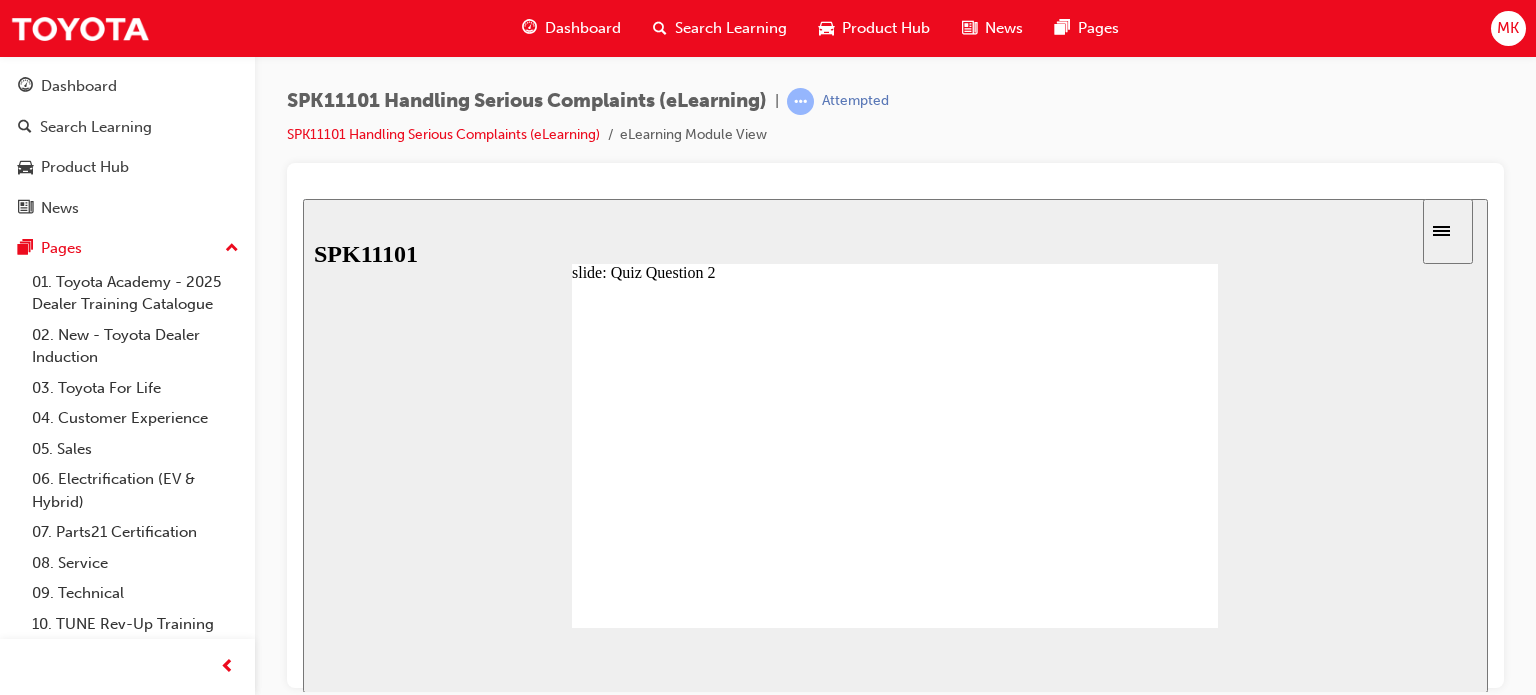 click 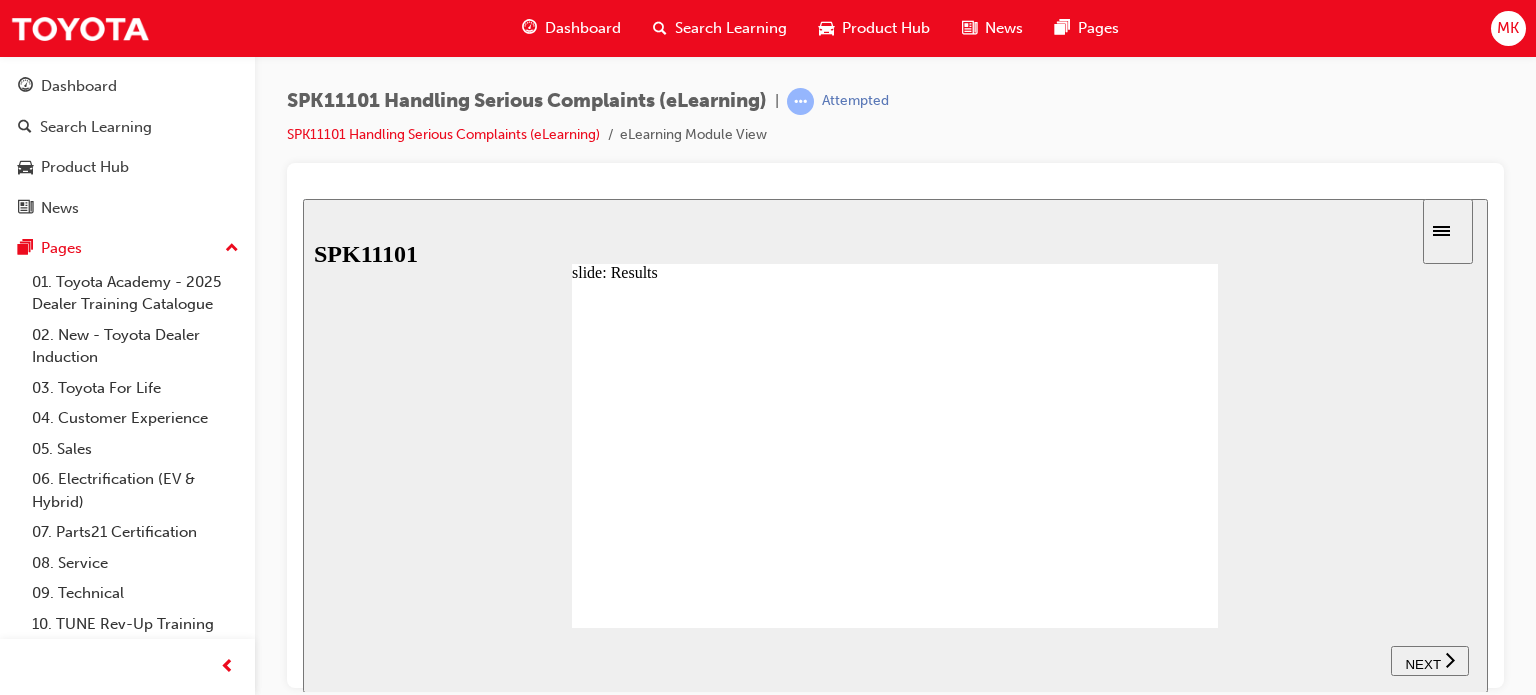 click on "NEXT" at bounding box center (1422, 663) 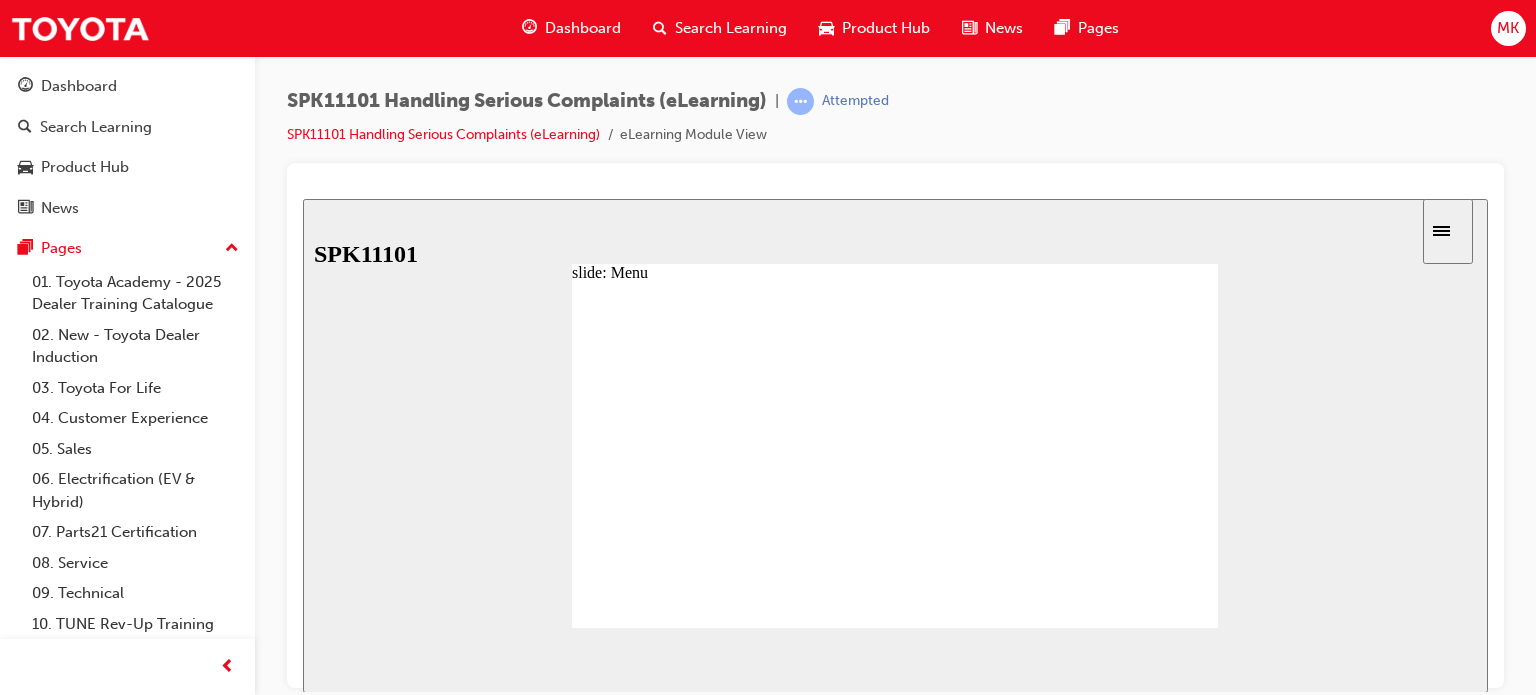 click 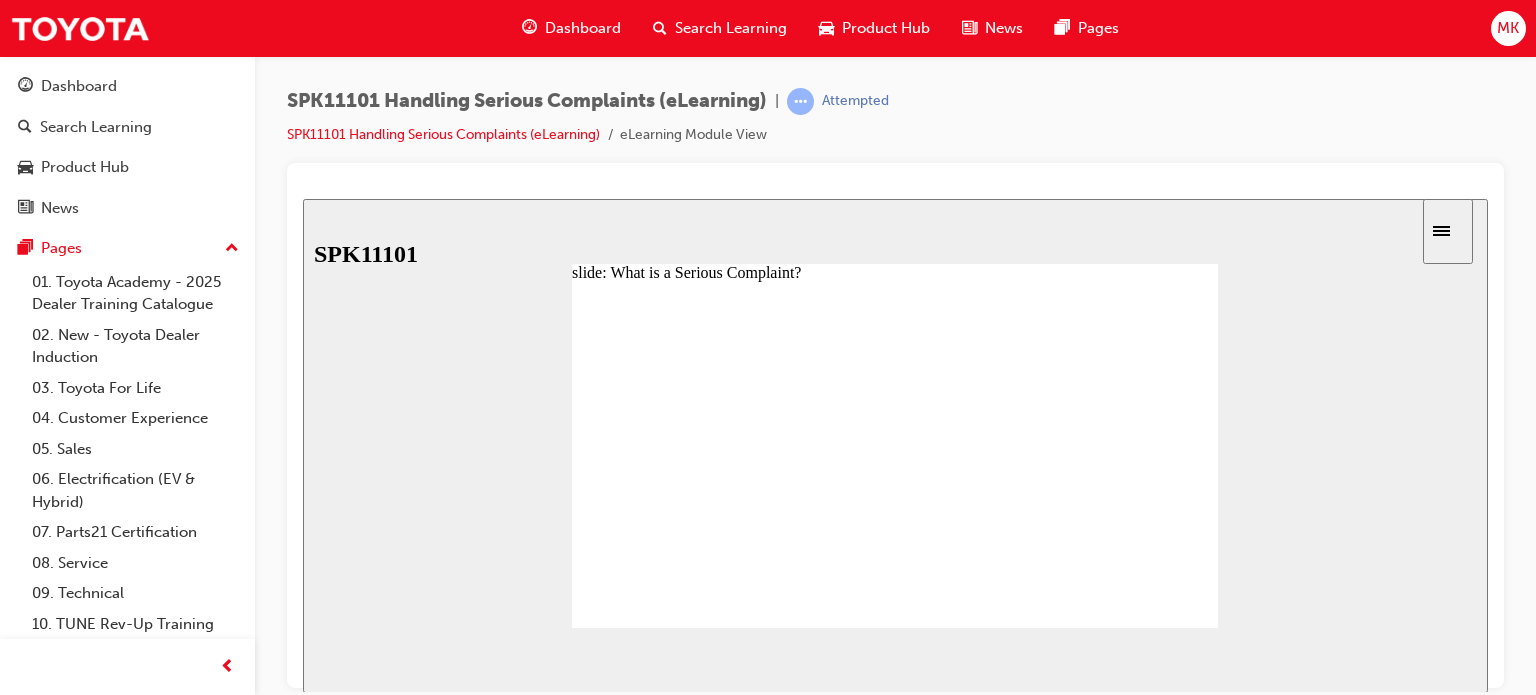 click 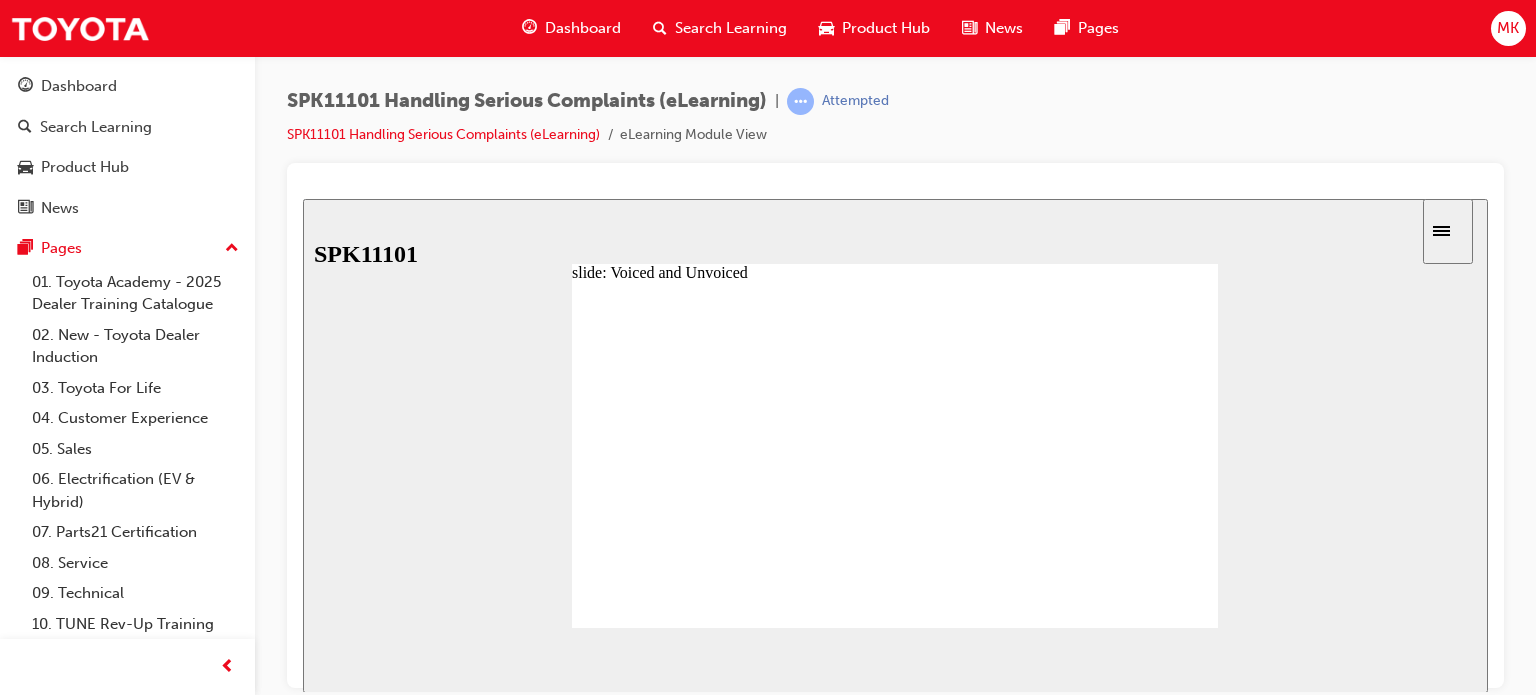 click 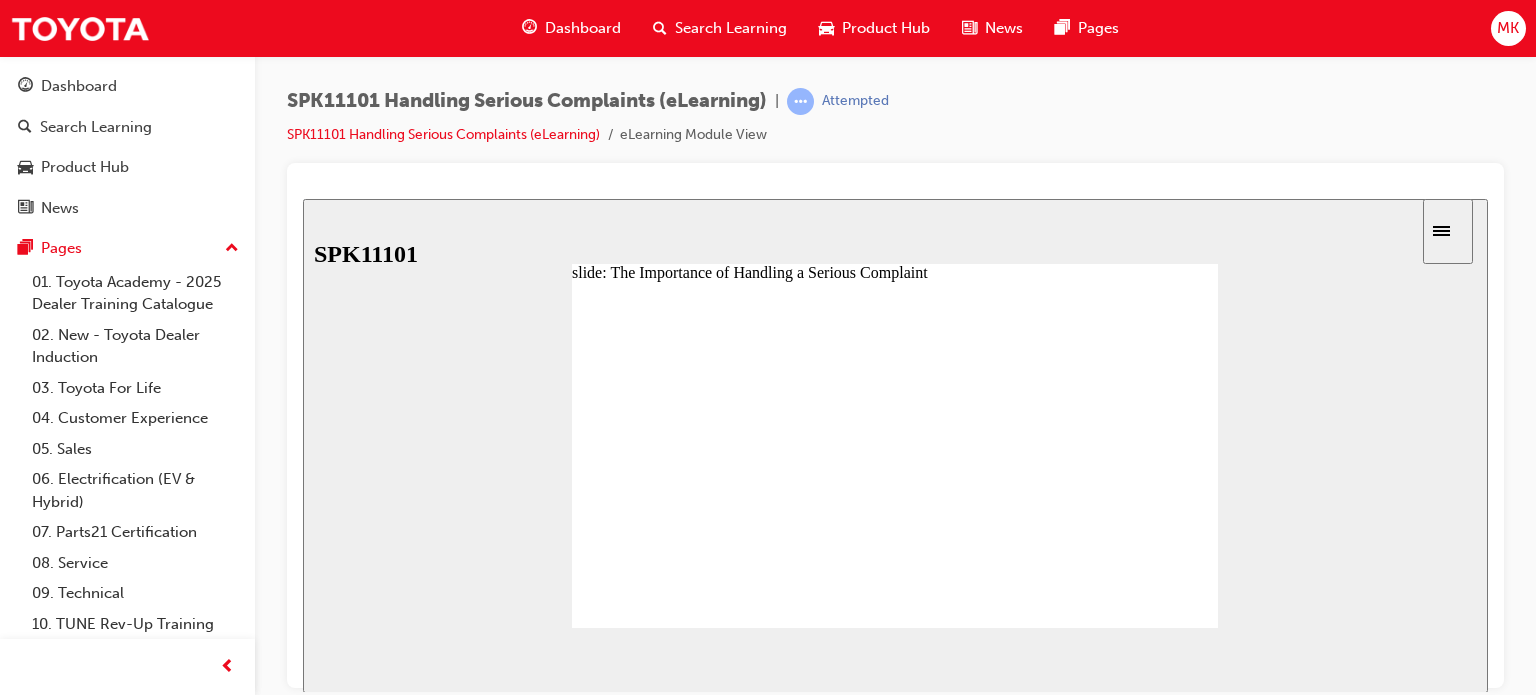 click 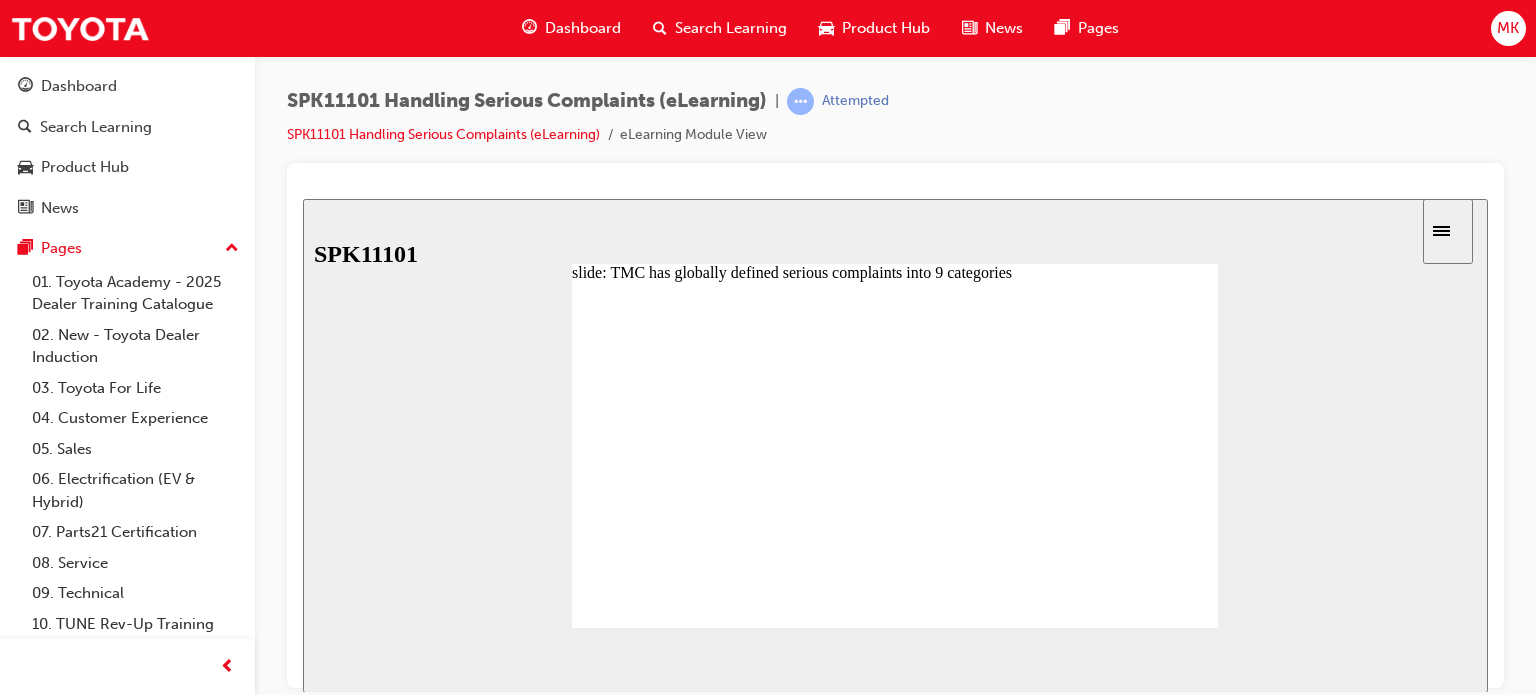 click 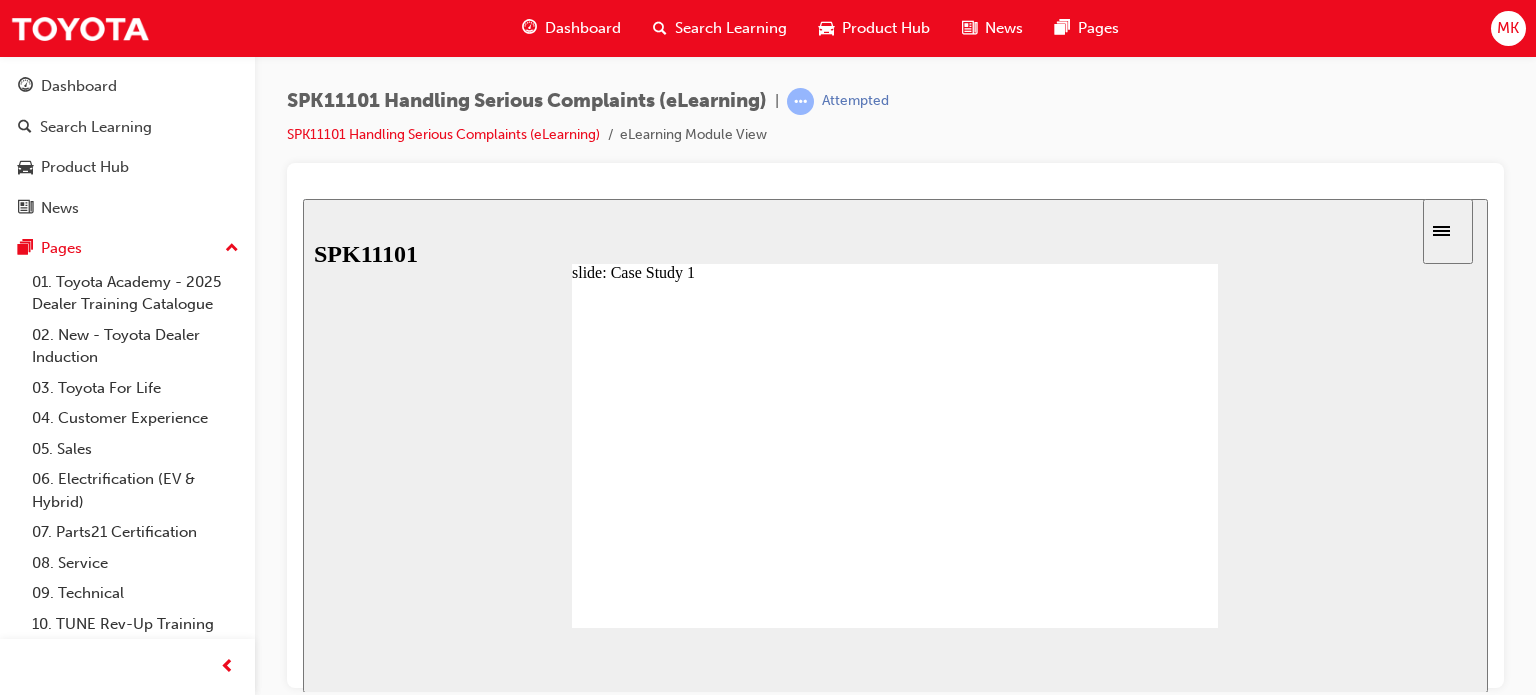 click 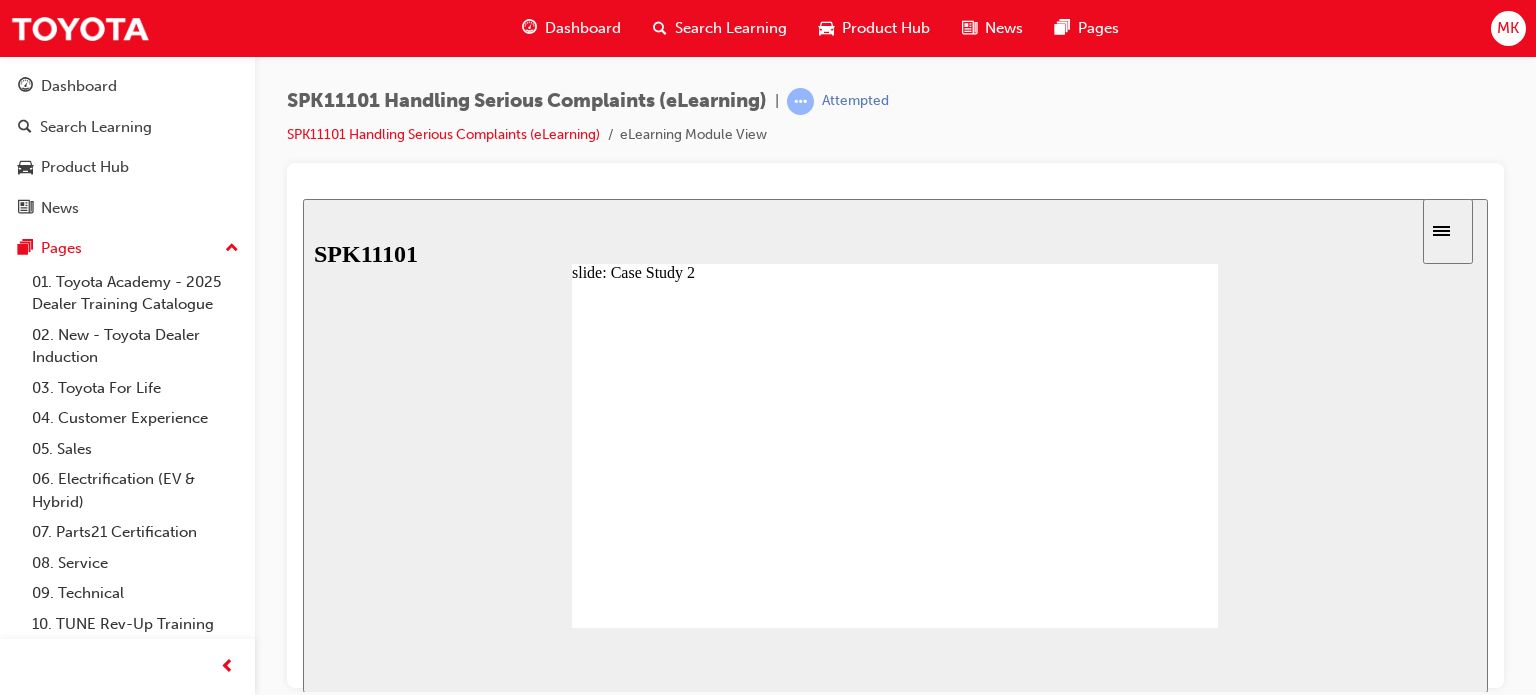click 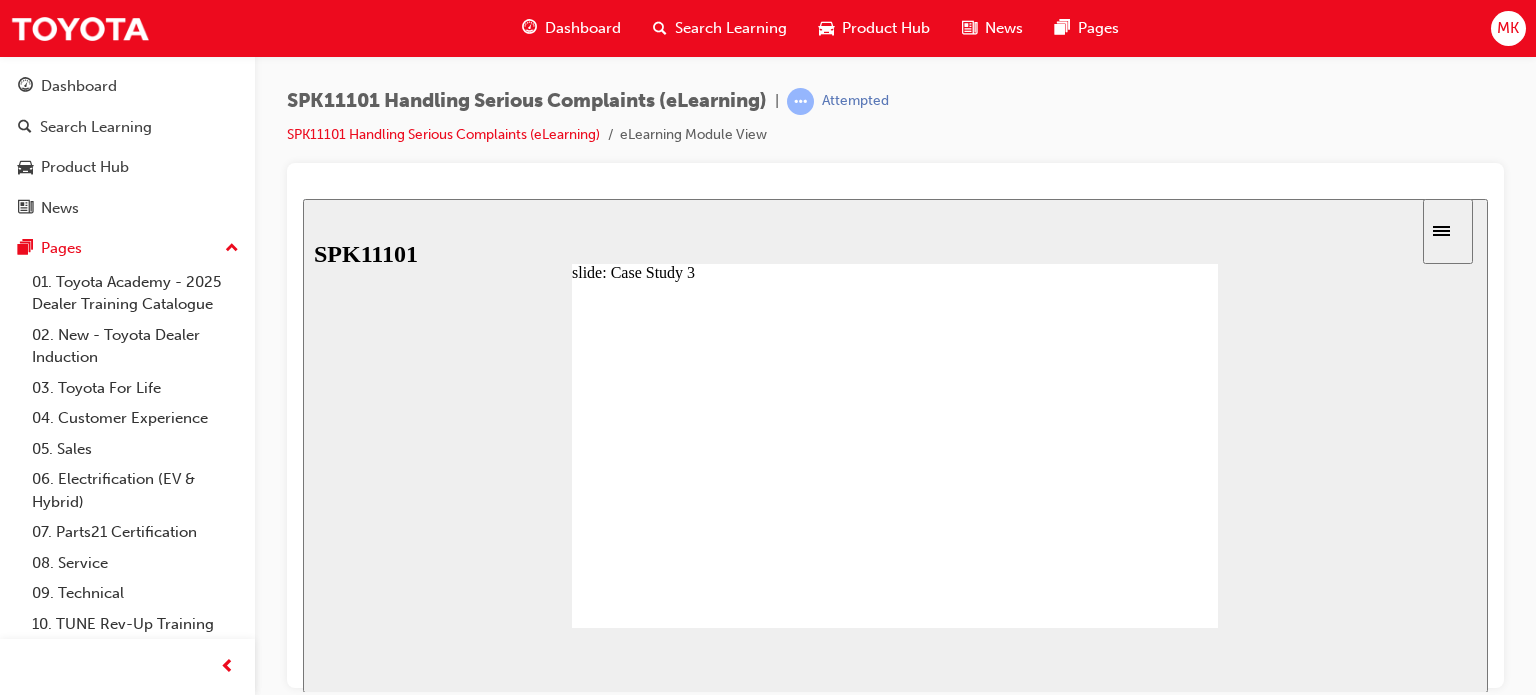 click 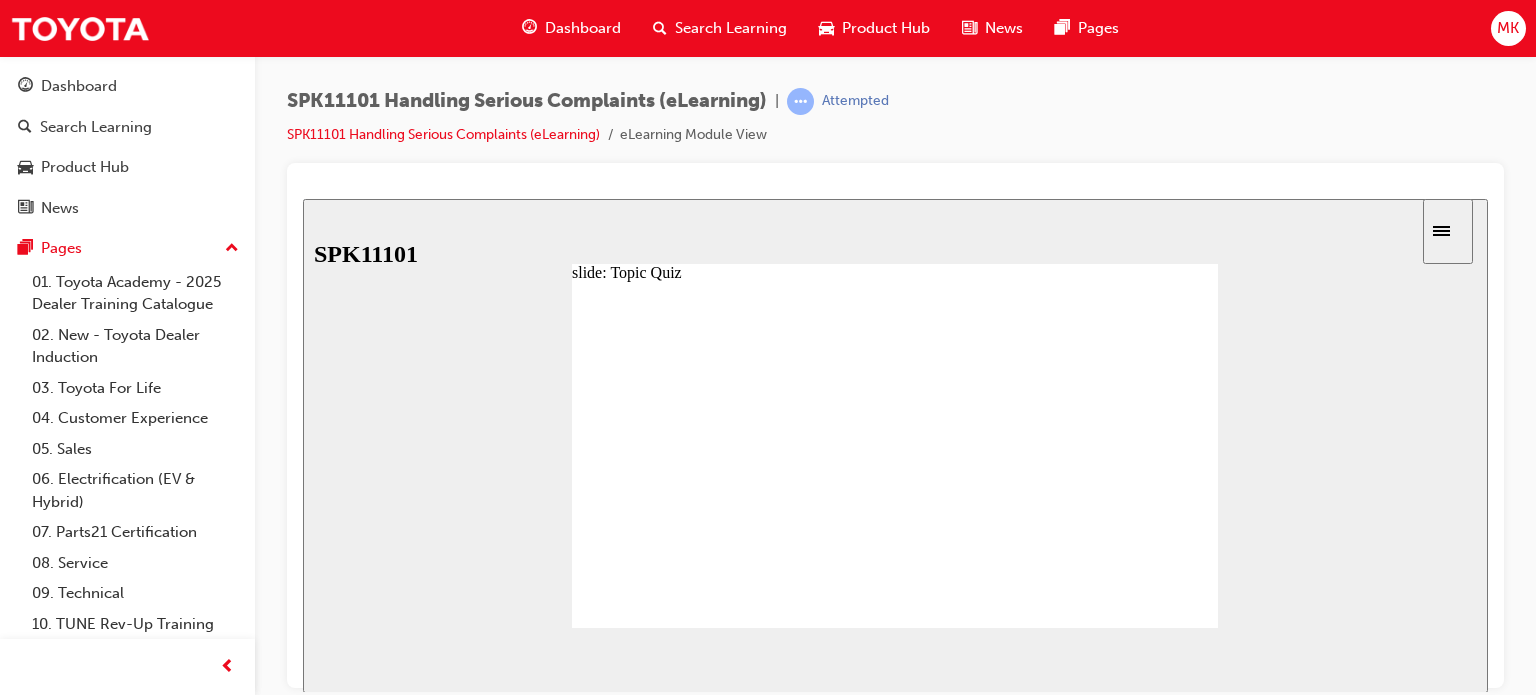 click 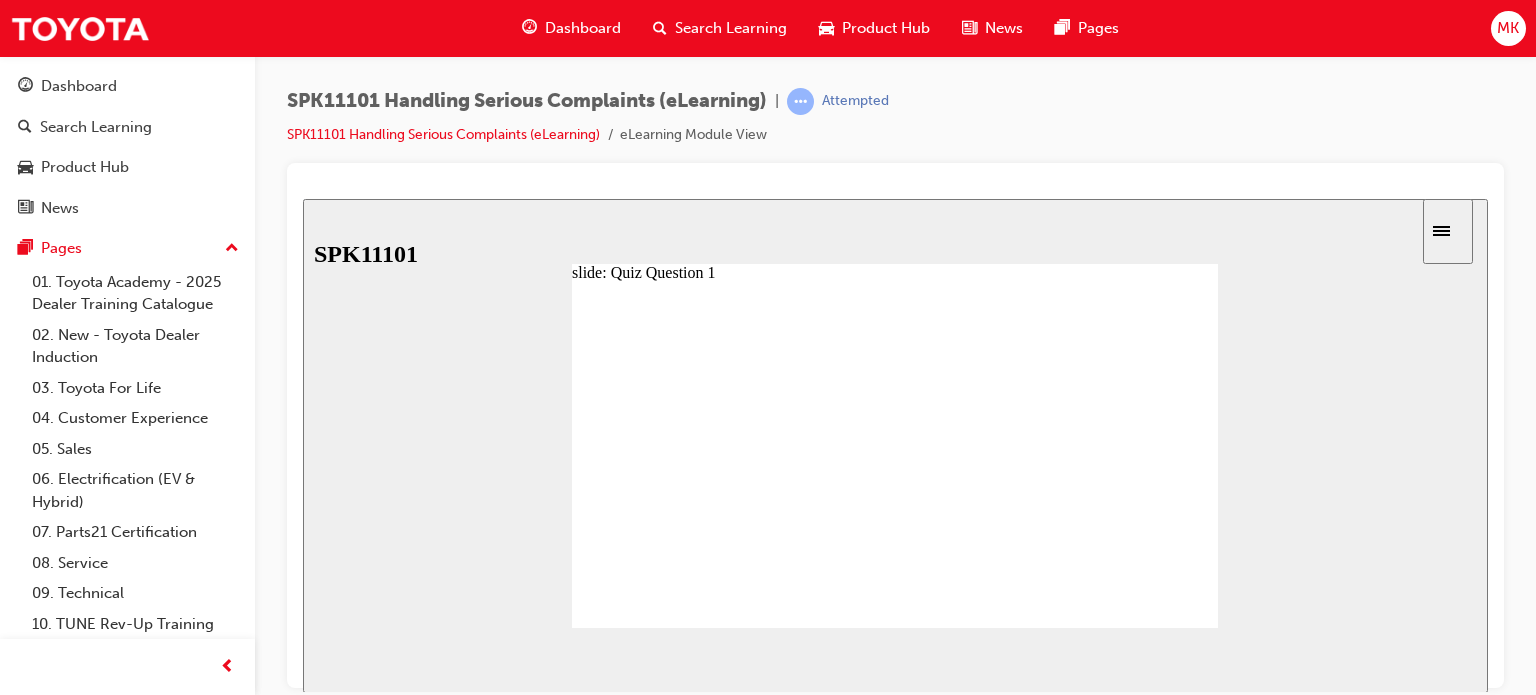 click 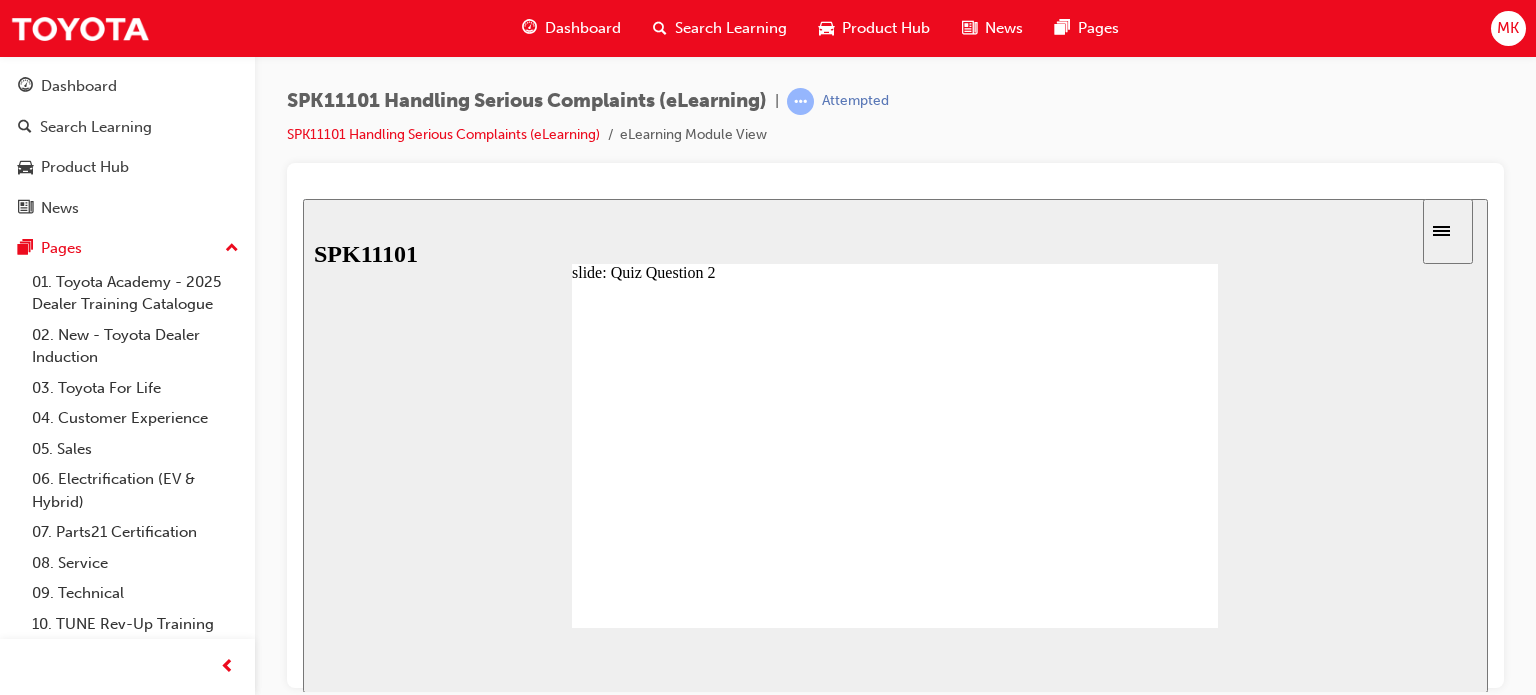 click 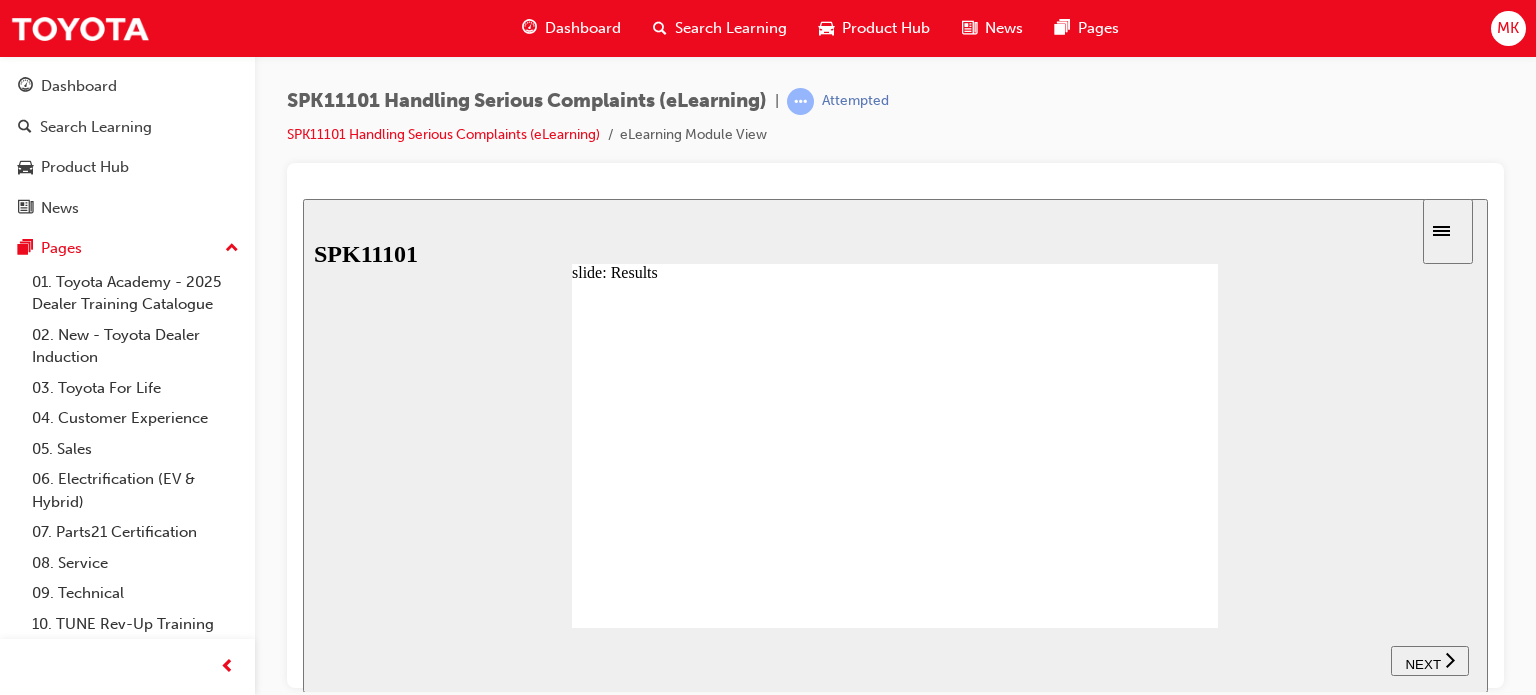 click on "NEXT" at bounding box center (1430, 660) 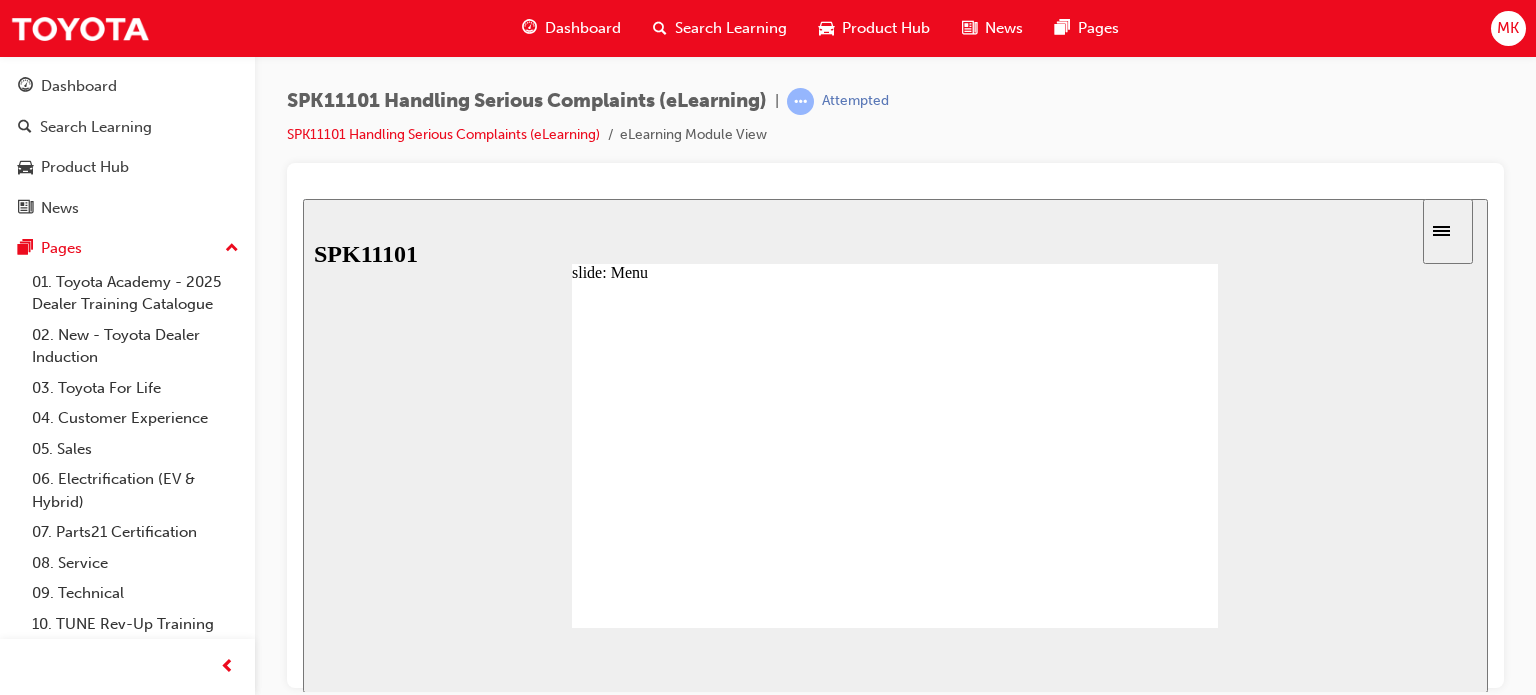 click 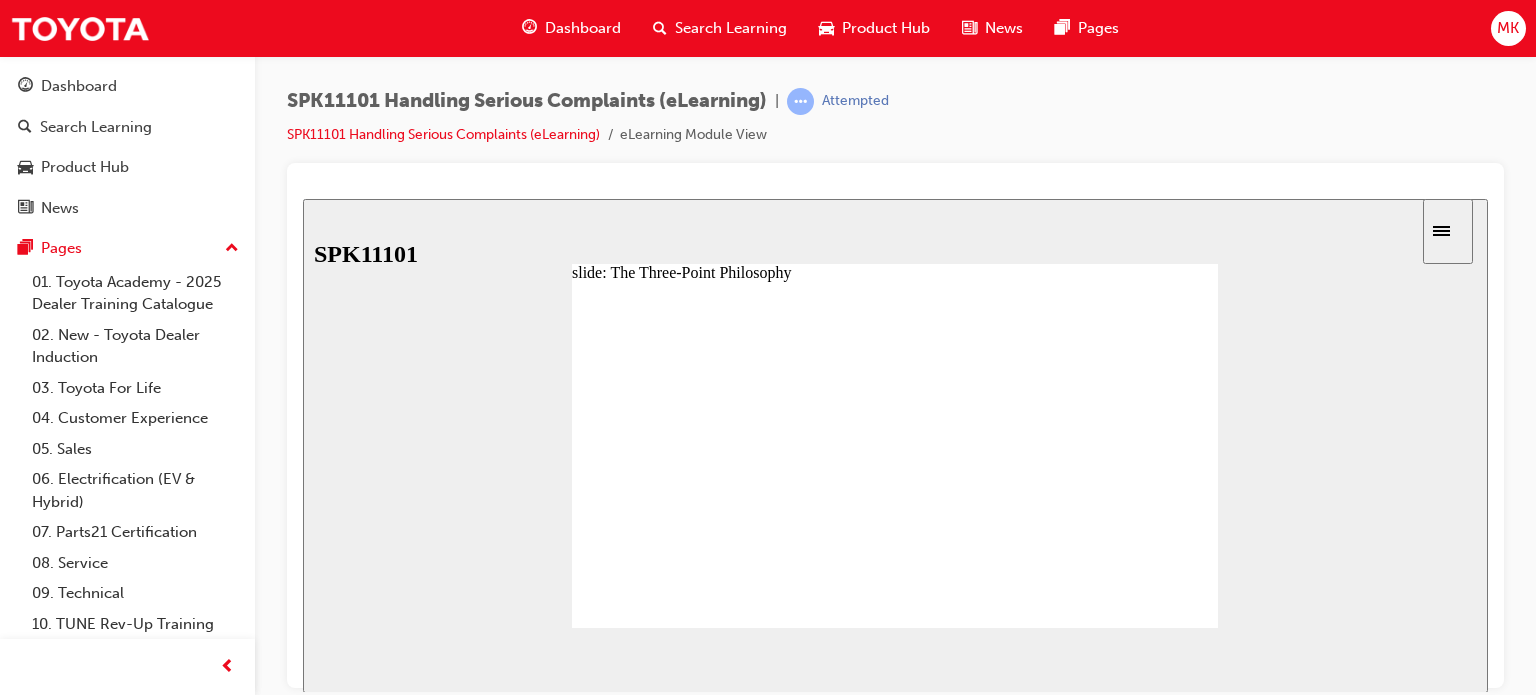 click 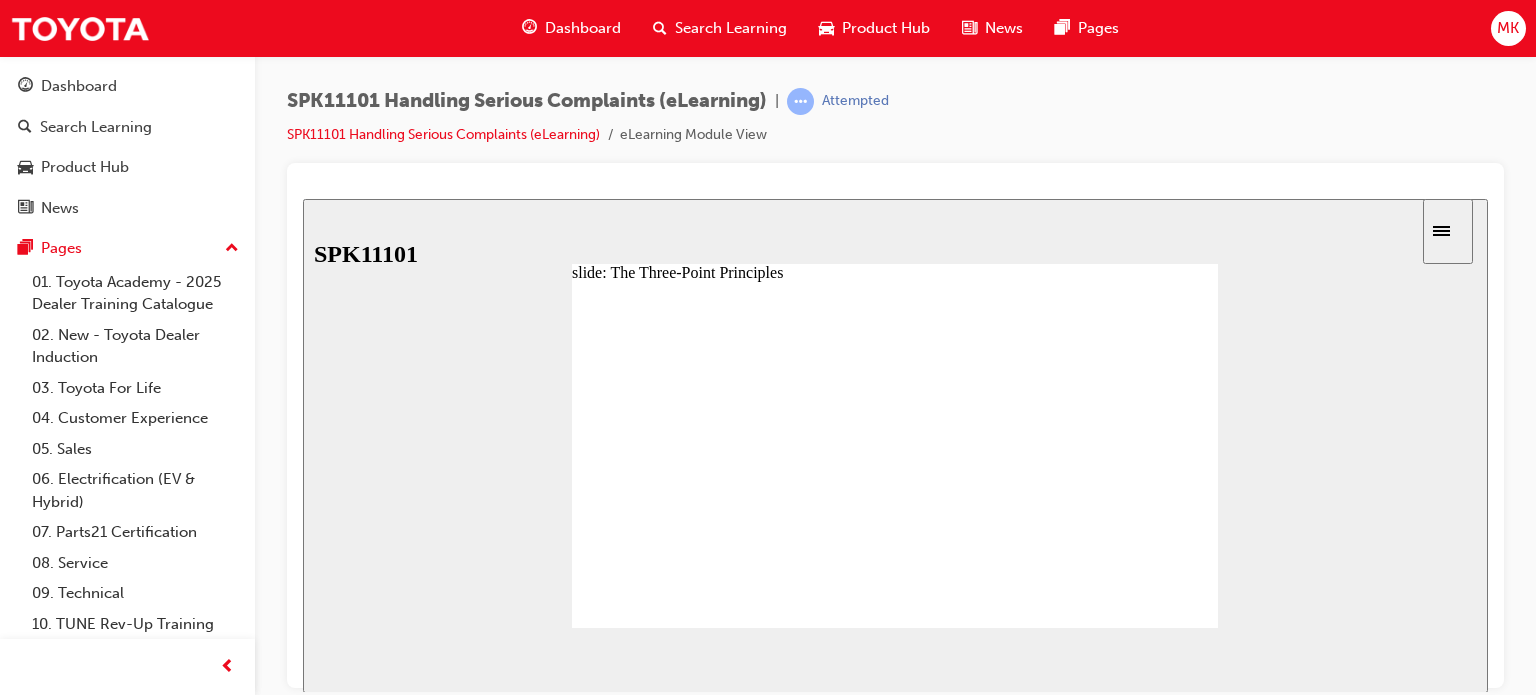 click 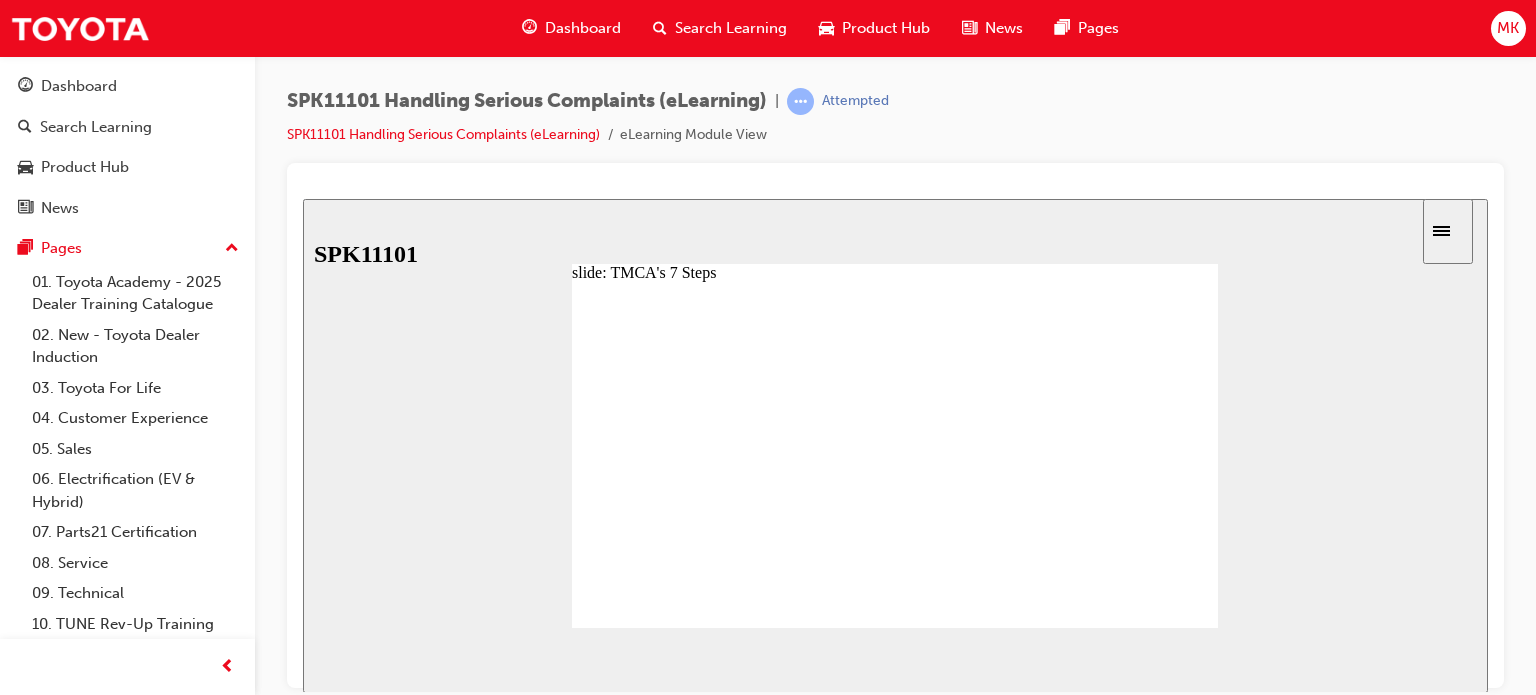 click 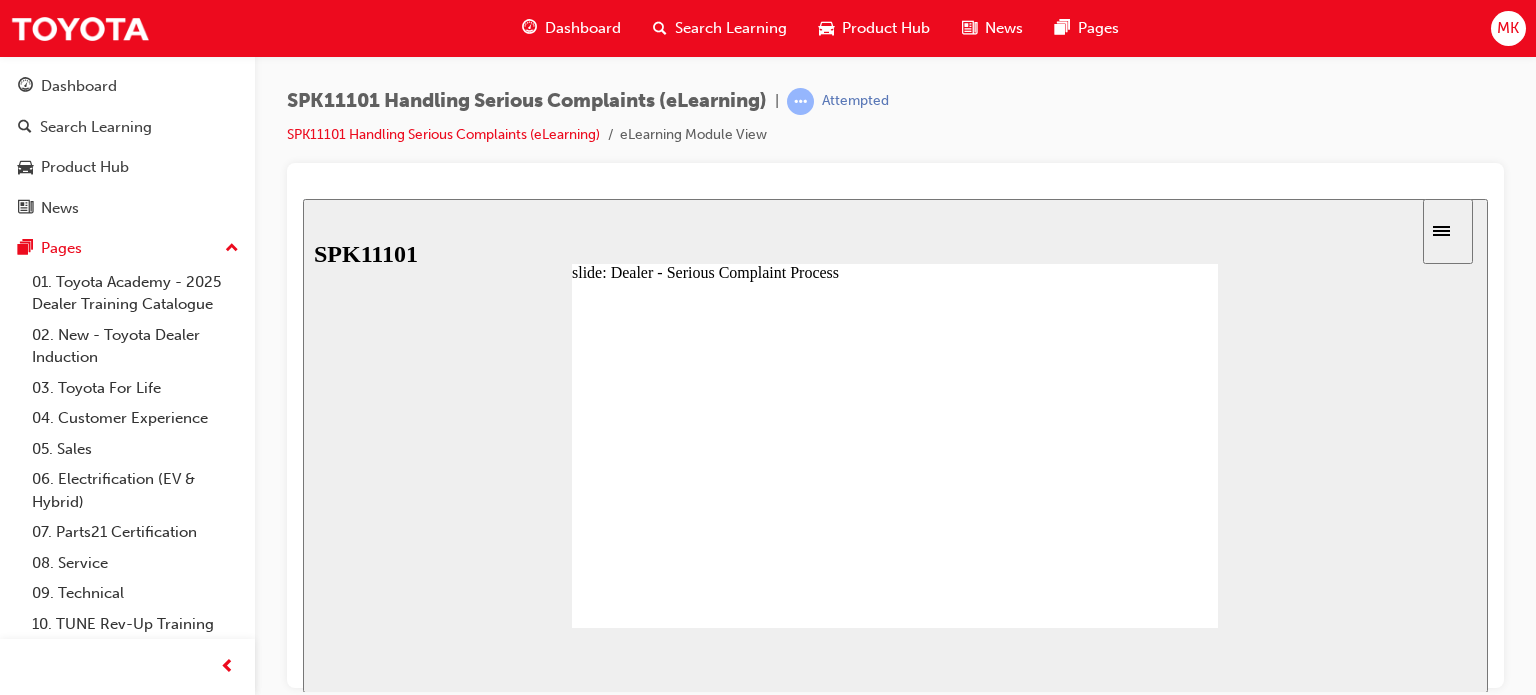 drag, startPoint x: 717, startPoint y: 467, endPoint x: 893, endPoint y: 486, distance: 177.0226 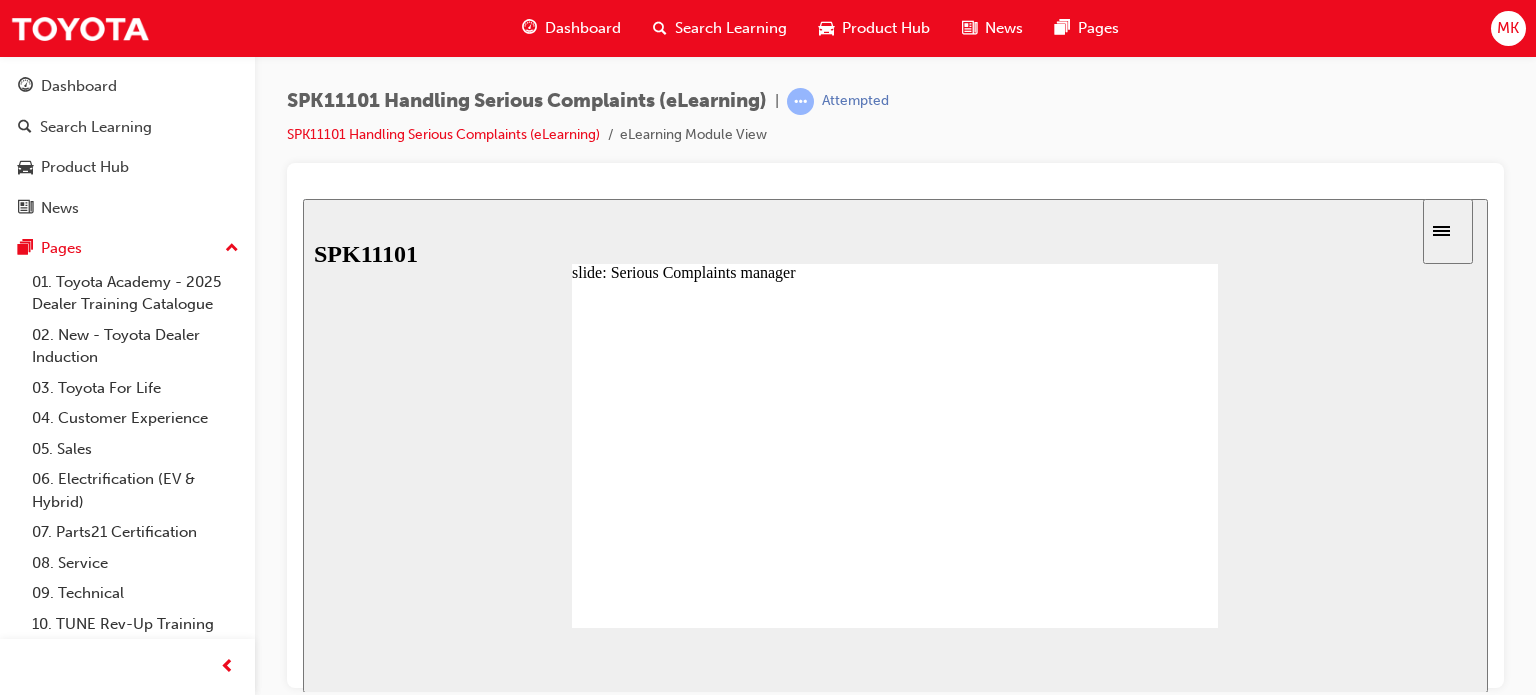click 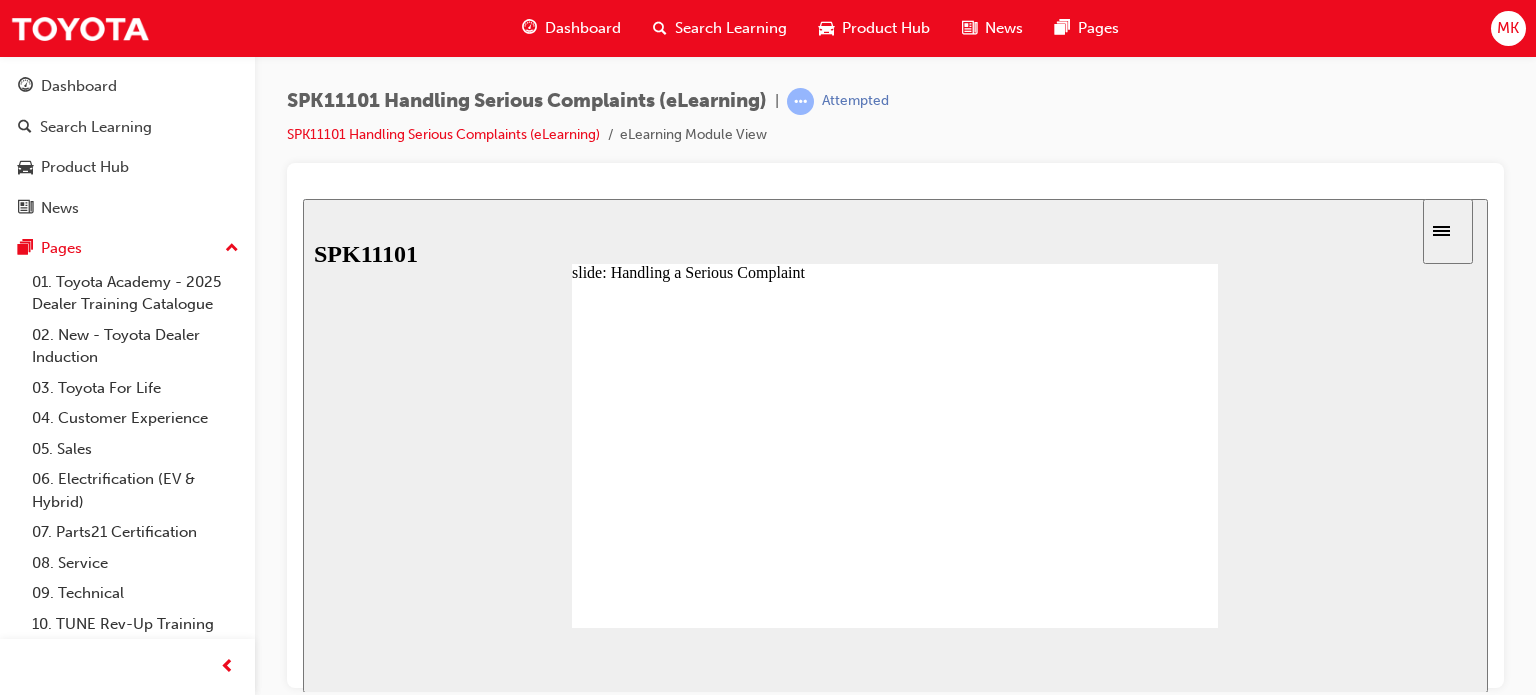 drag, startPoint x: 644, startPoint y: 404, endPoint x: 750, endPoint y: 415, distance: 106.56923 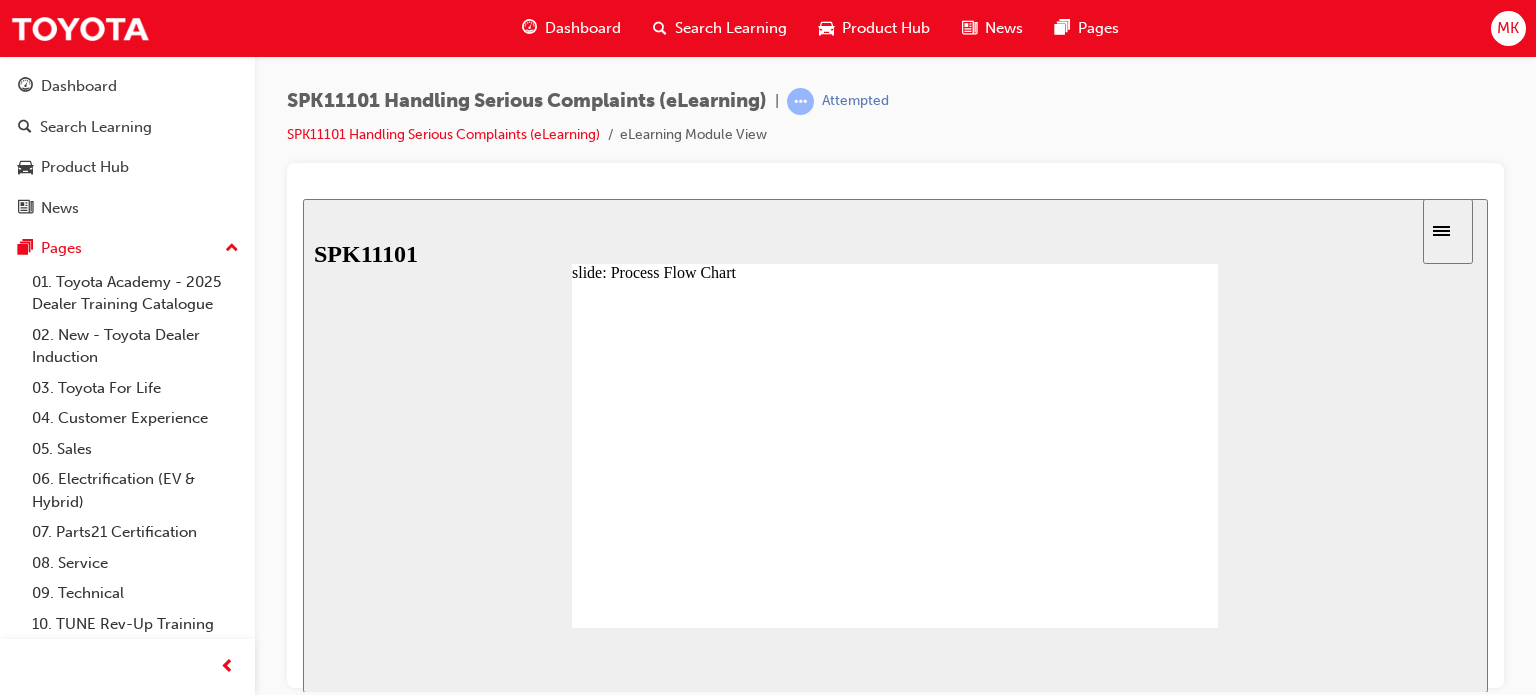 click 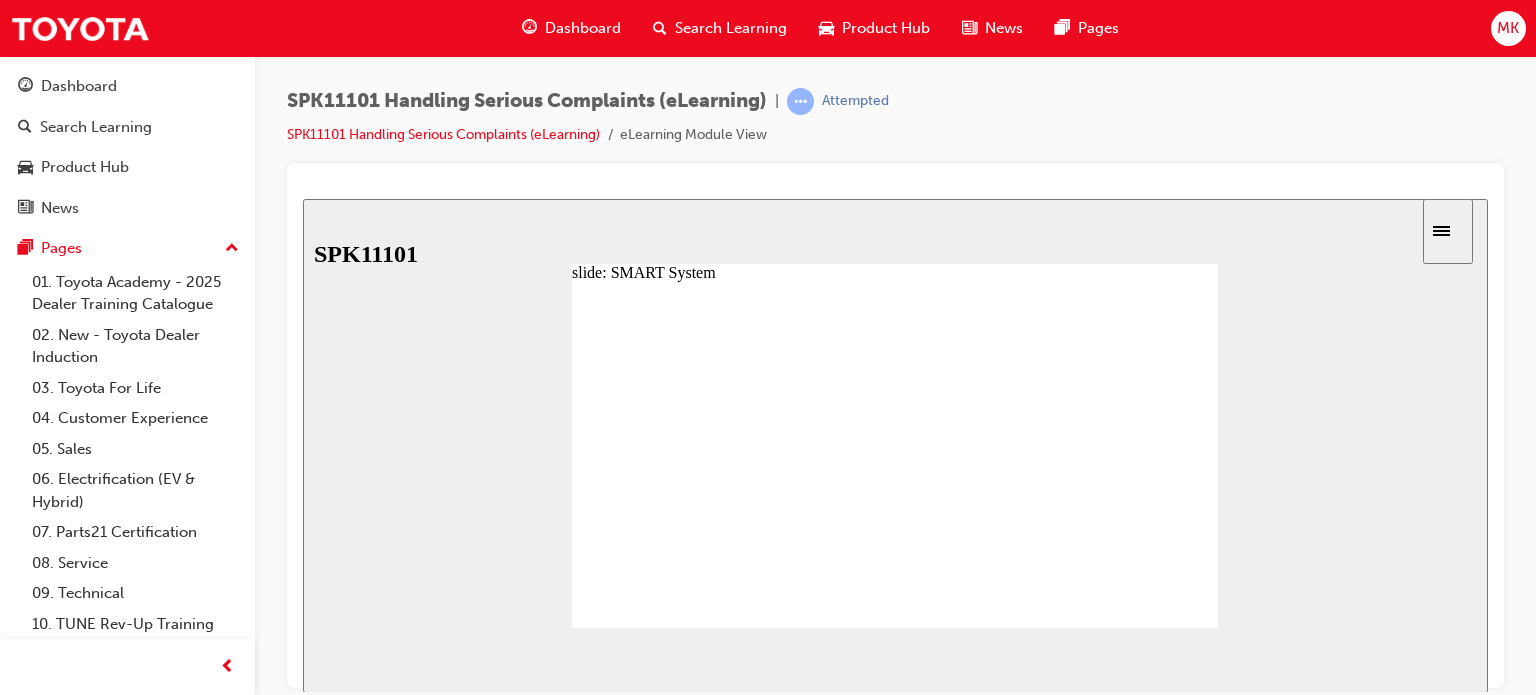 click 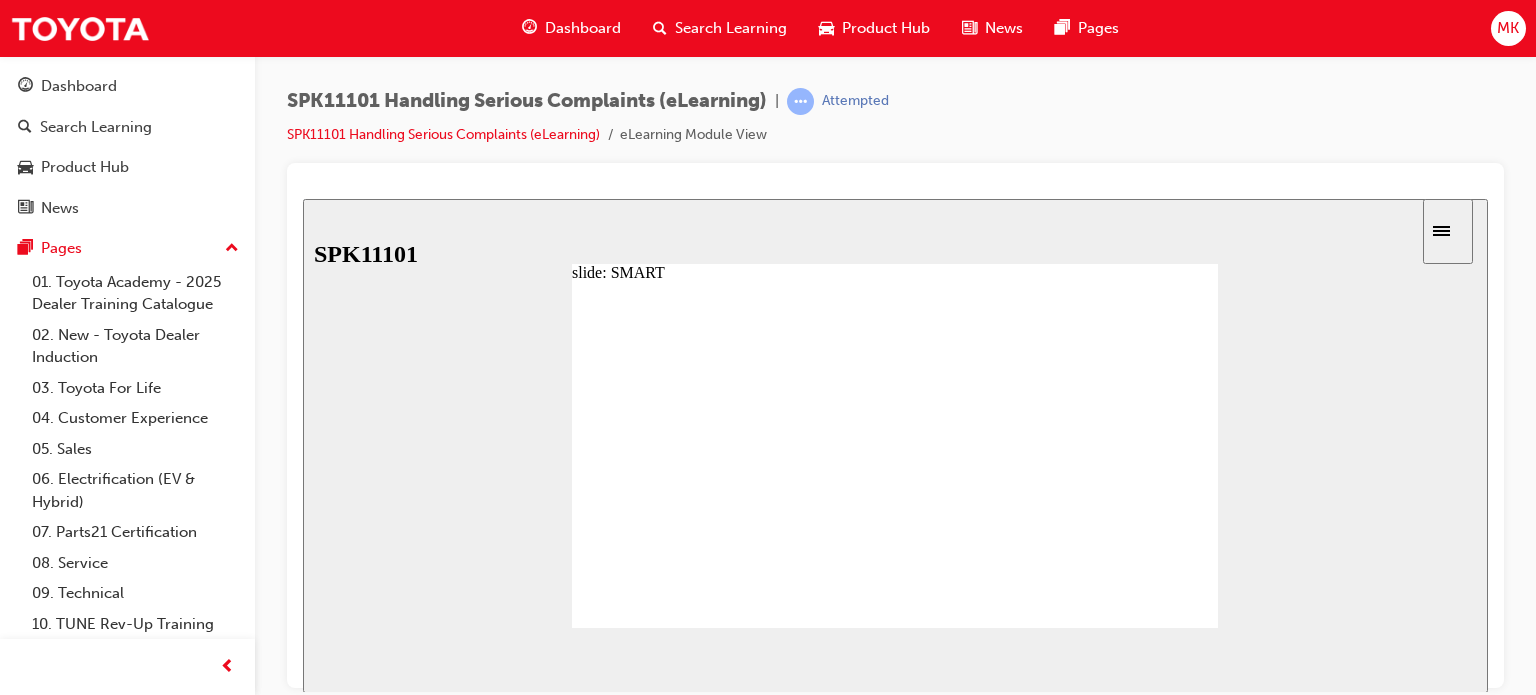 click 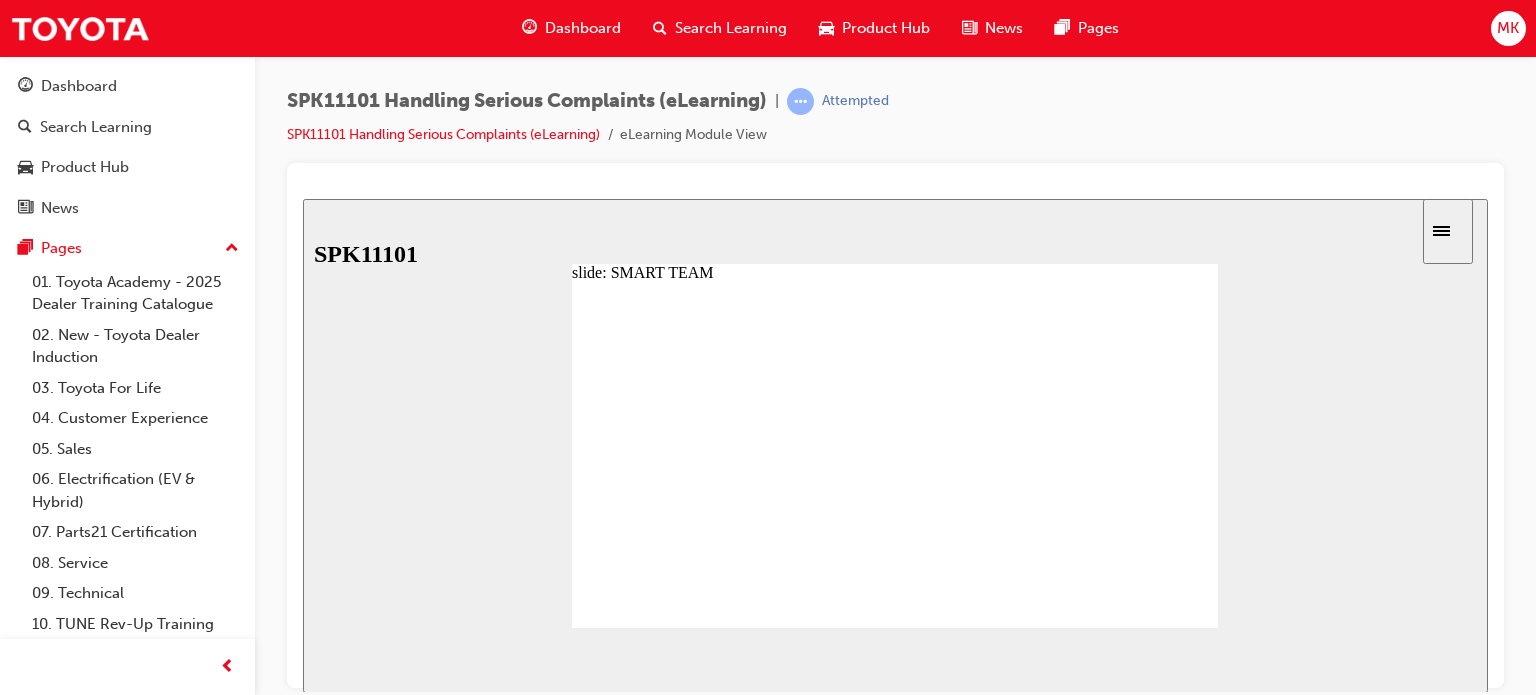 click 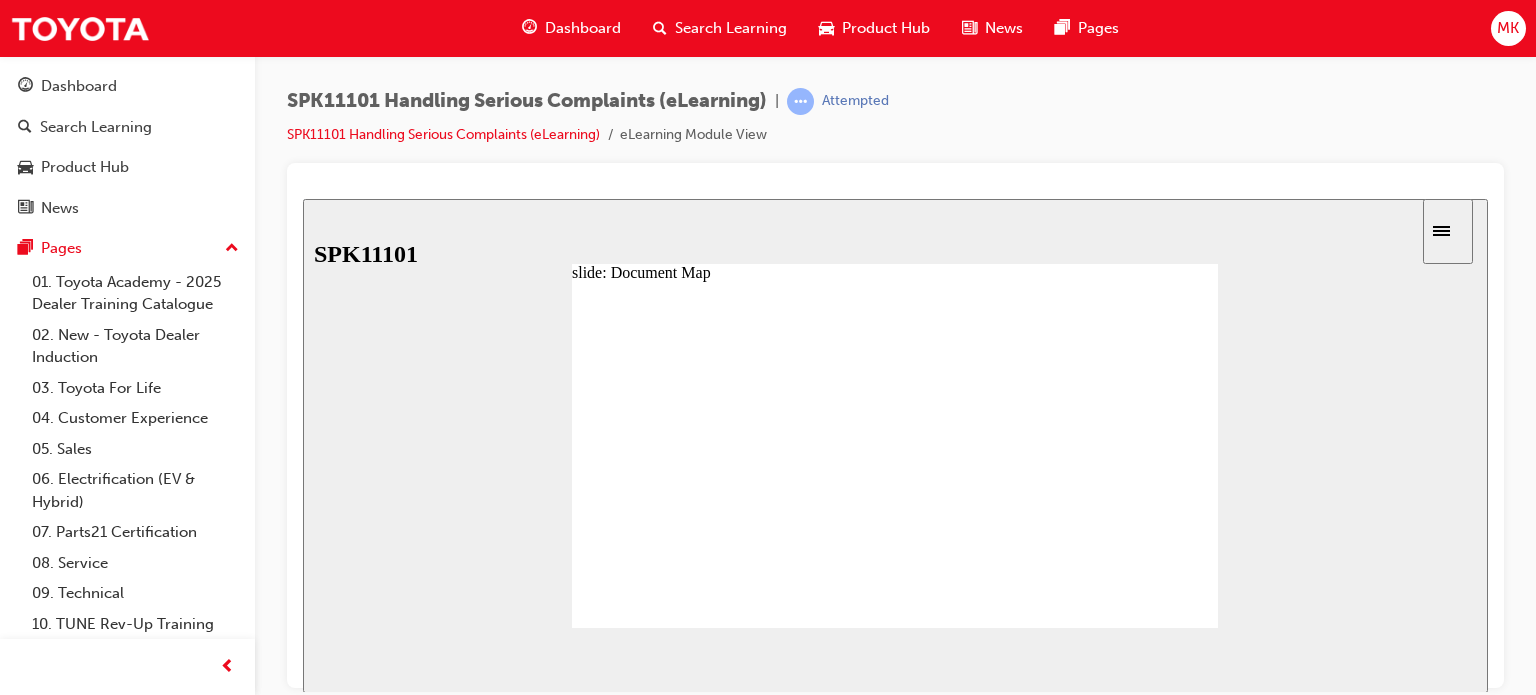 click 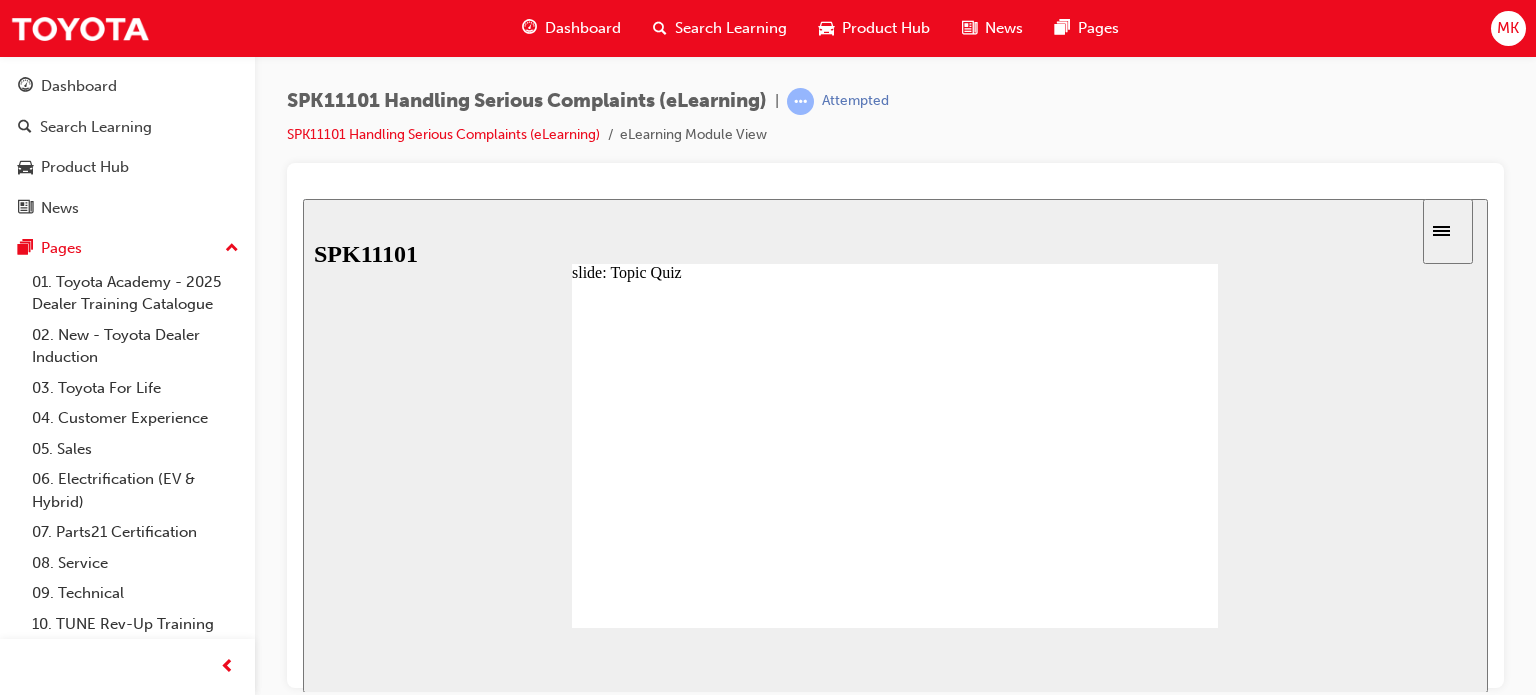 click 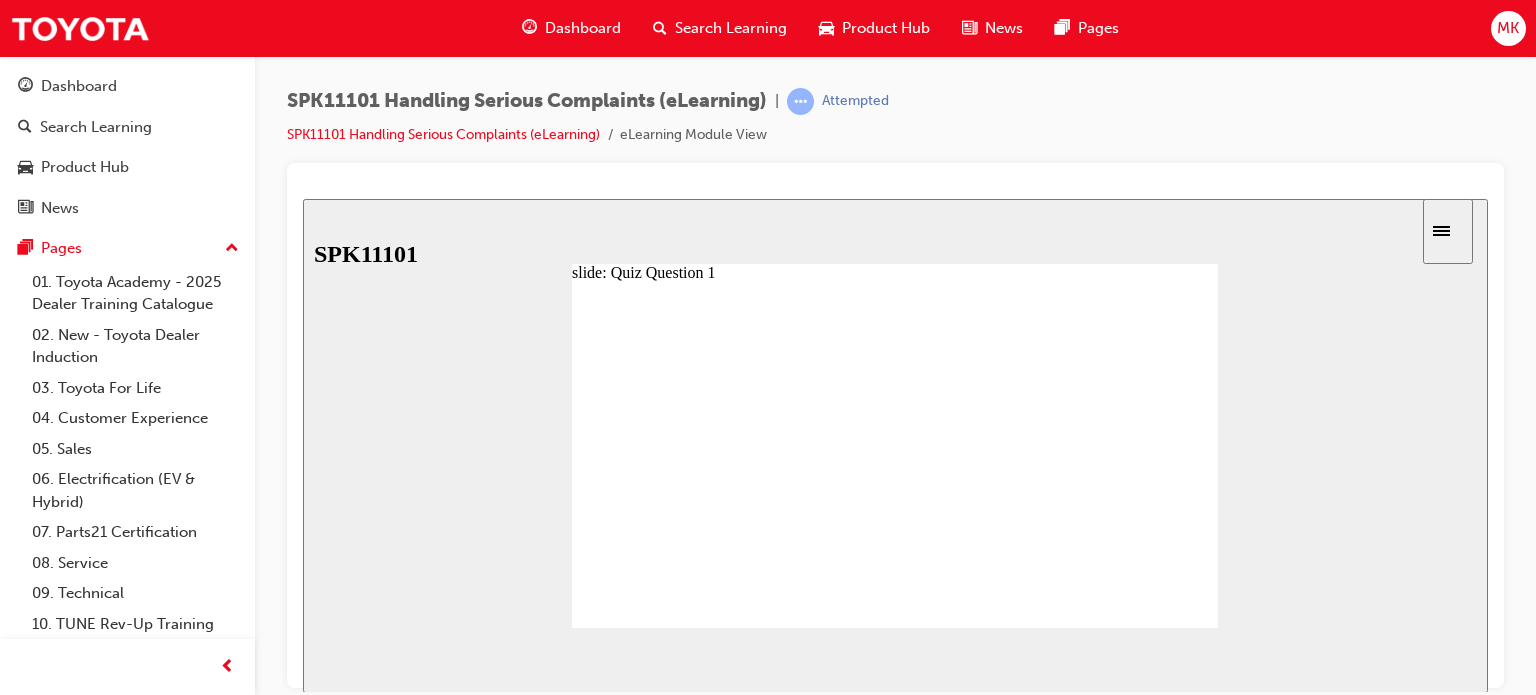 click 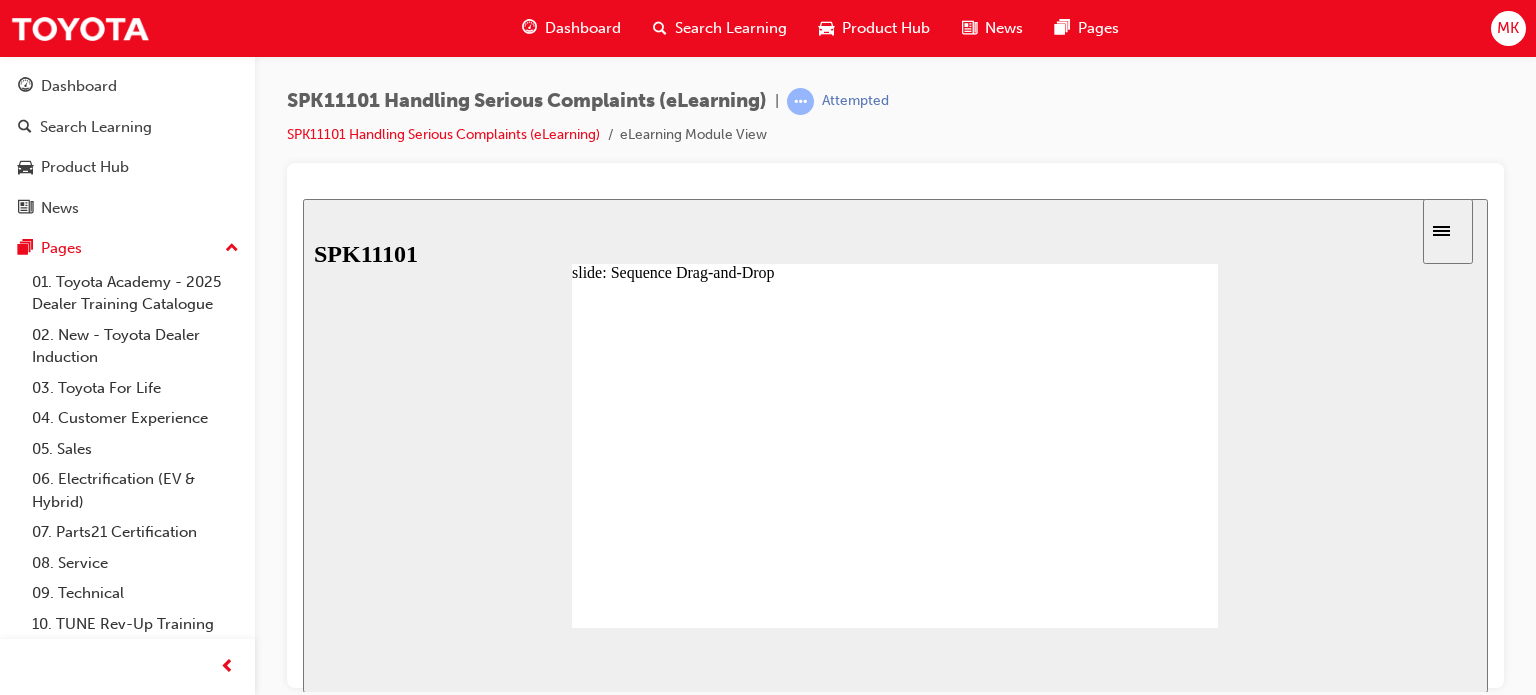 drag, startPoint x: 746, startPoint y: 489, endPoint x: 740, endPoint y: 431, distance: 58.30952 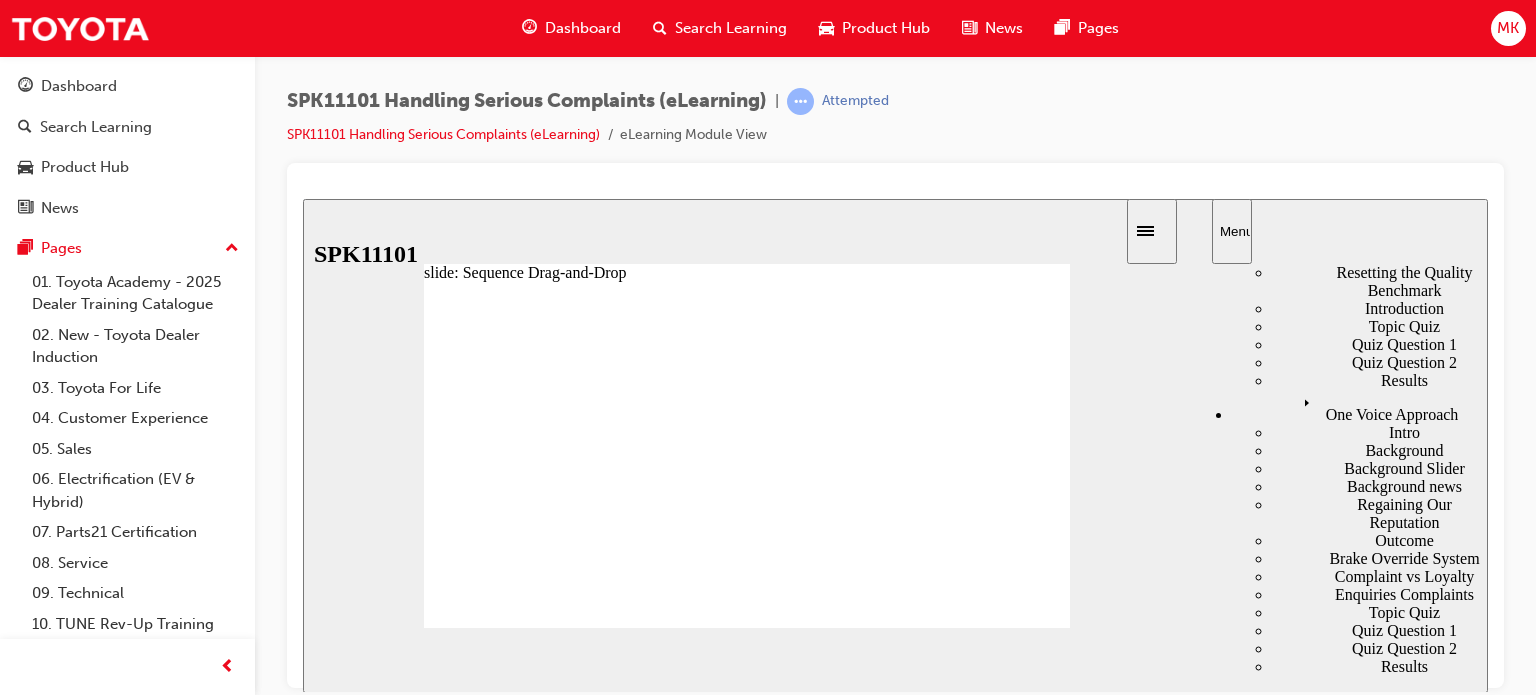 scroll, scrollTop: 300, scrollLeft: 0, axis: vertical 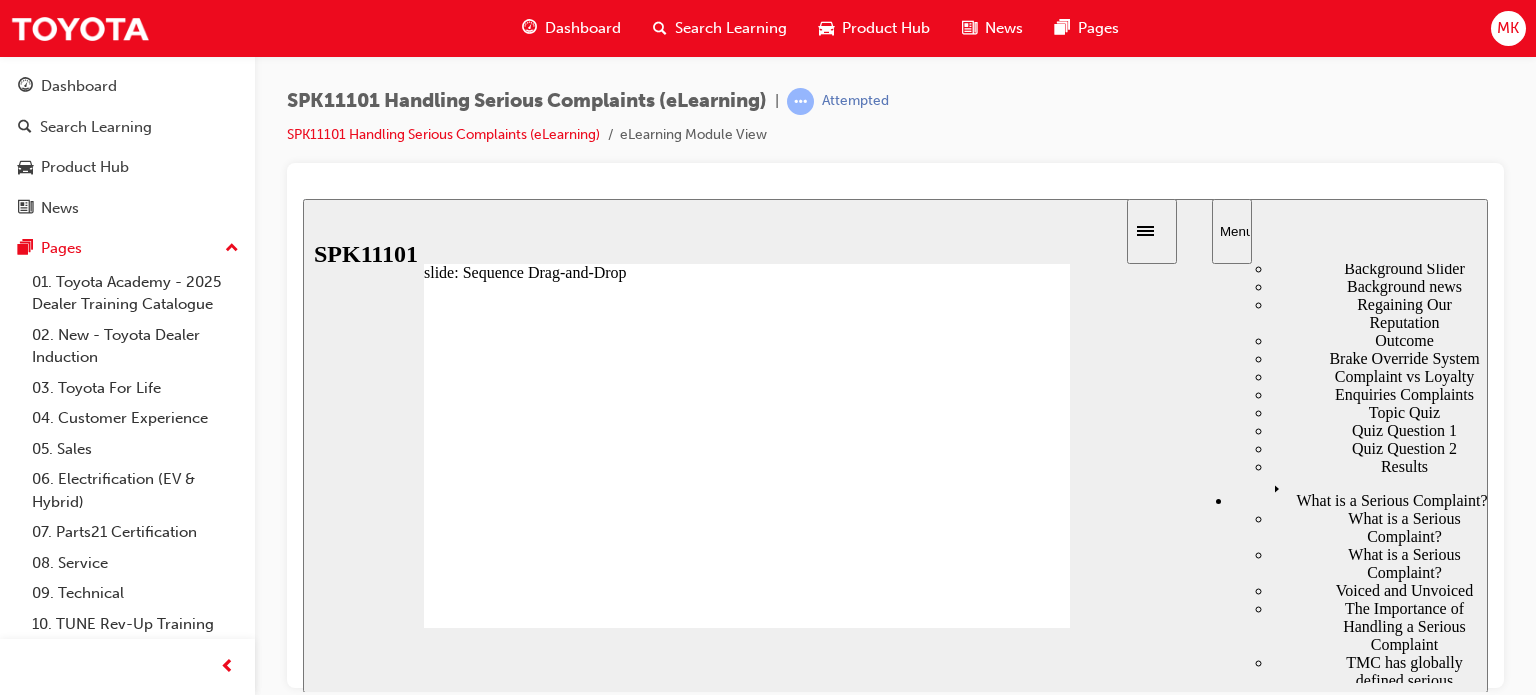 click on "Document Map" at bounding box center [1380, 1218] 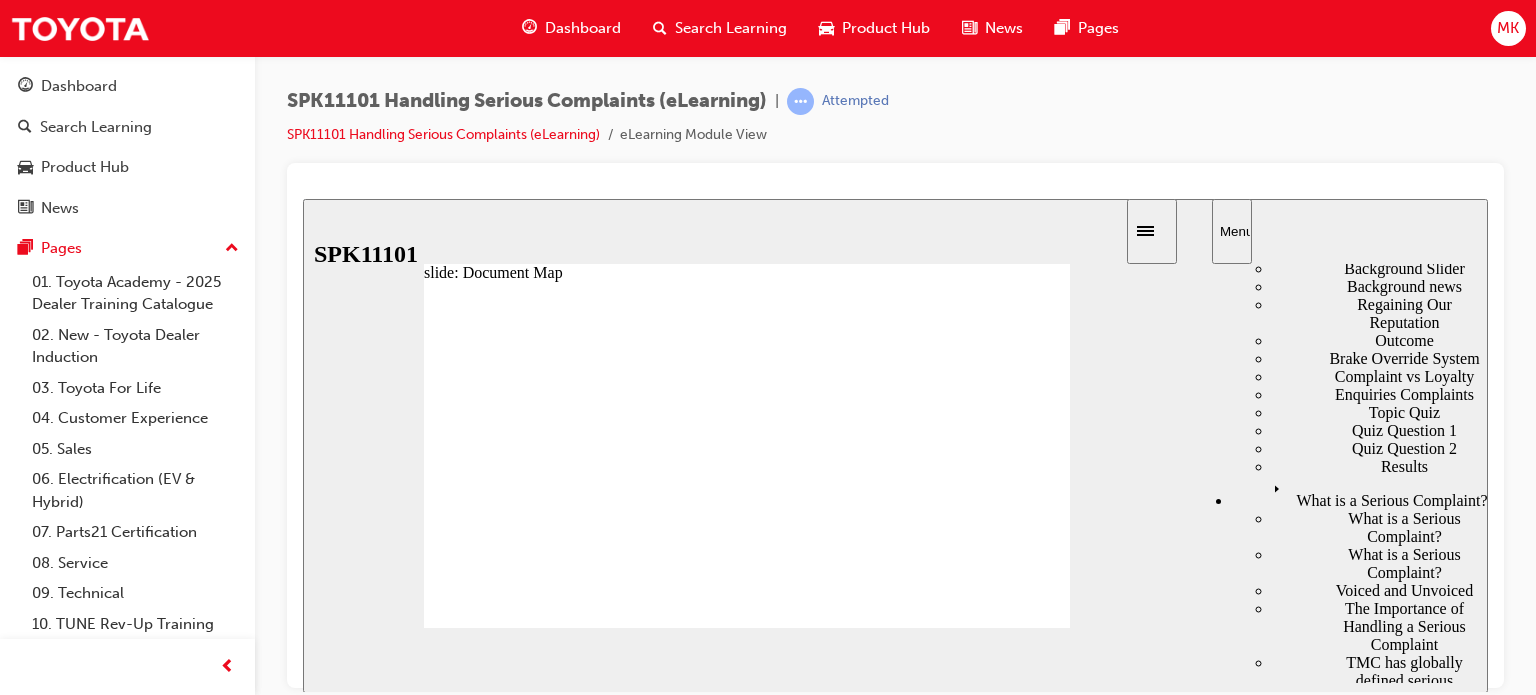 click on "SMART TEAM" at bounding box center (1380, 1200) 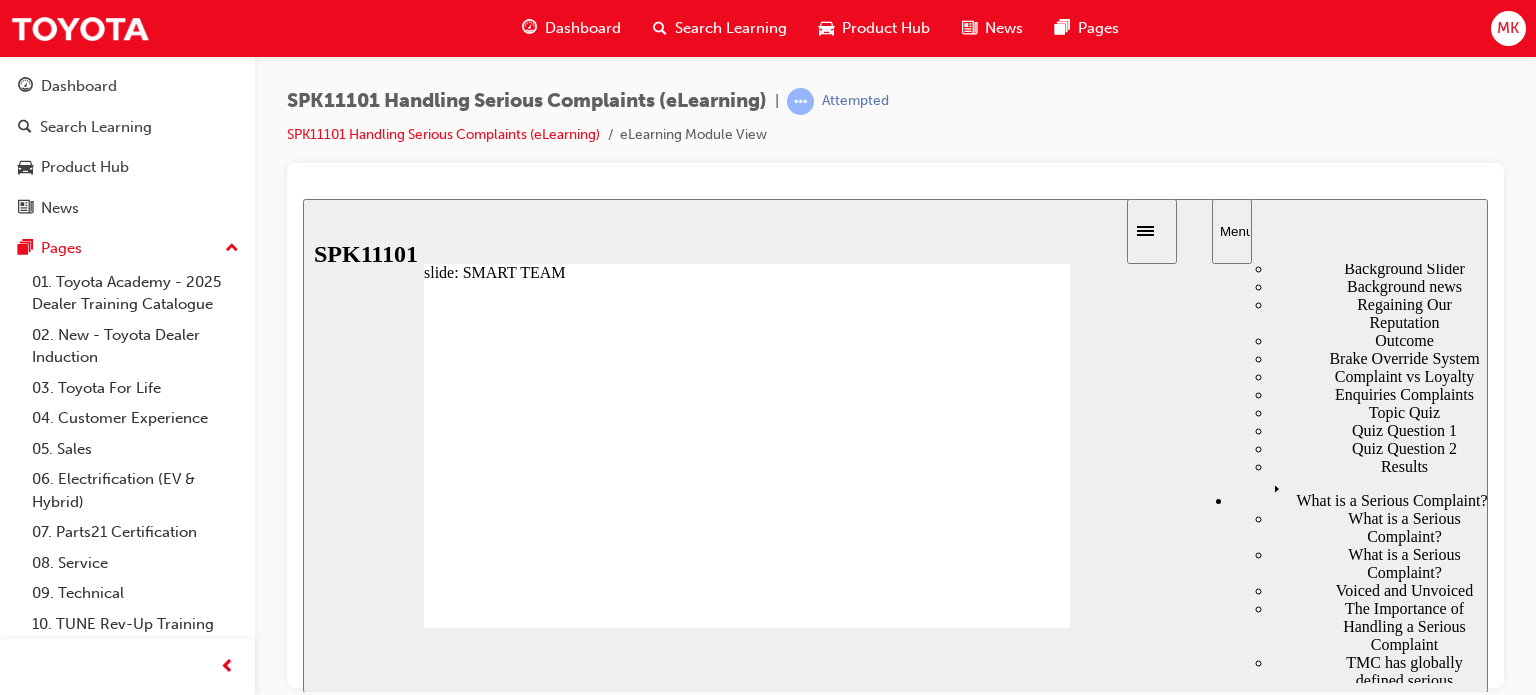 click on "SMART" at bounding box center [1380, 1182] 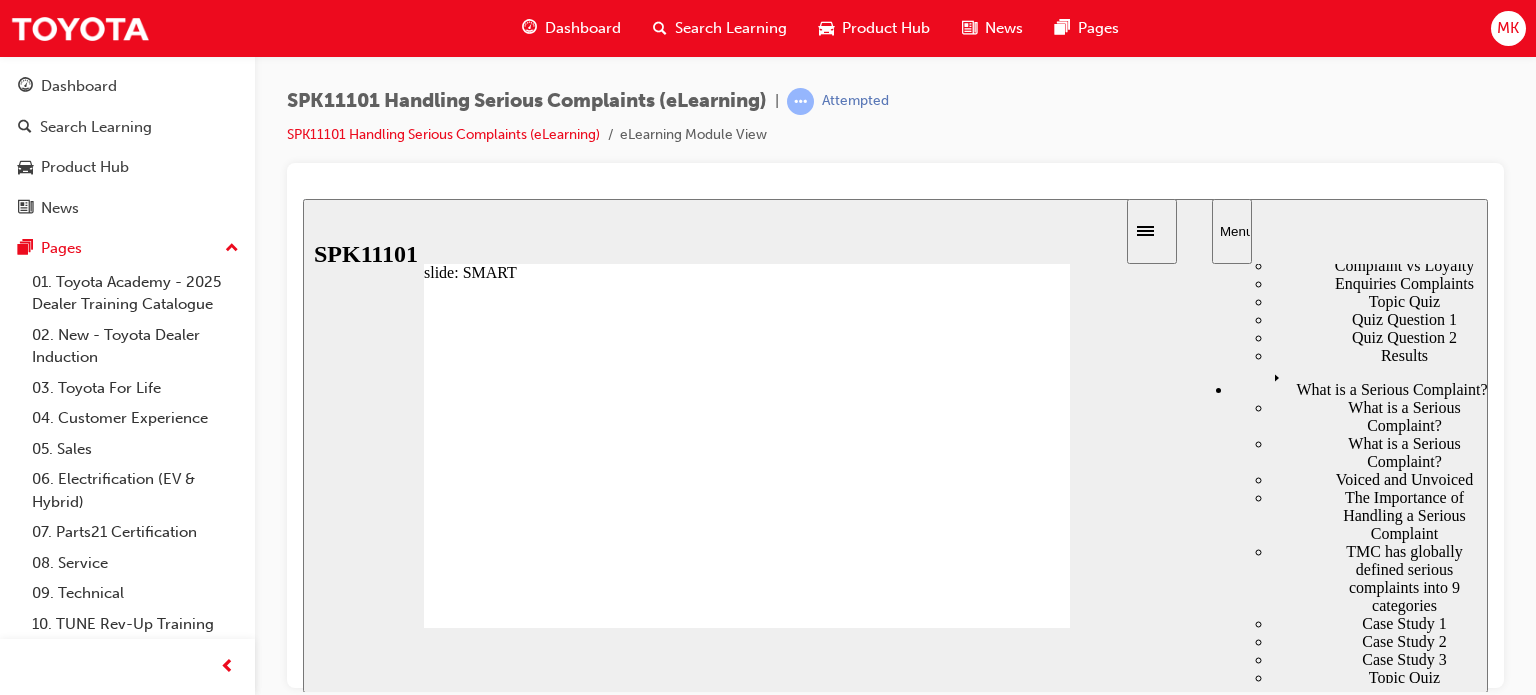 scroll, scrollTop: 500, scrollLeft: 0, axis: vertical 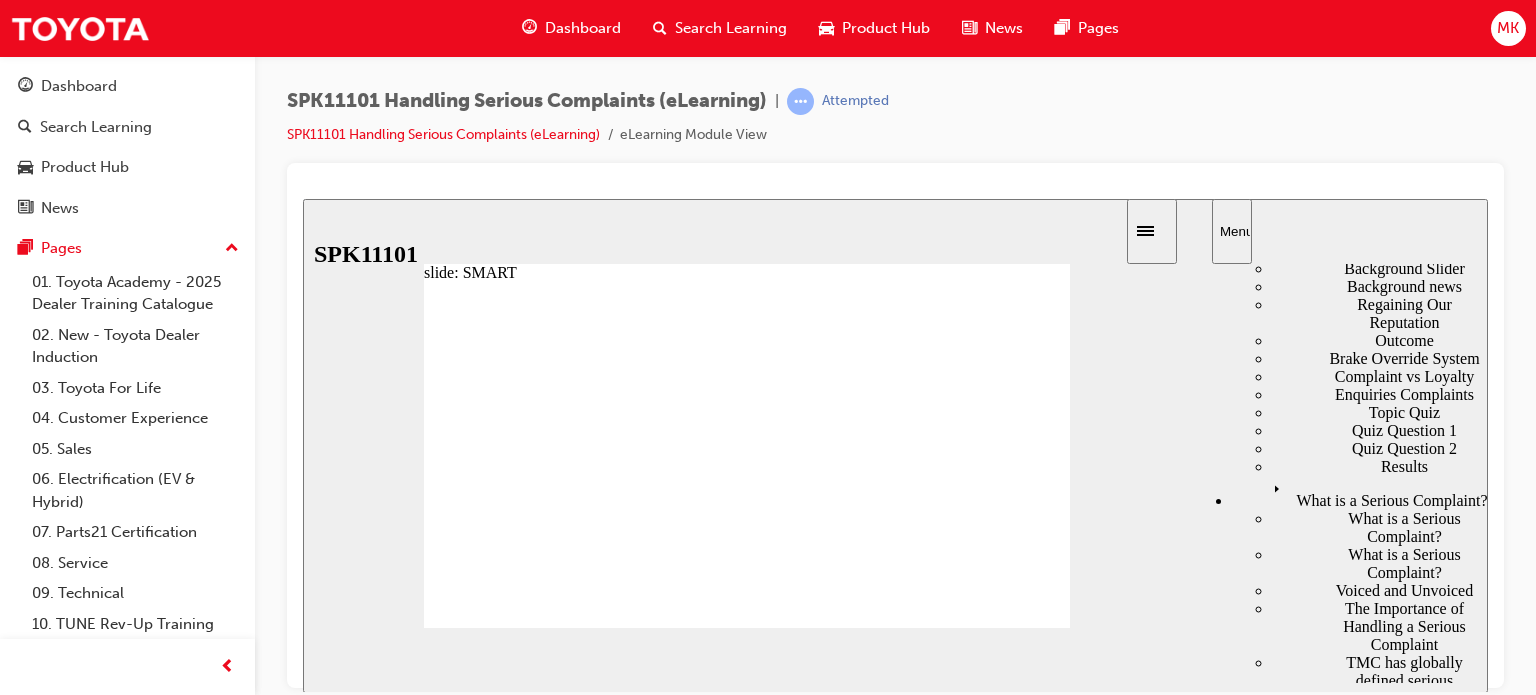 click on "Quiz Question 1" at bounding box center [1380, 1254] 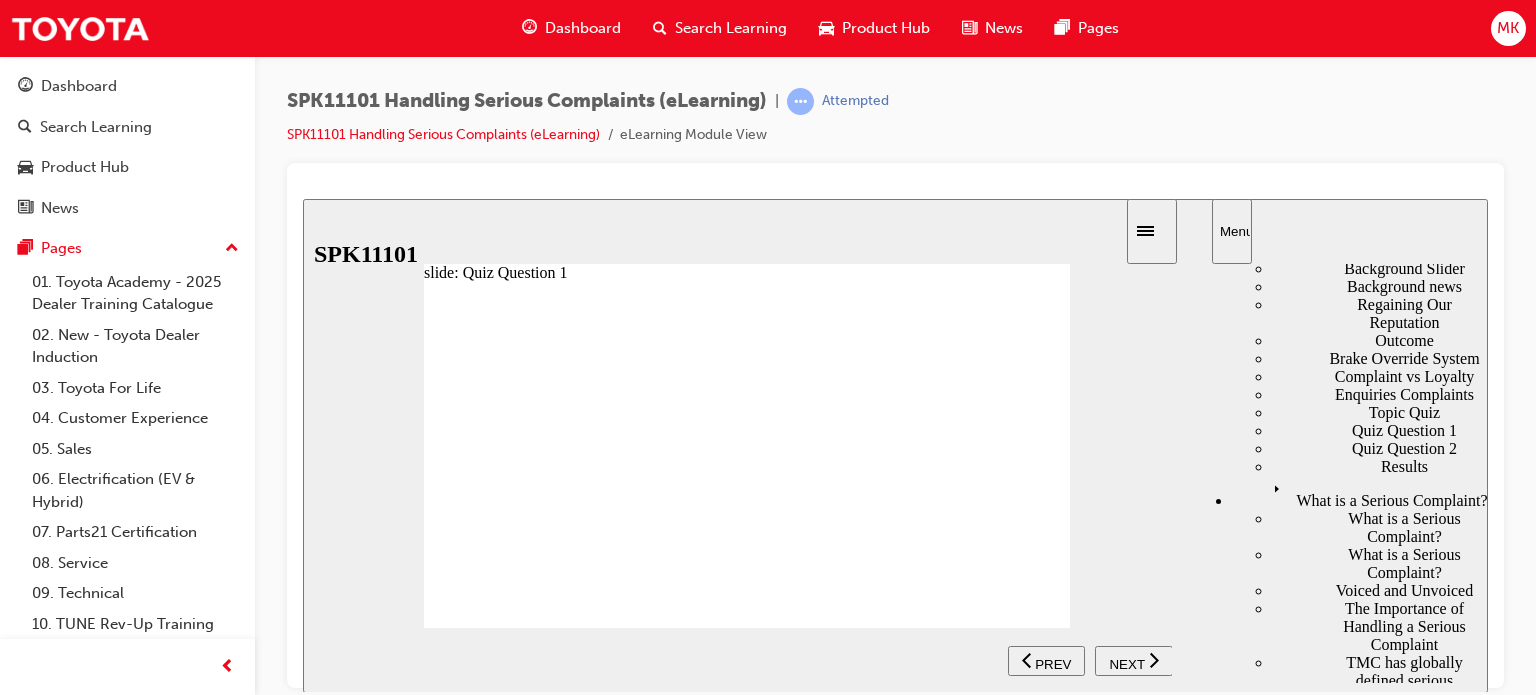 click on "Sequence Drag-and-Drop" at bounding box center [1380, 1272] 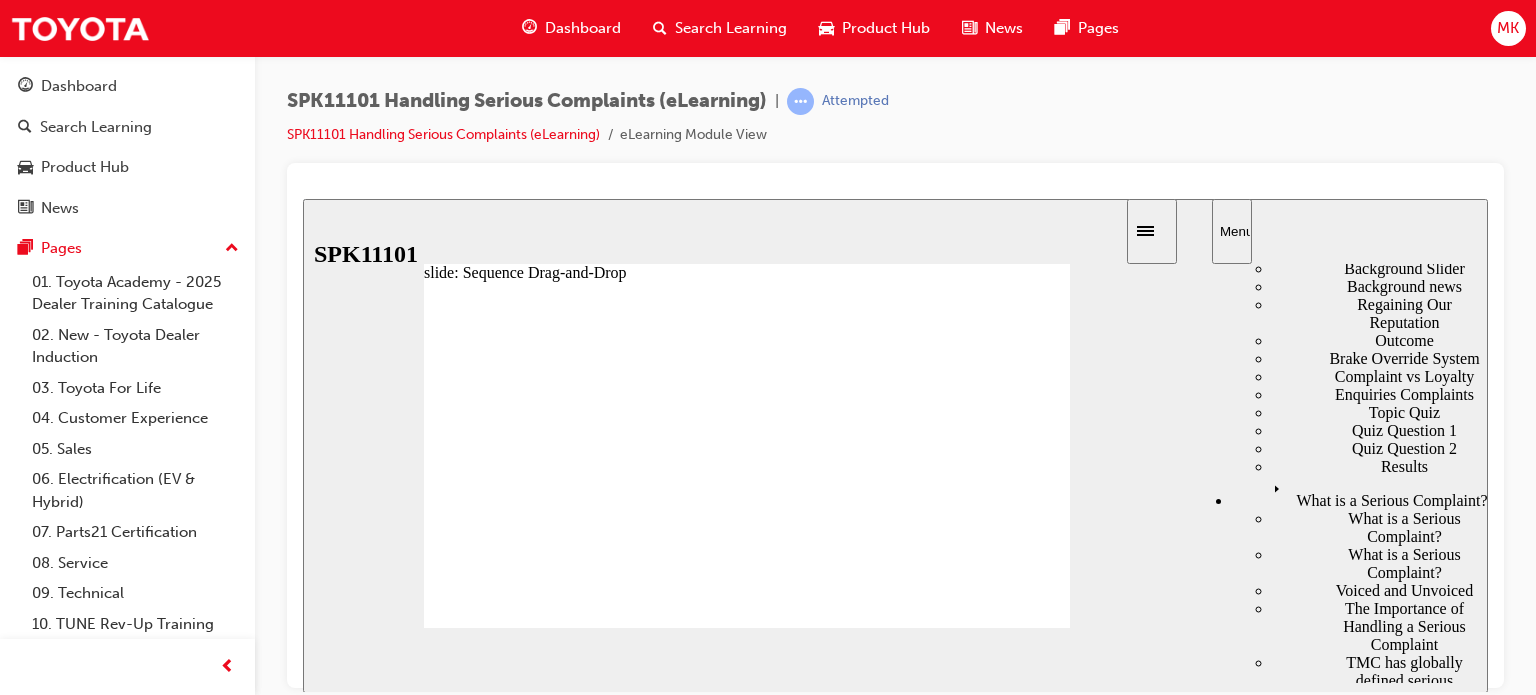 drag, startPoint x: 627, startPoint y: 505, endPoint x: 626, endPoint y: 474, distance: 31.016125 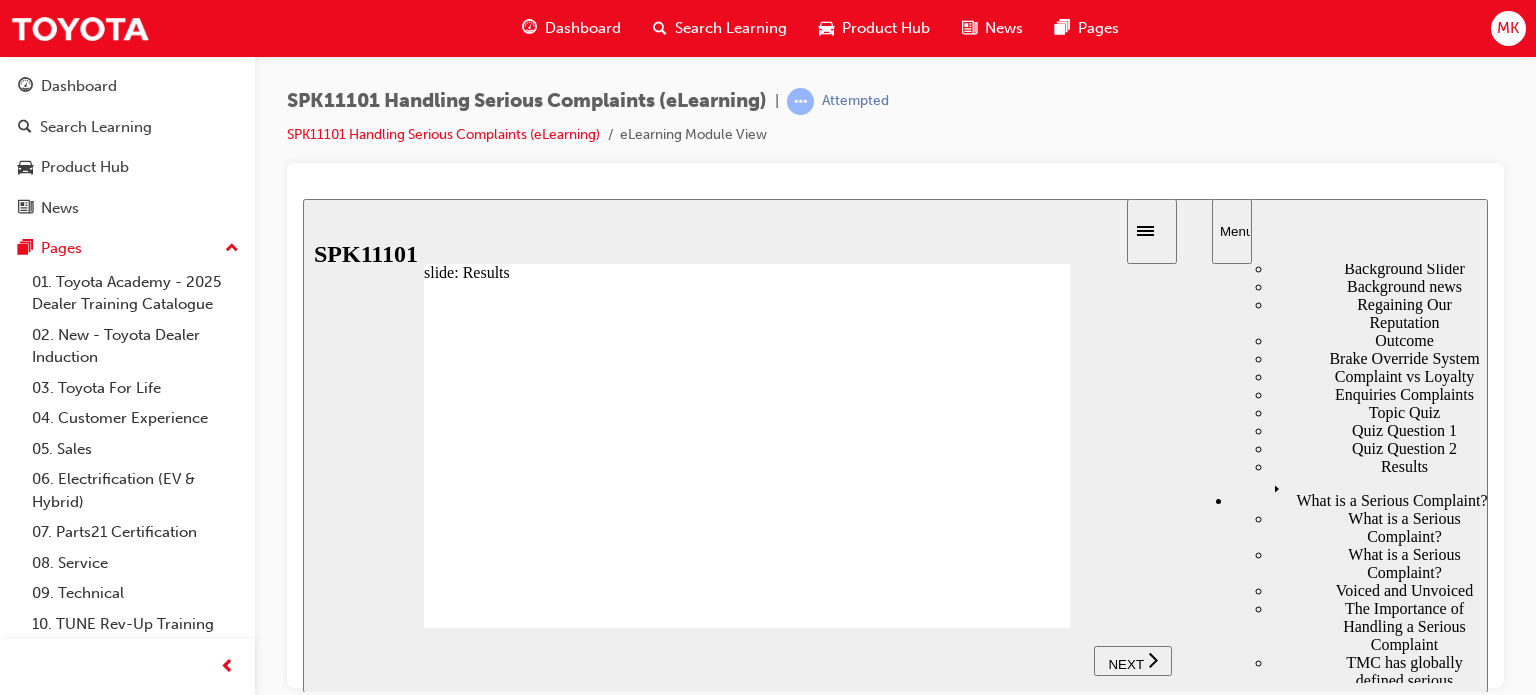click on "NEXT" at bounding box center (1133, 660) 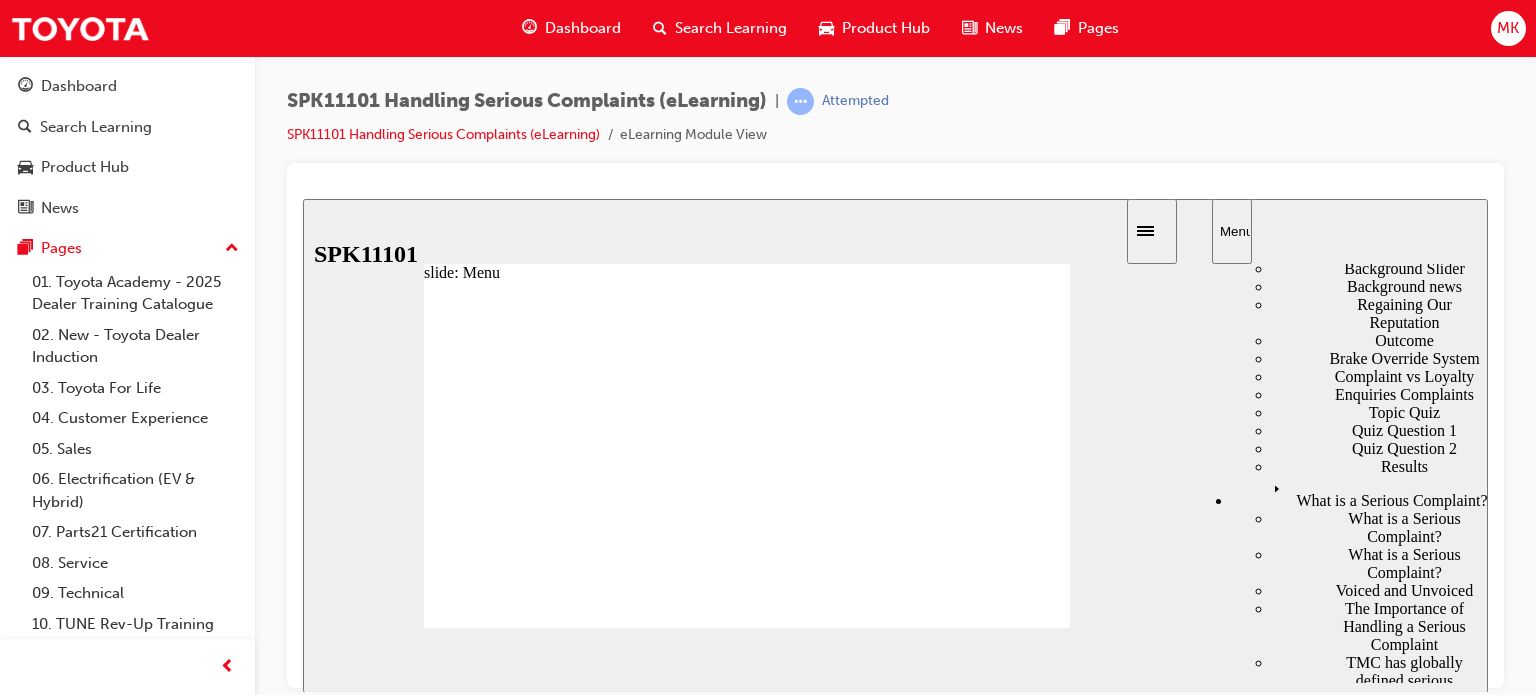 scroll, scrollTop: 380, scrollLeft: 0, axis: vertical 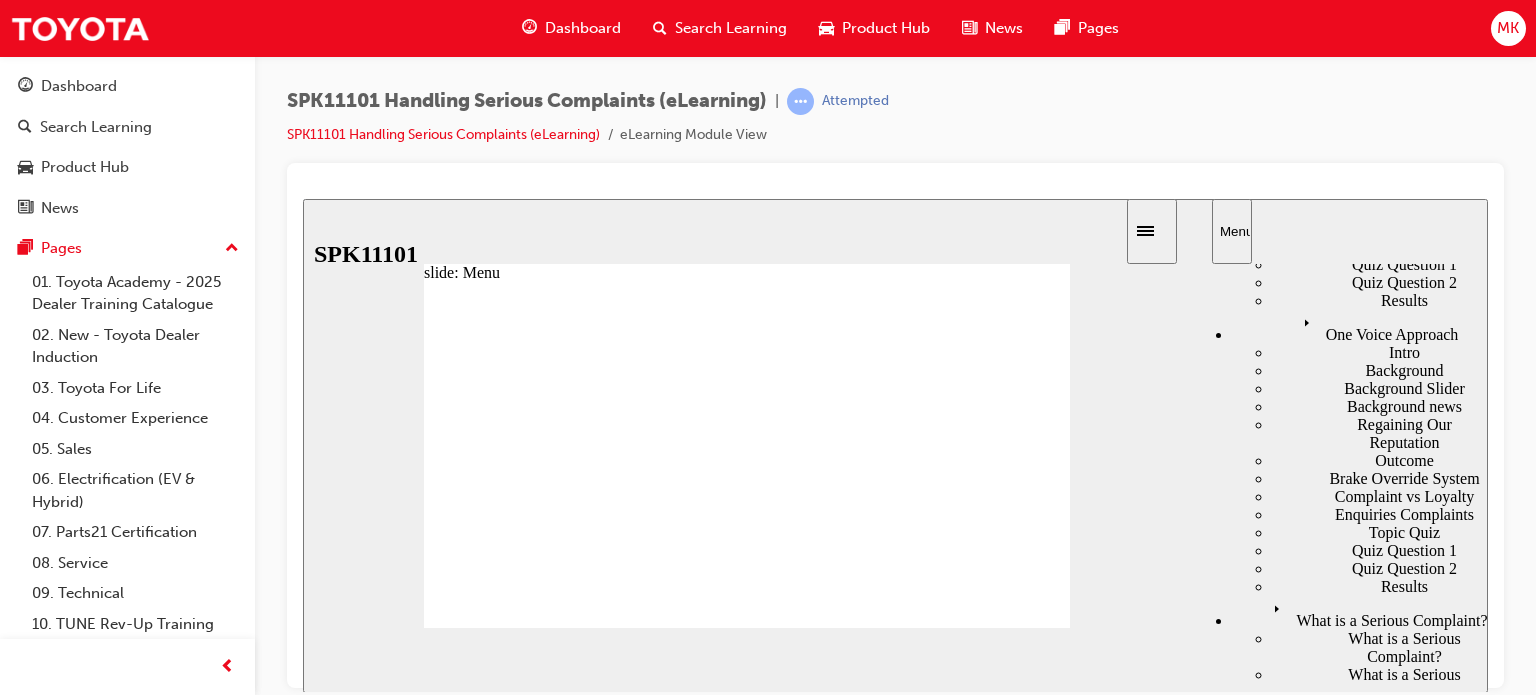 click 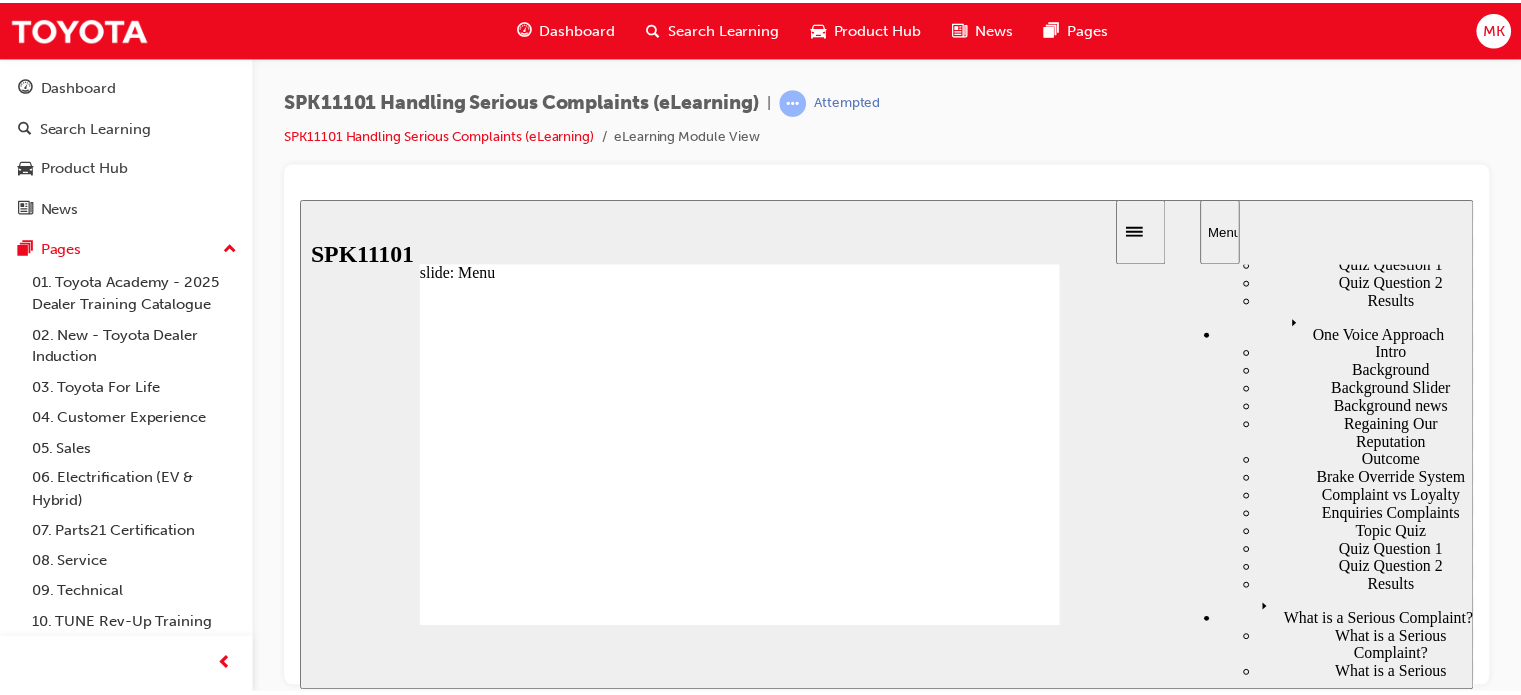 scroll, scrollTop: 261, scrollLeft: 0, axis: vertical 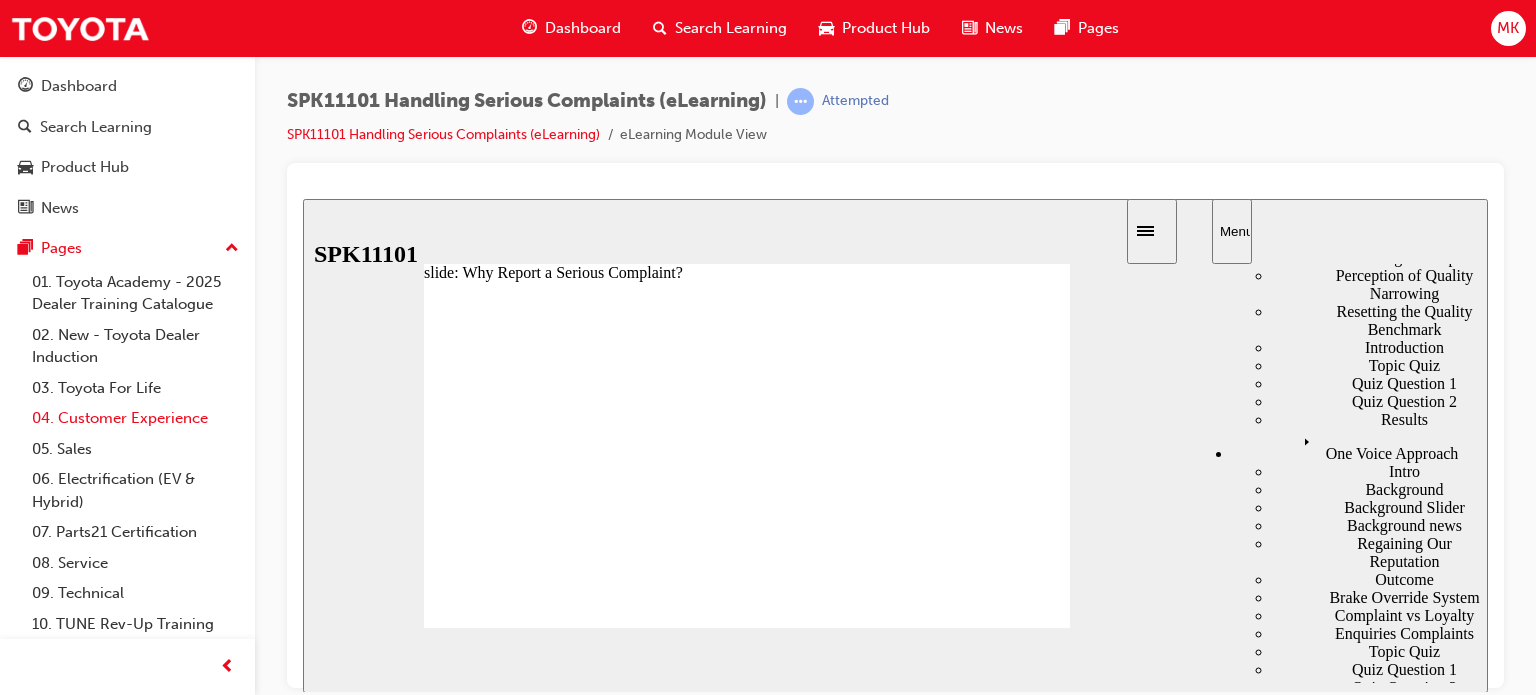 click on "04. Customer Experience" at bounding box center [135, 418] 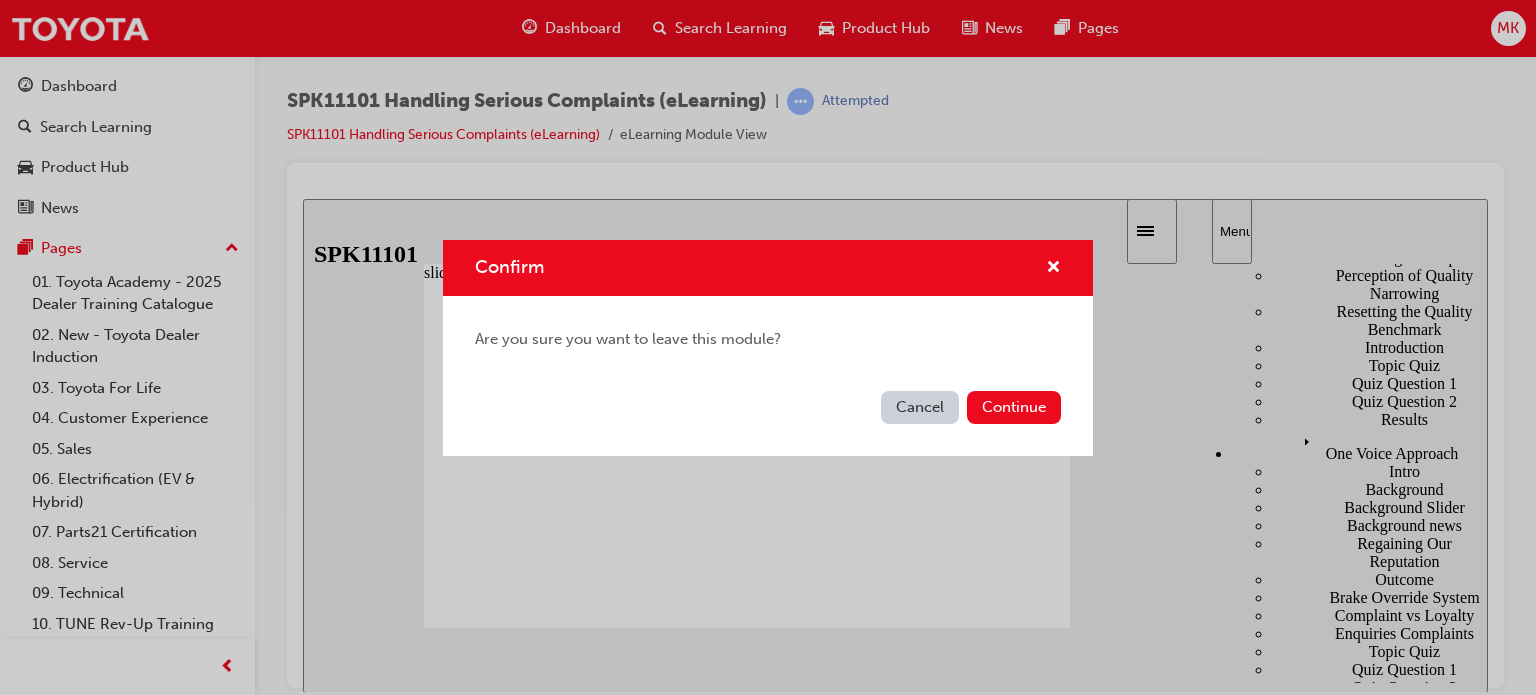 click on "Confirm" at bounding box center [768, 268] 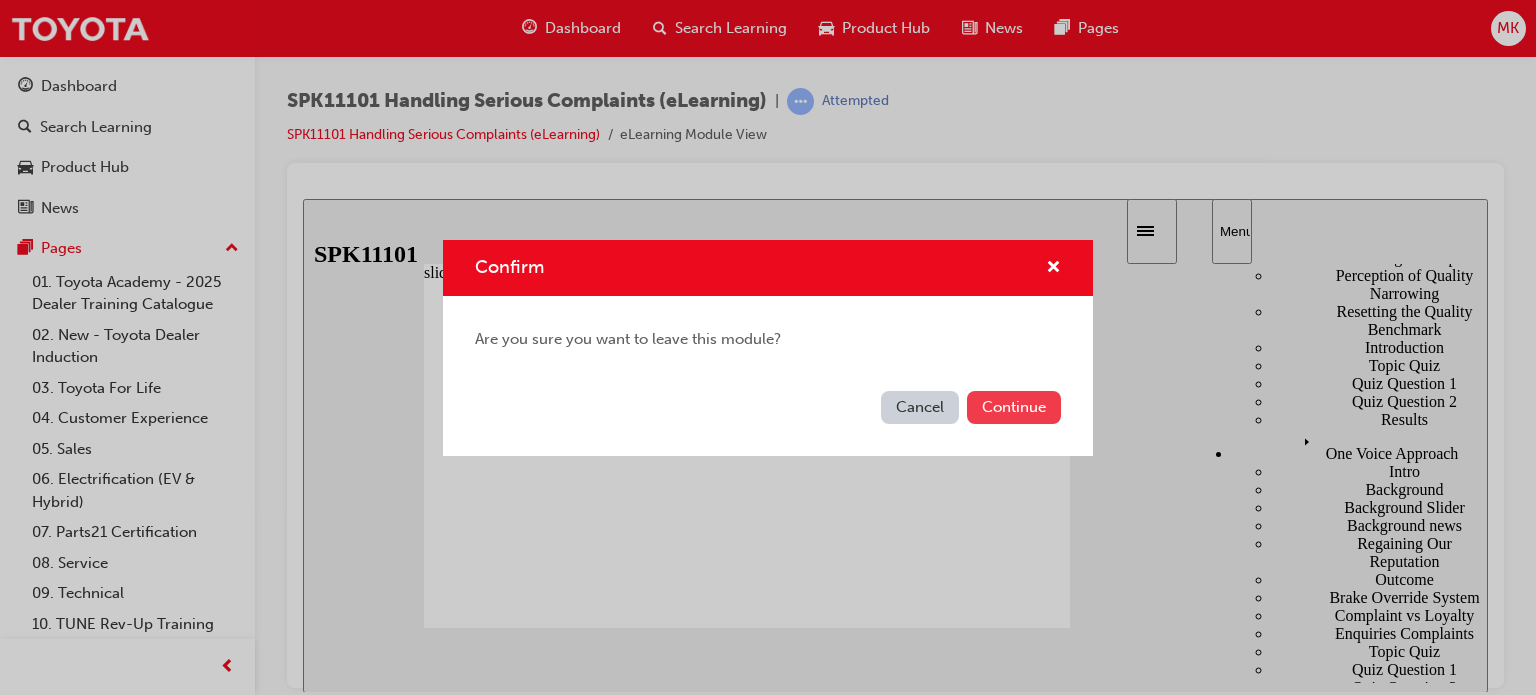 click on "Continue" at bounding box center [1014, 407] 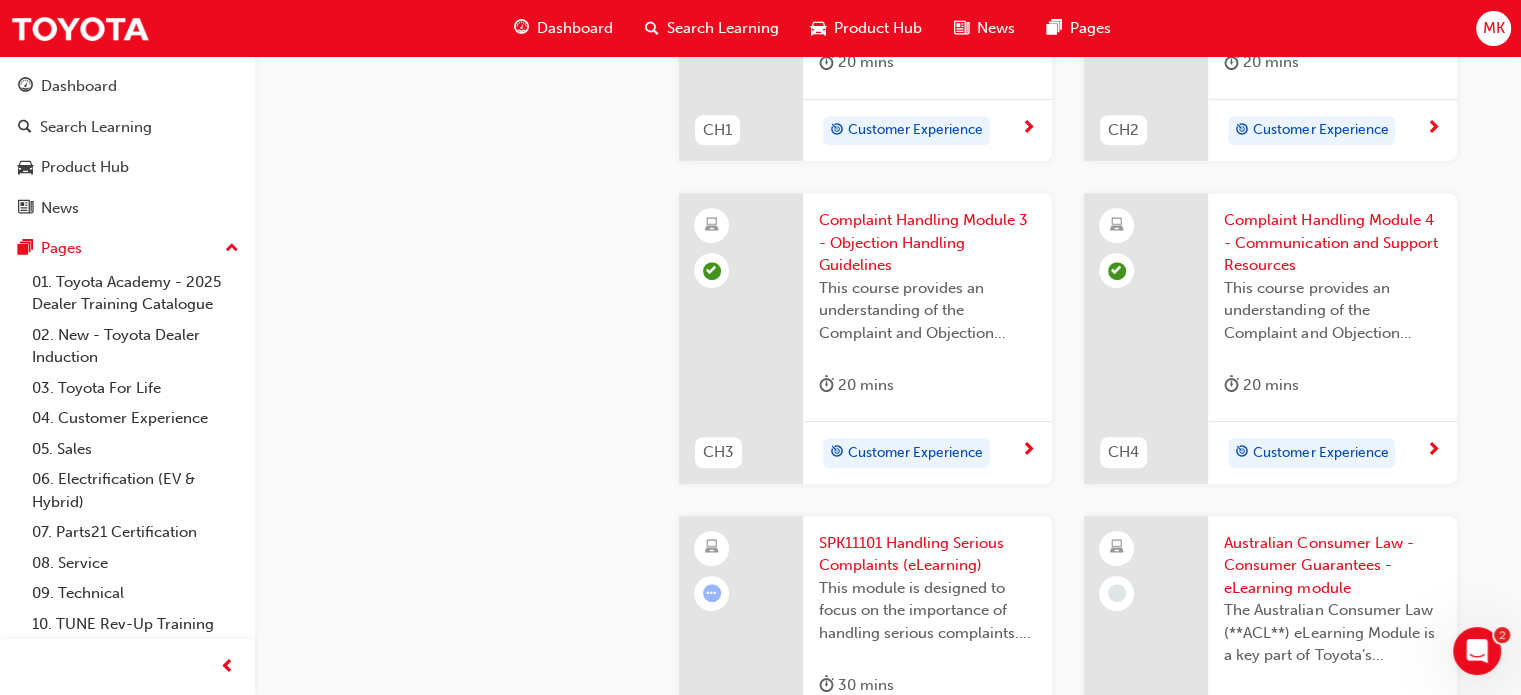 scroll, scrollTop: 1100, scrollLeft: 0, axis: vertical 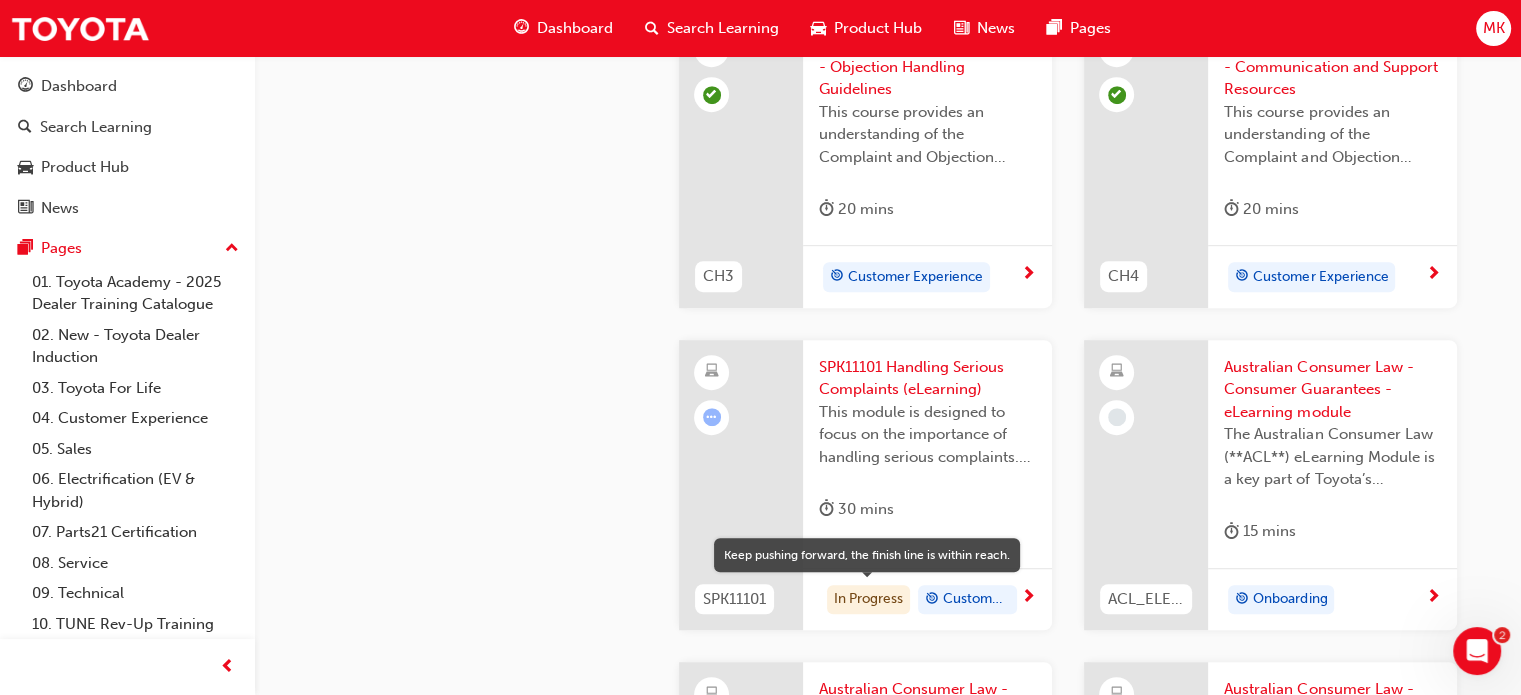 click on "In Progress" at bounding box center (868, 600) 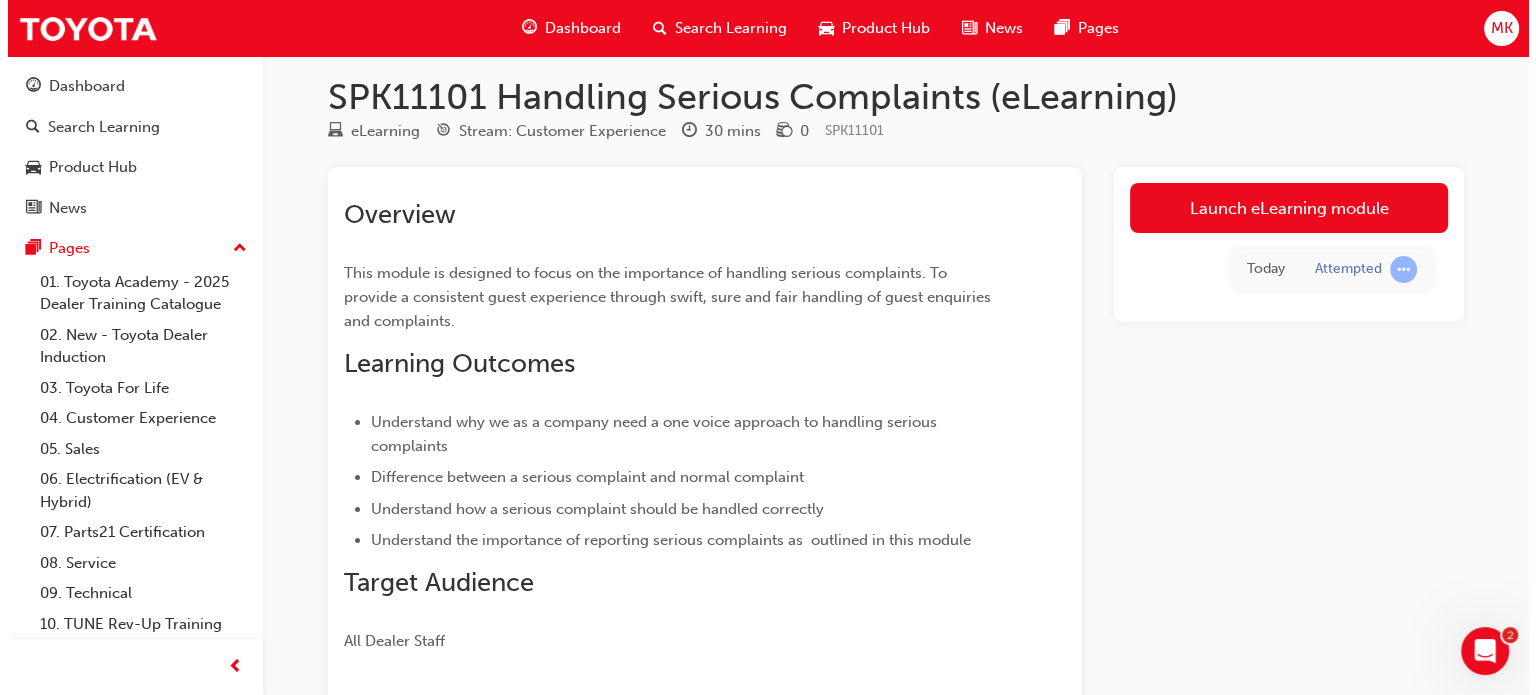 scroll, scrollTop: 0, scrollLeft: 0, axis: both 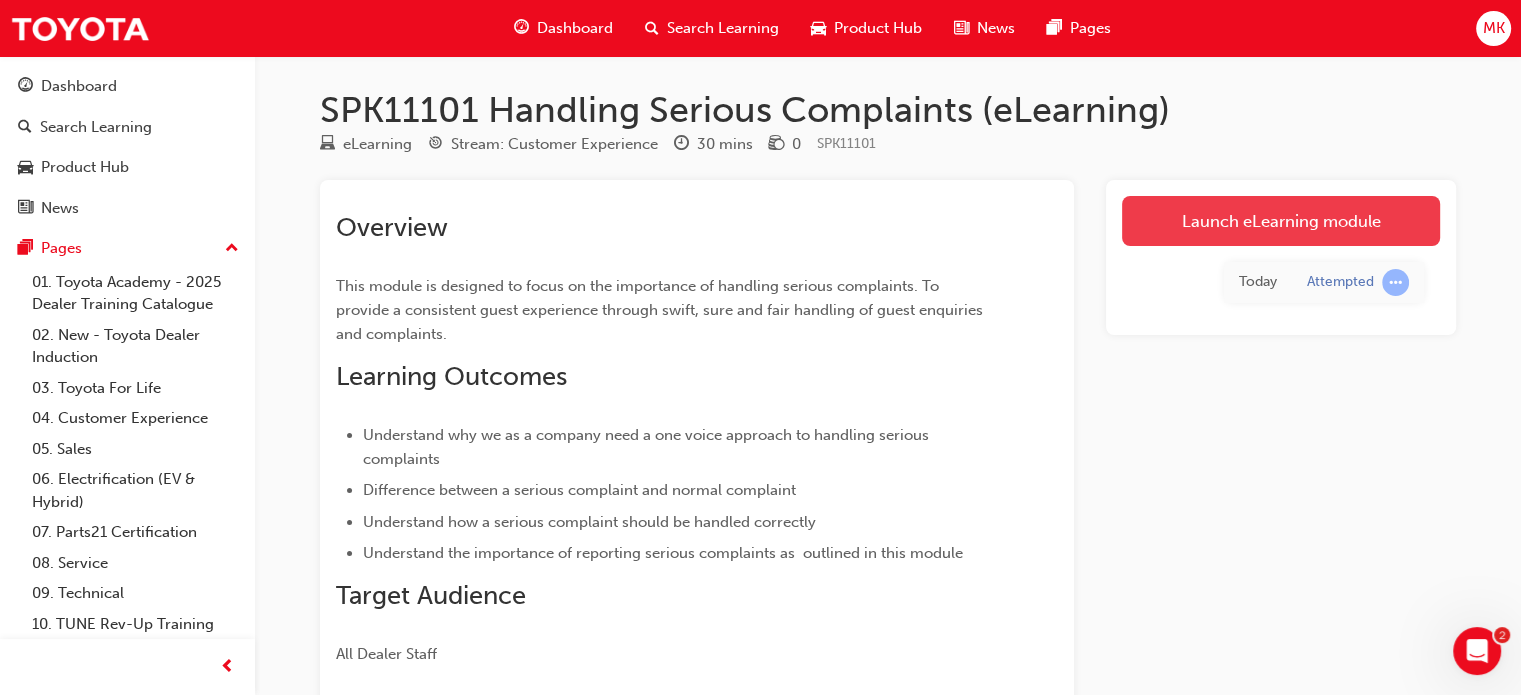 click on "Launch eLearning module" at bounding box center [1281, 221] 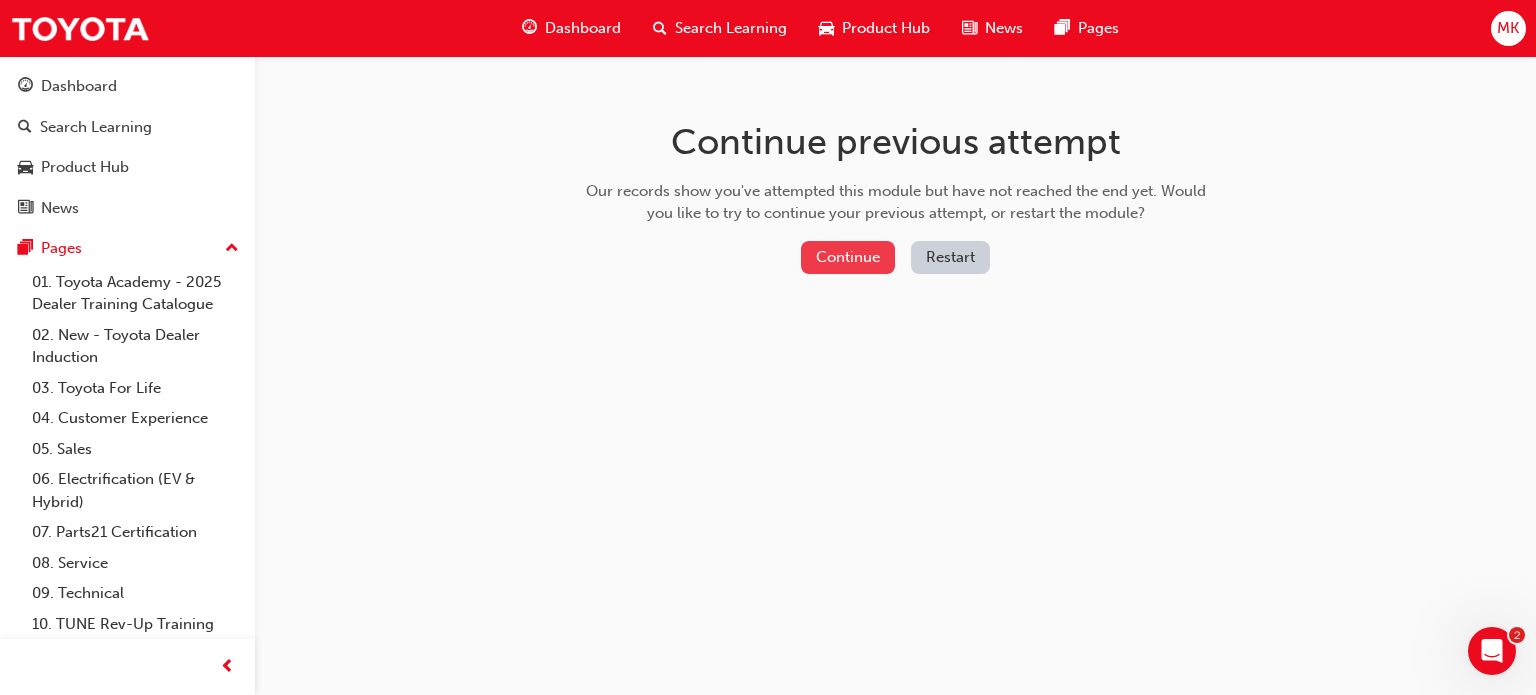 click on "Continue" at bounding box center (848, 257) 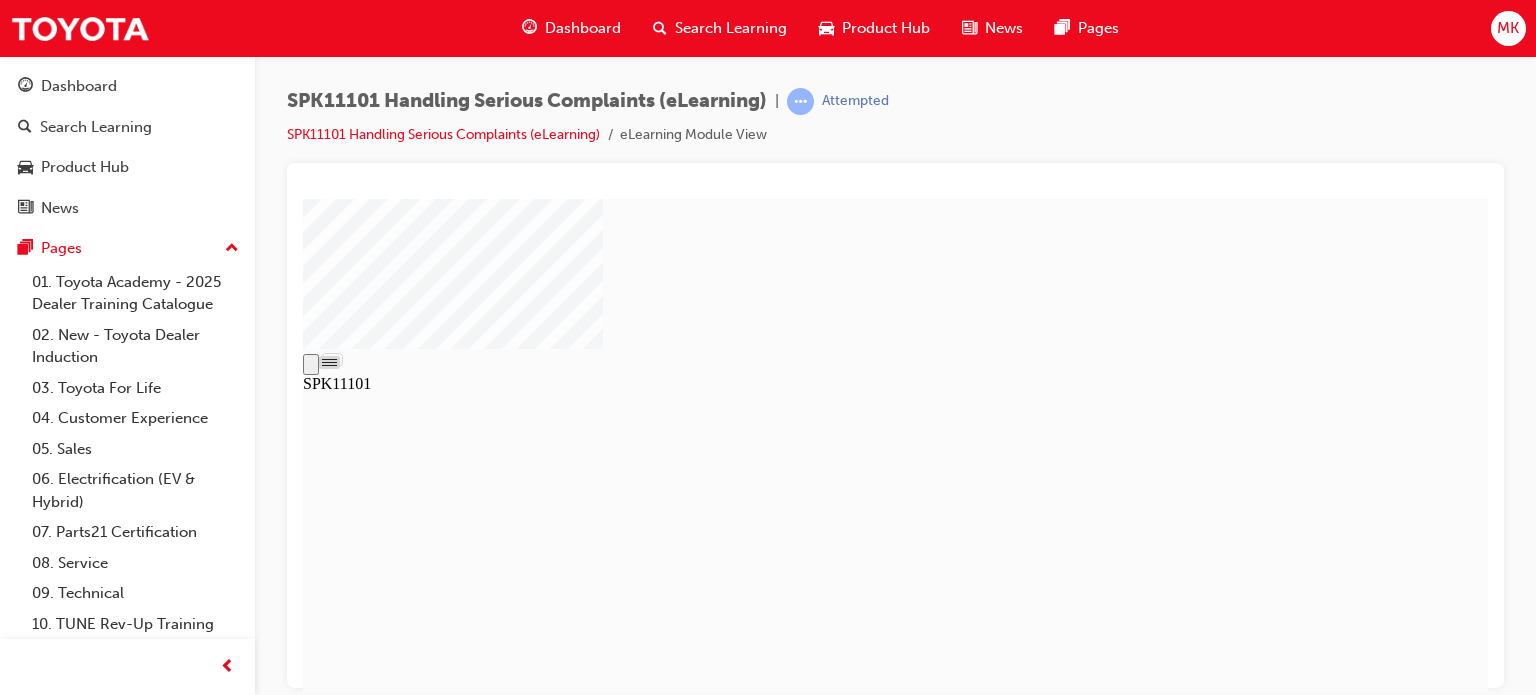 scroll, scrollTop: 0, scrollLeft: 0, axis: both 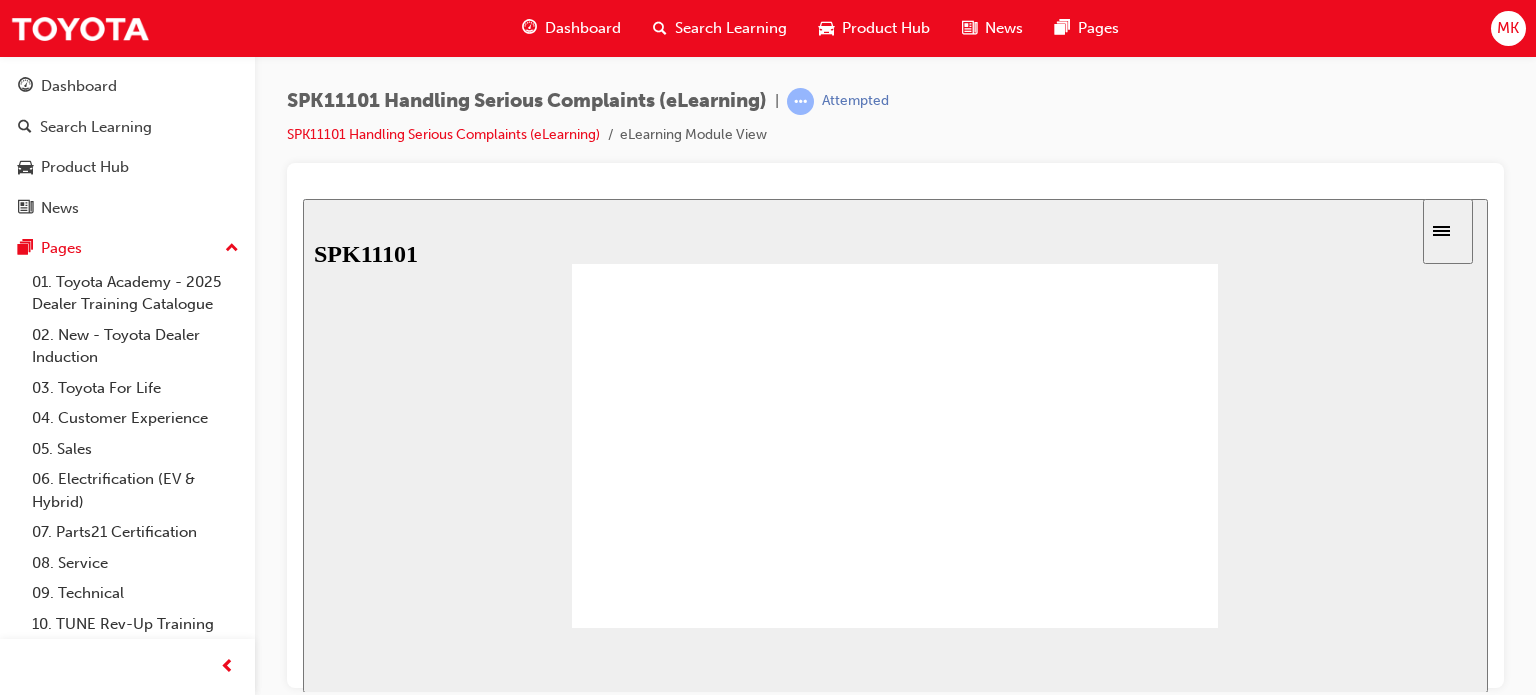 click on "Resume" at bounding box center [336, 752] 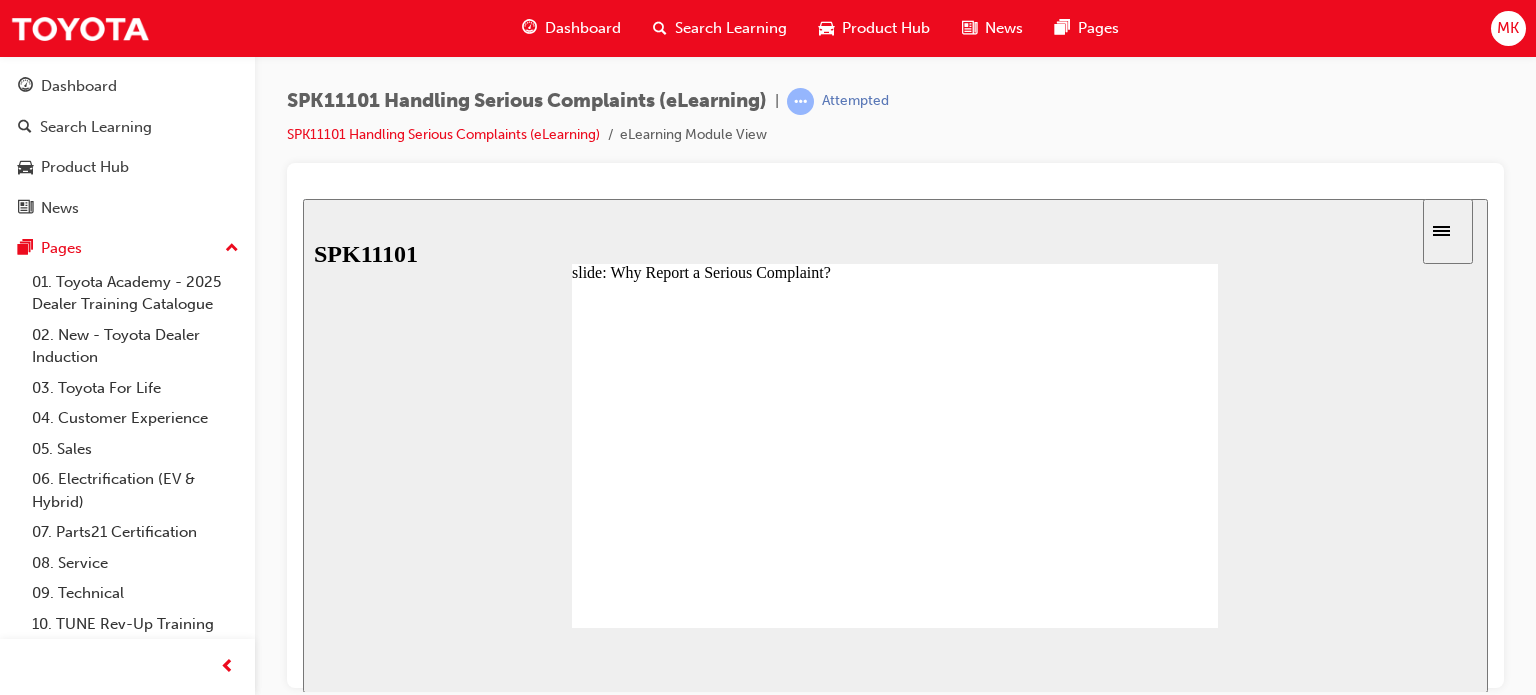 click 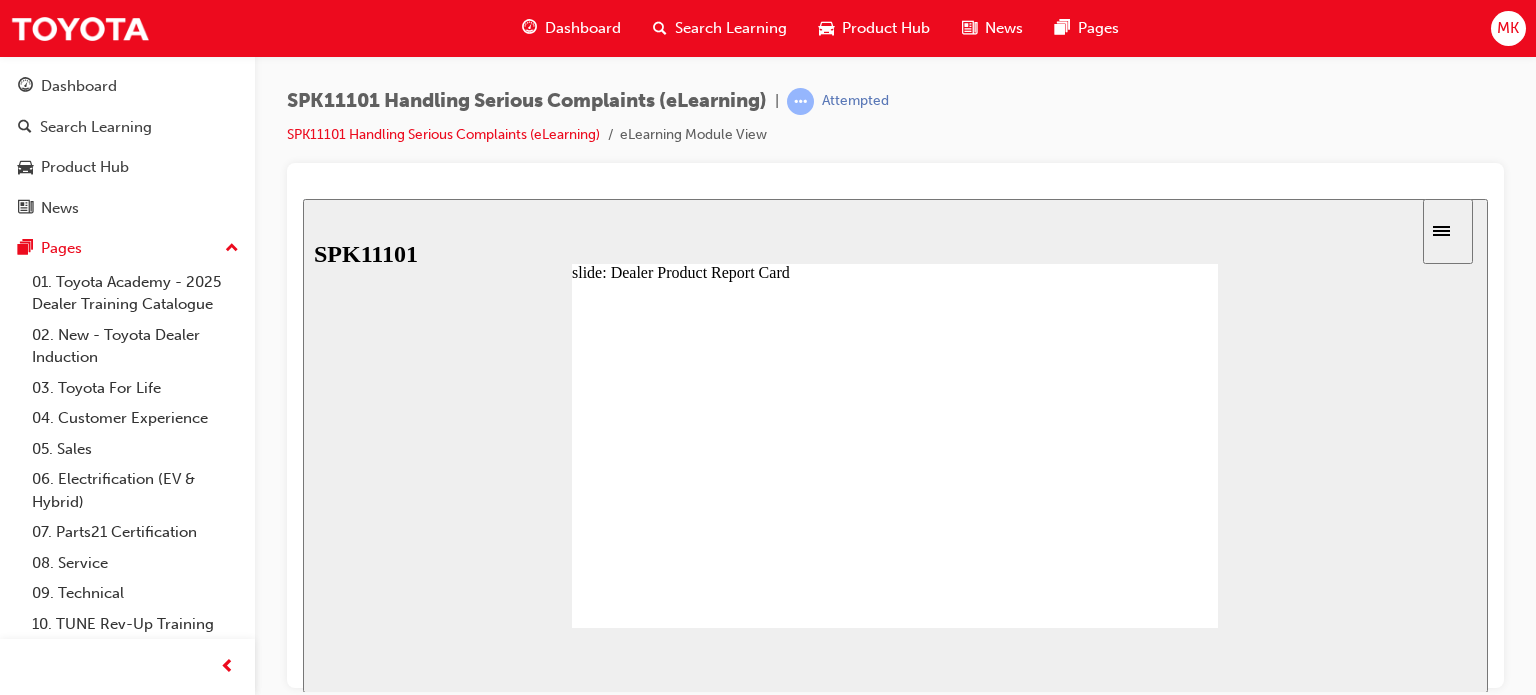 click 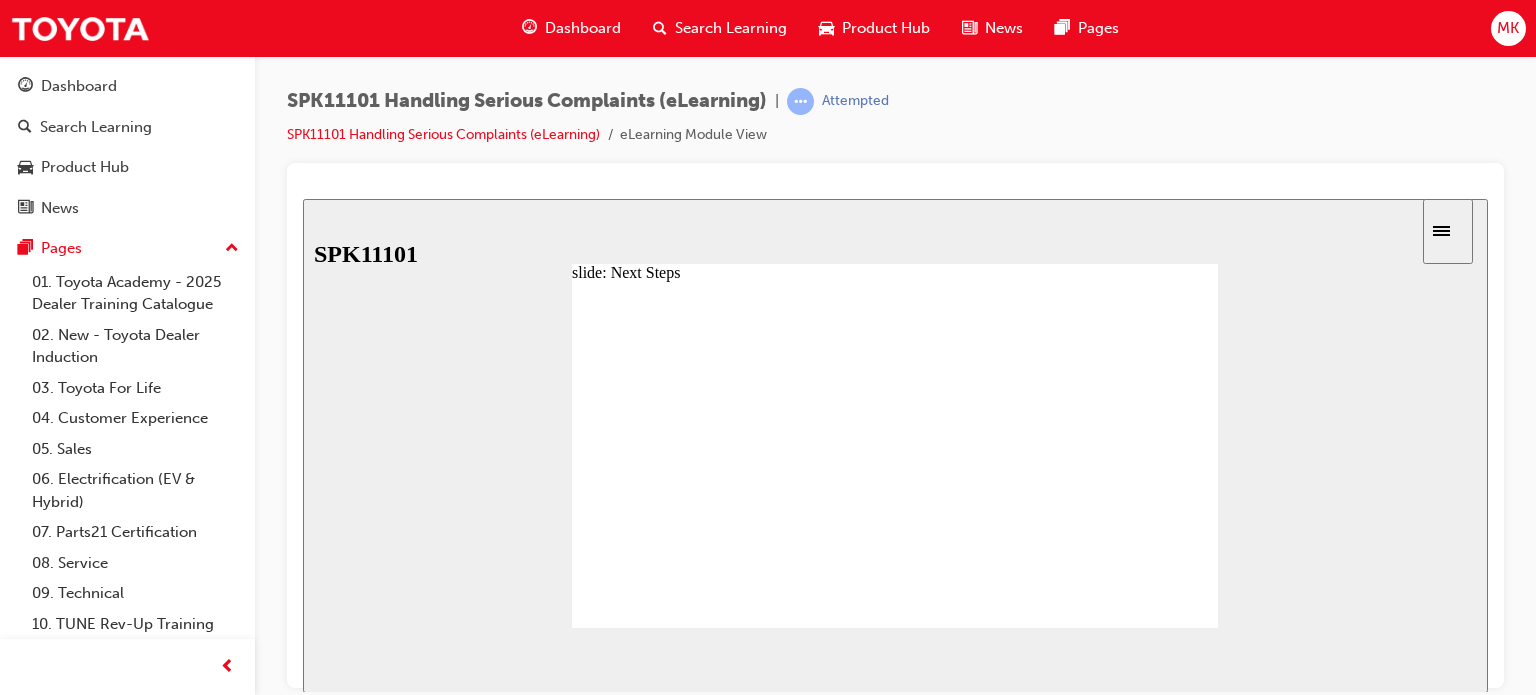 click 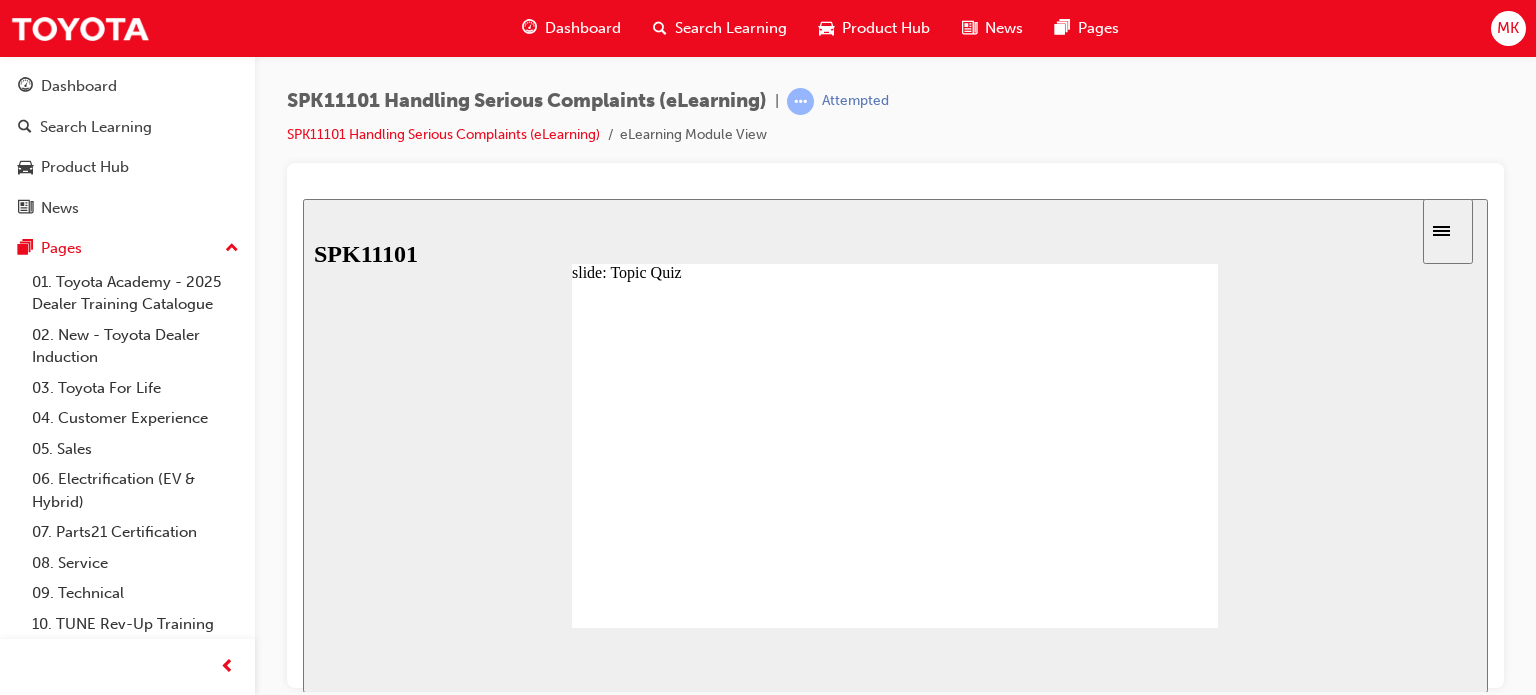 click 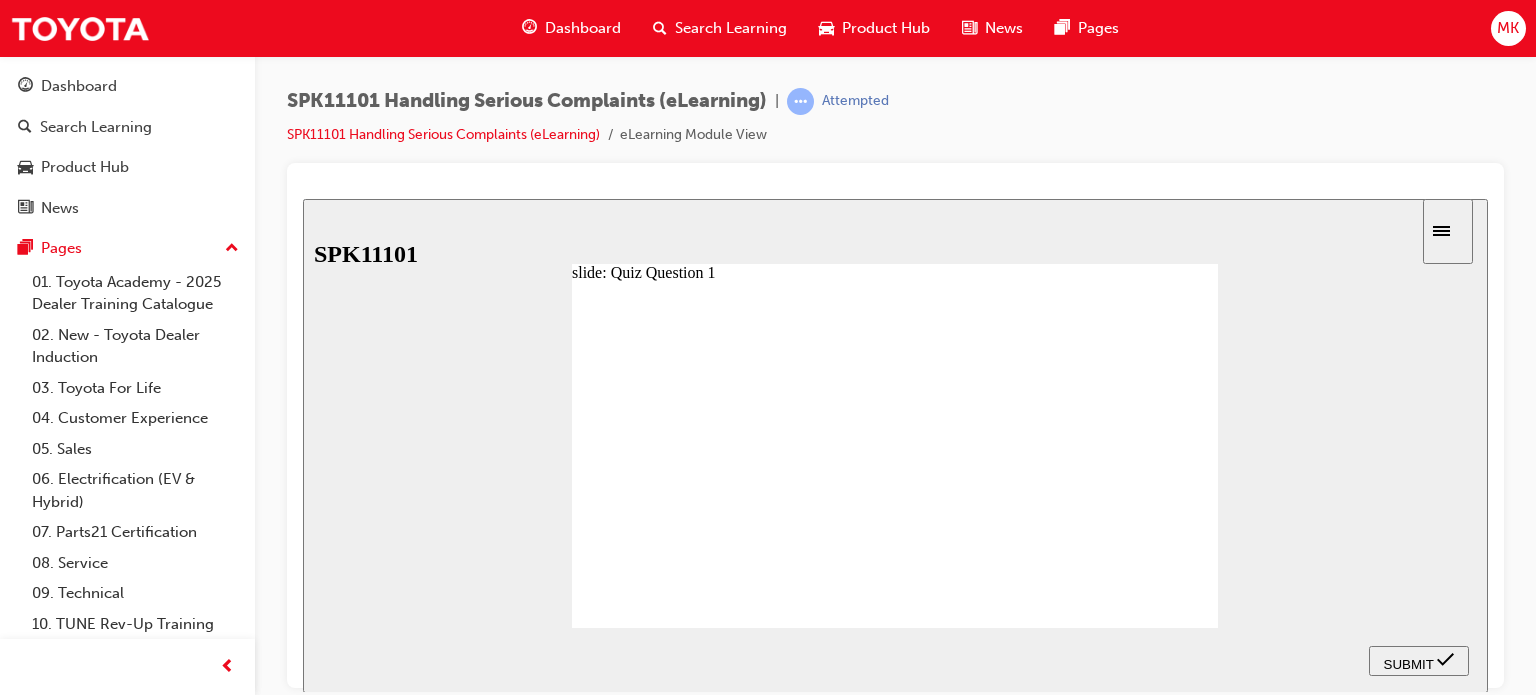 click 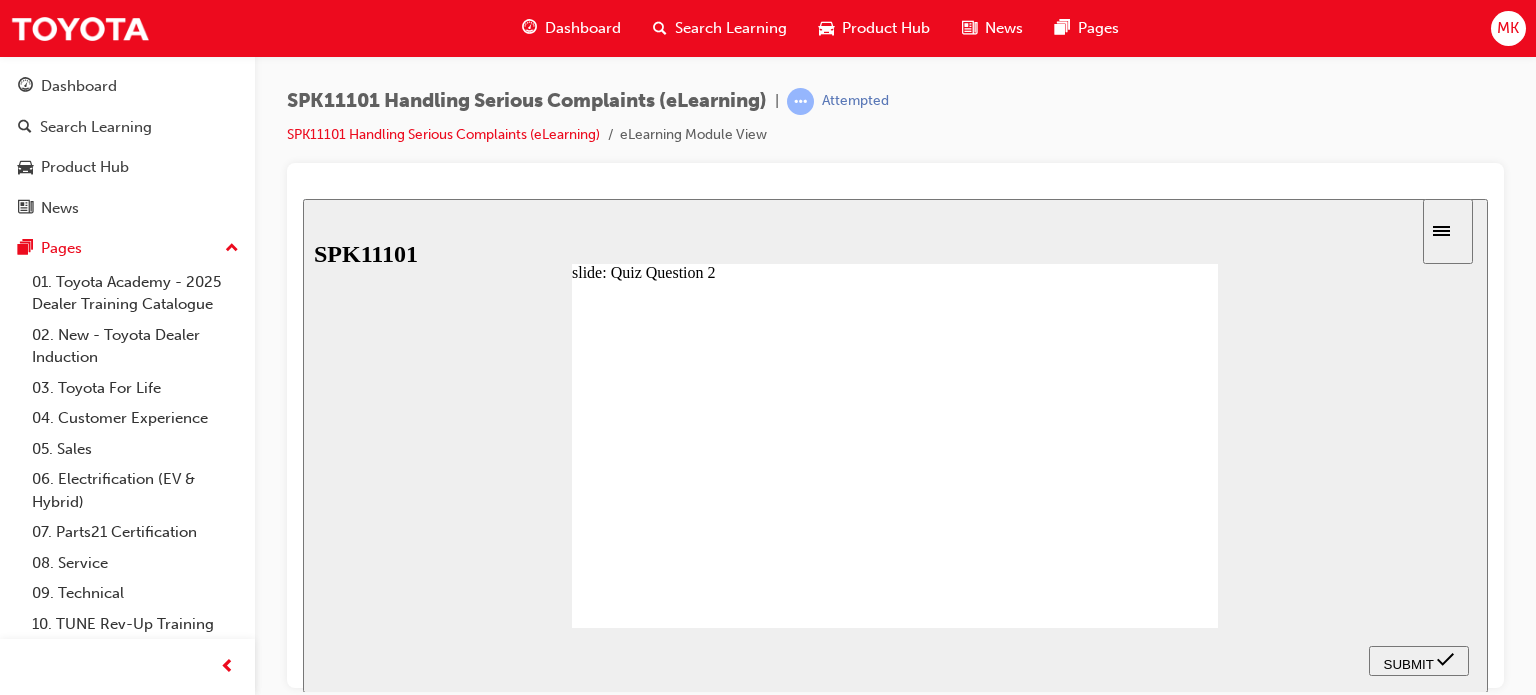 click 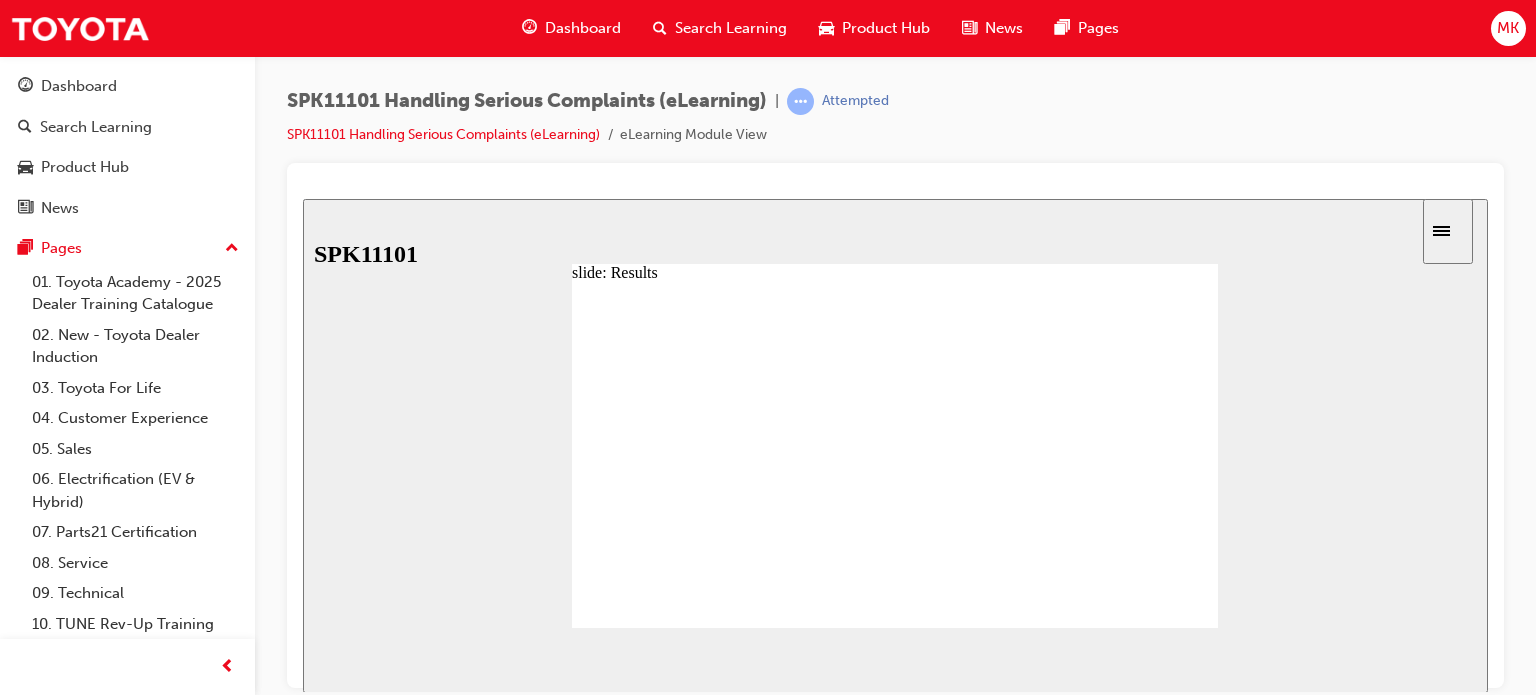 click 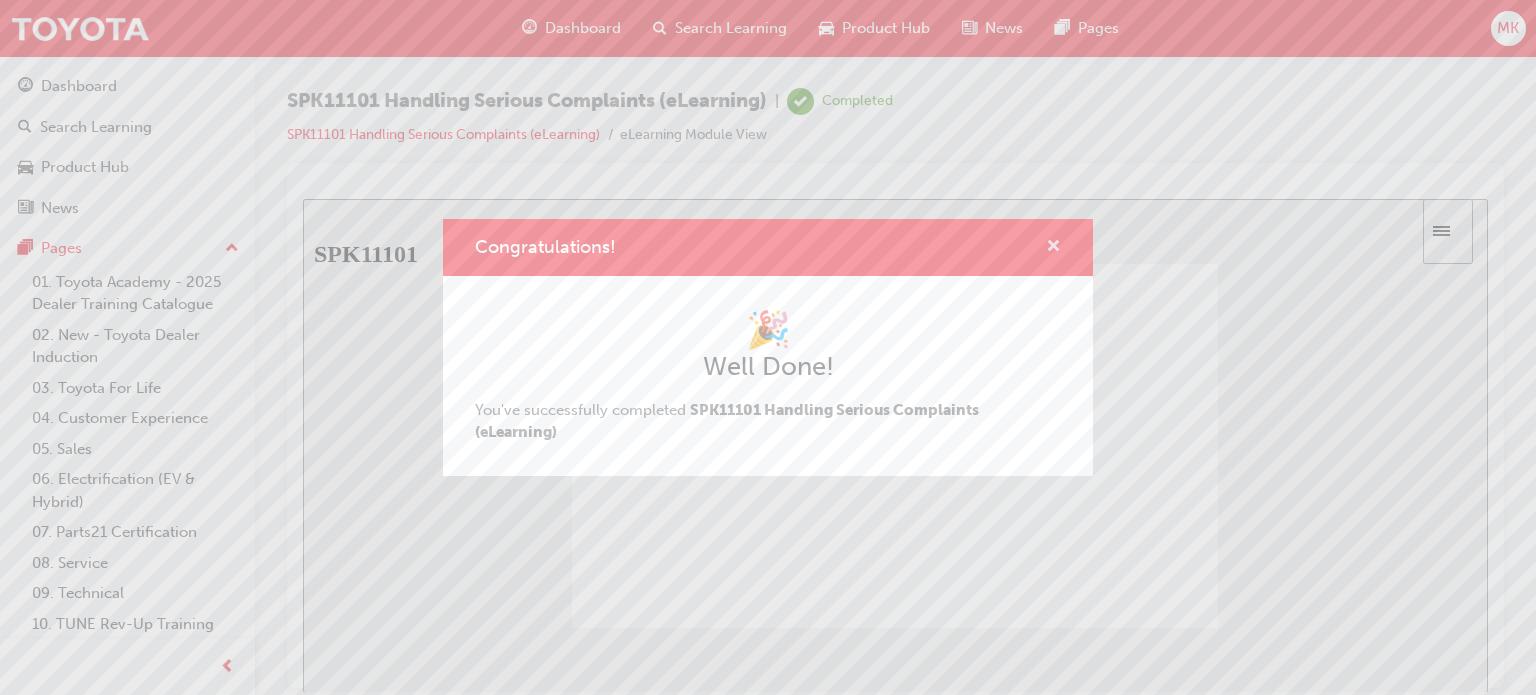 click at bounding box center (1053, 248) 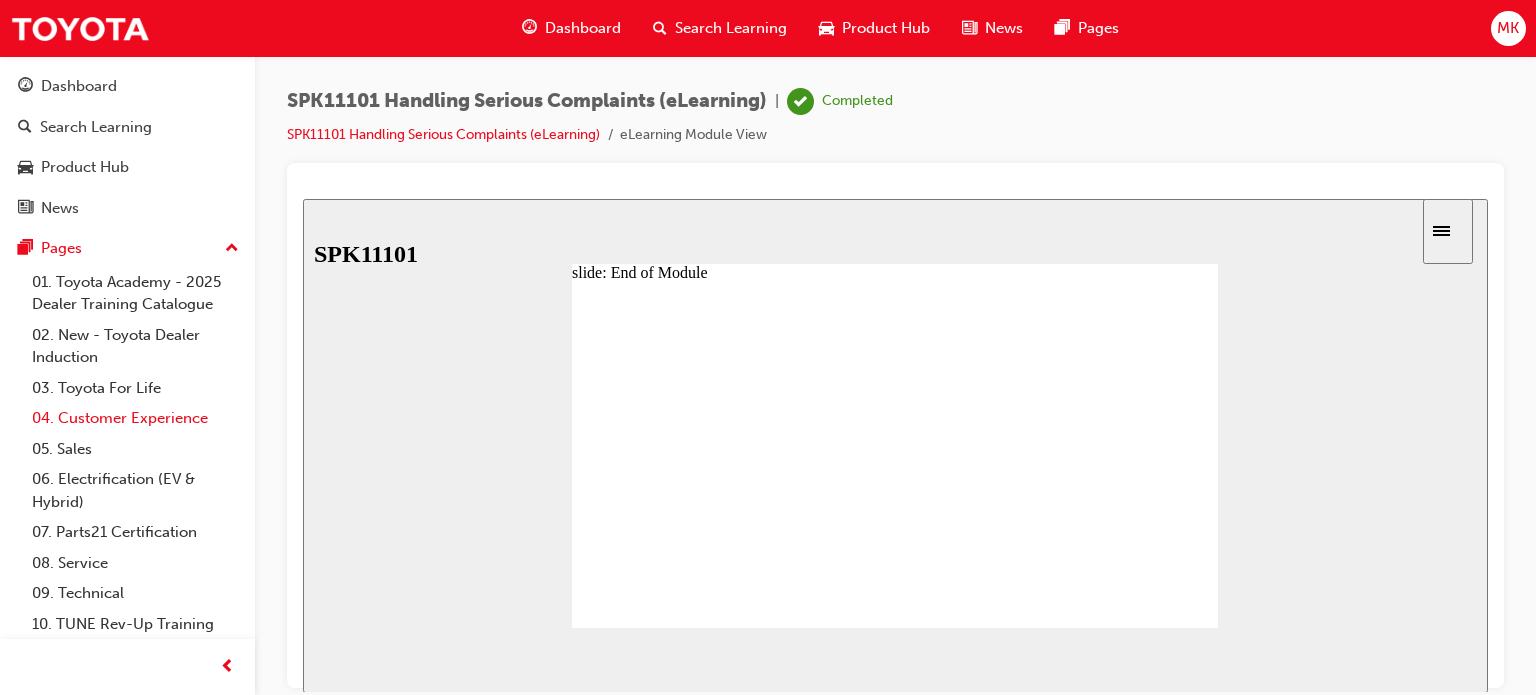 click on "04. Customer Experience" at bounding box center [135, 418] 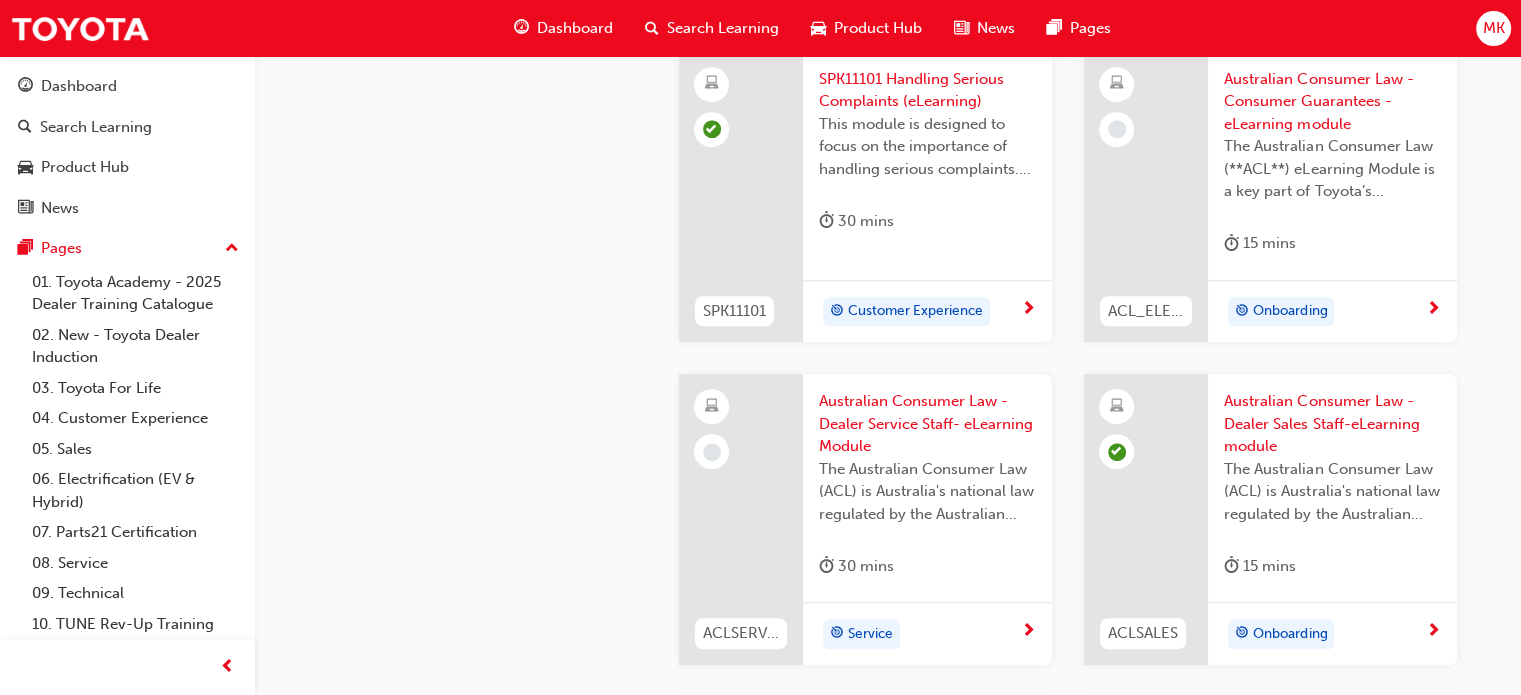 scroll, scrollTop: 1400, scrollLeft: 0, axis: vertical 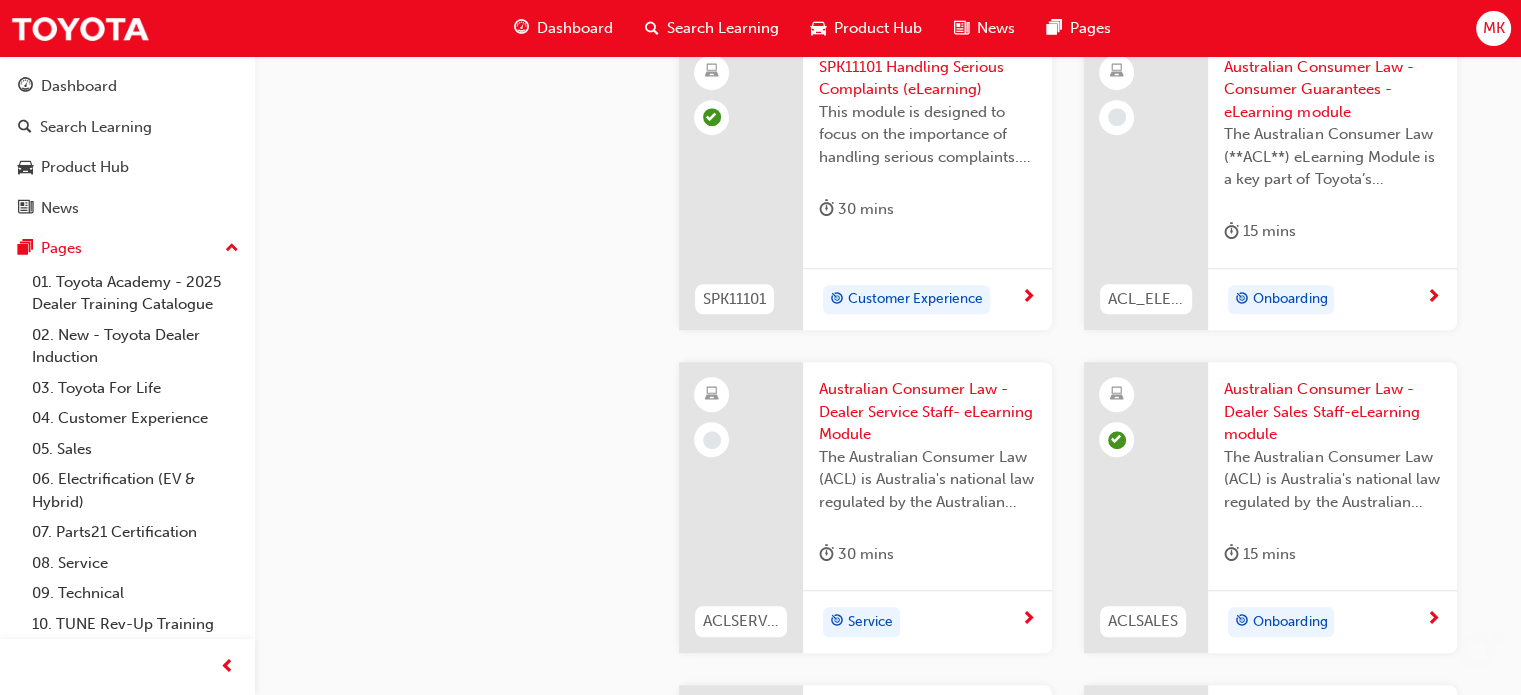 click on "Onboarding" at bounding box center [1290, 299] 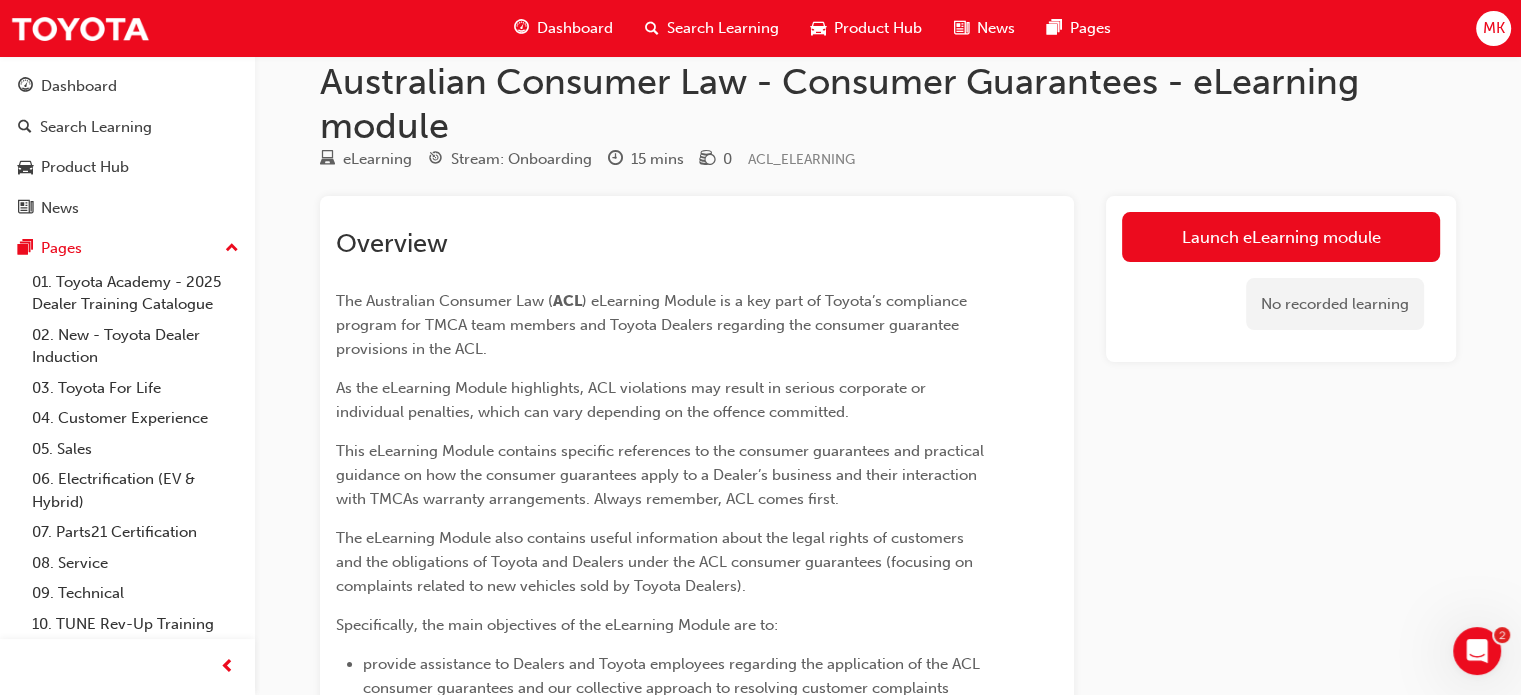 scroll, scrollTop: 12, scrollLeft: 0, axis: vertical 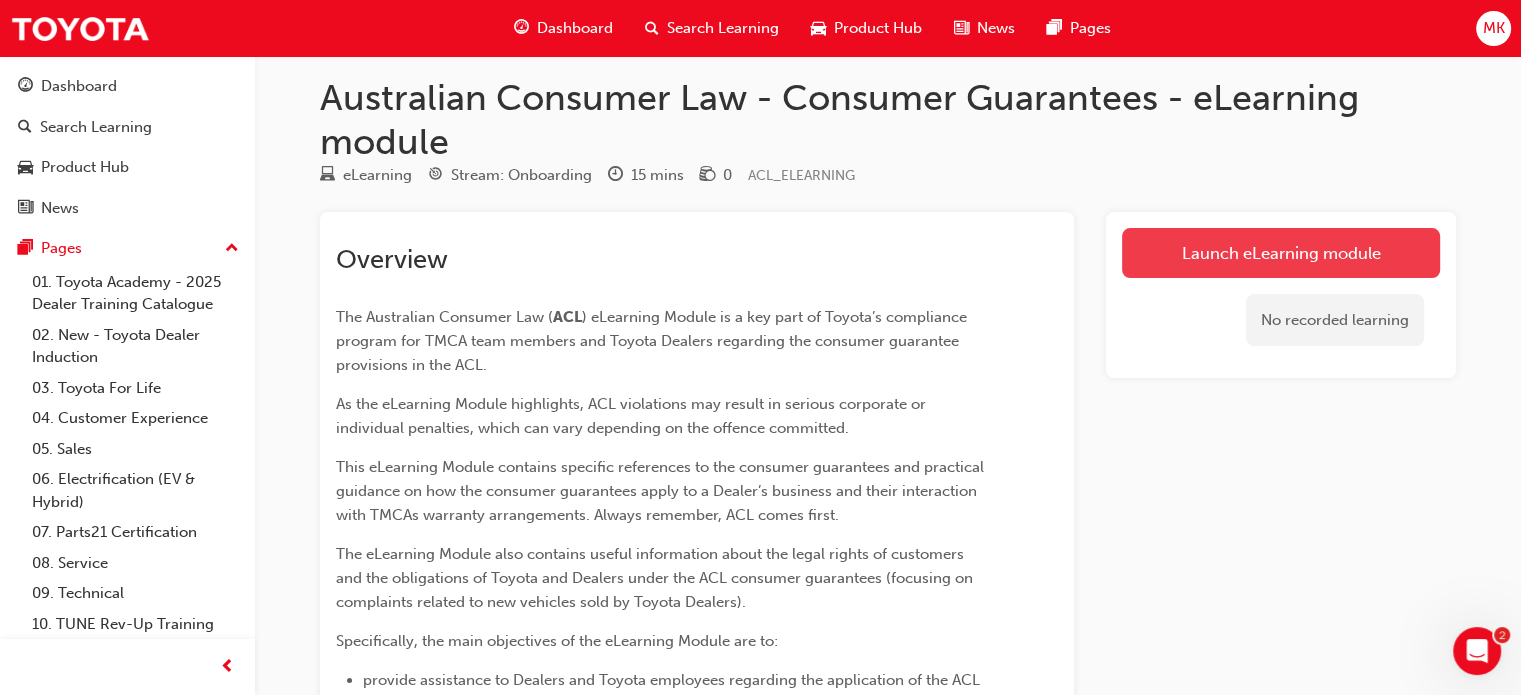 click on "Launch eLearning module" at bounding box center (1281, 253) 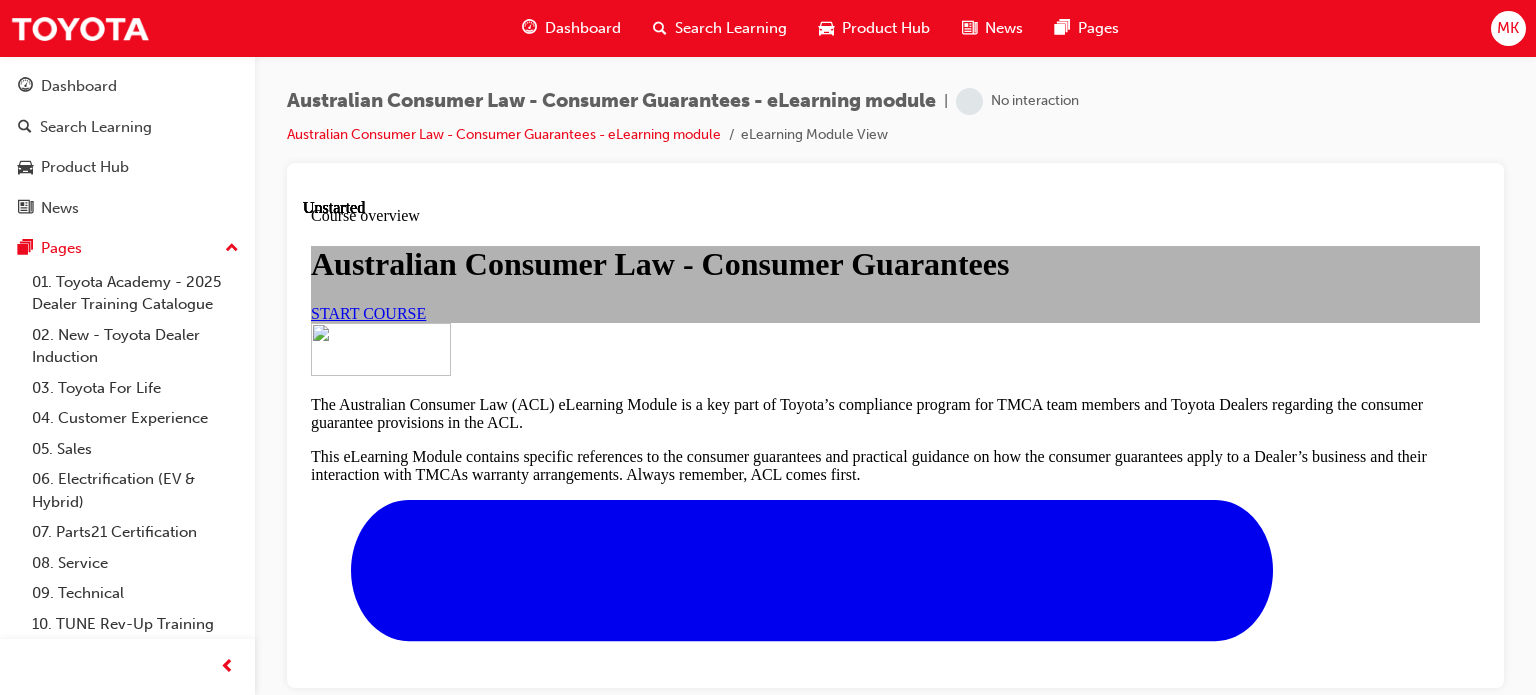 scroll, scrollTop: 0, scrollLeft: 0, axis: both 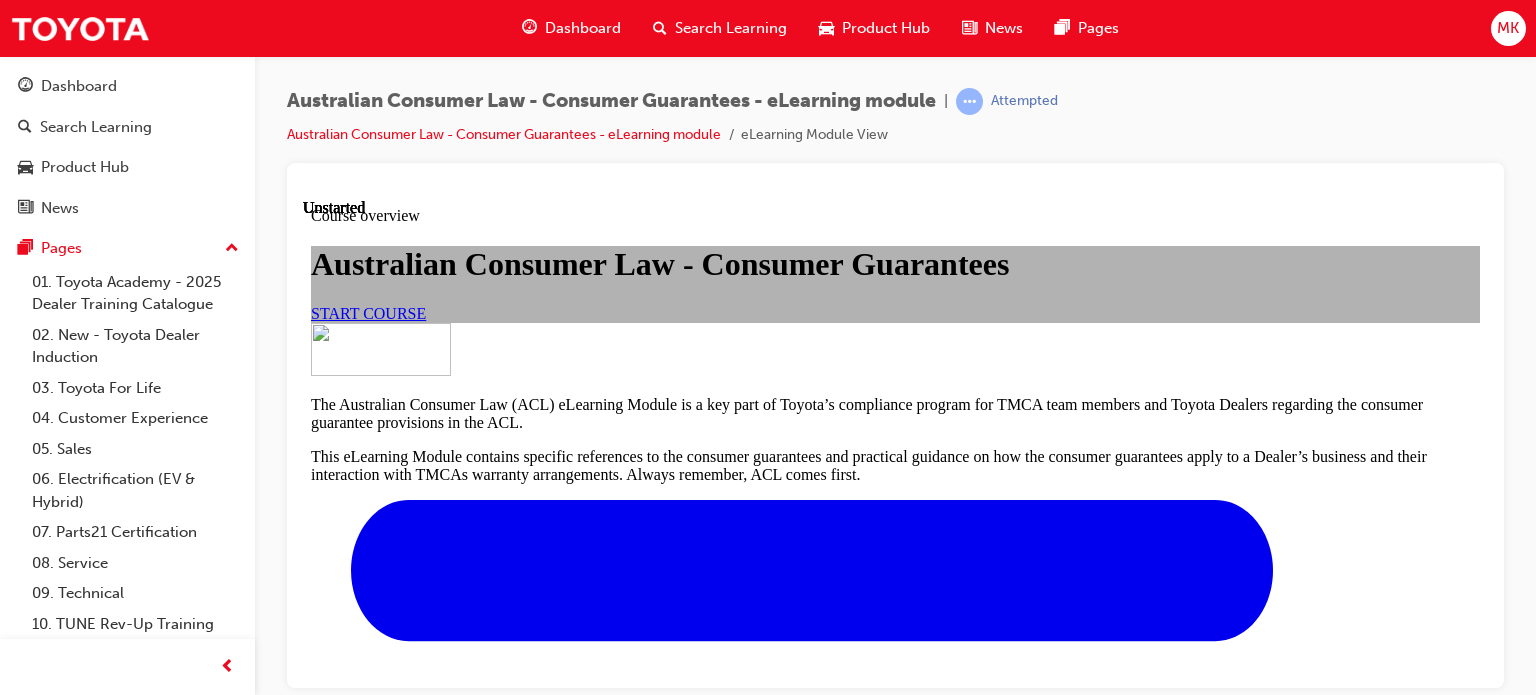 click on "START COURSE" at bounding box center (368, 312) 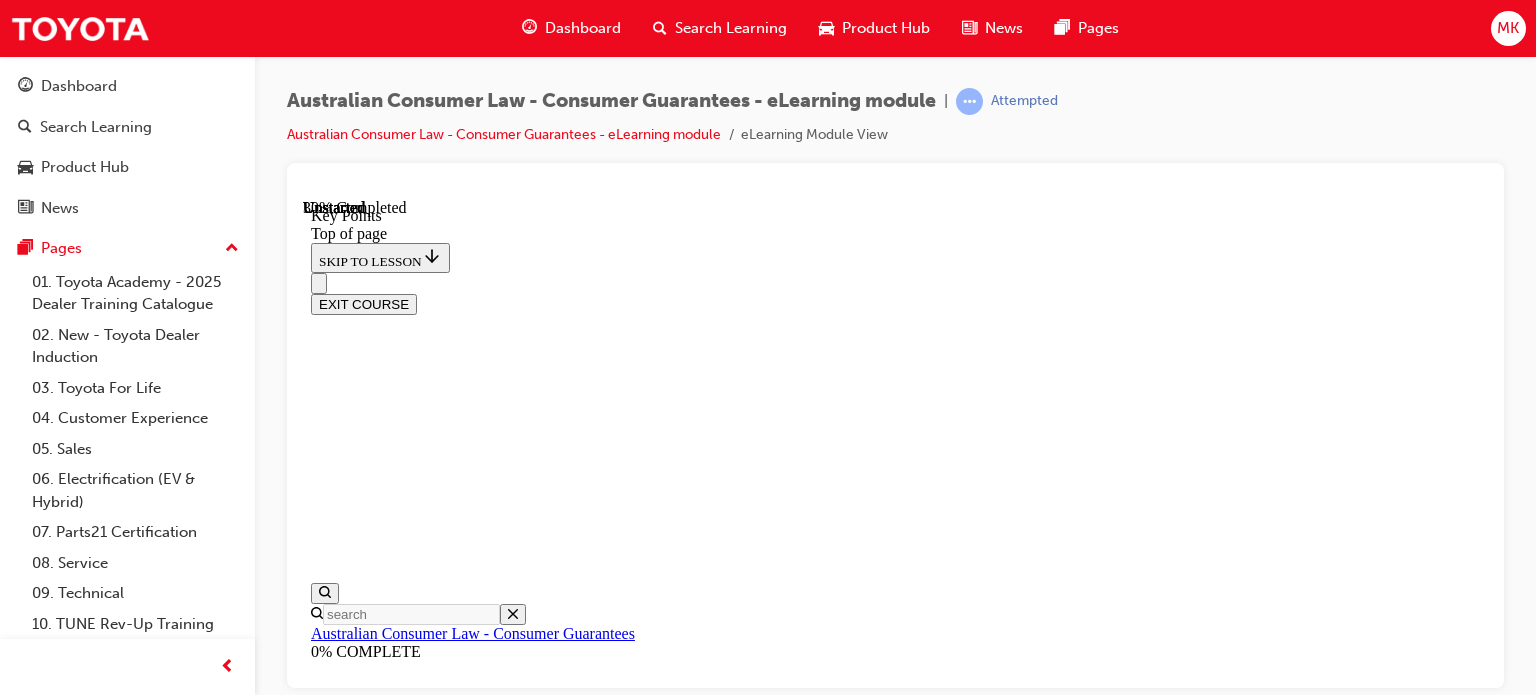 scroll, scrollTop: 962, scrollLeft: 0, axis: vertical 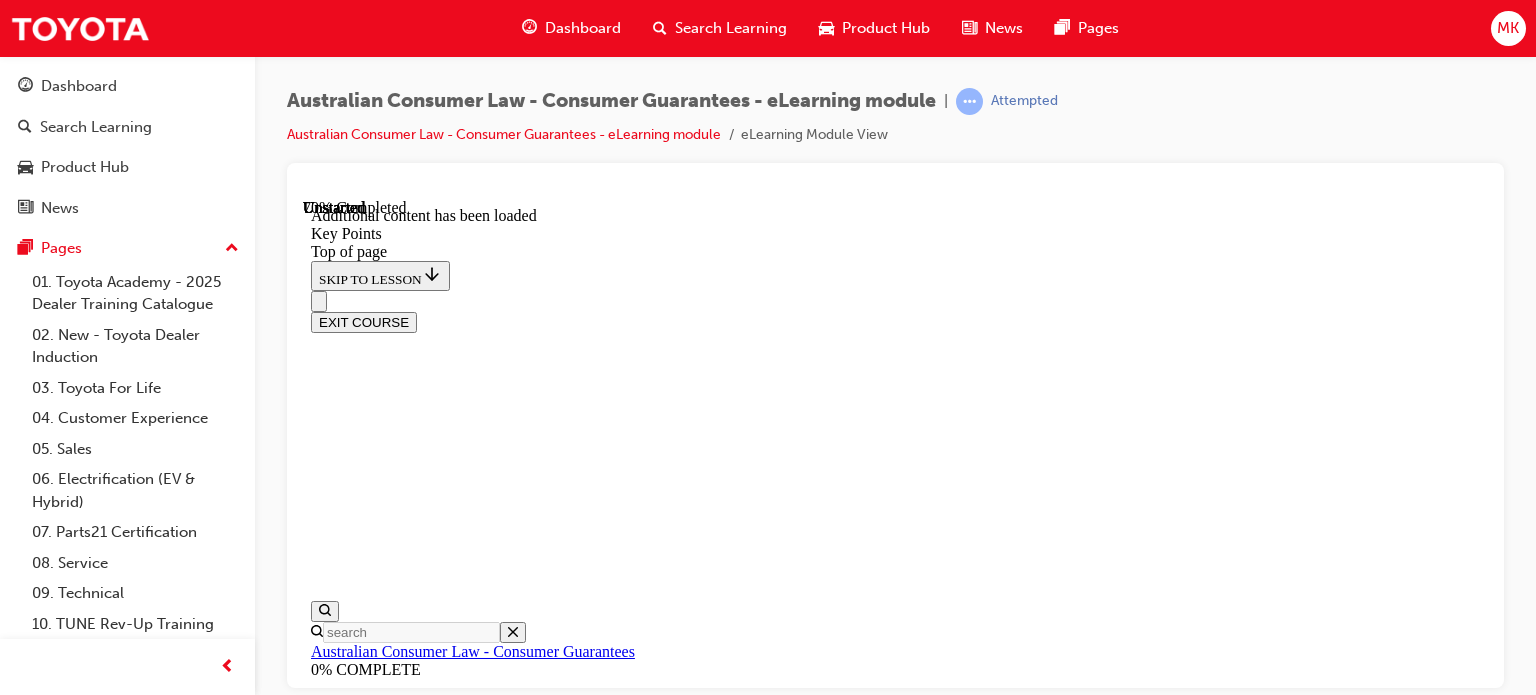 click on "CONTINUE" at bounding box center (353, 16617) 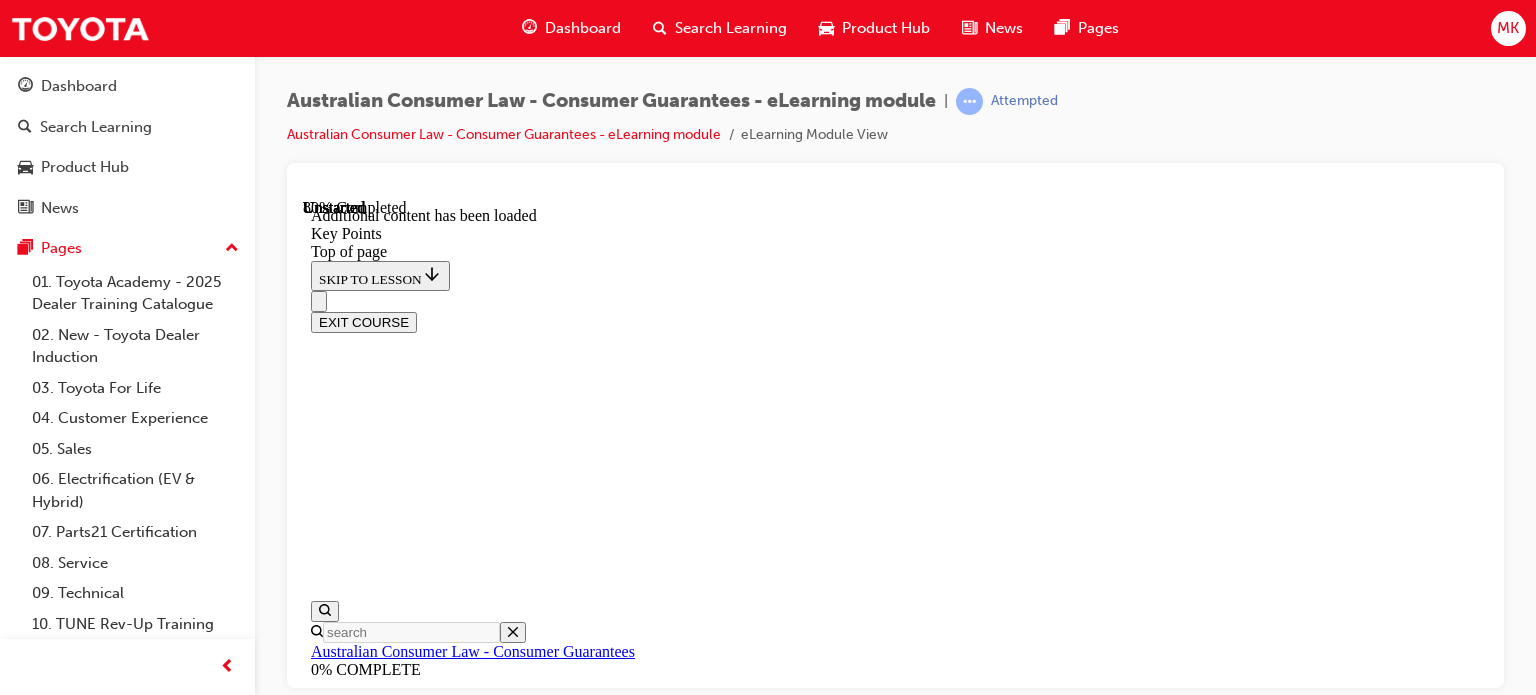 scroll, scrollTop: 3415, scrollLeft: 0, axis: vertical 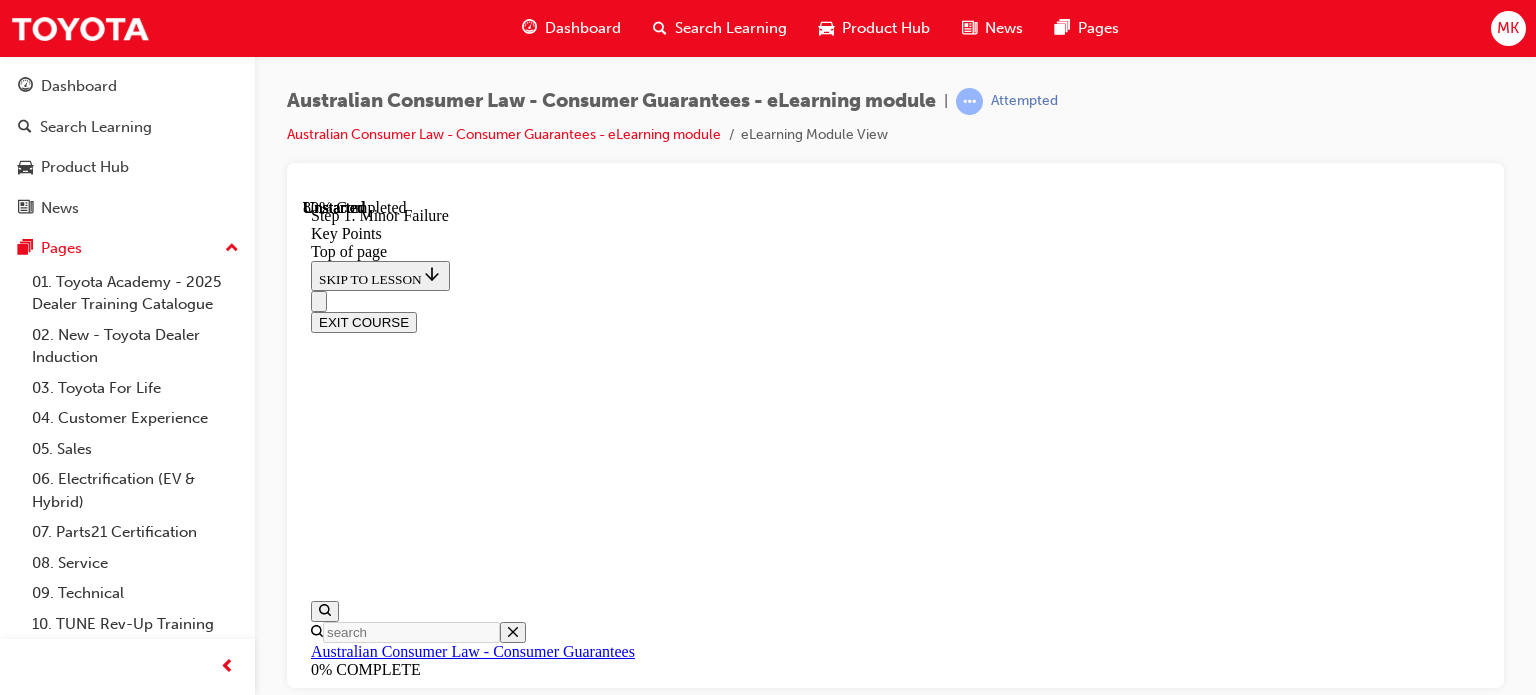 click at bounding box center (335, 16634) 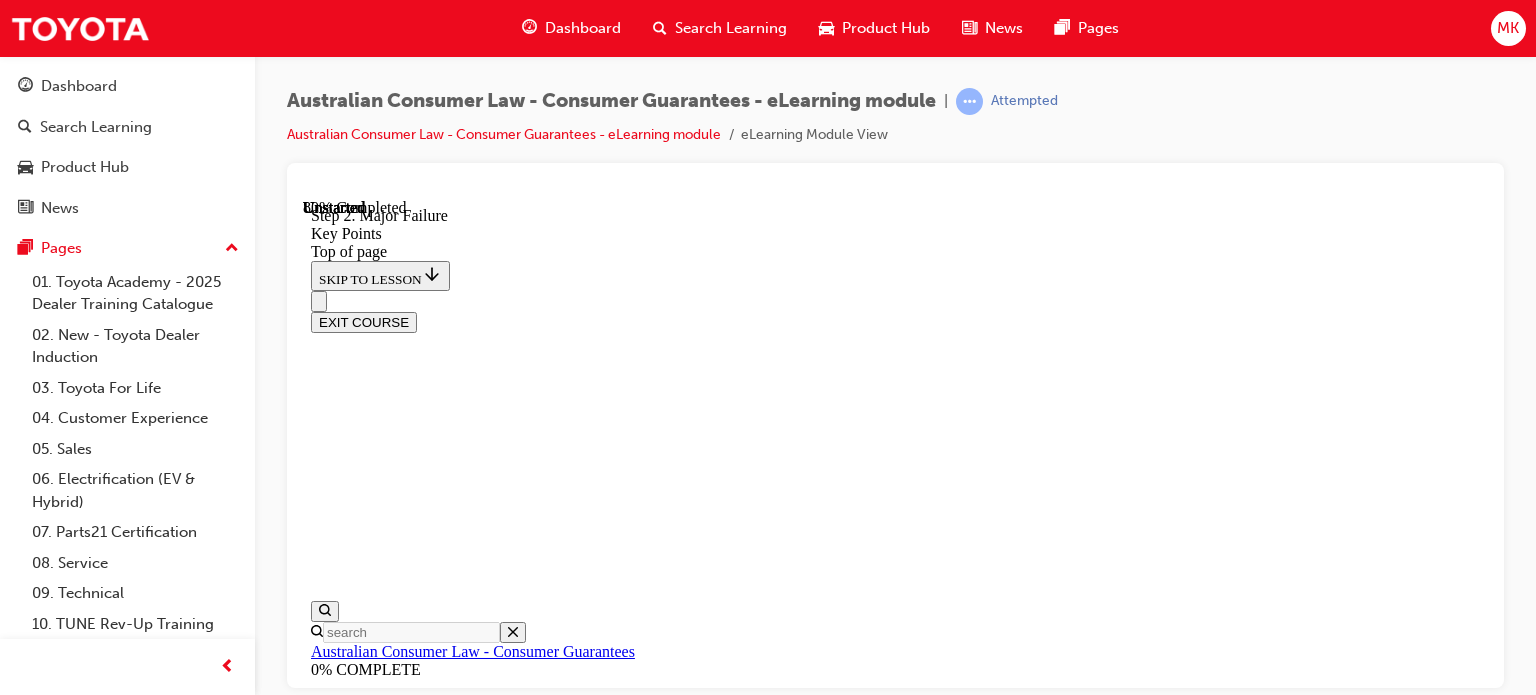 scroll, scrollTop: 3887, scrollLeft: 0, axis: vertical 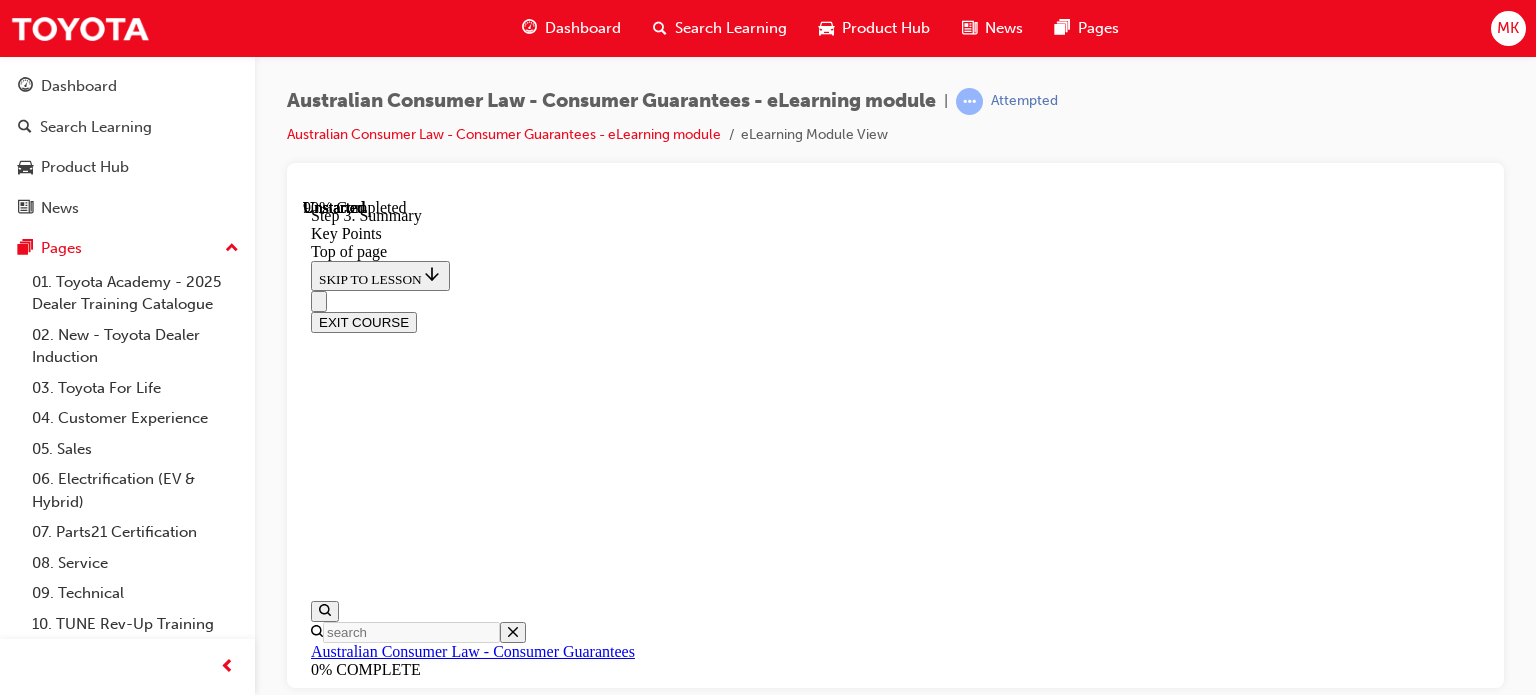 click on "CONTINUE" at bounding box center [353, 17131] 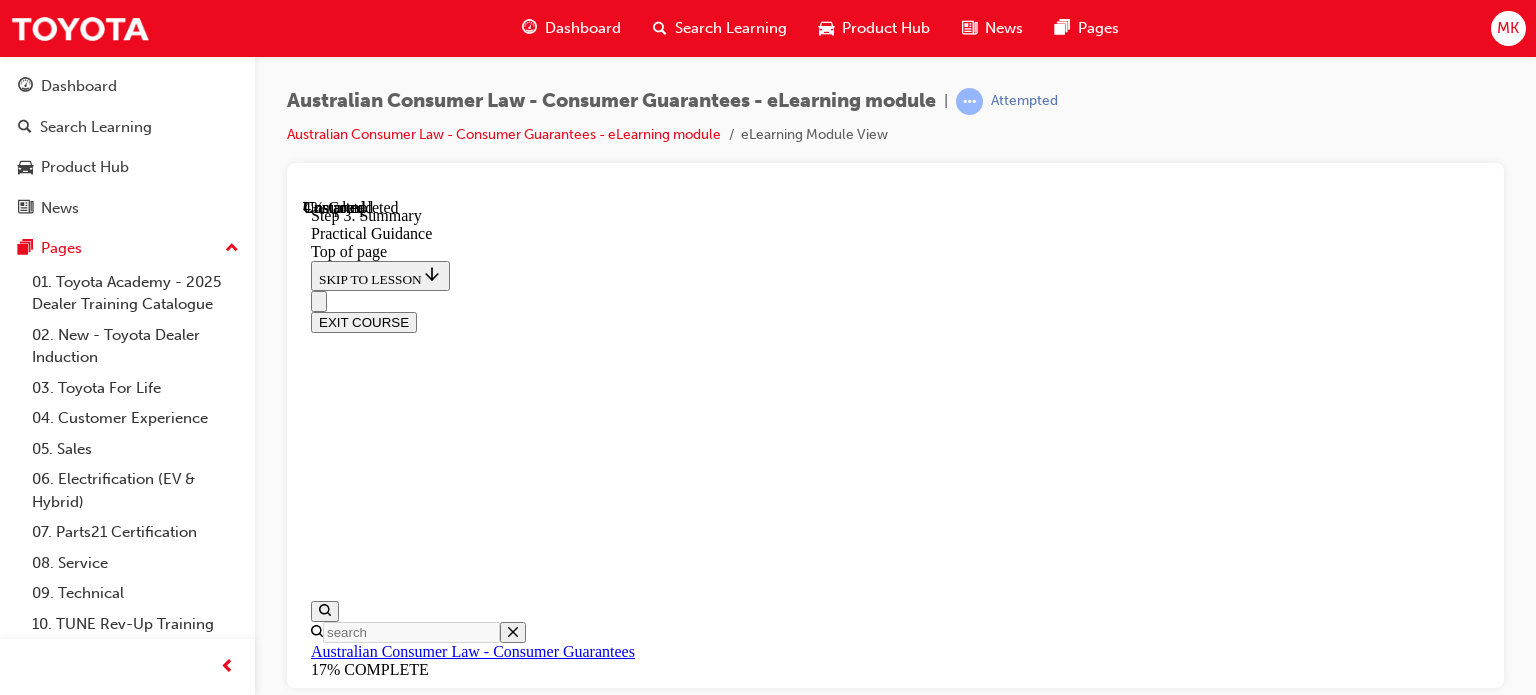 scroll, scrollTop: 362, scrollLeft: 0, axis: vertical 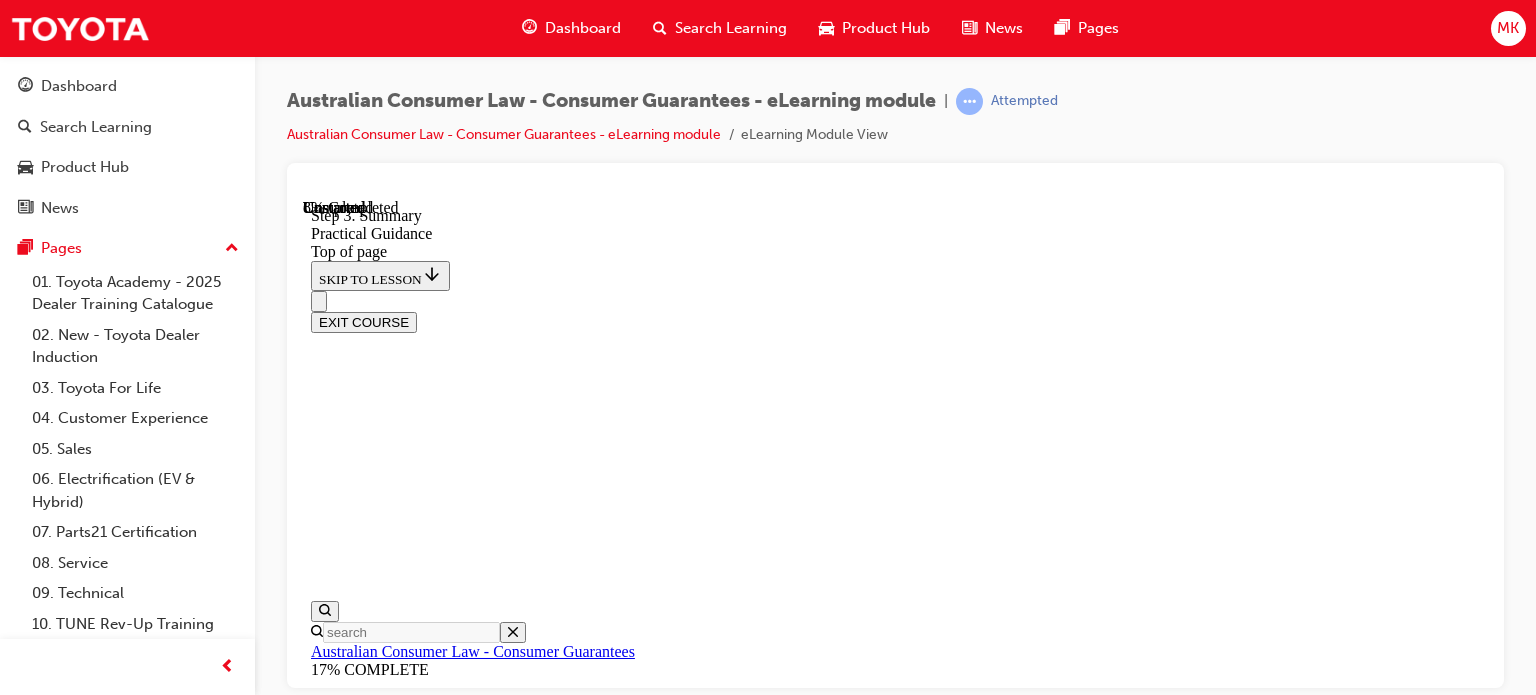 click at bounding box center [915, 9381] 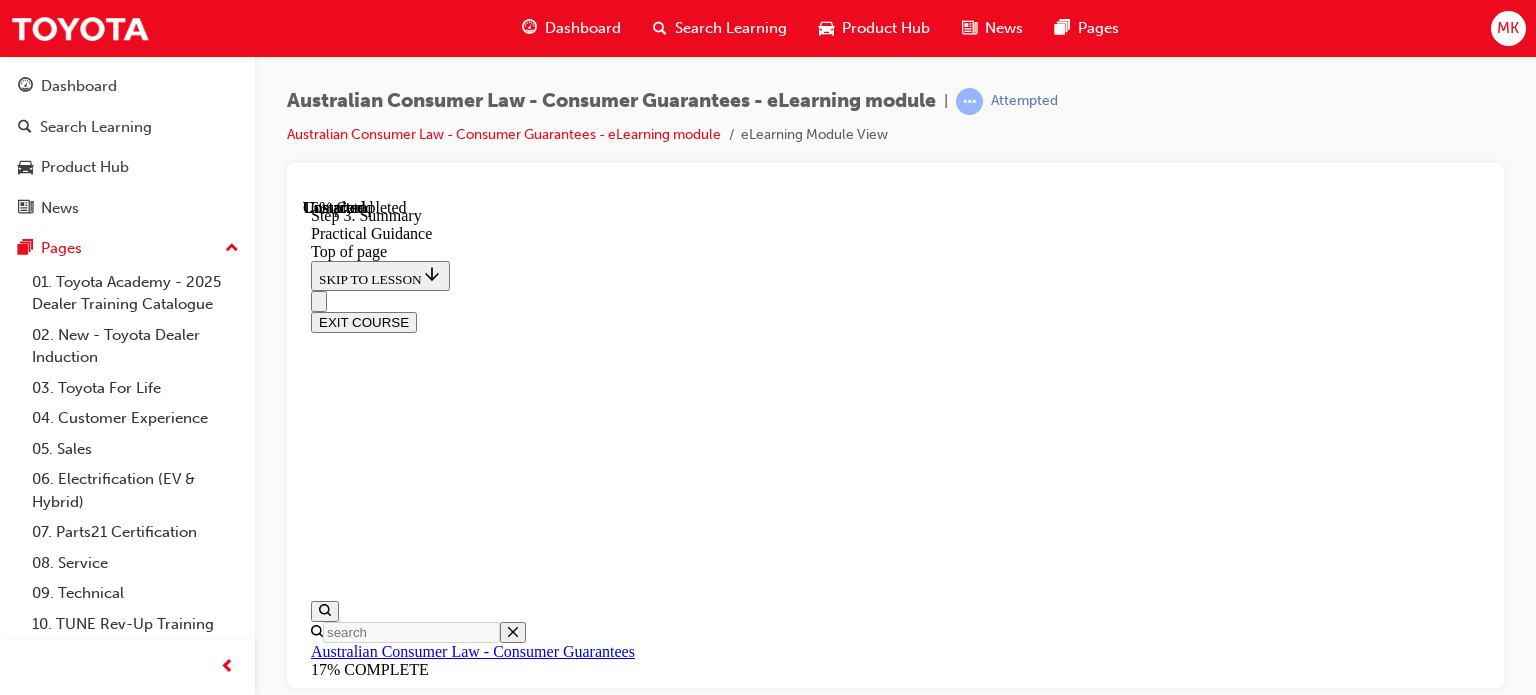 scroll, scrollTop: 728, scrollLeft: 0, axis: vertical 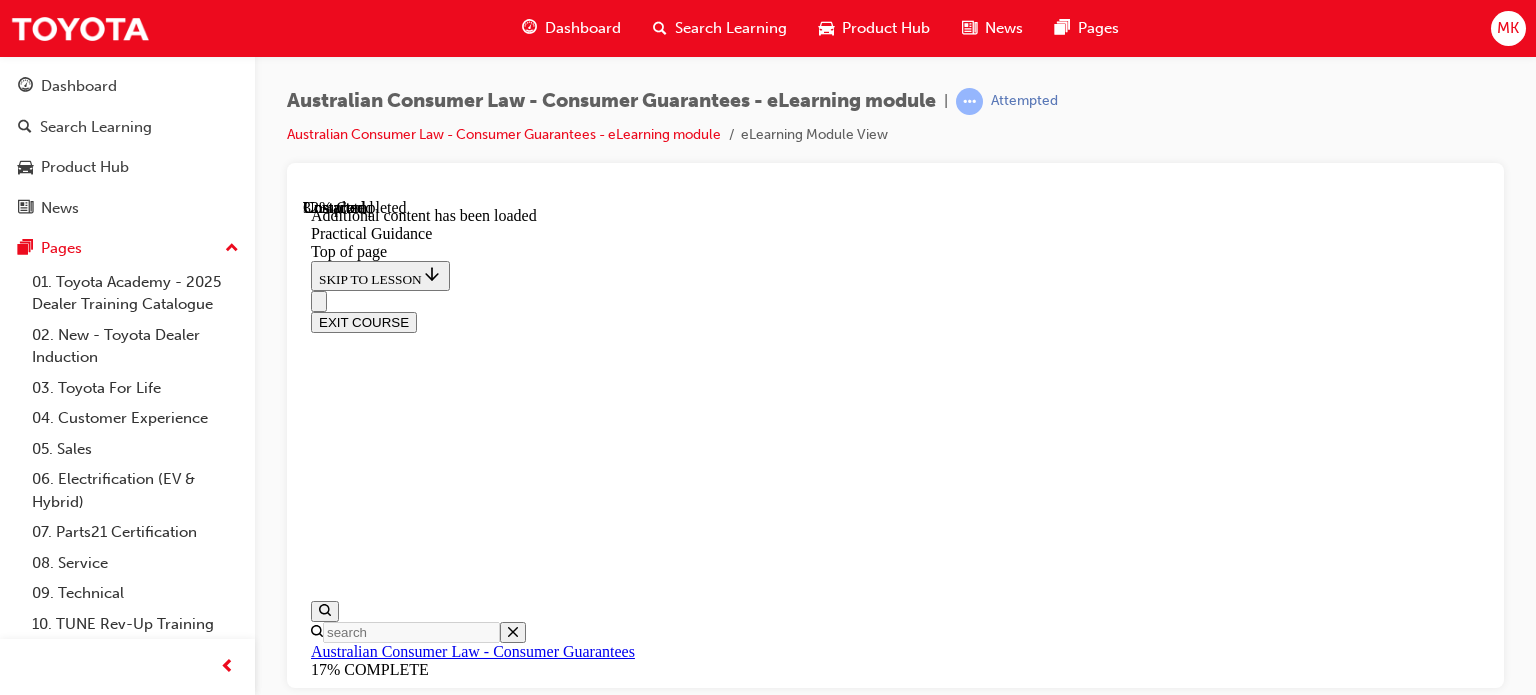 click on "CONTINUE" at bounding box center [353, 17693] 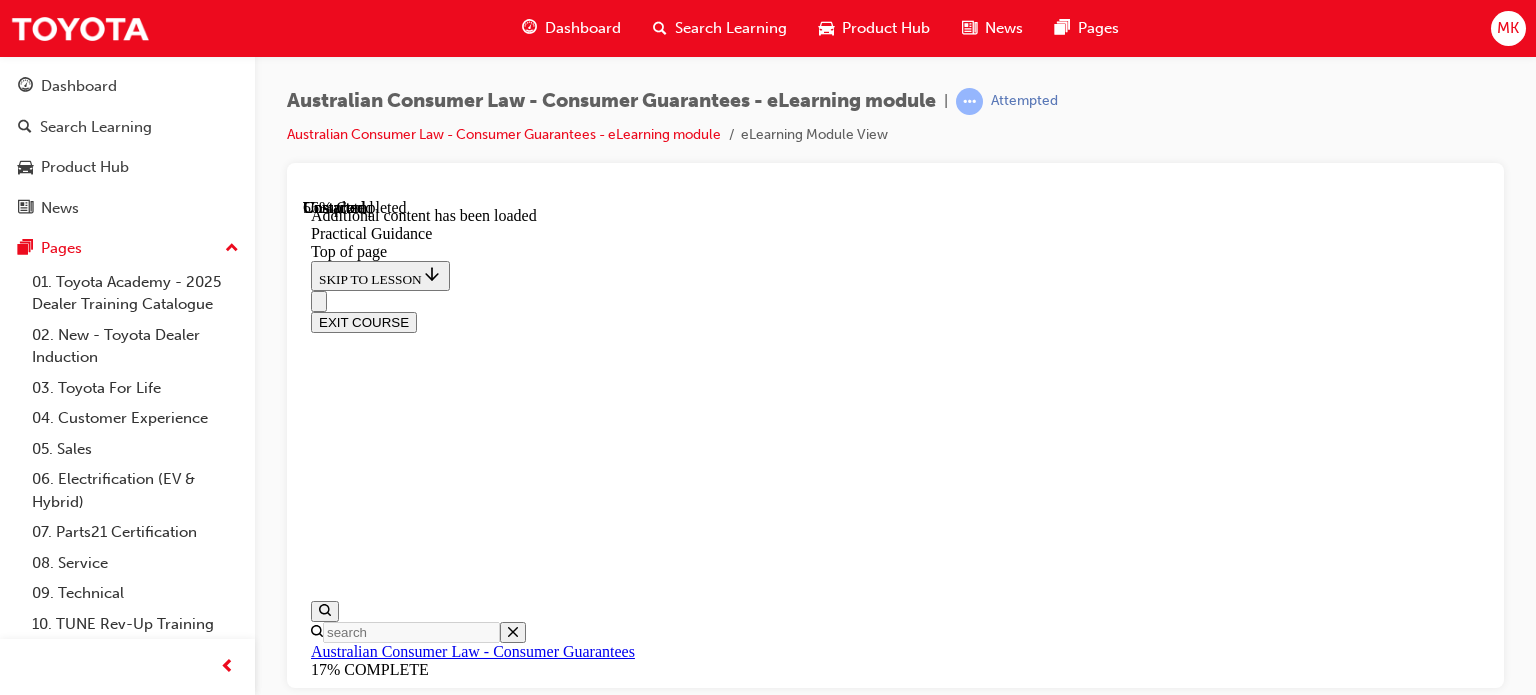 scroll, scrollTop: 3289, scrollLeft: 0, axis: vertical 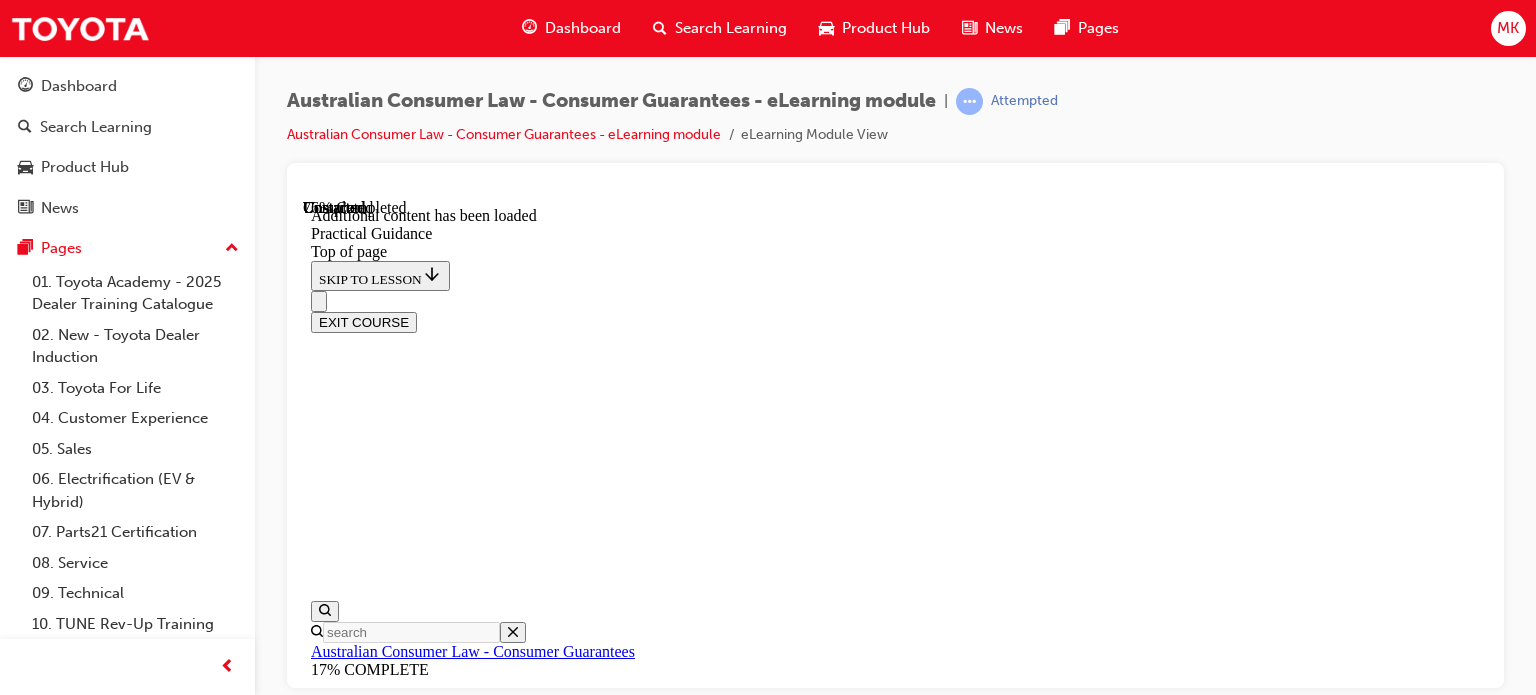 click on "CONTINUE" at bounding box center (353, 24982) 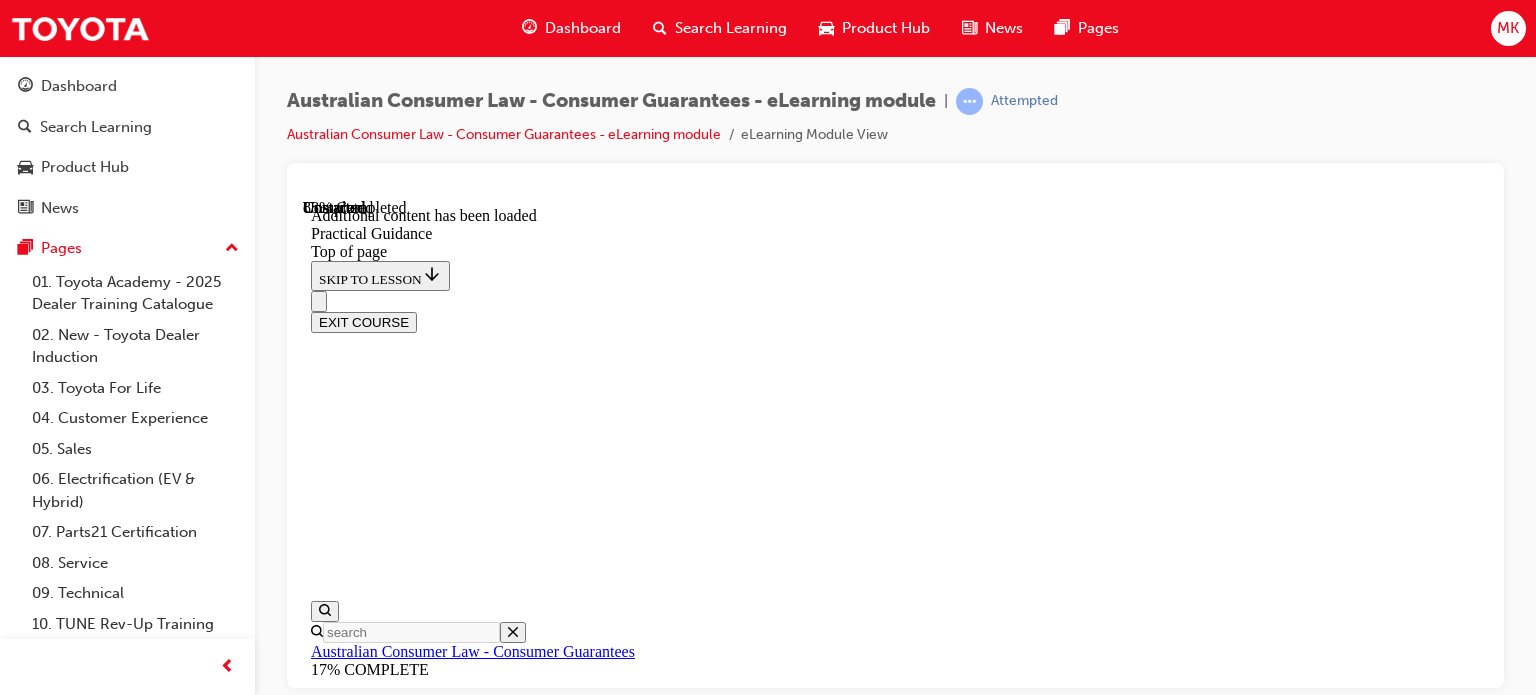 scroll, scrollTop: 5231, scrollLeft: 0, axis: vertical 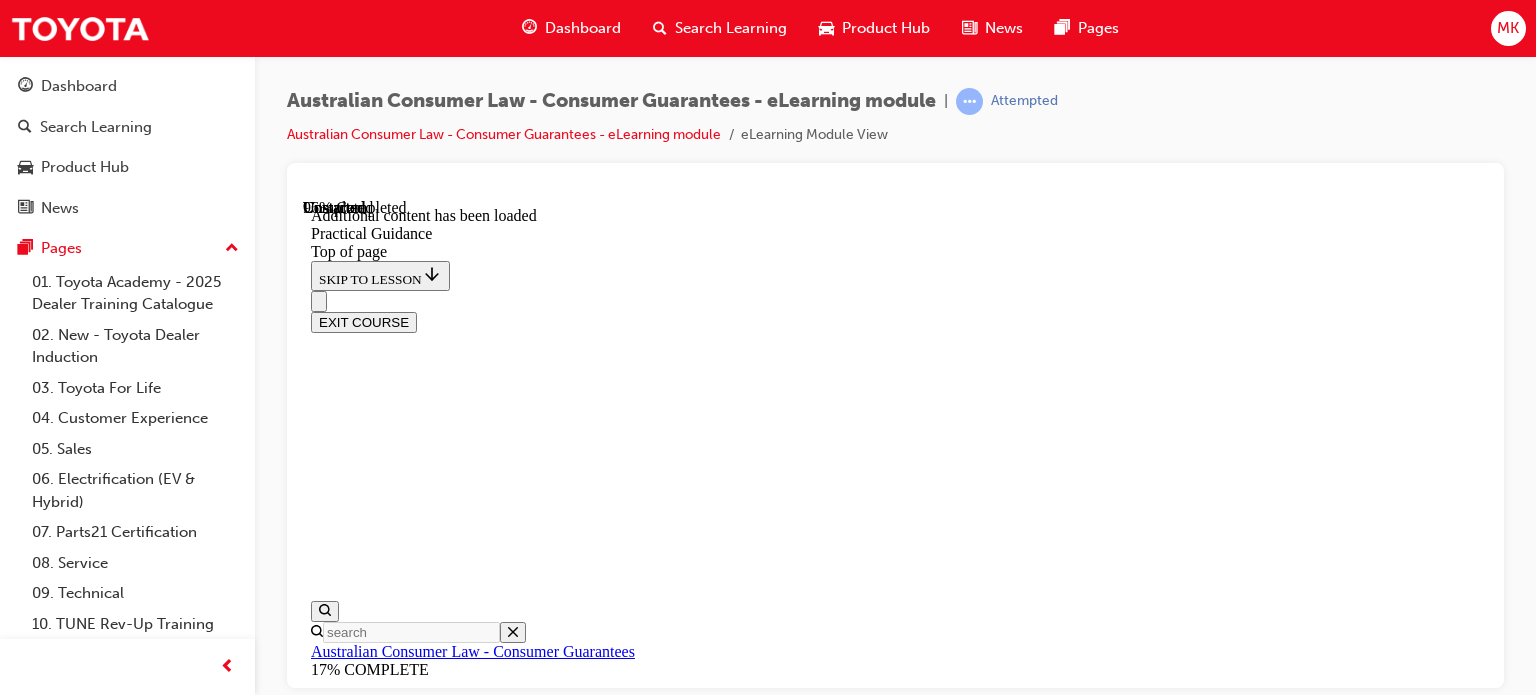 click on "CONTINUE" at bounding box center (353, 25662) 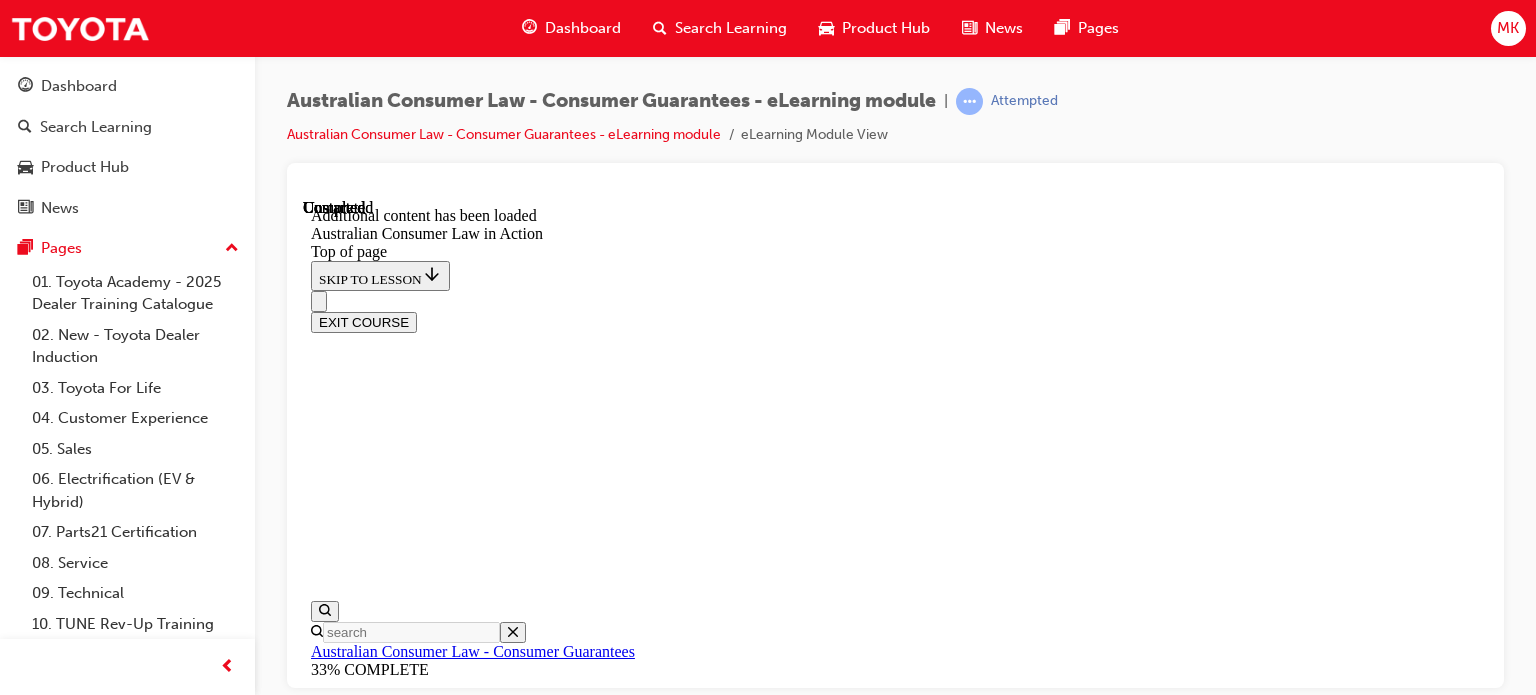 scroll, scrollTop: 0, scrollLeft: 0, axis: both 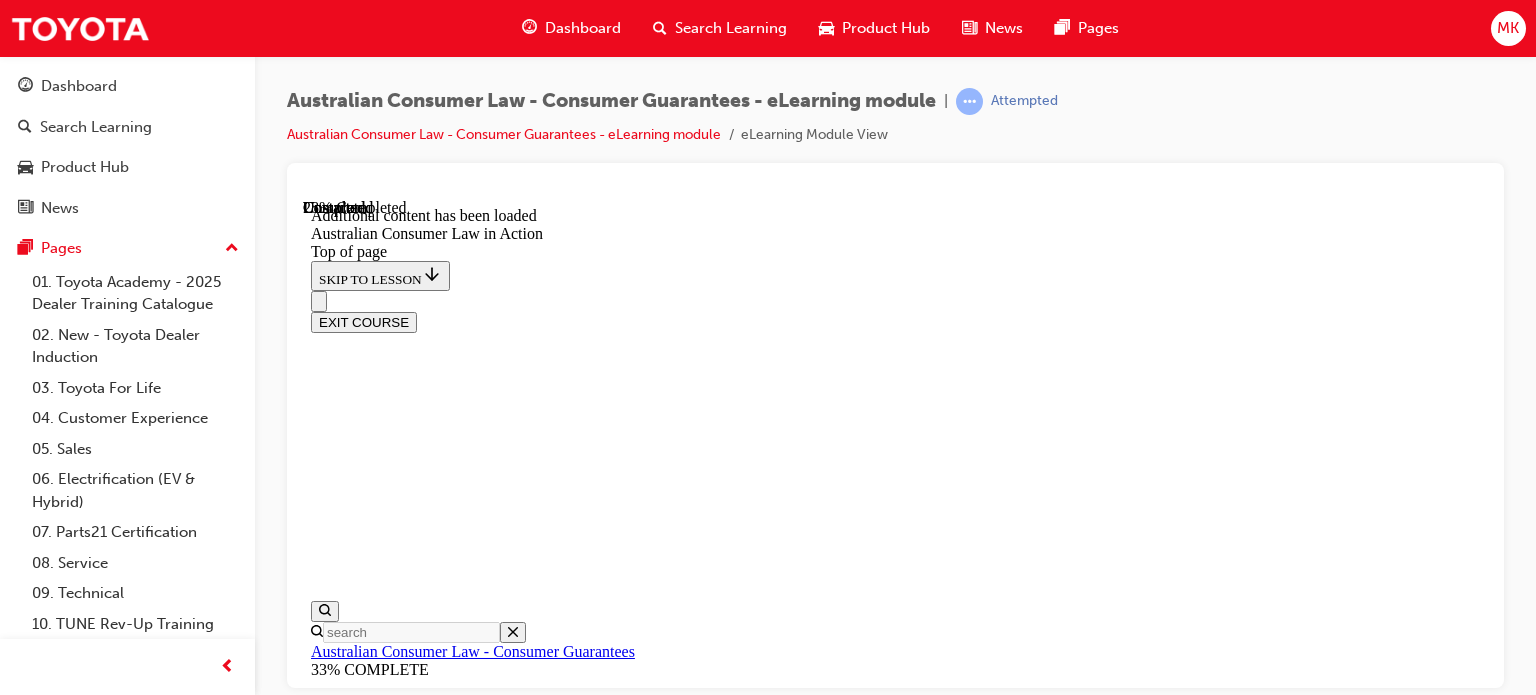 click on "CONTINUE" at bounding box center (353, 12458) 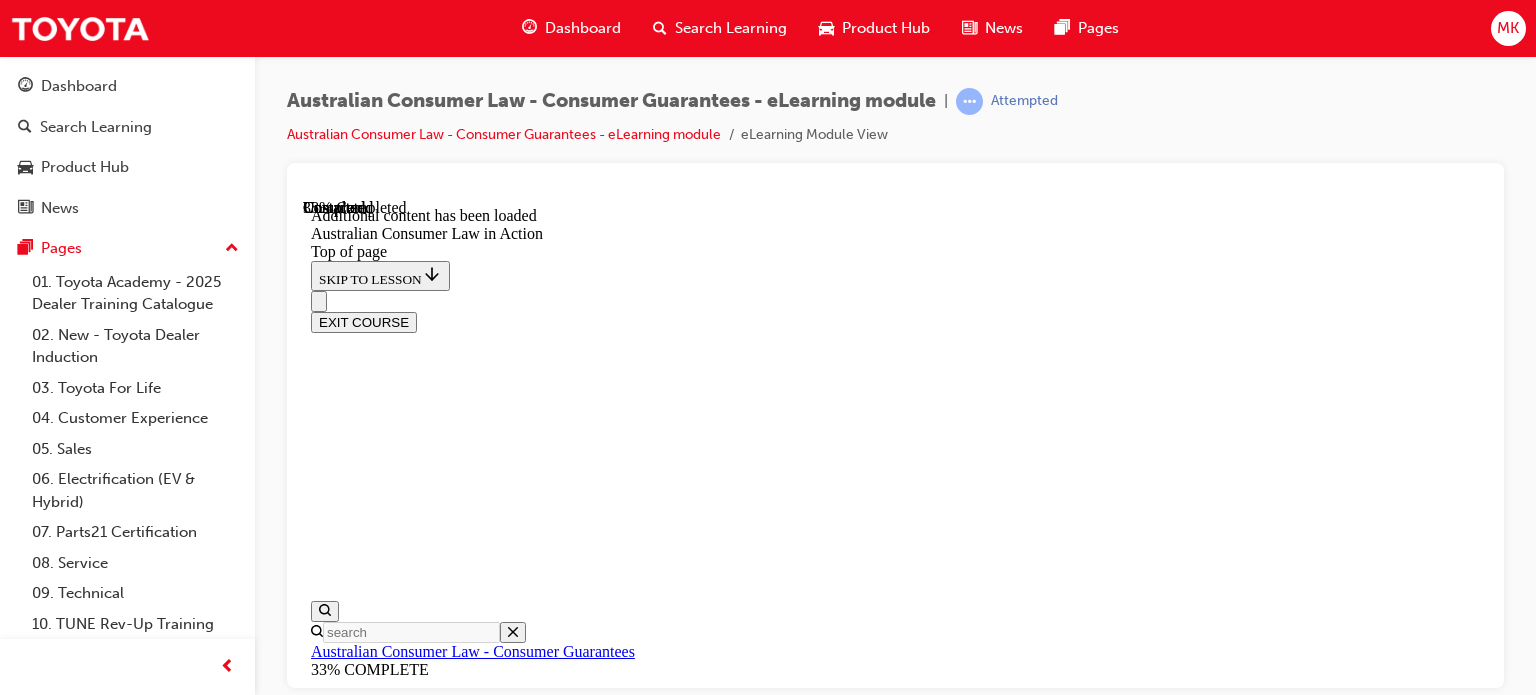 scroll, scrollTop: 1573, scrollLeft: 0, axis: vertical 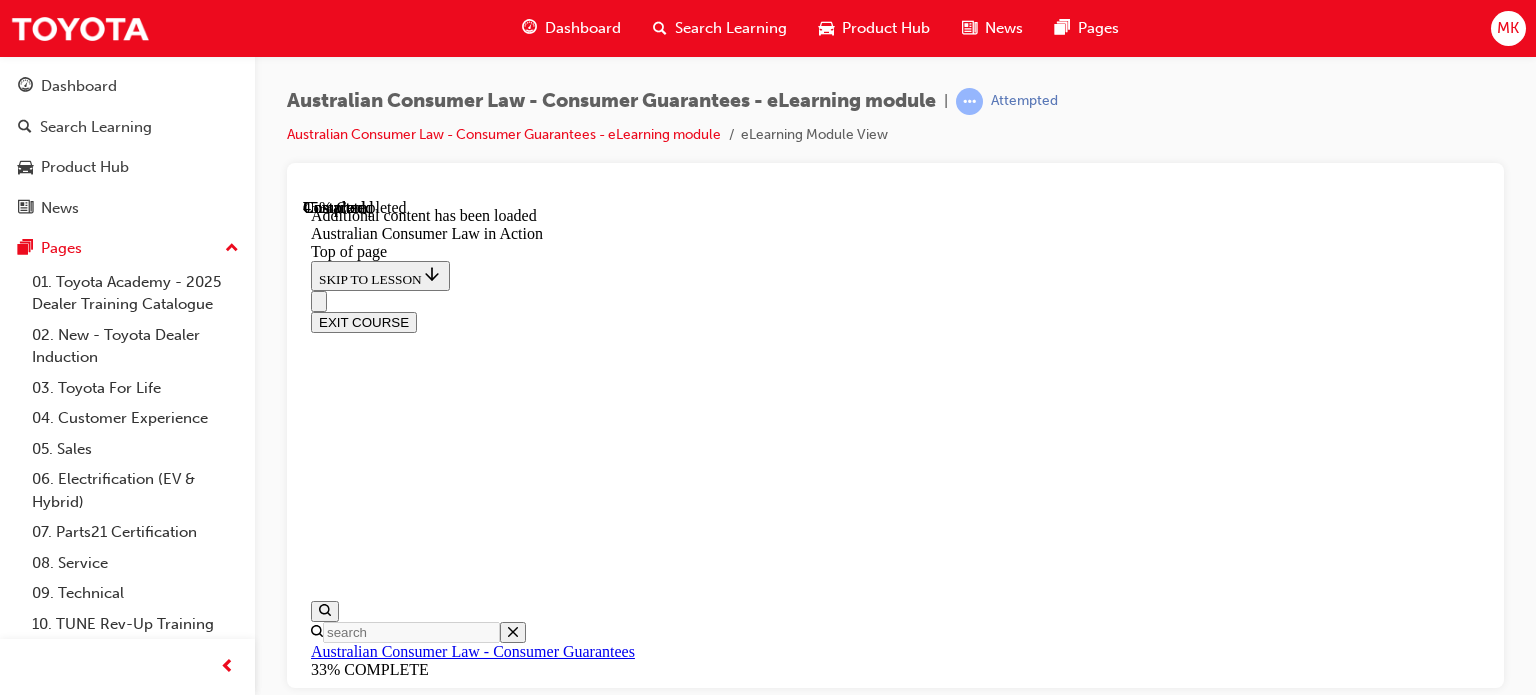 click on "CONTINUE" at bounding box center [353, 16516] 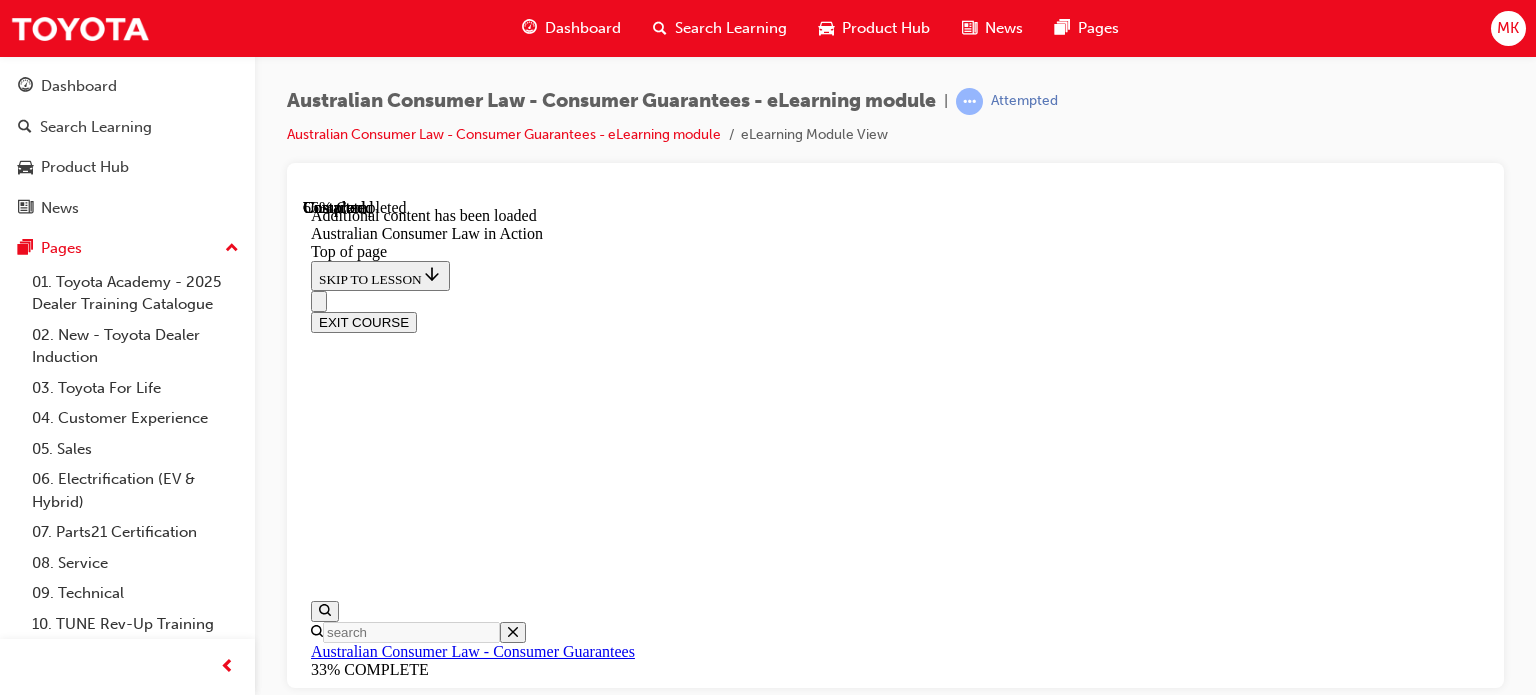 scroll, scrollTop: 2900, scrollLeft: 0, axis: vertical 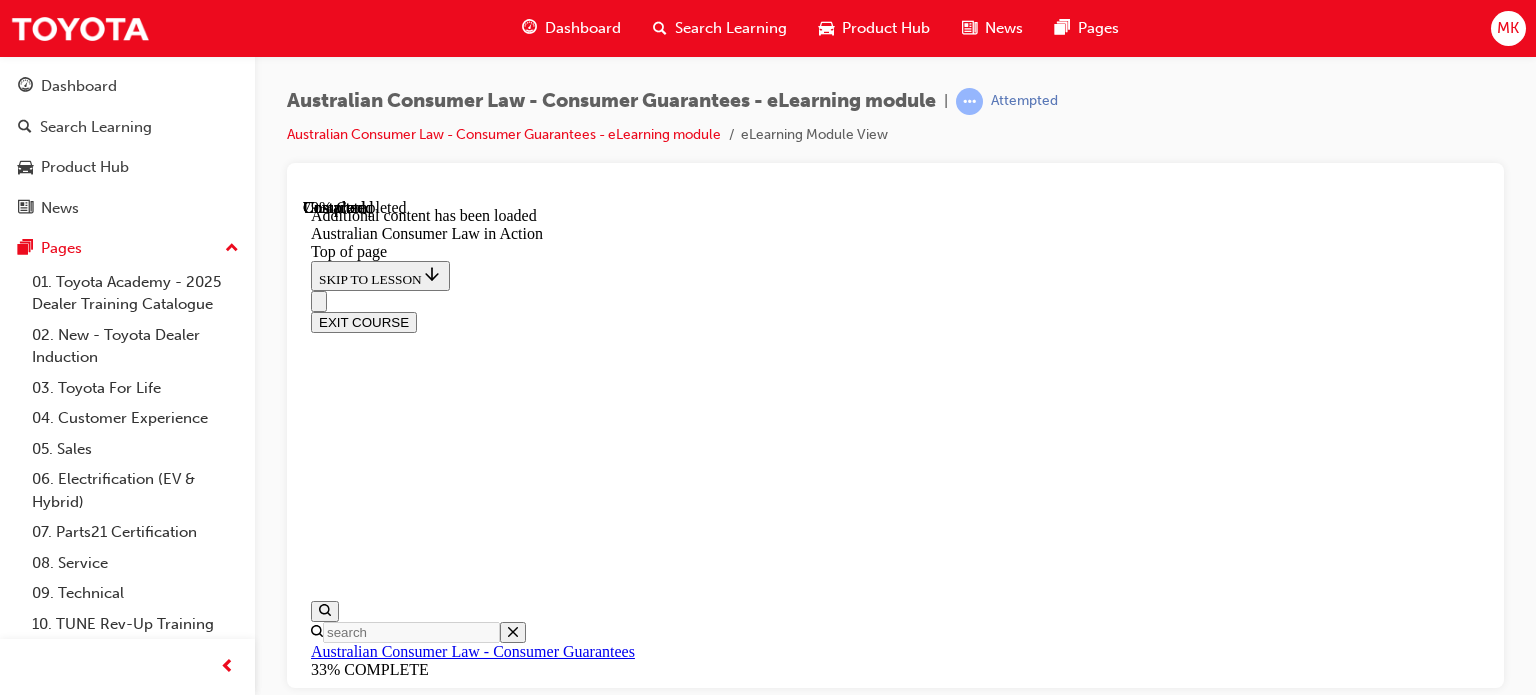 click on "CONTINUE" at bounding box center (353, 23478) 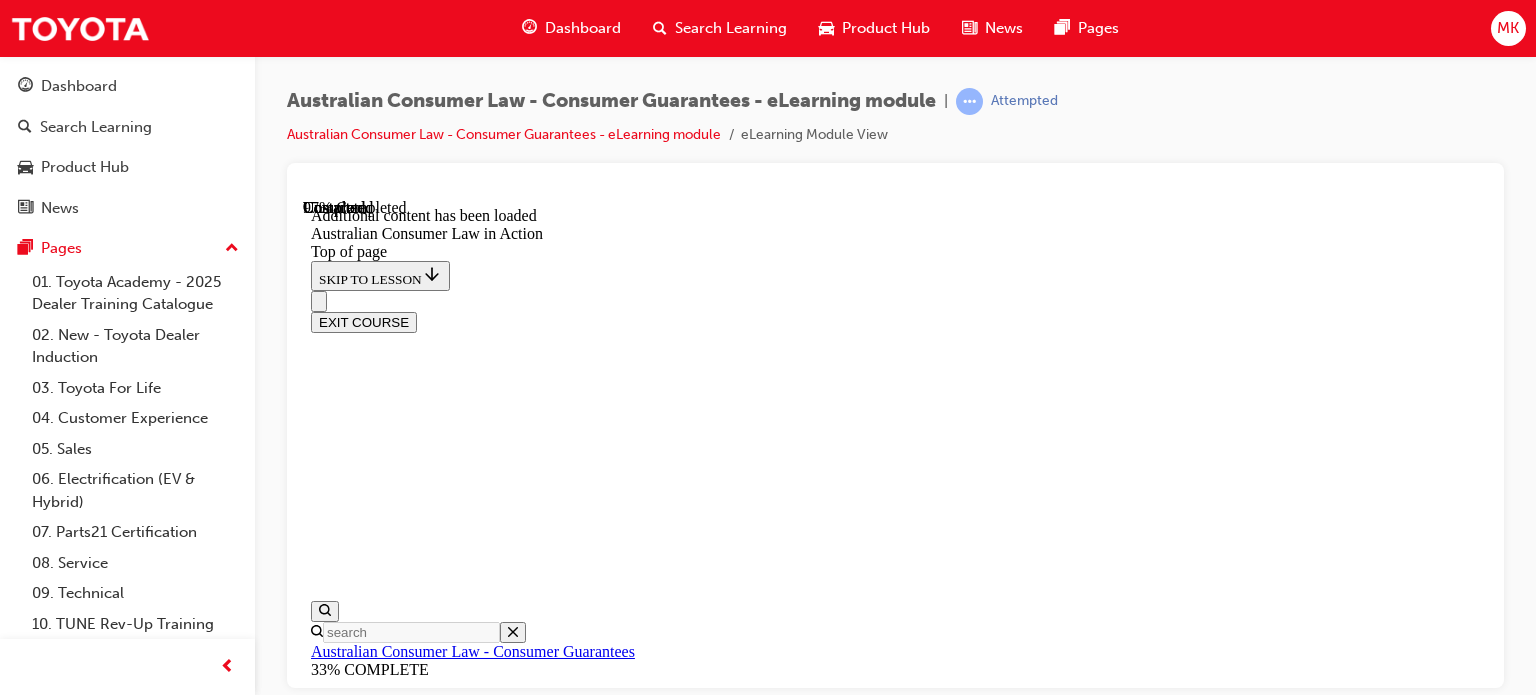 scroll, scrollTop: 4243, scrollLeft: 0, axis: vertical 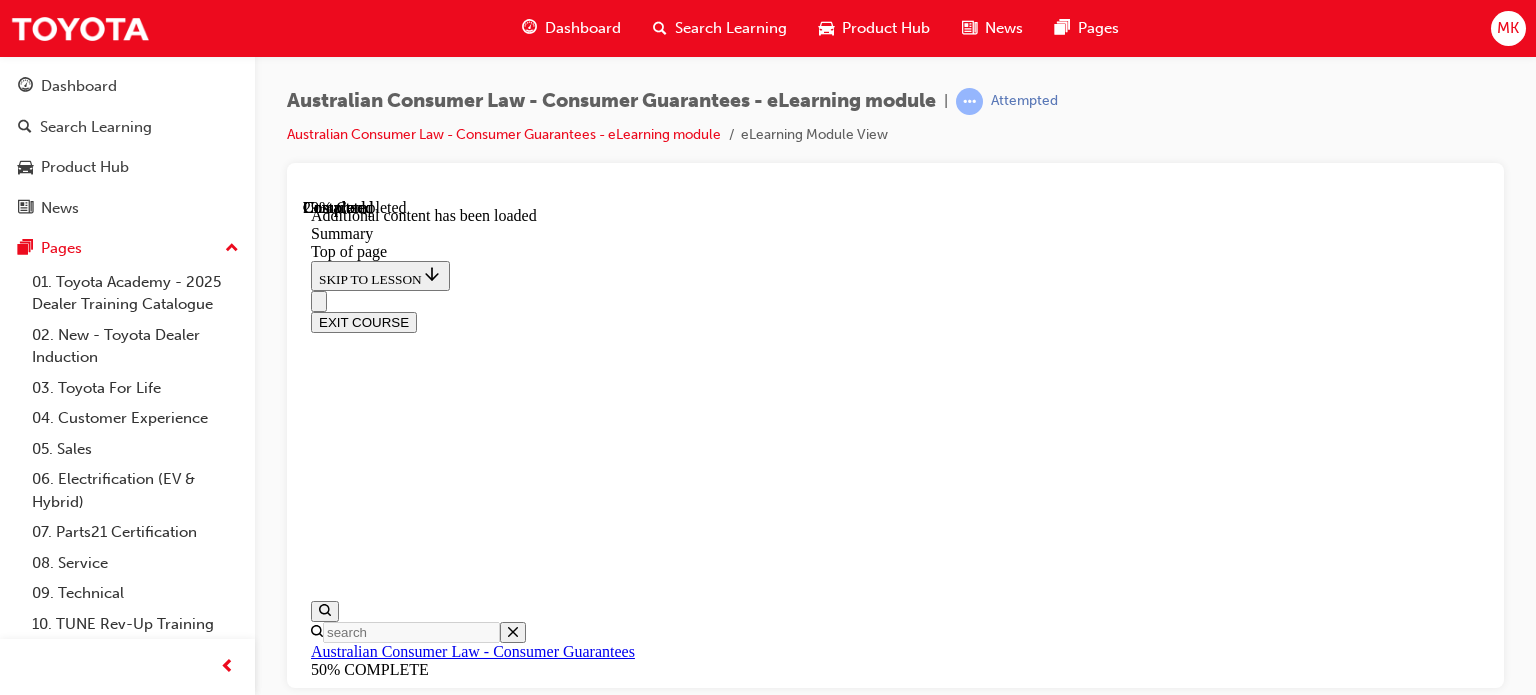 click on "CONTINUE" at bounding box center [353, 9706] 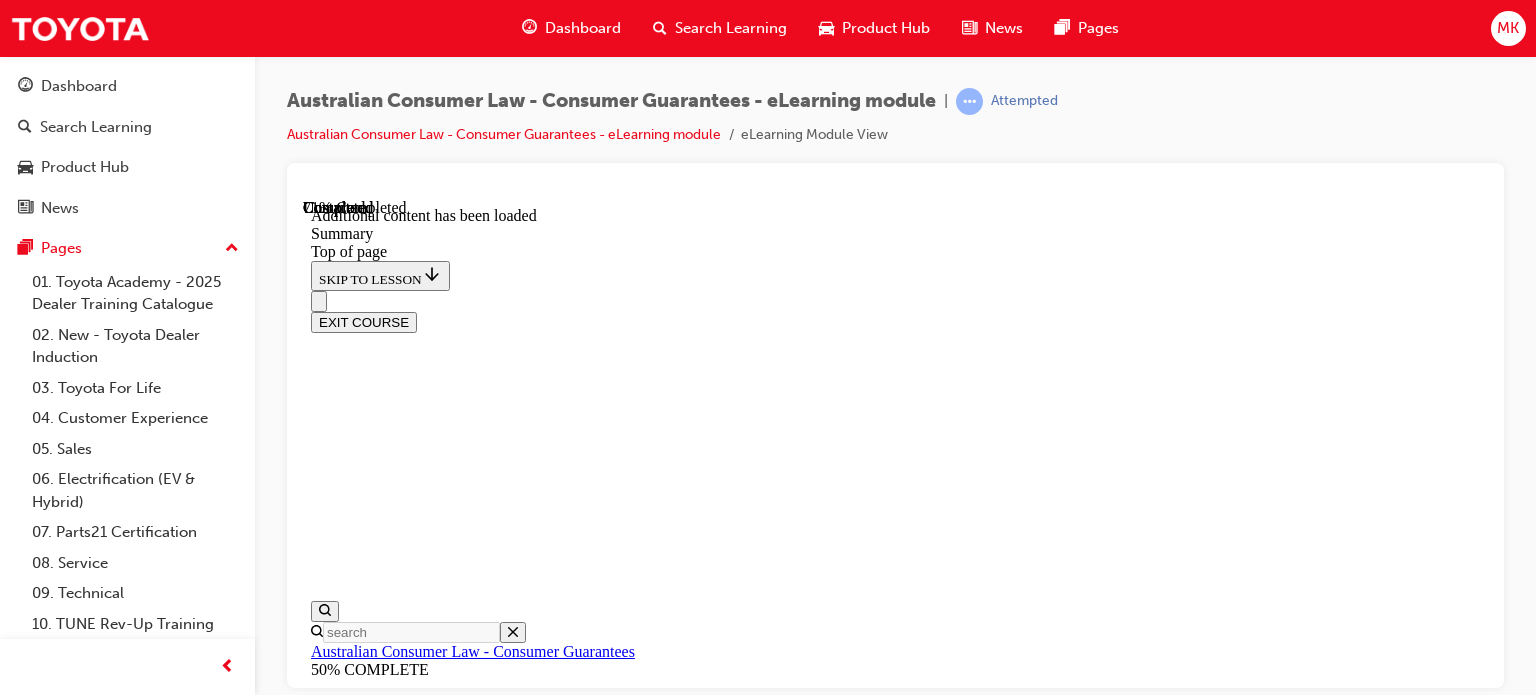 scroll, scrollTop: 1595, scrollLeft: 0, axis: vertical 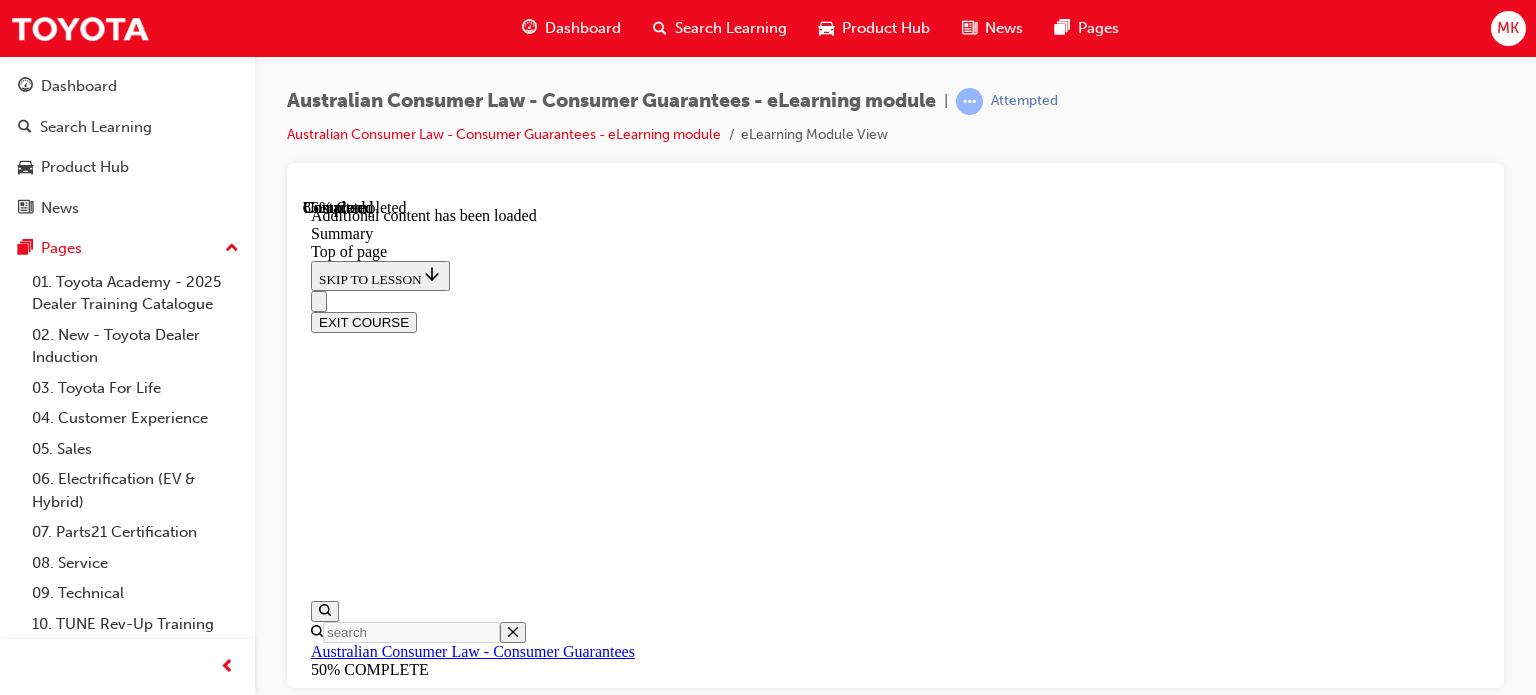 click on "CONTINUE" at bounding box center (353, 11288) 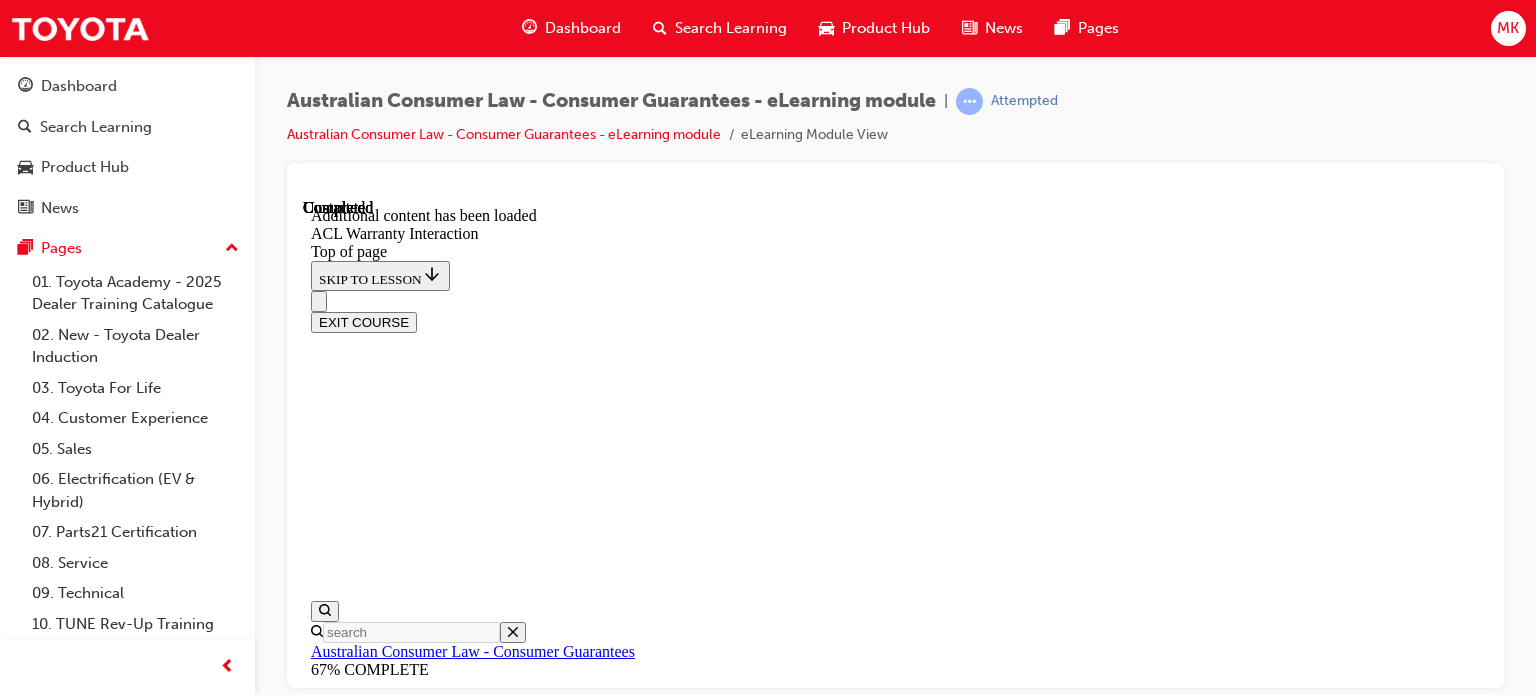 scroll, scrollTop: 0, scrollLeft: 0, axis: both 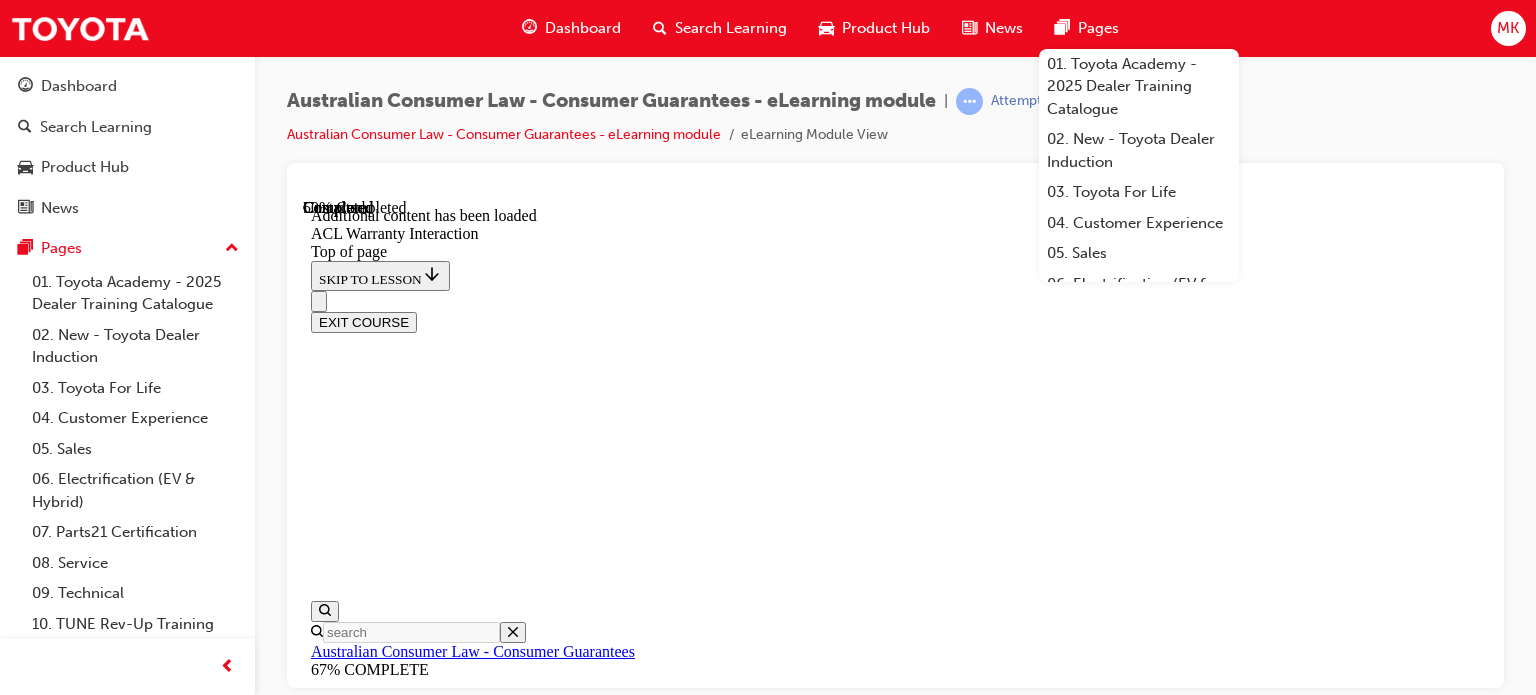 click at bounding box center [915, 9656] 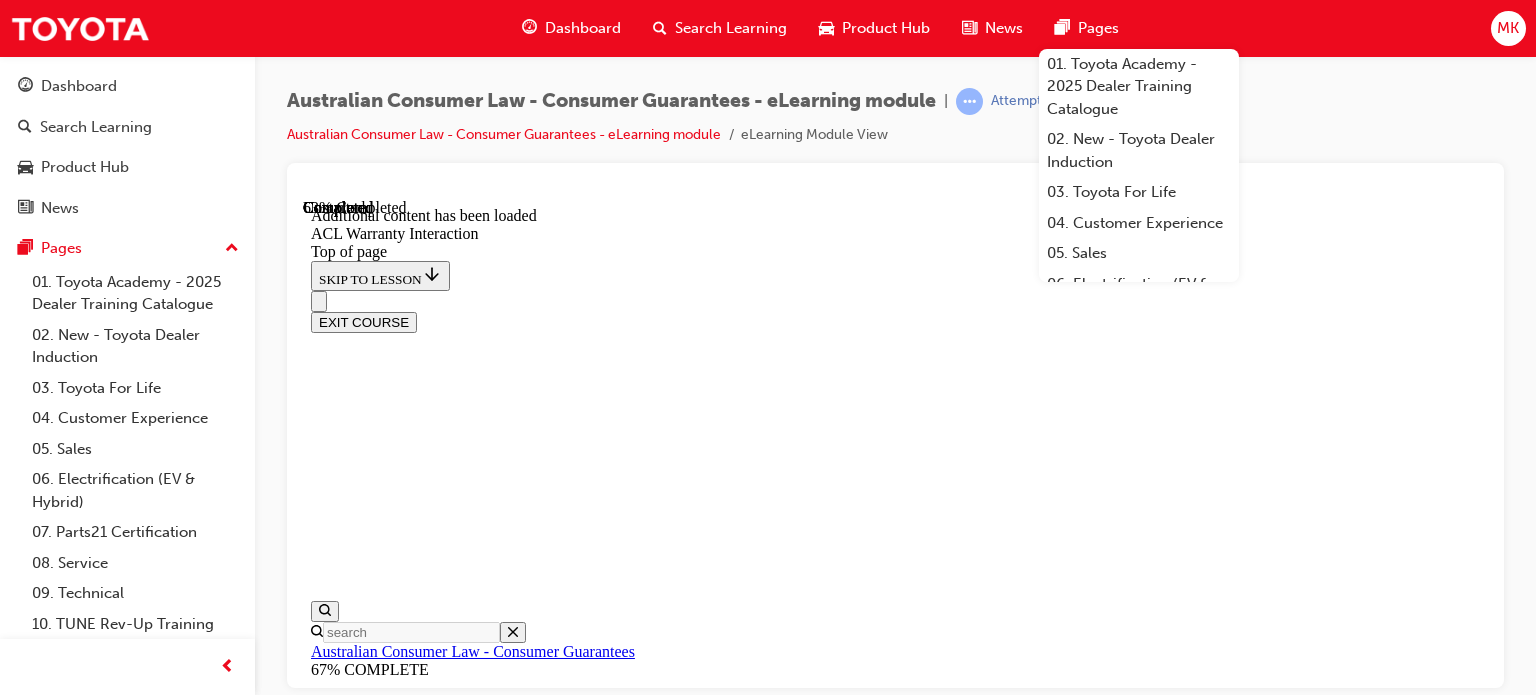 click on "CONTINUE" at bounding box center (353, 9931) 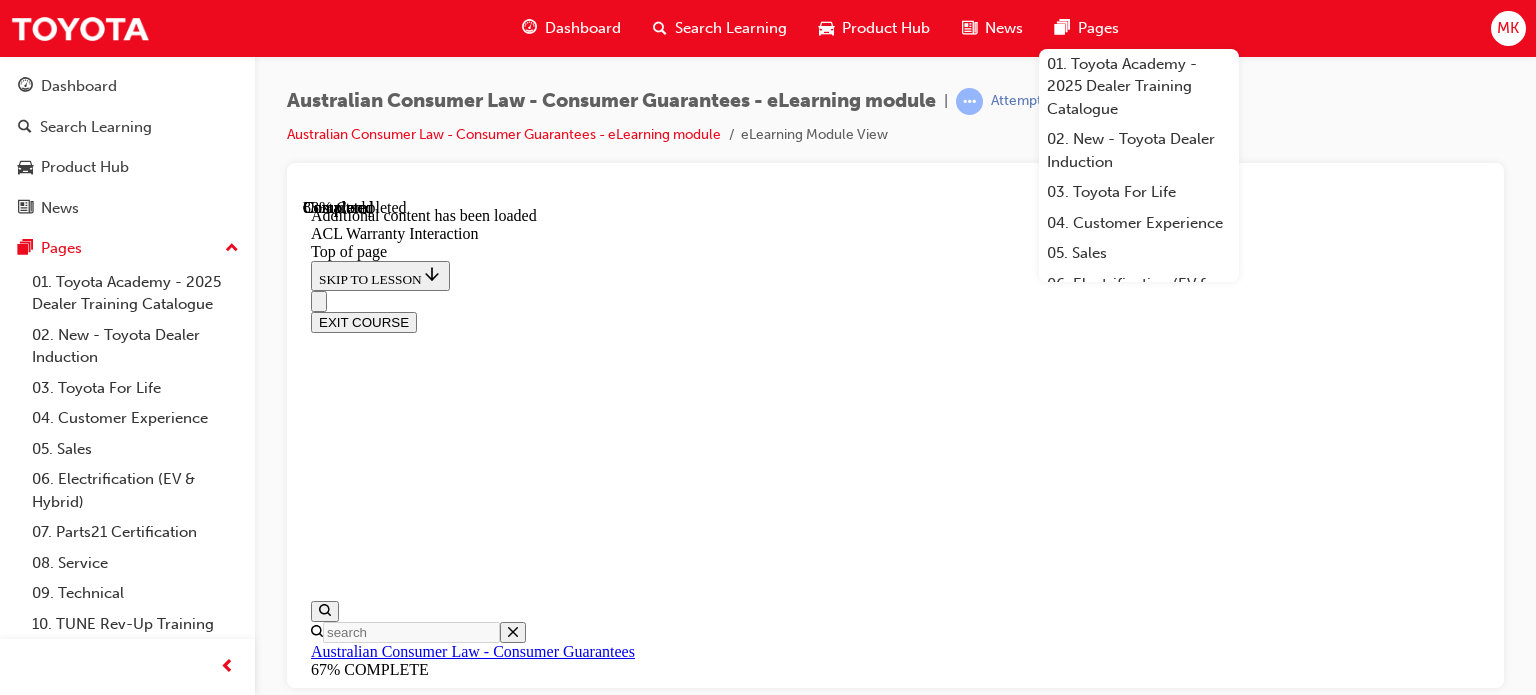 scroll, scrollTop: 2583, scrollLeft: 0, axis: vertical 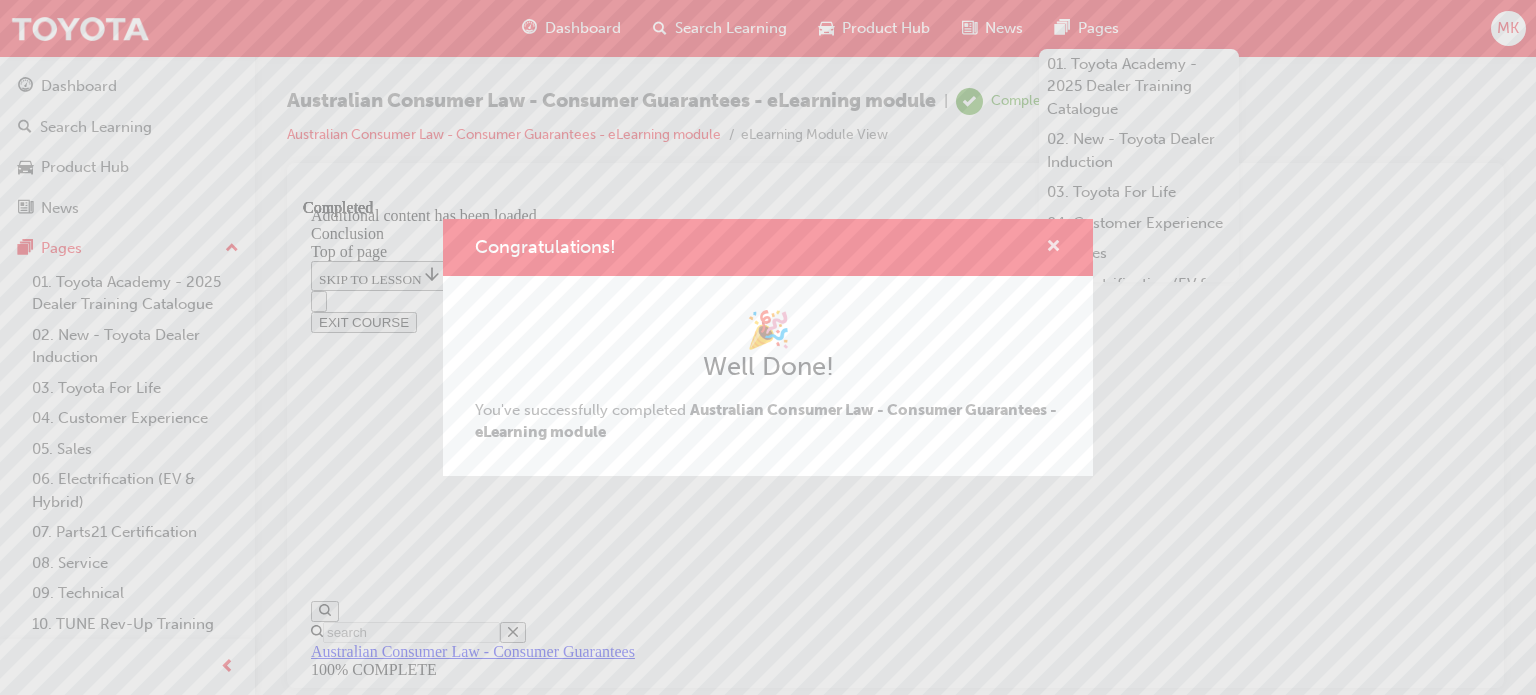 click at bounding box center [1053, 248] 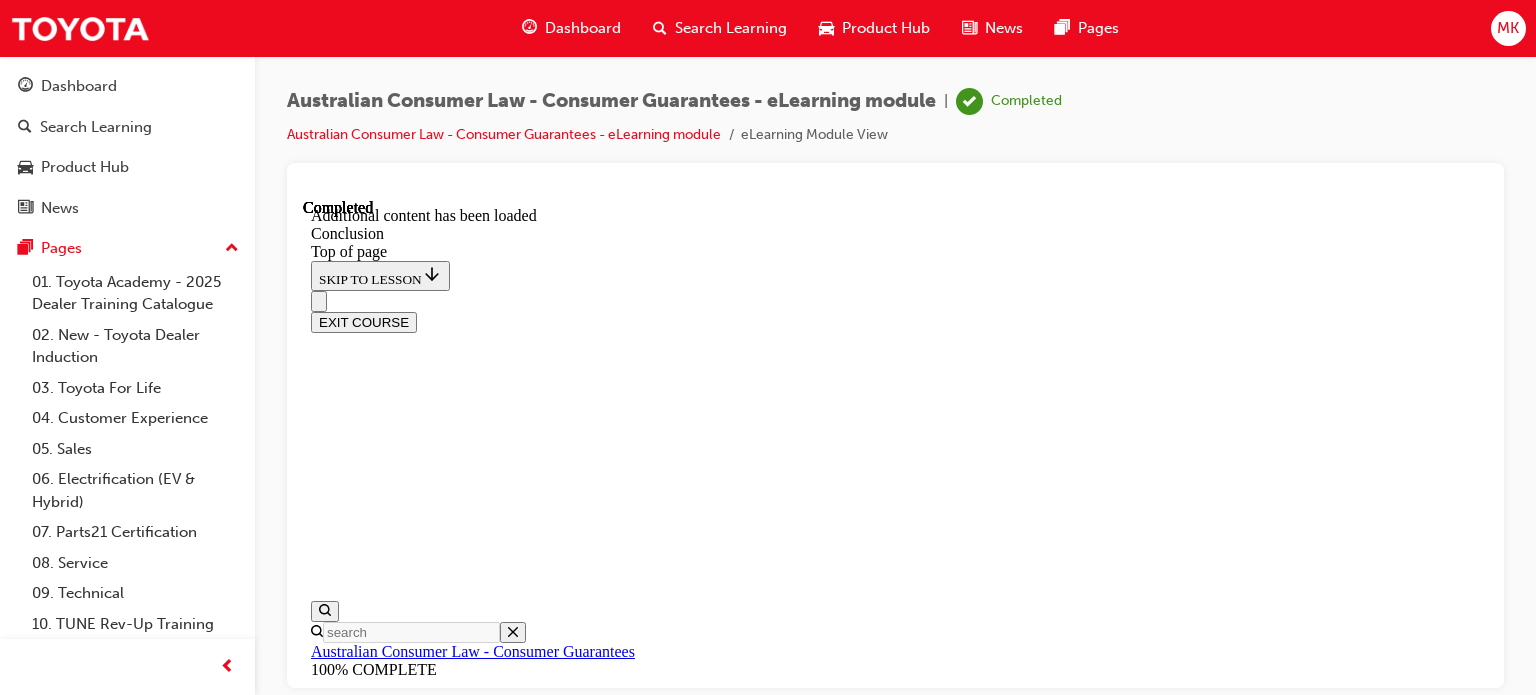 click on "EXIT COURSE" at bounding box center (364, 321) 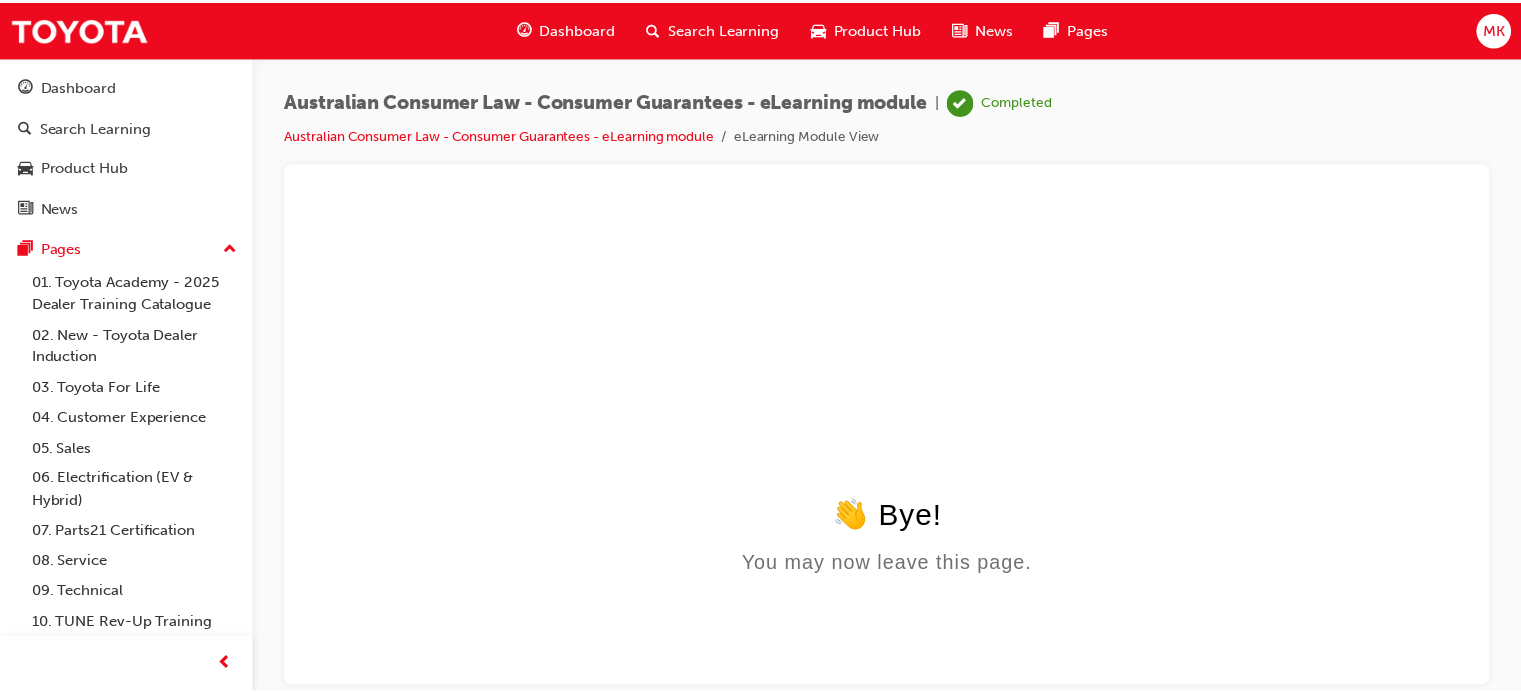 scroll, scrollTop: 0, scrollLeft: 0, axis: both 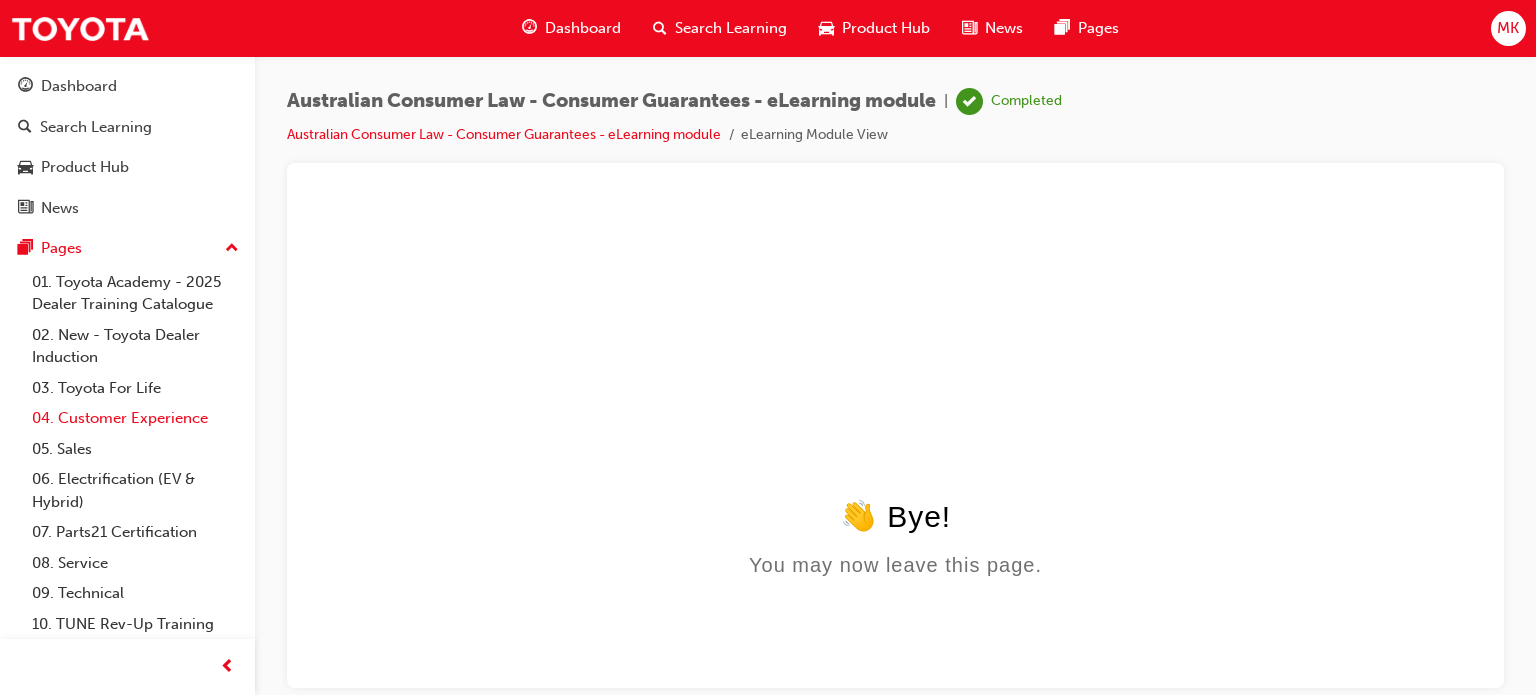 click on "04. Customer Experience" at bounding box center [135, 418] 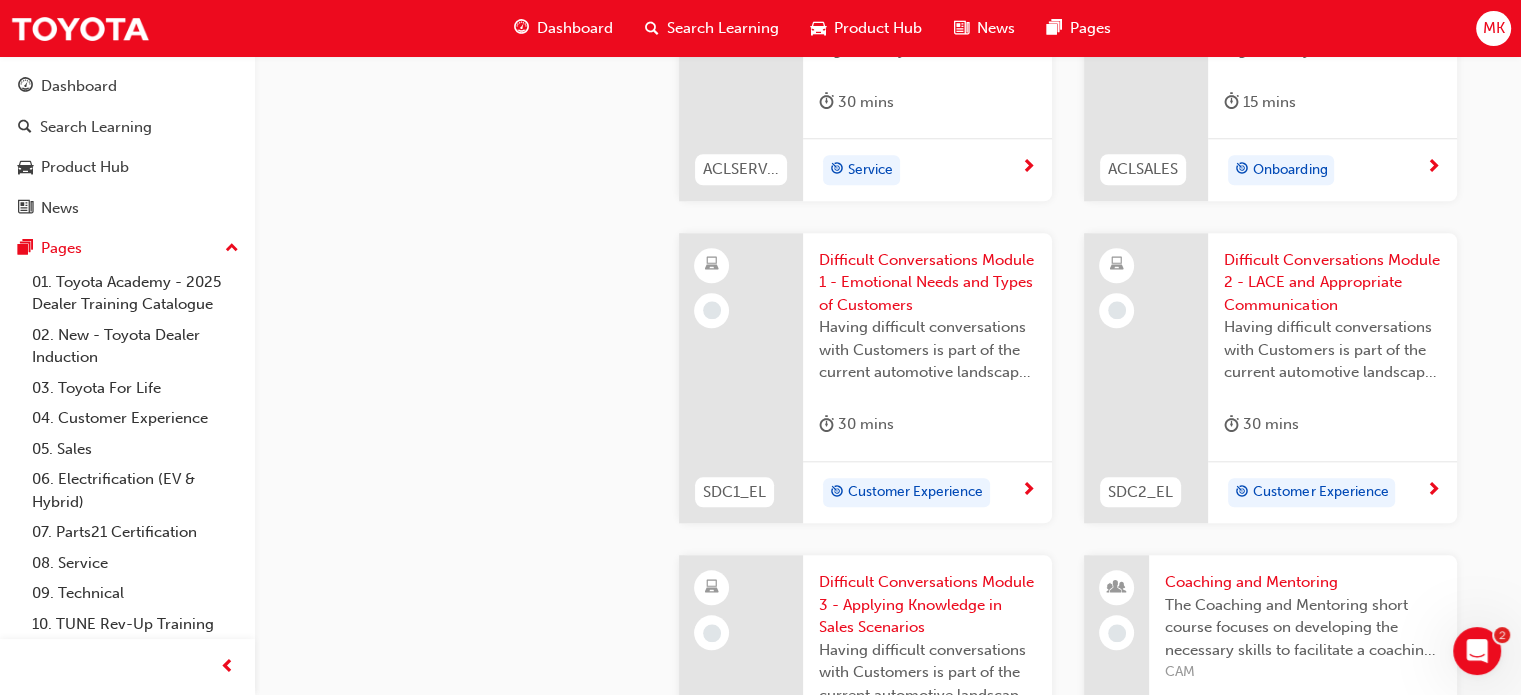 scroll, scrollTop: 1900, scrollLeft: 0, axis: vertical 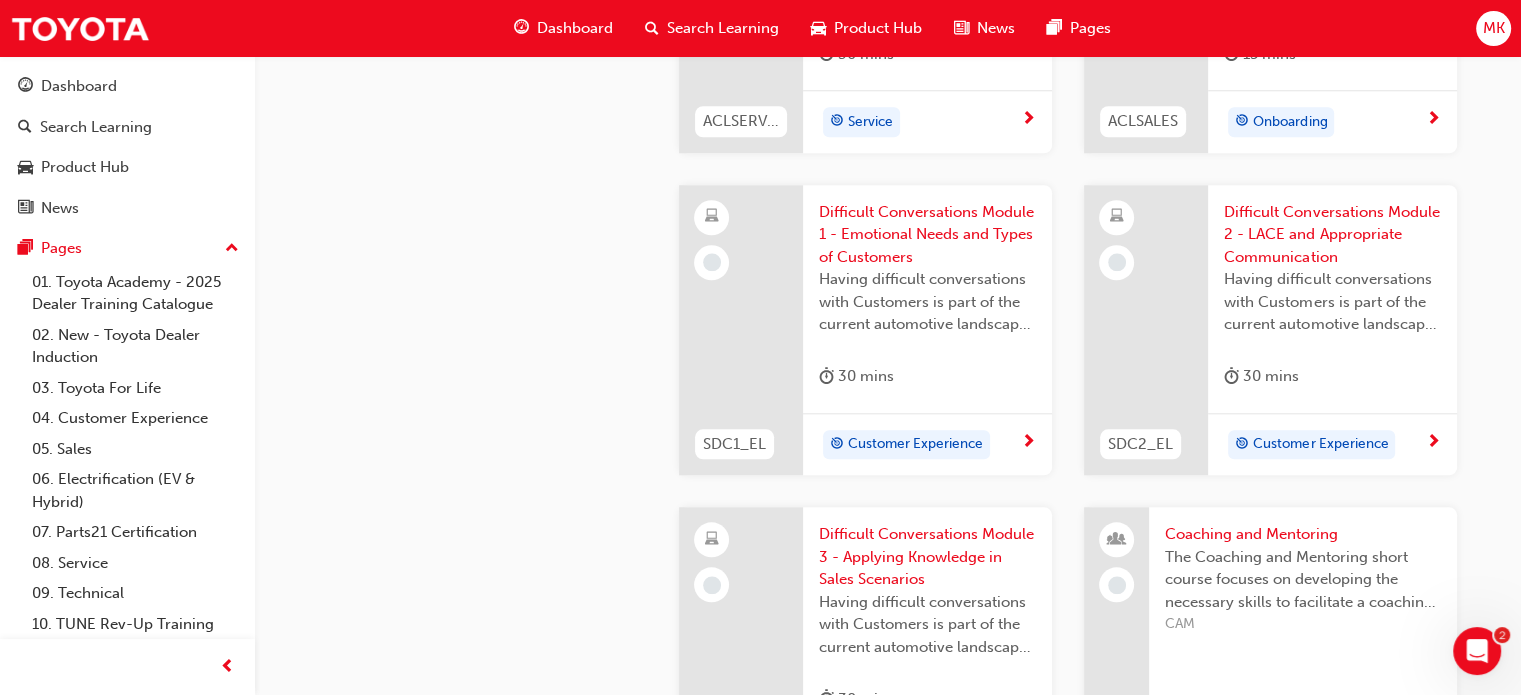 click on "Customer Experience" at bounding box center (906, 445) 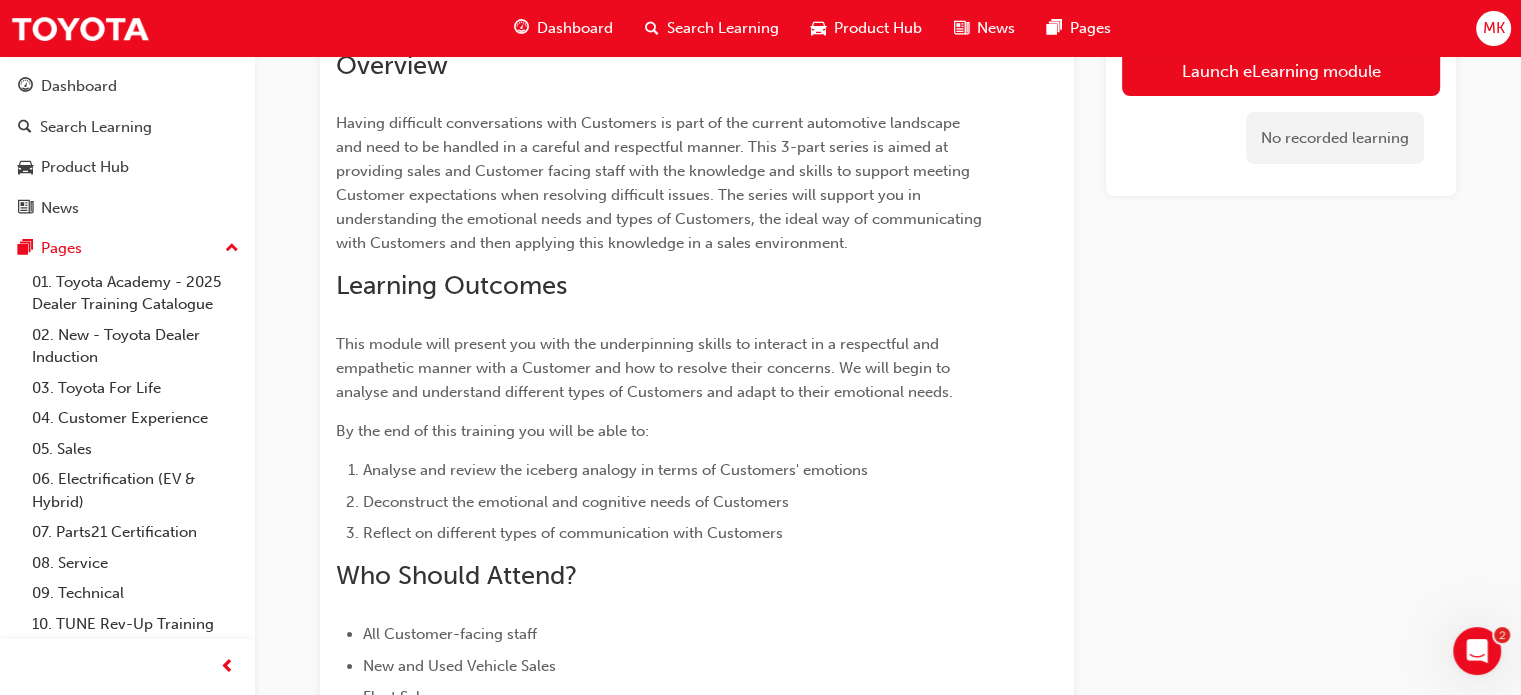 scroll, scrollTop: 108, scrollLeft: 0, axis: vertical 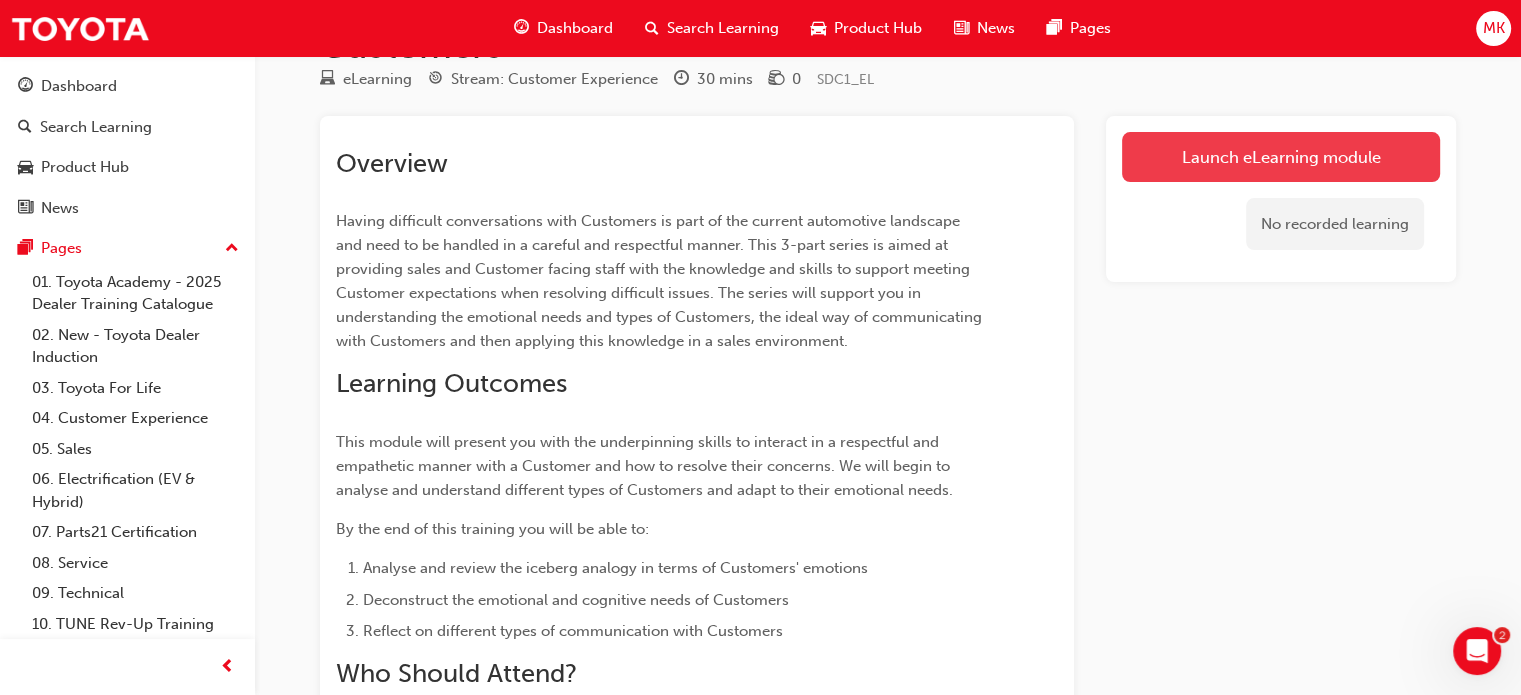 click on "Launch eLearning module" at bounding box center [1281, 157] 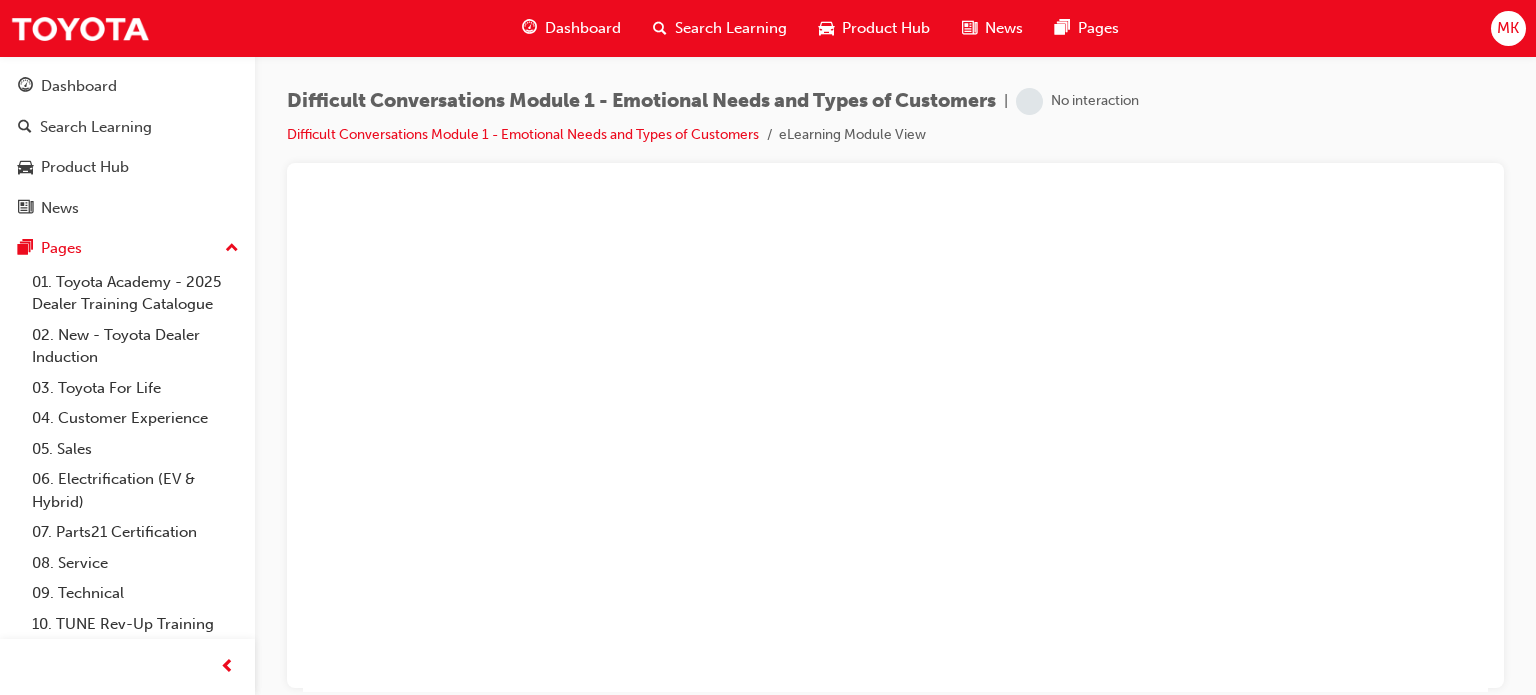 scroll, scrollTop: 0, scrollLeft: 0, axis: both 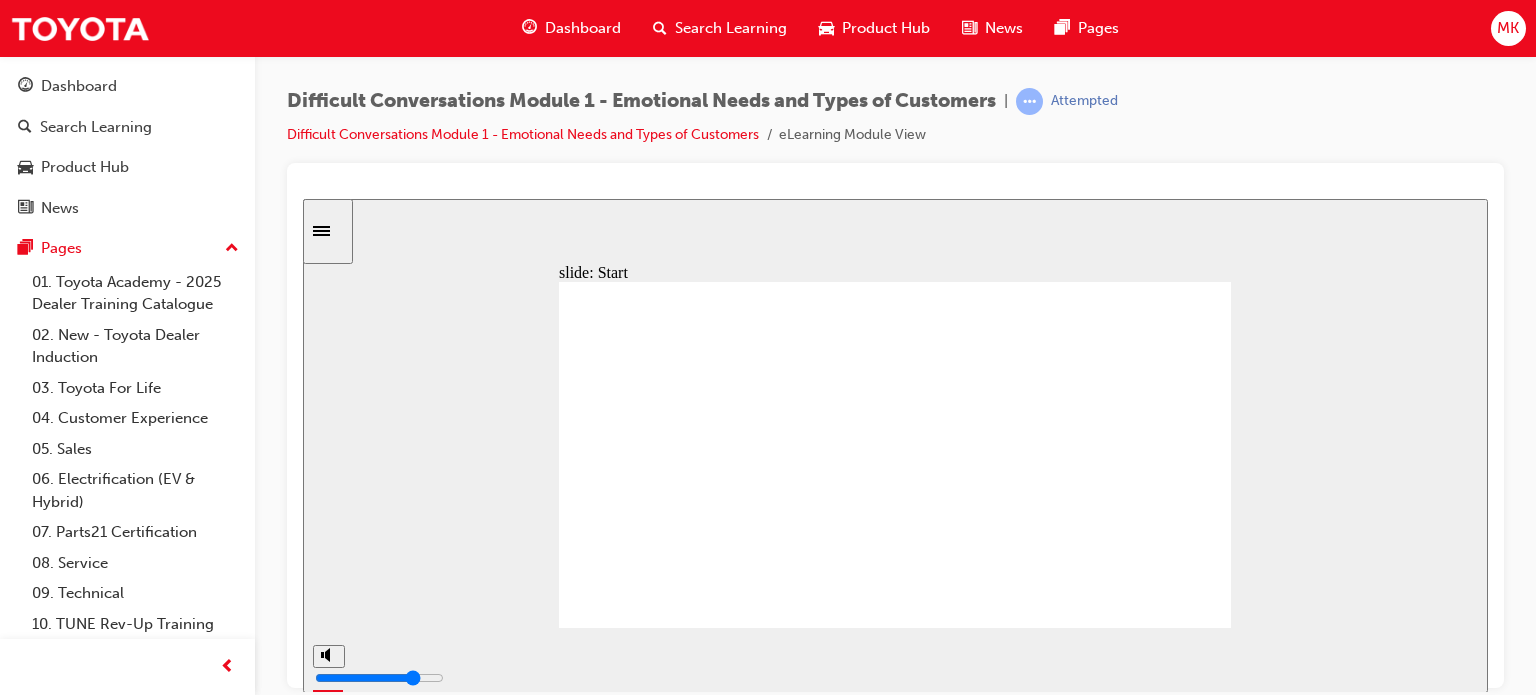 click 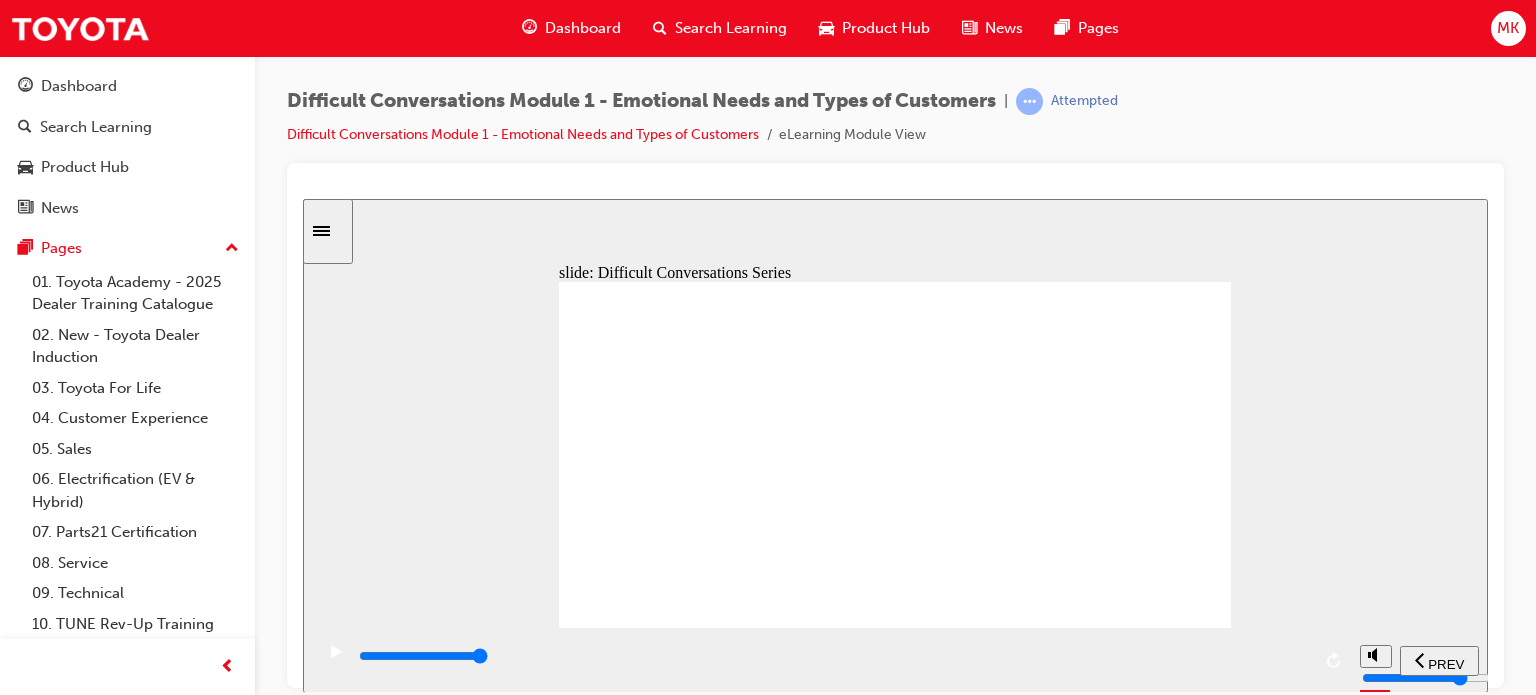 click 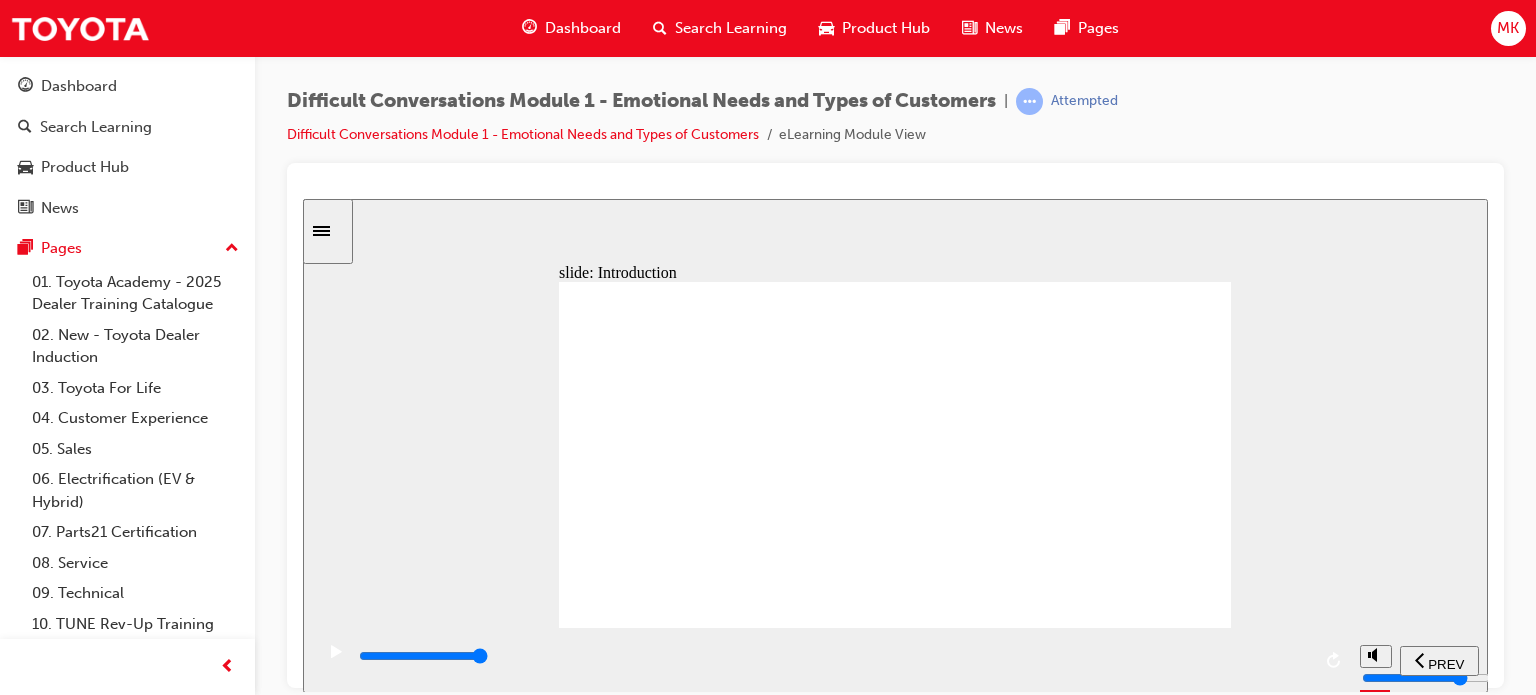 click 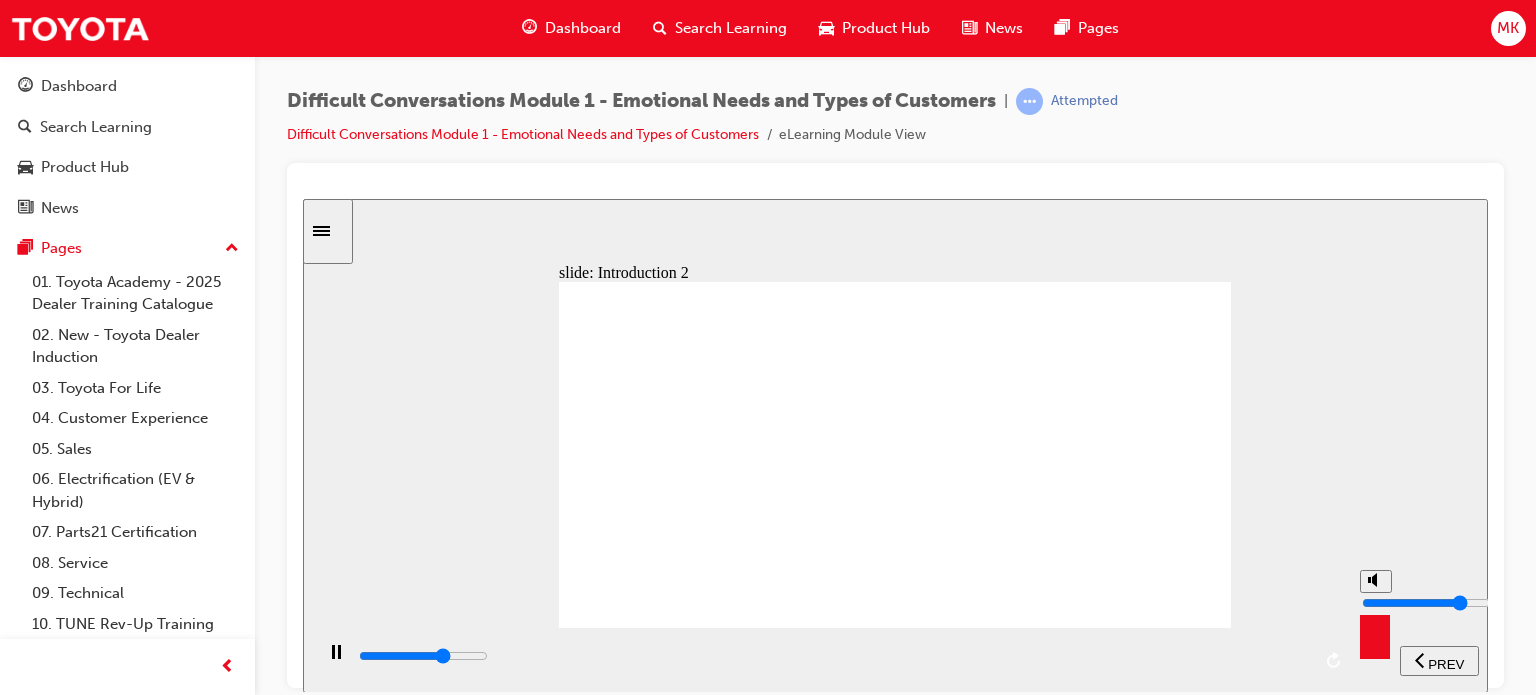 type on "11400" 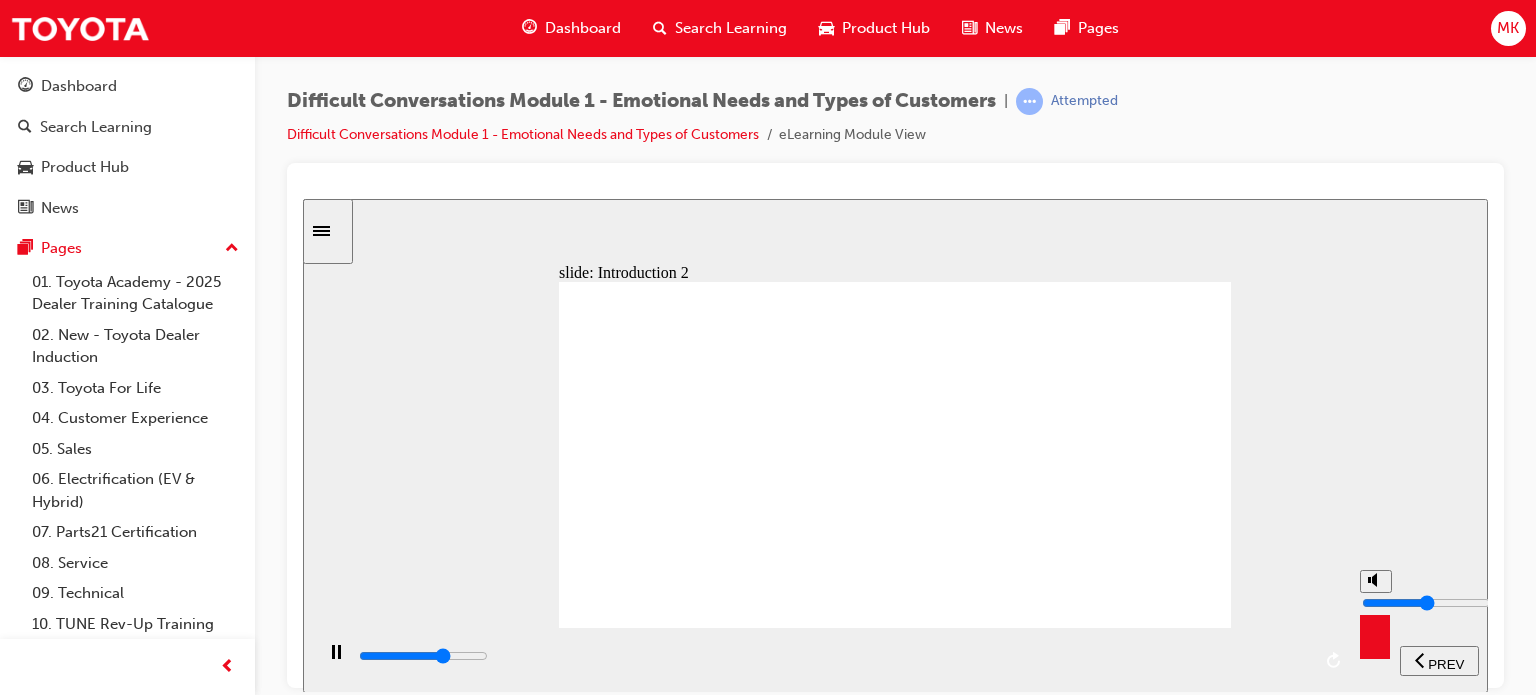 type on "11600" 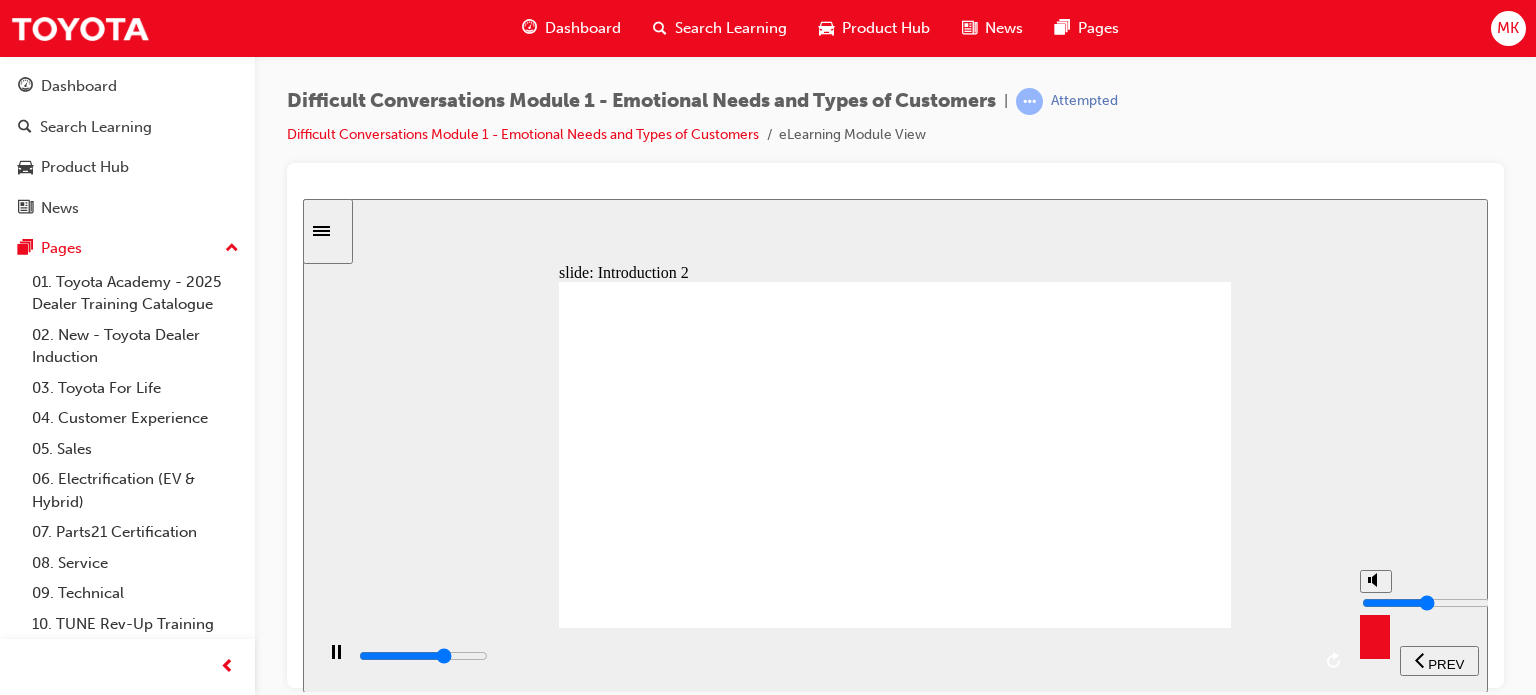 type on "5" 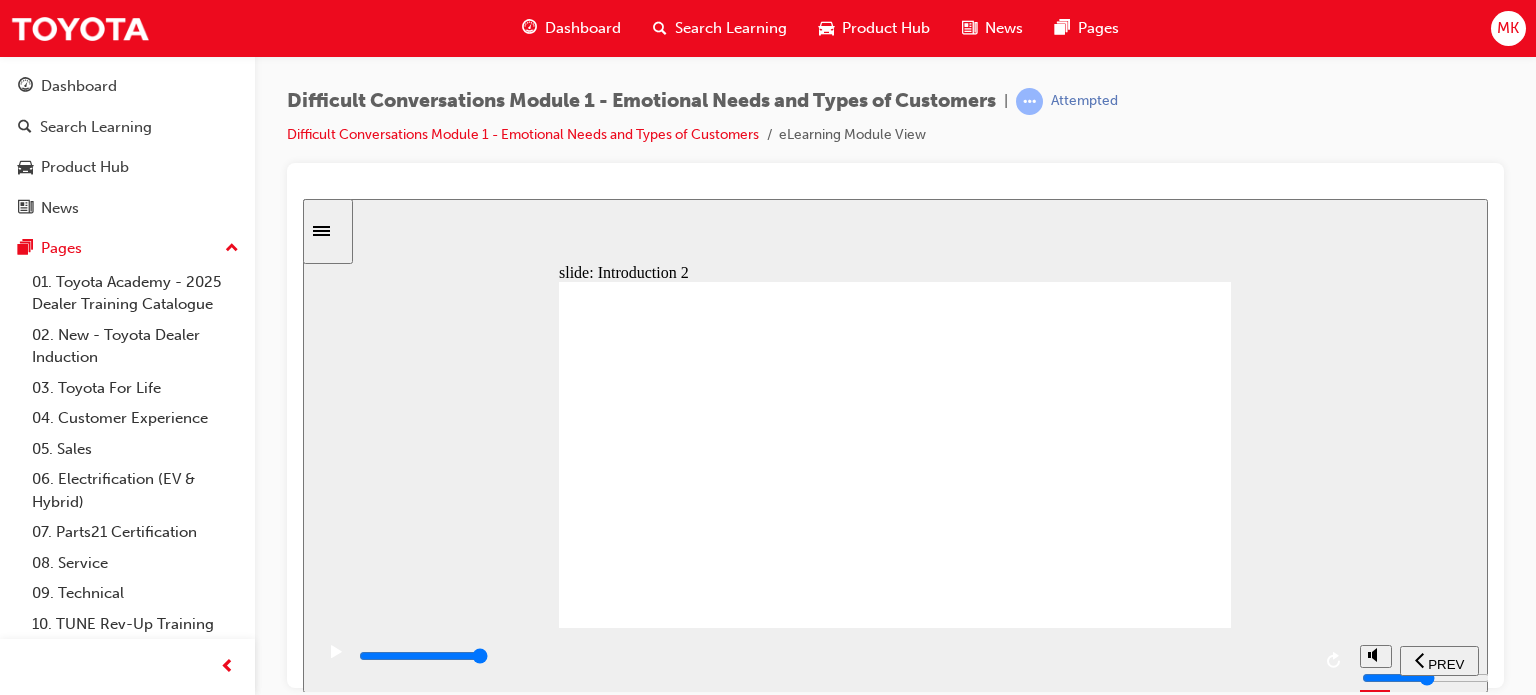 click 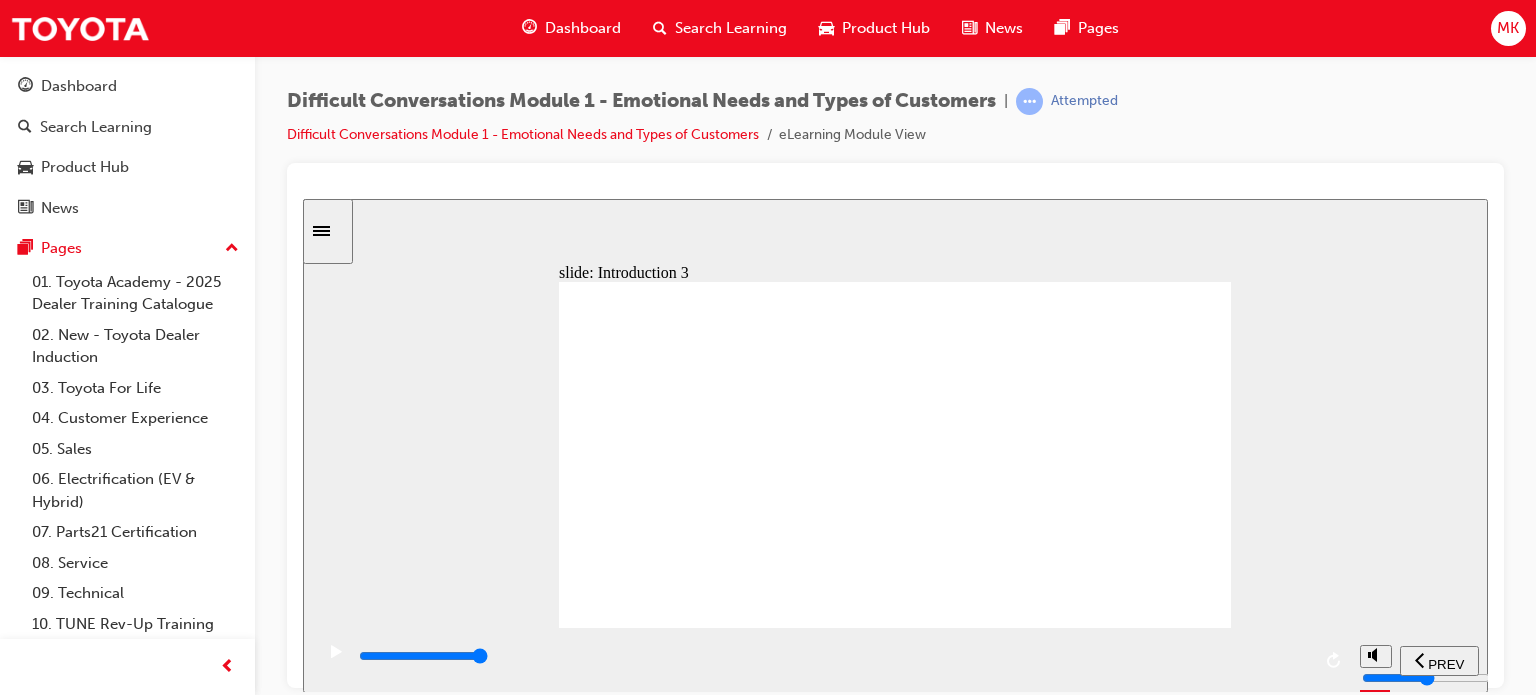 click 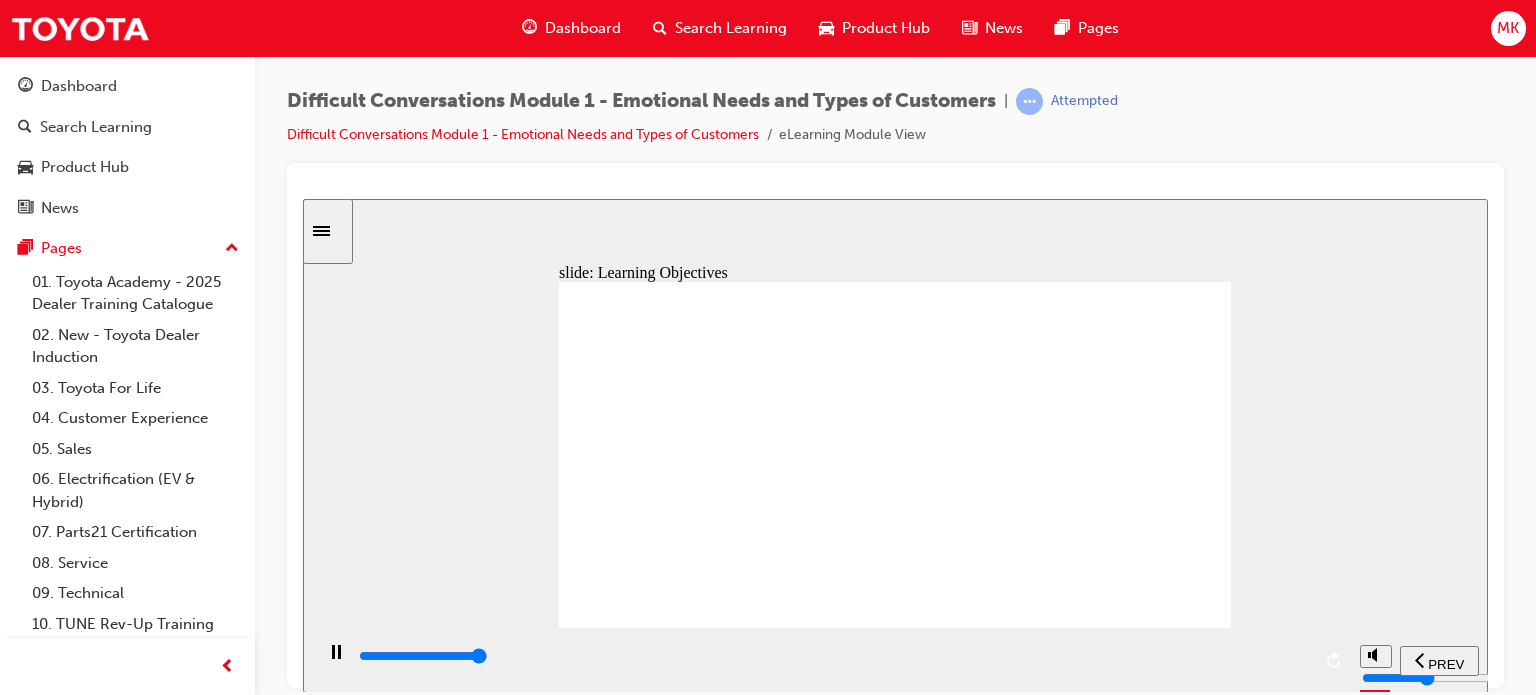 click 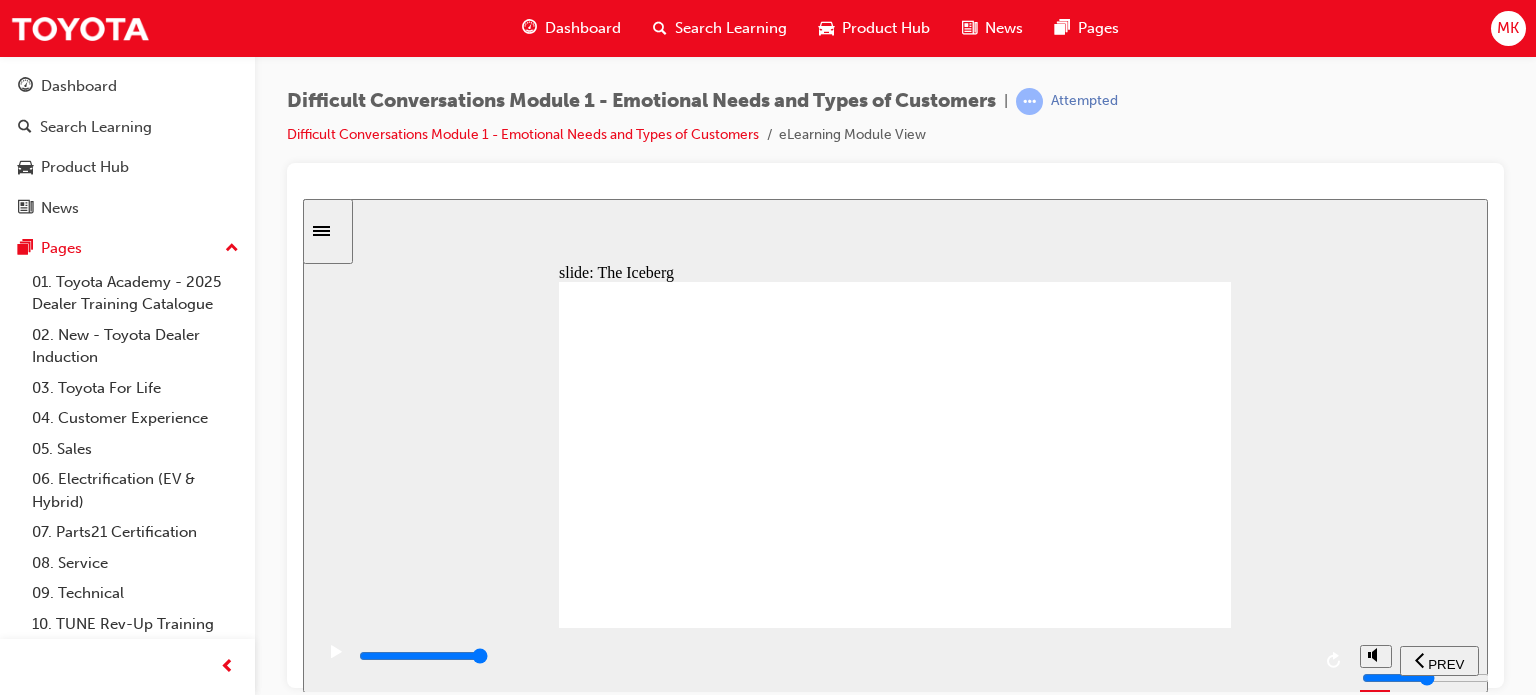 click 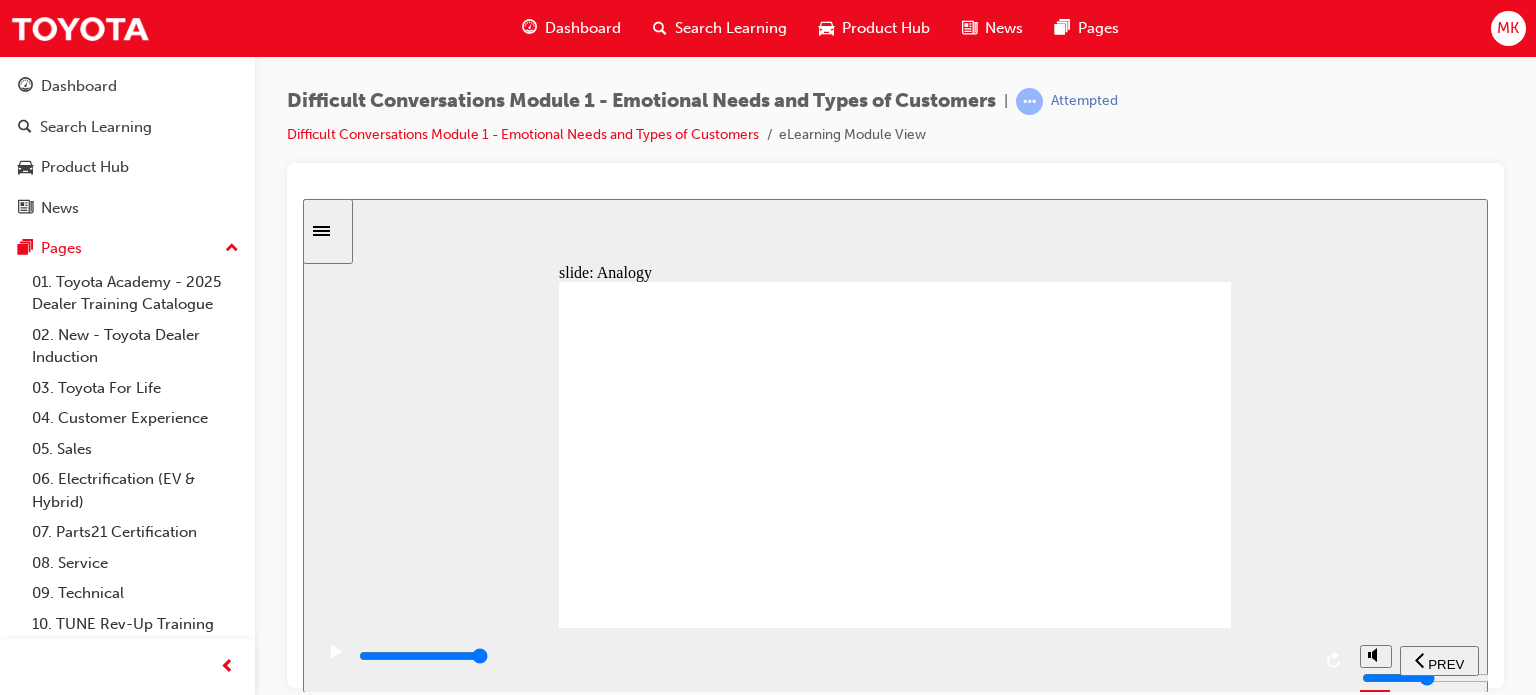 click 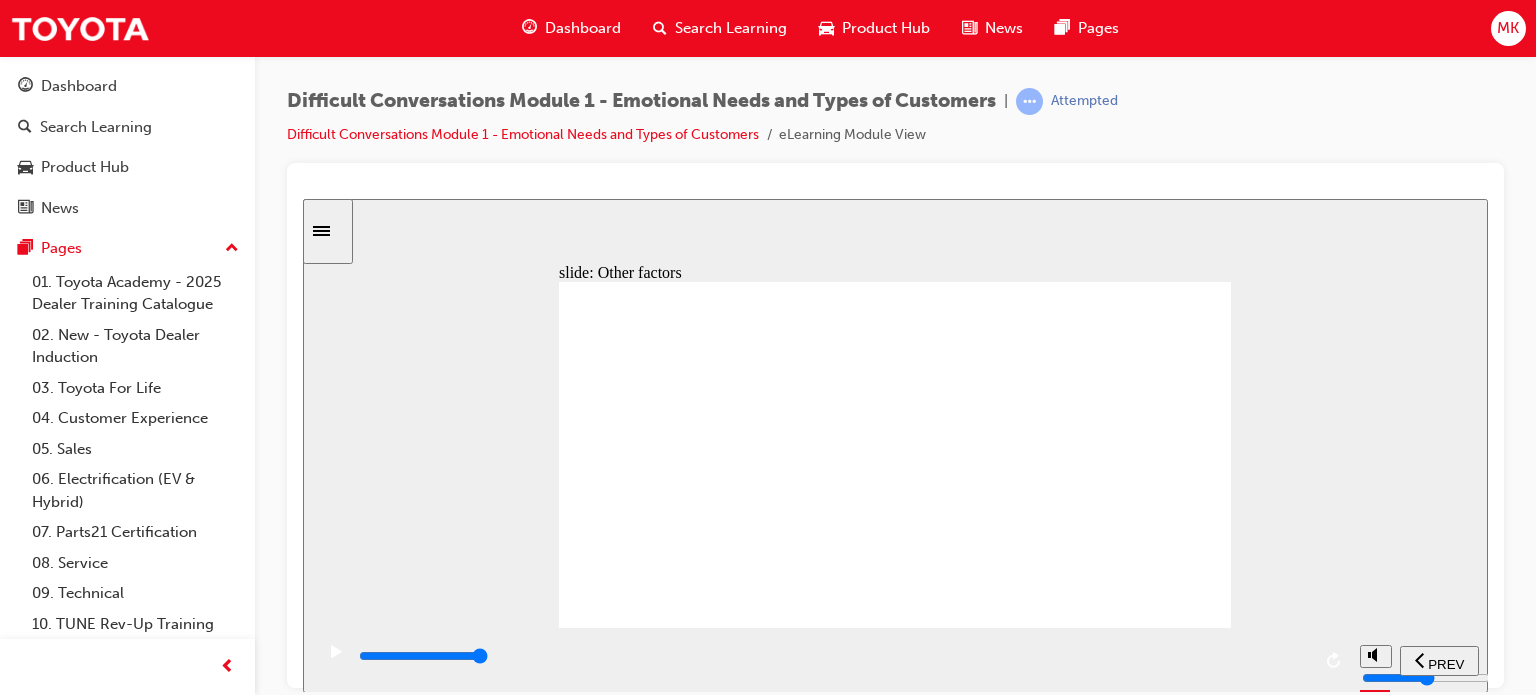 click 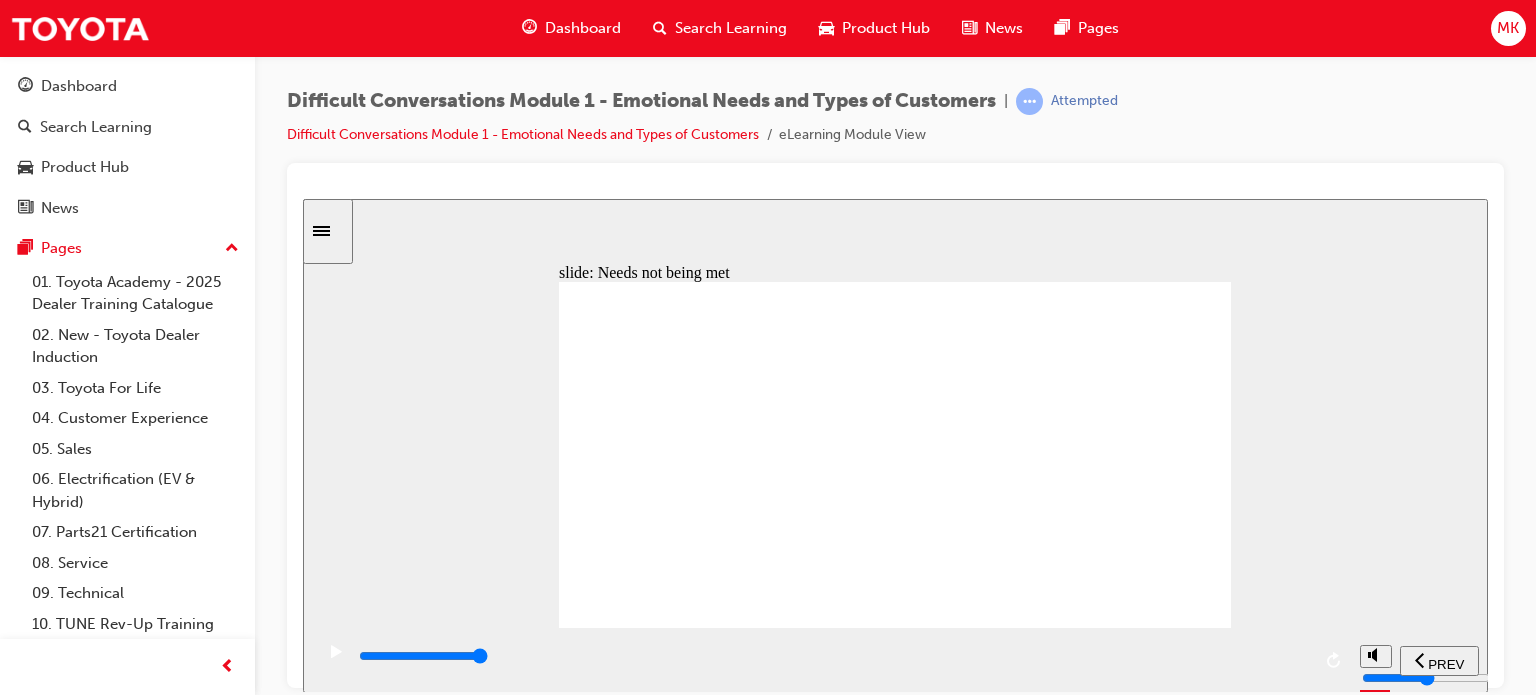 click 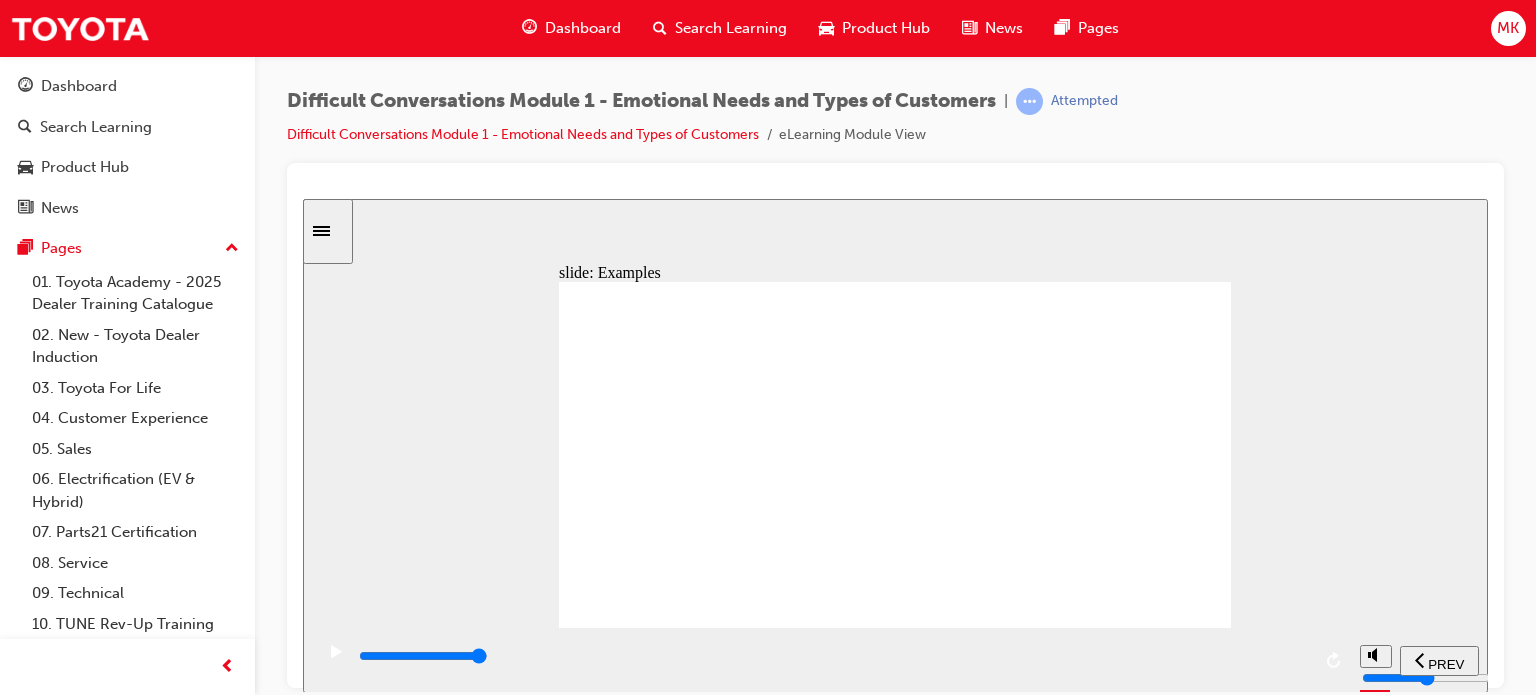 click 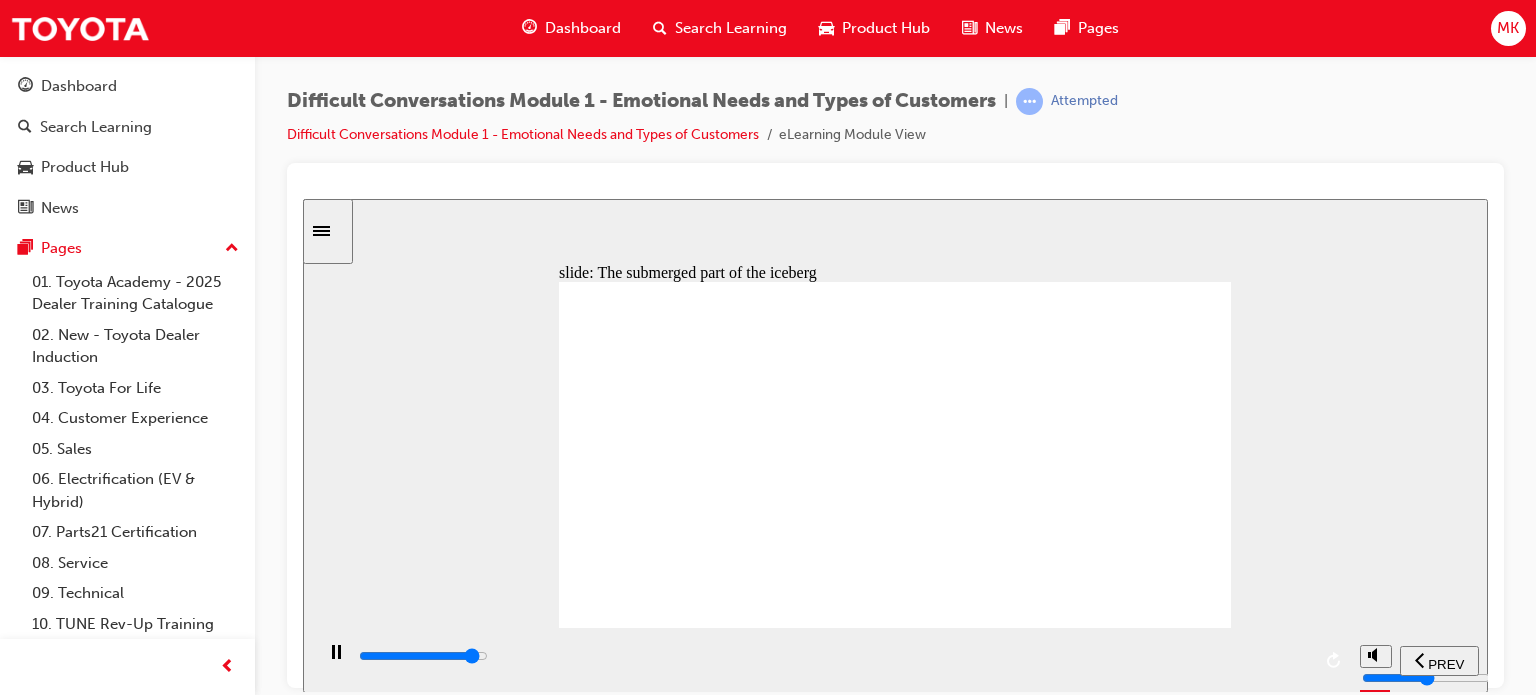 click 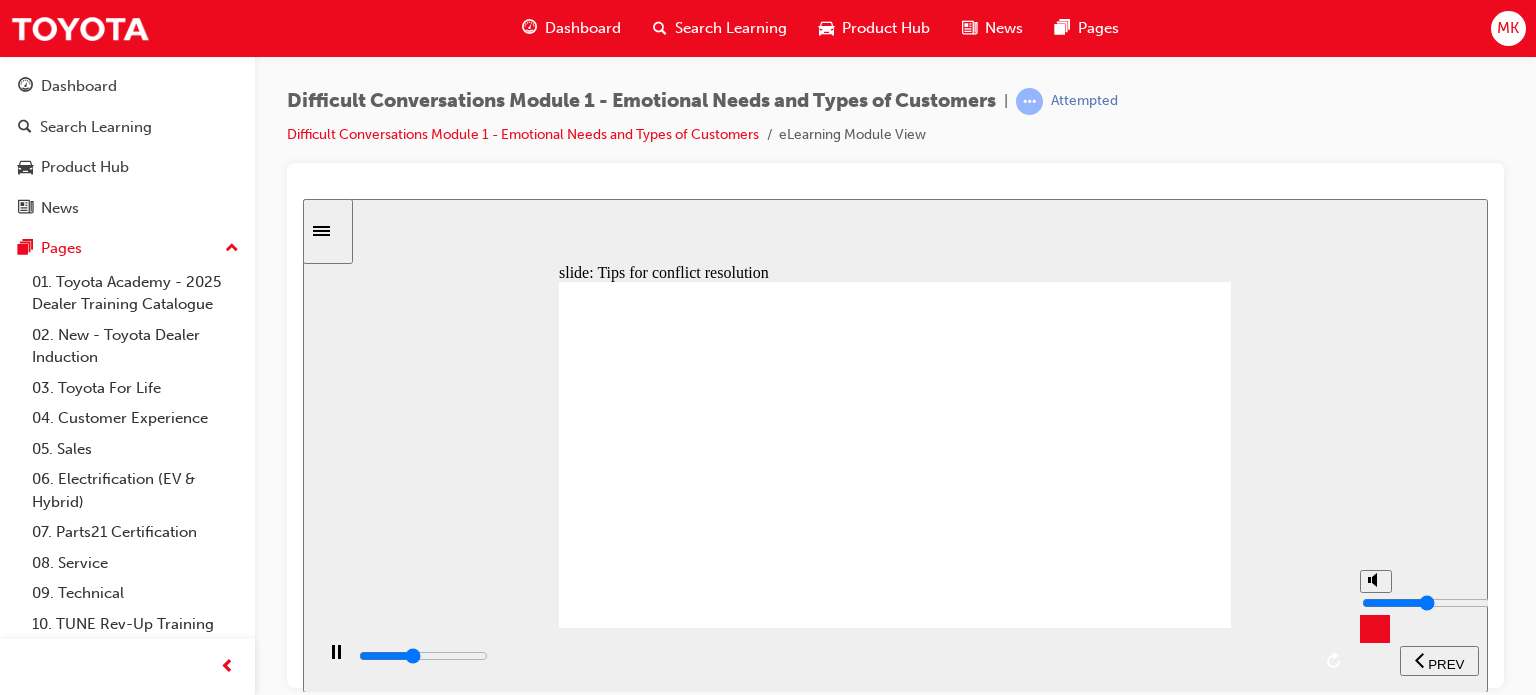 click 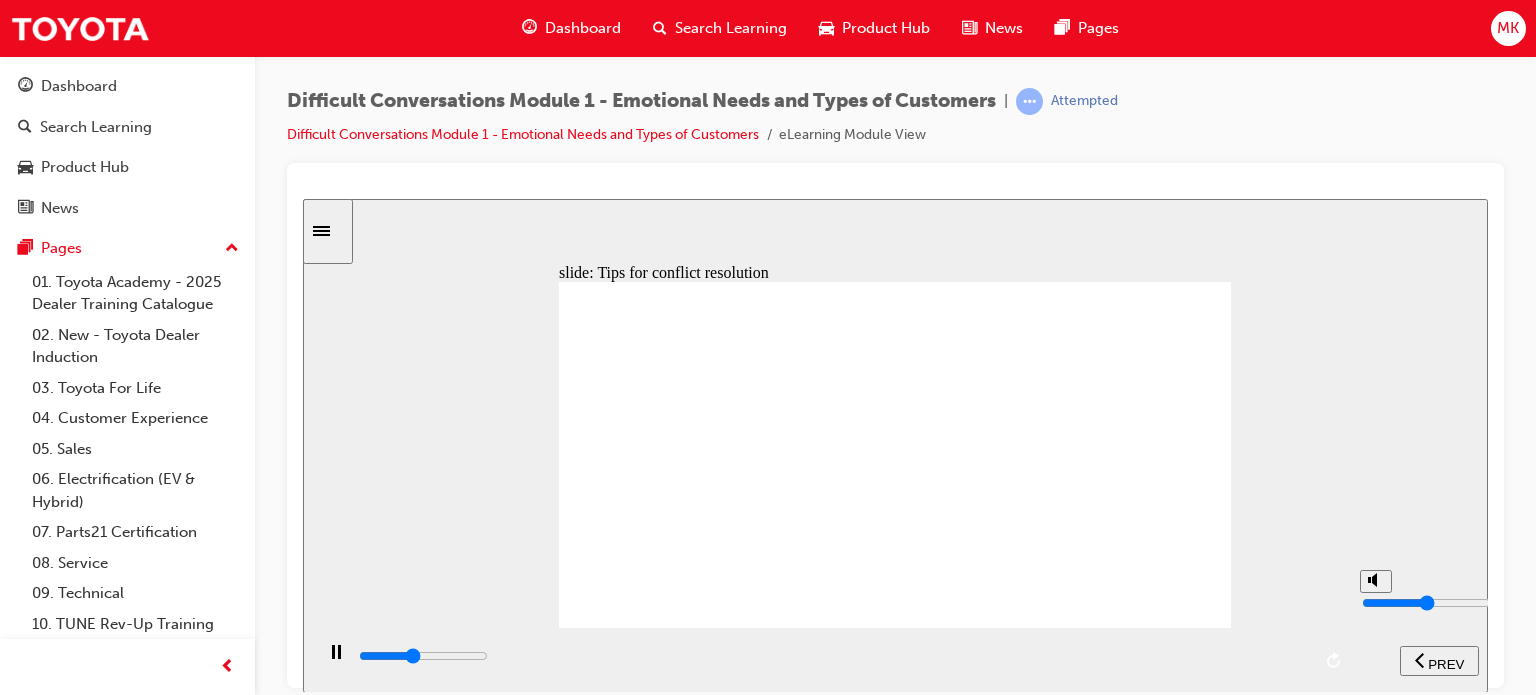 type on "4600" 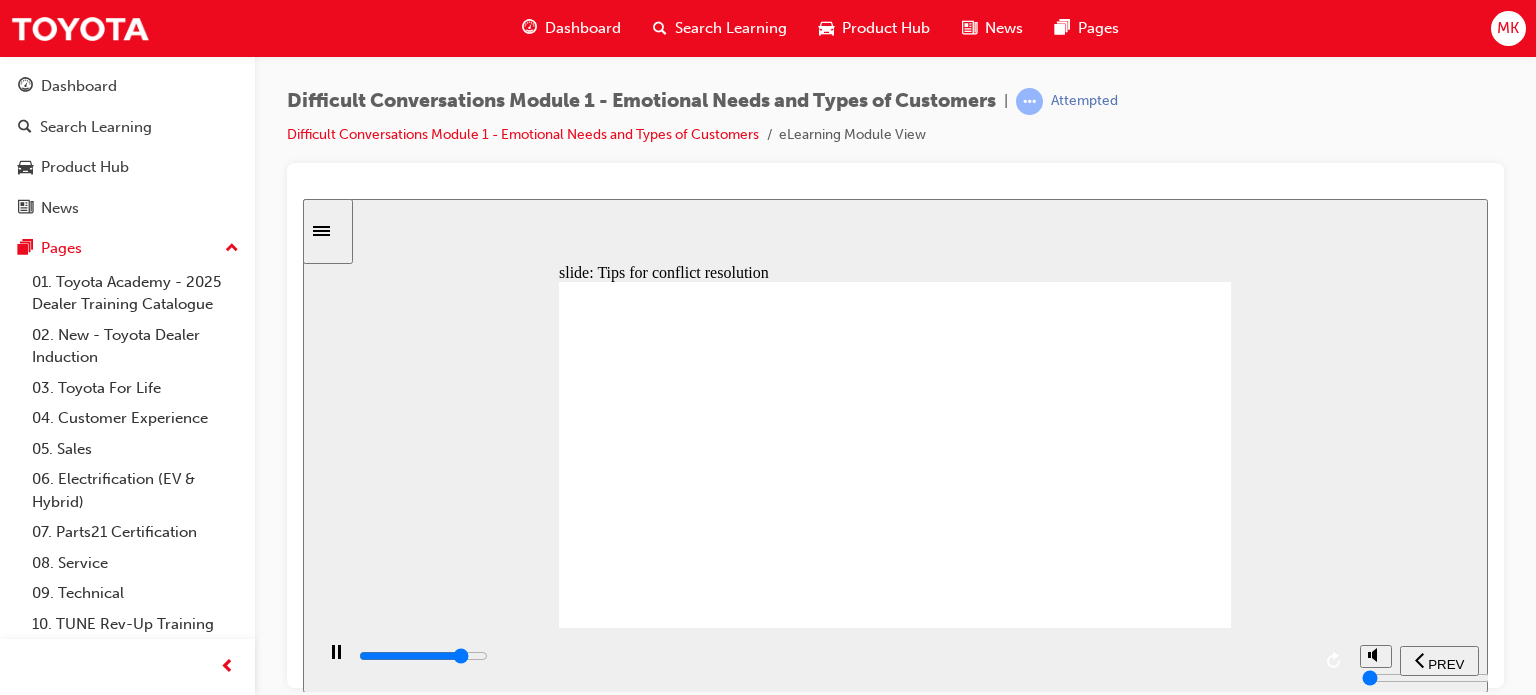 click 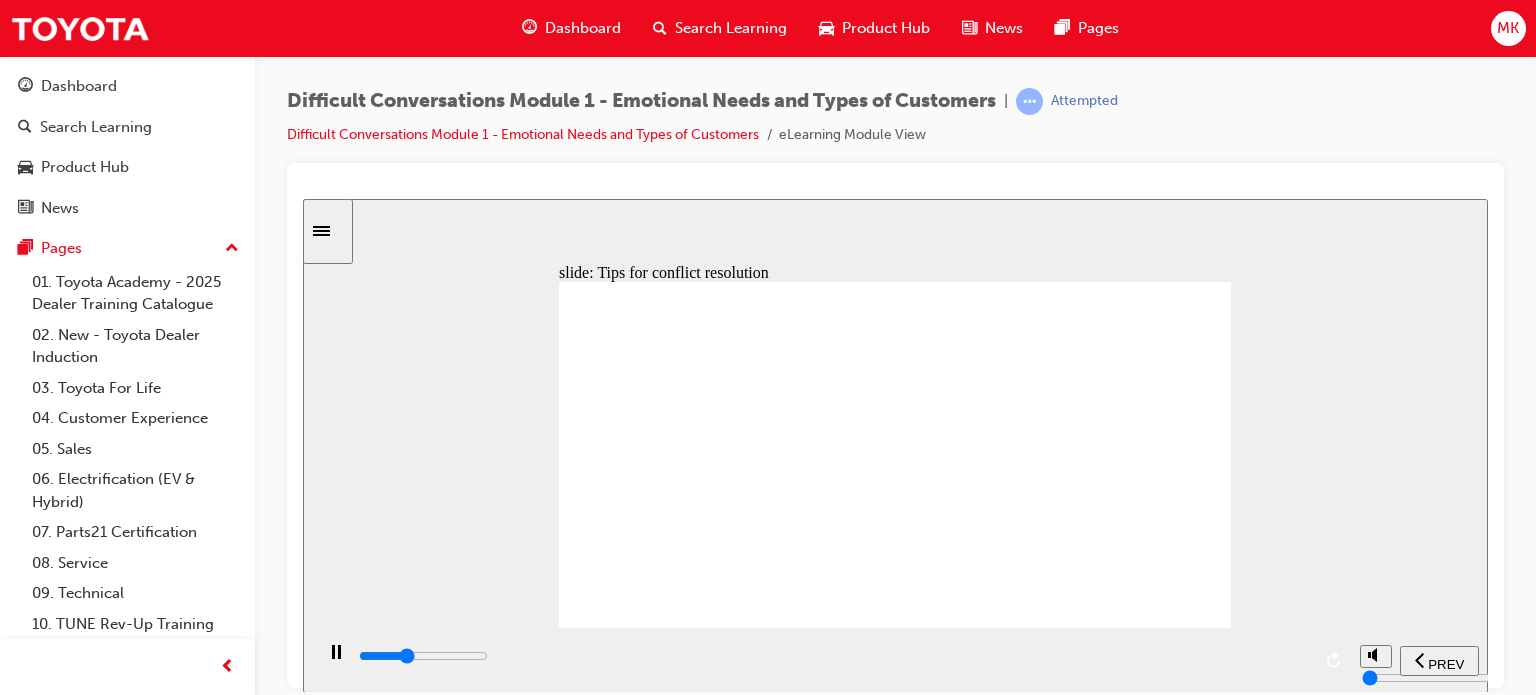 click 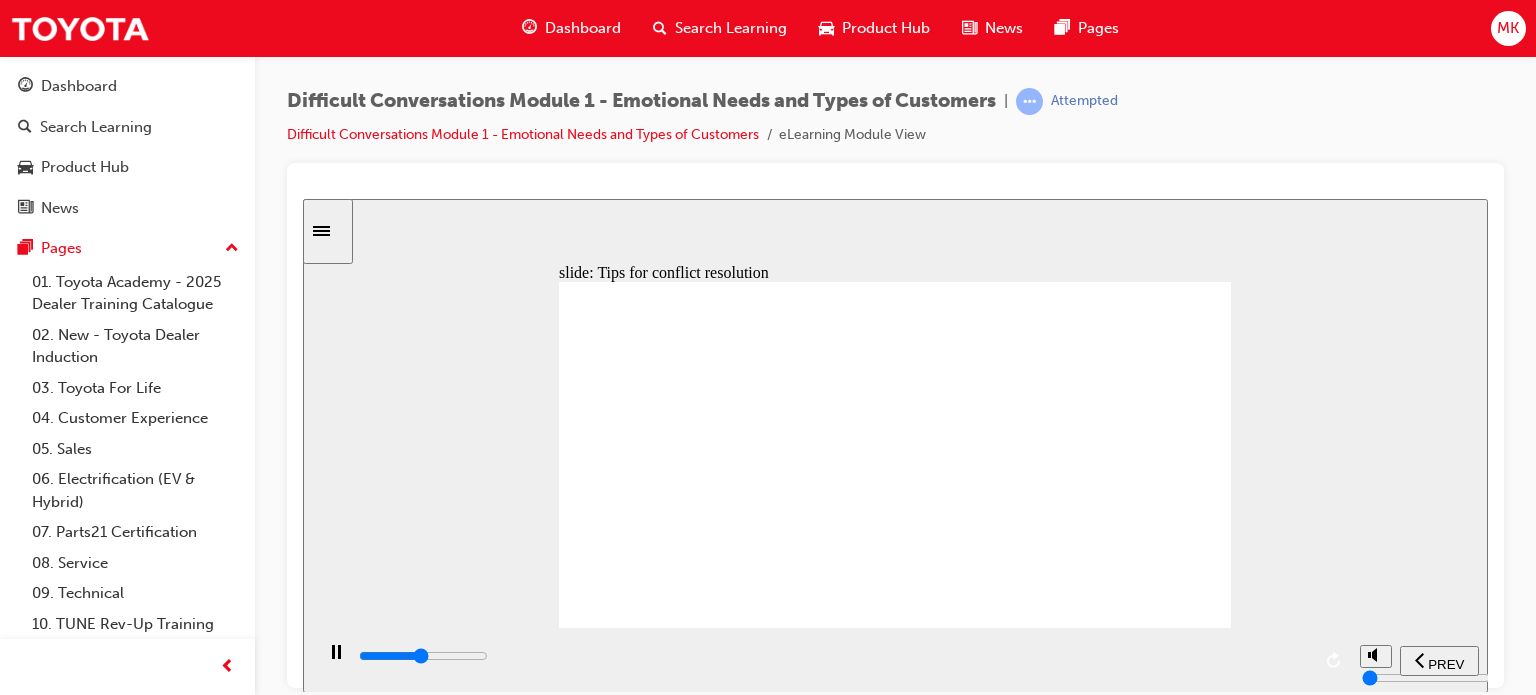 click 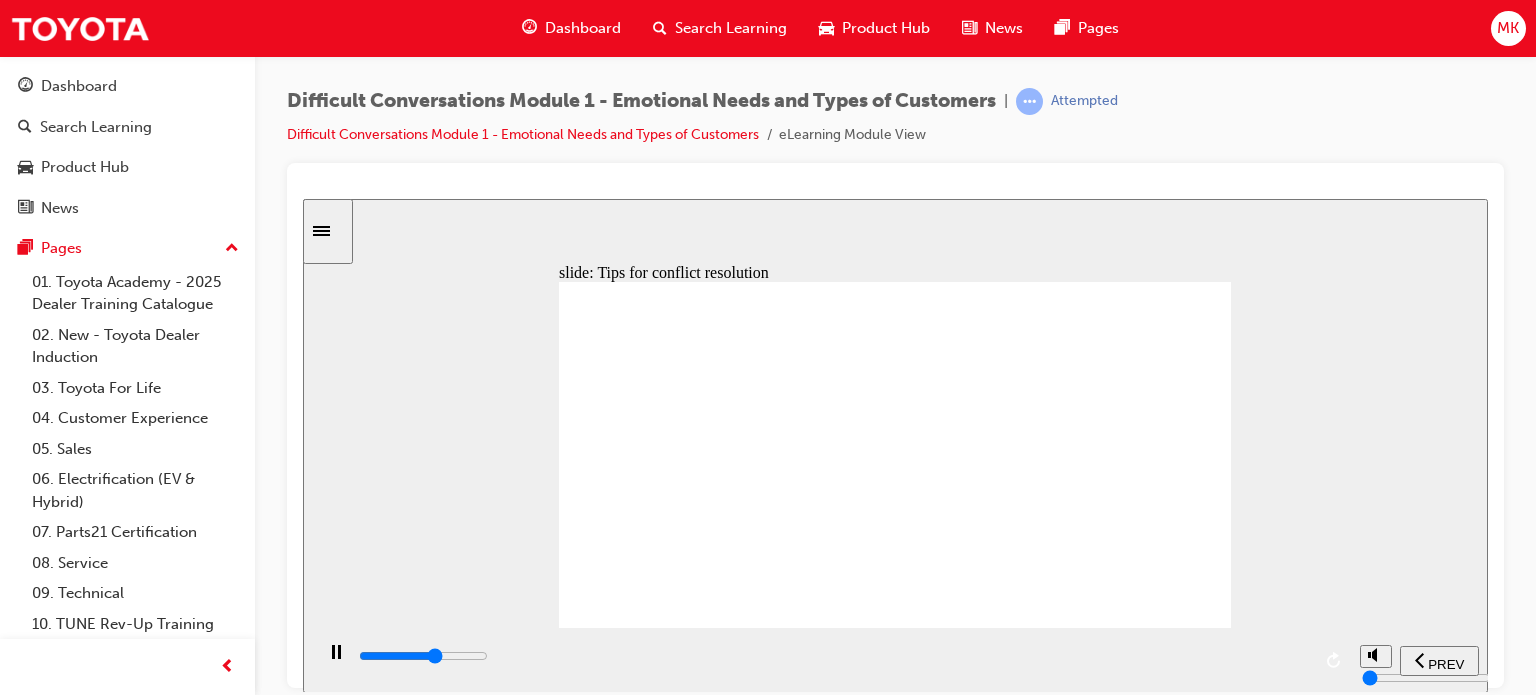 click 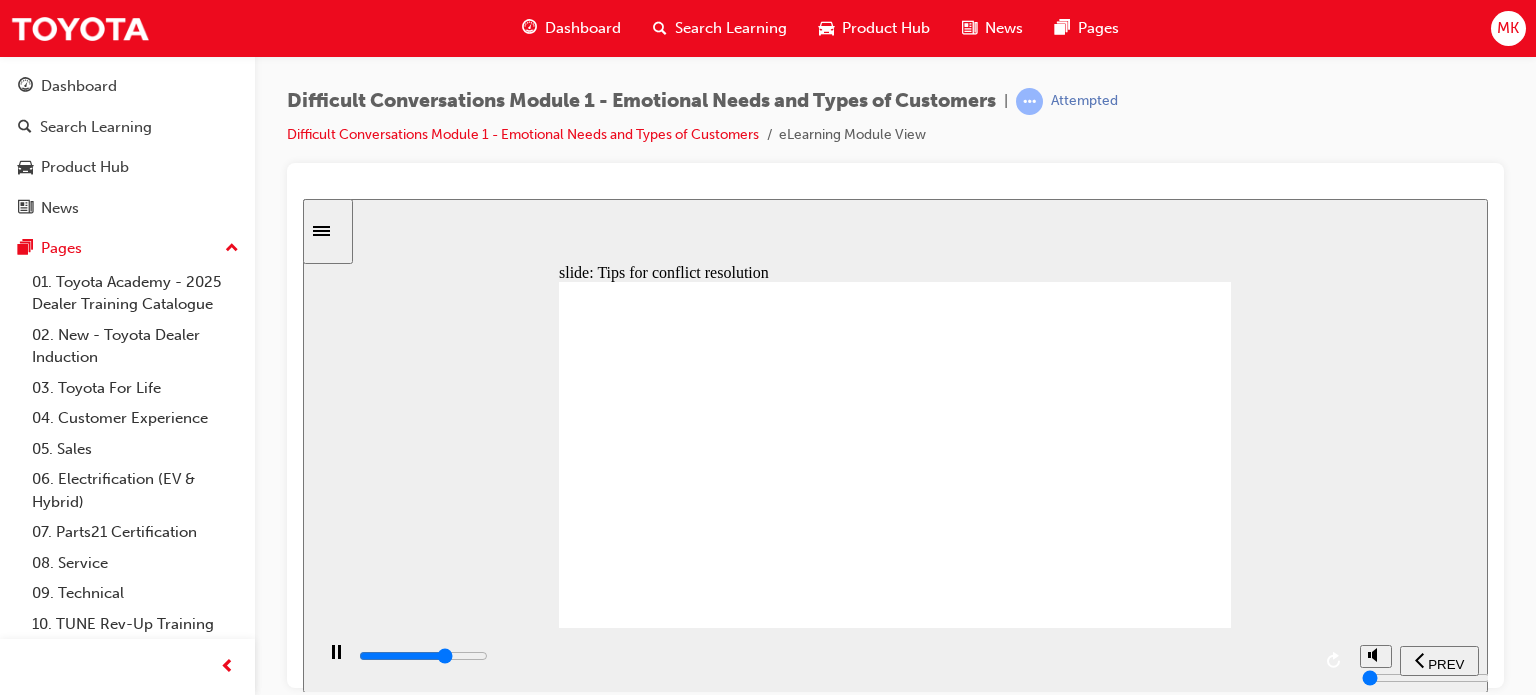 click 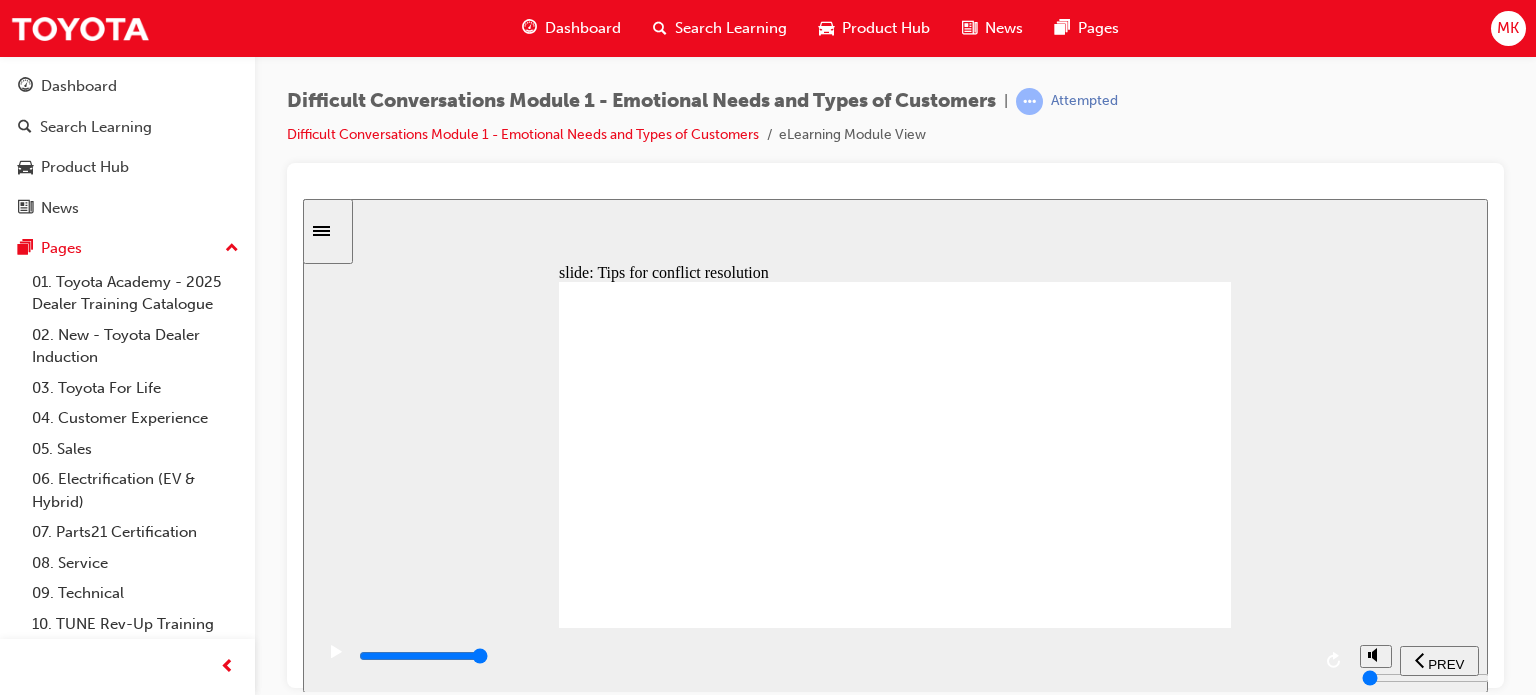 click 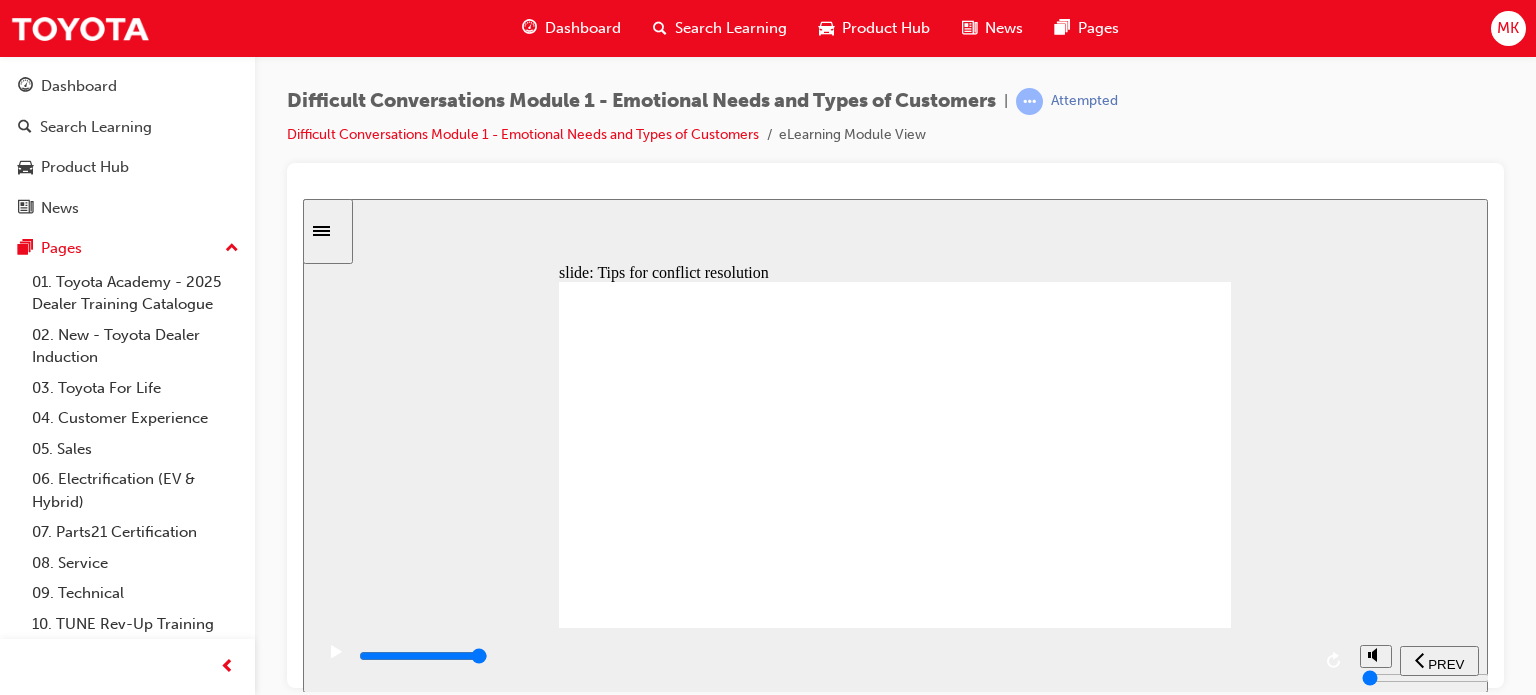 click 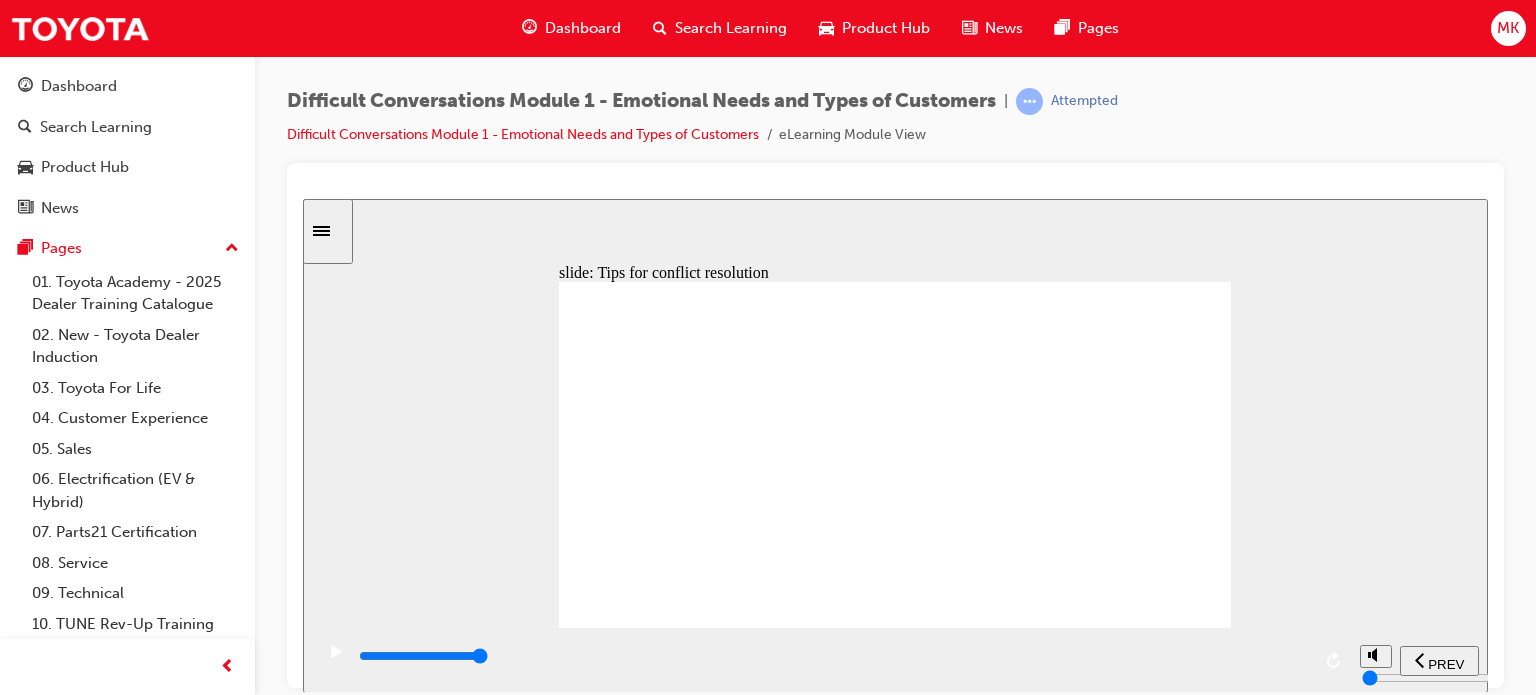 click 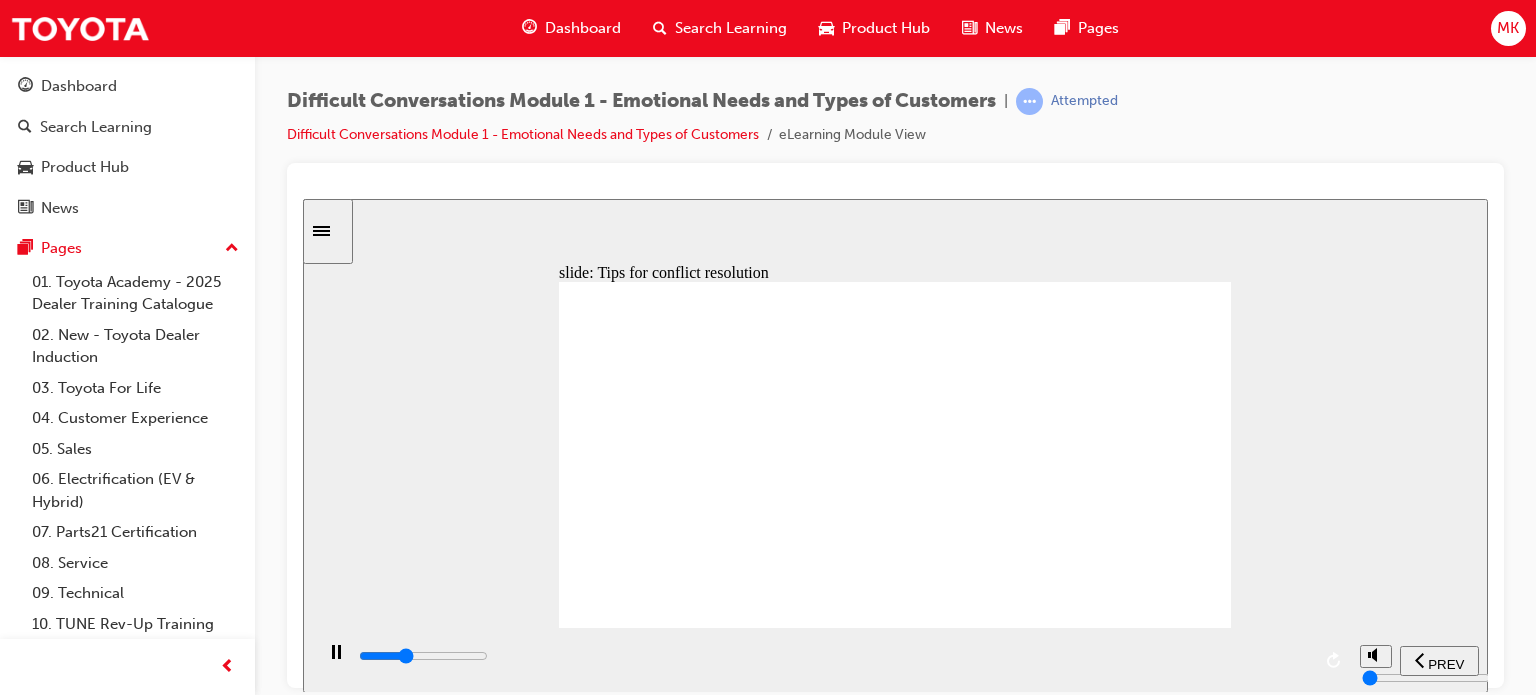 click 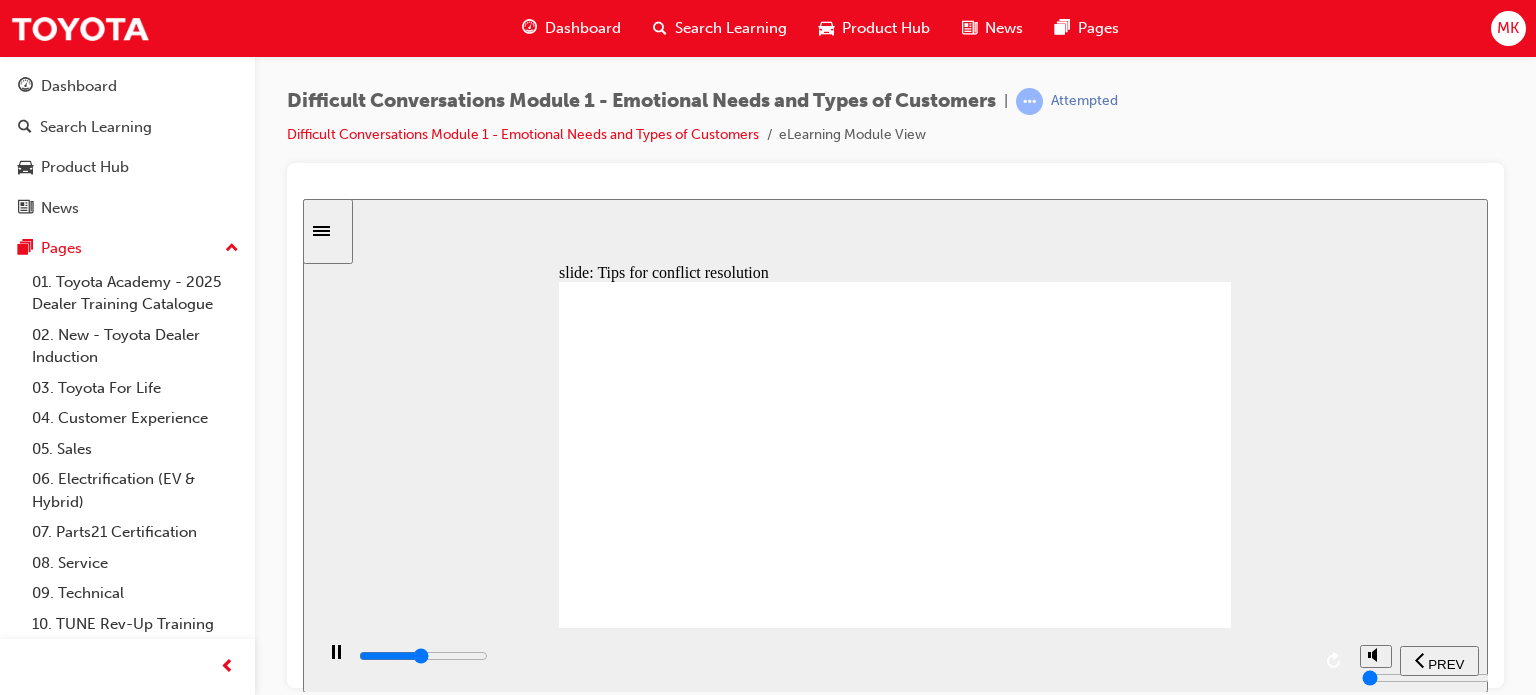 click 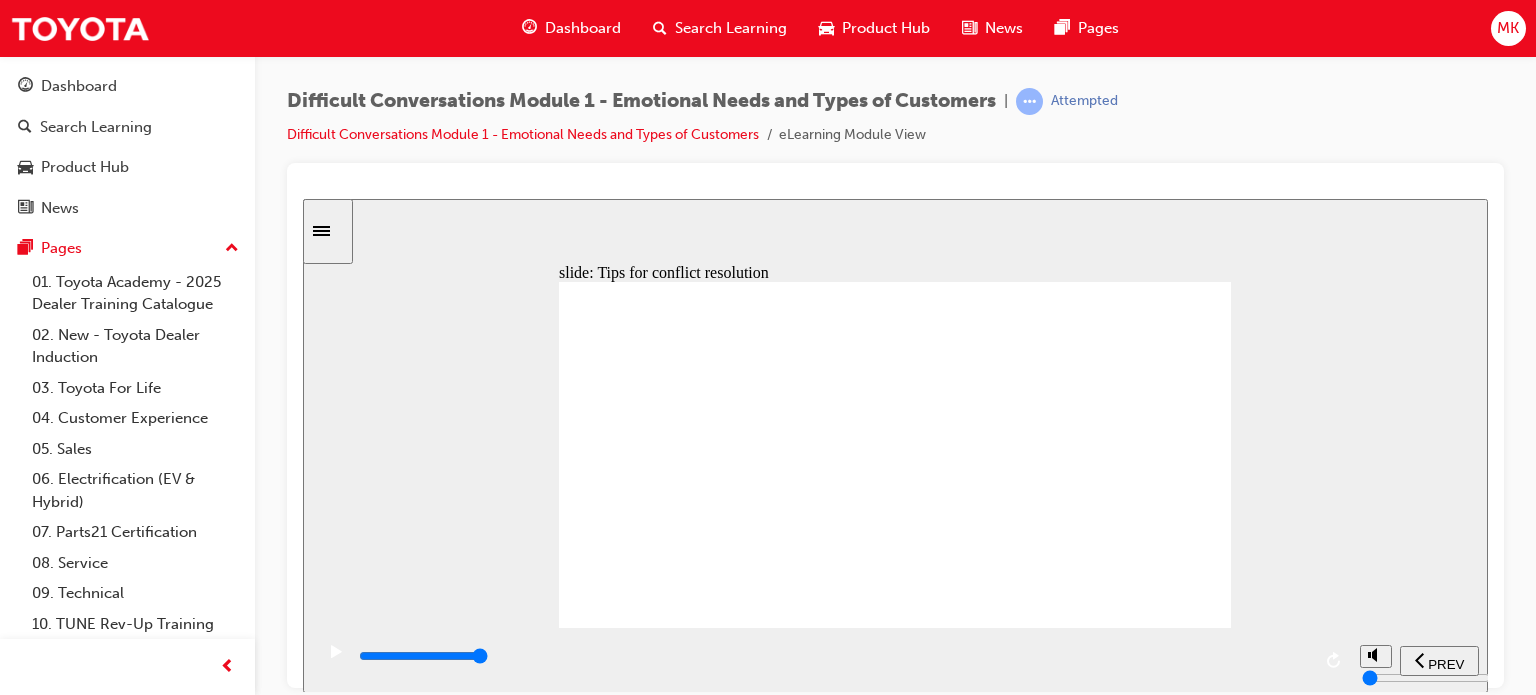 click 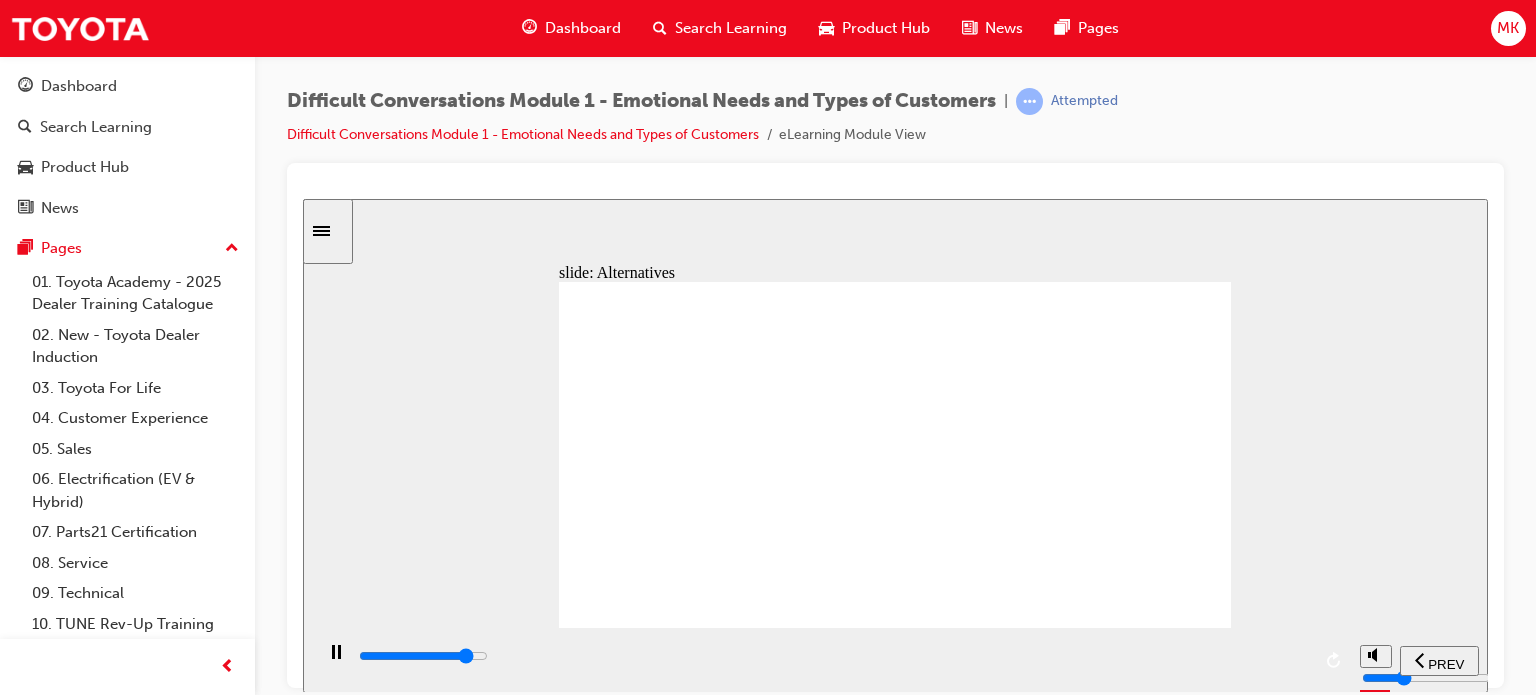 scroll, scrollTop: 0, scrollLeft: 0, axis: both 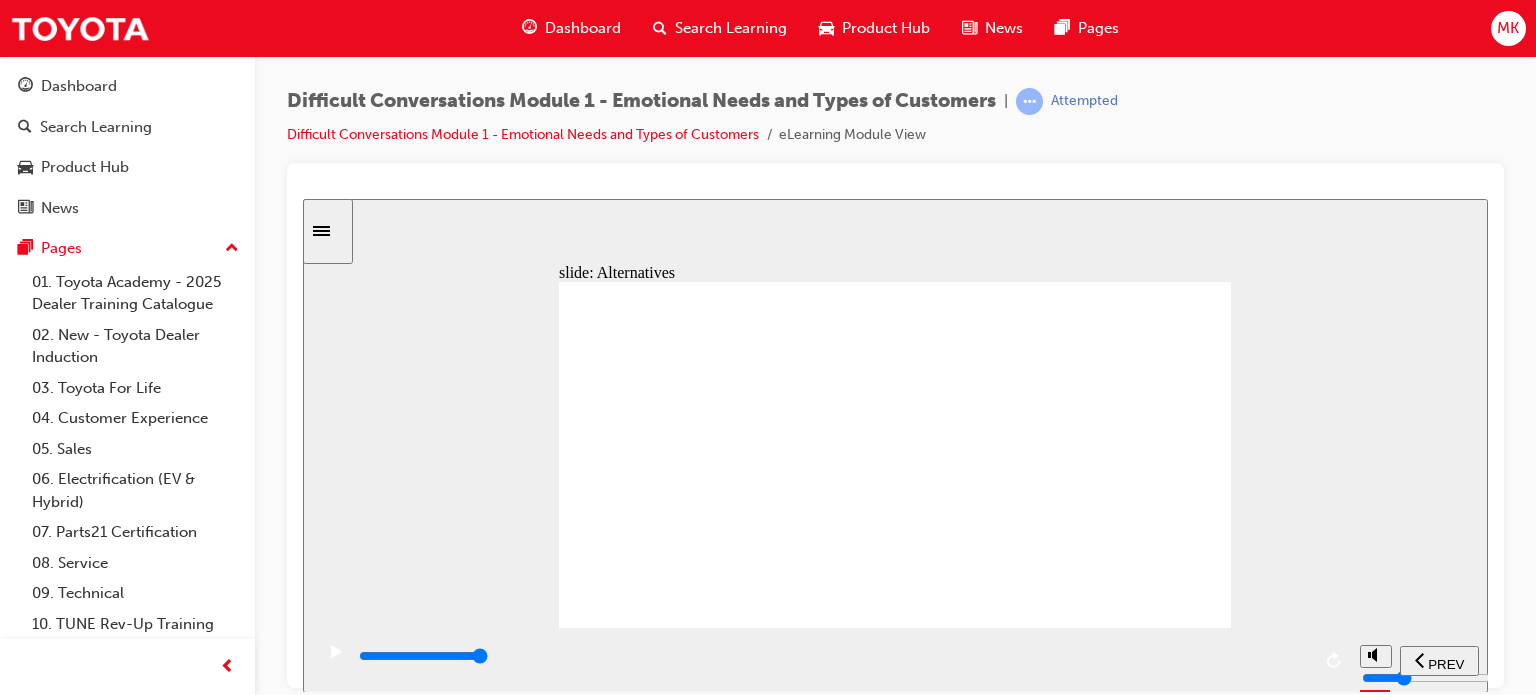 click 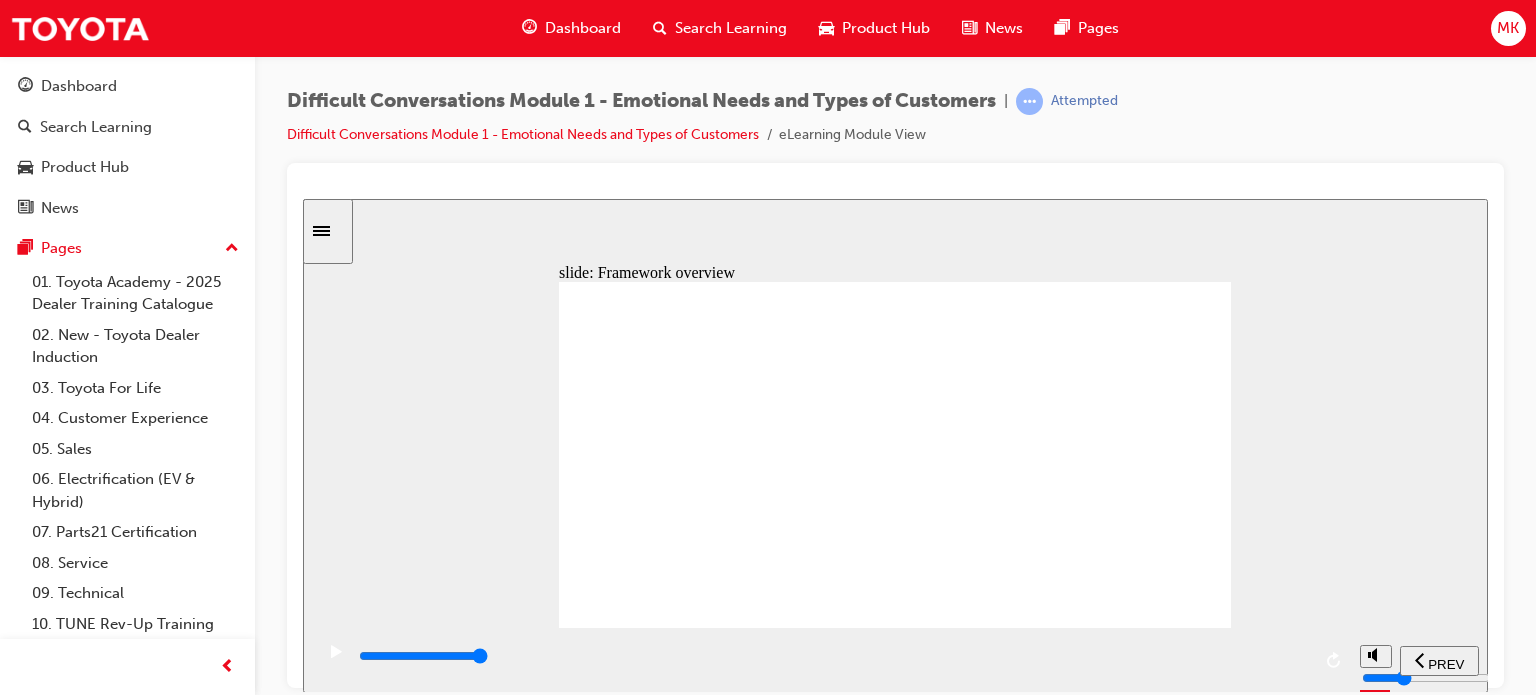 click 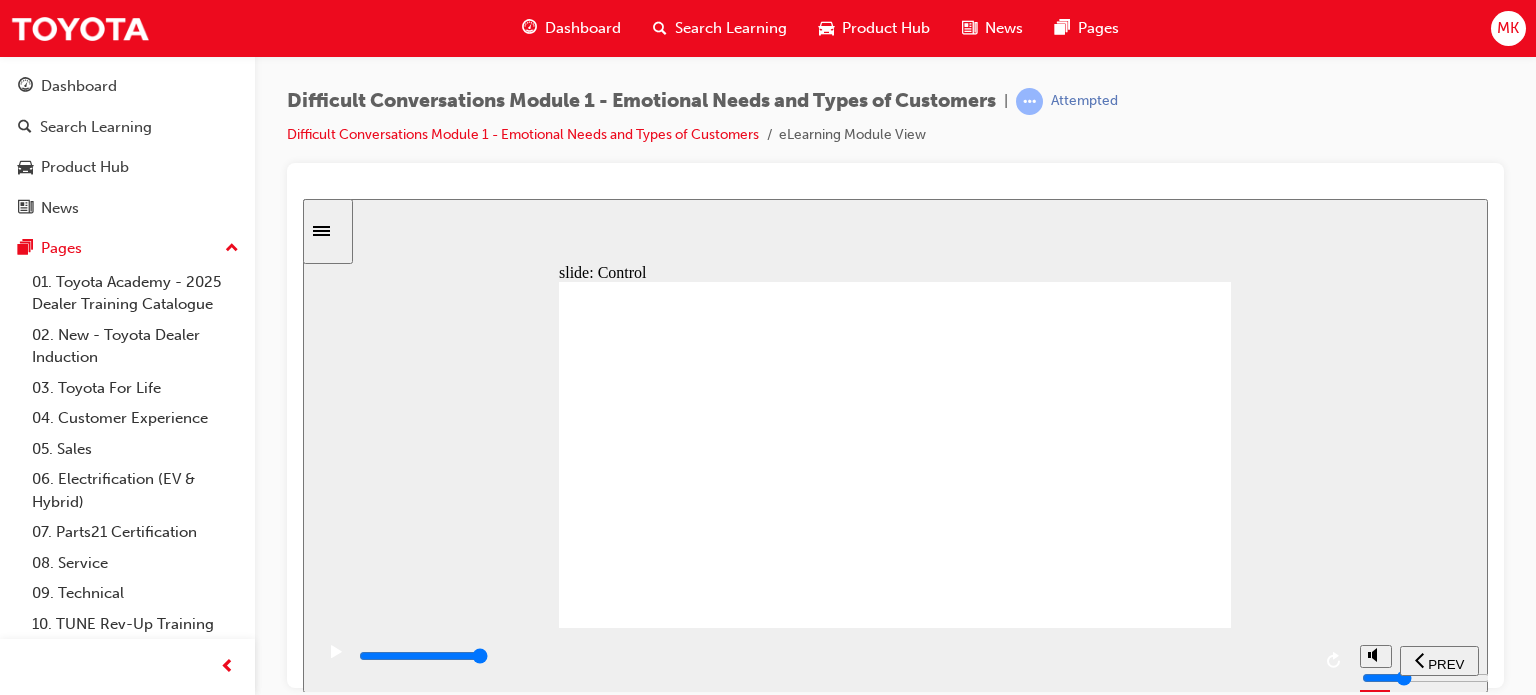 drag, startPoint x: 1229, startPoint y: 661, endPoint x: 1356, endPoint y: 669, distance: 127.25172 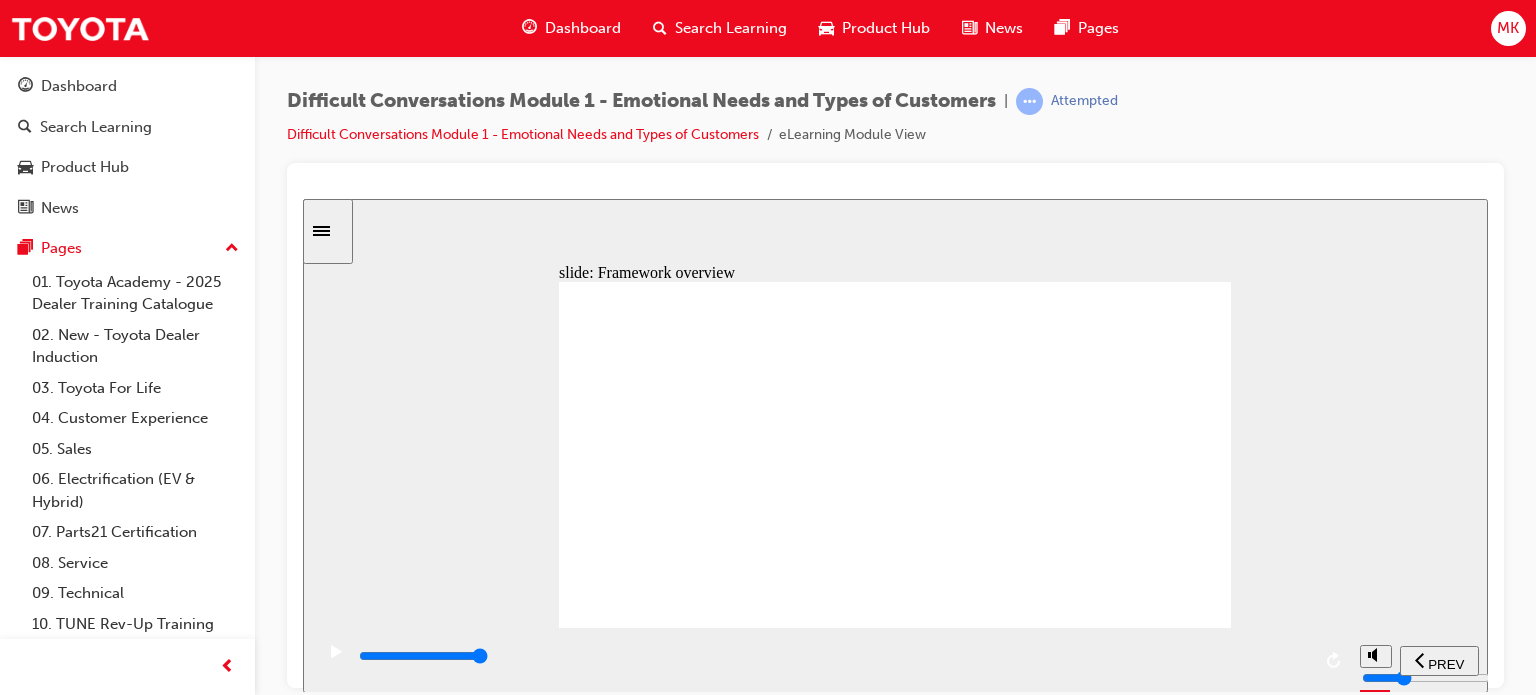 click 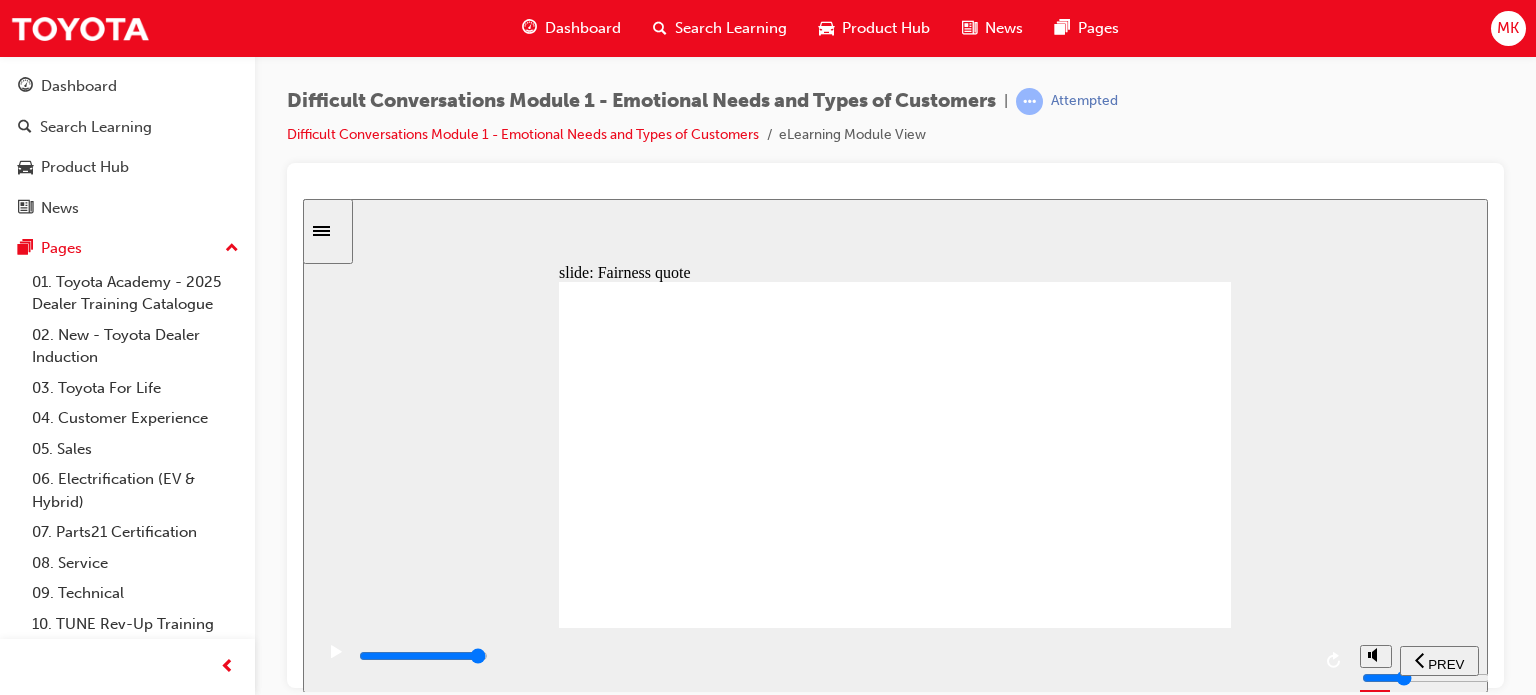 click 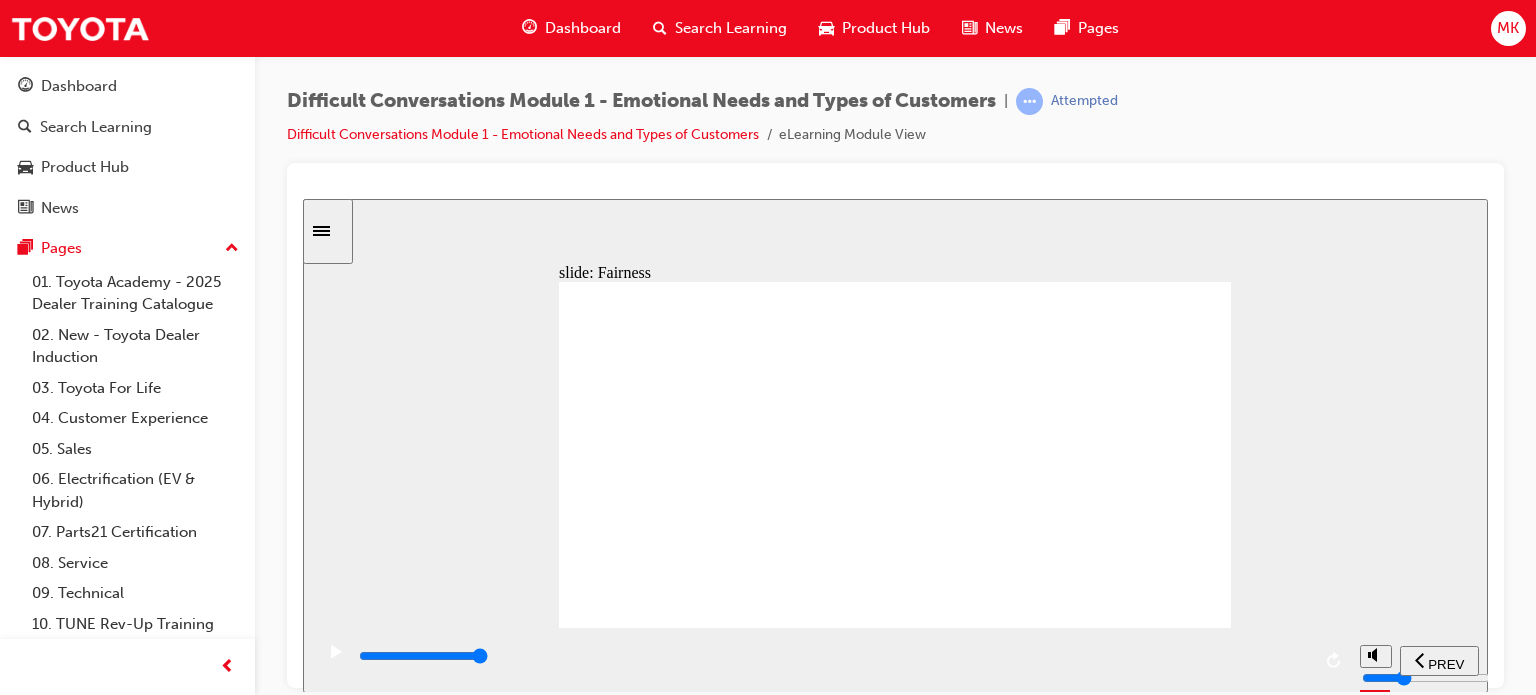 click 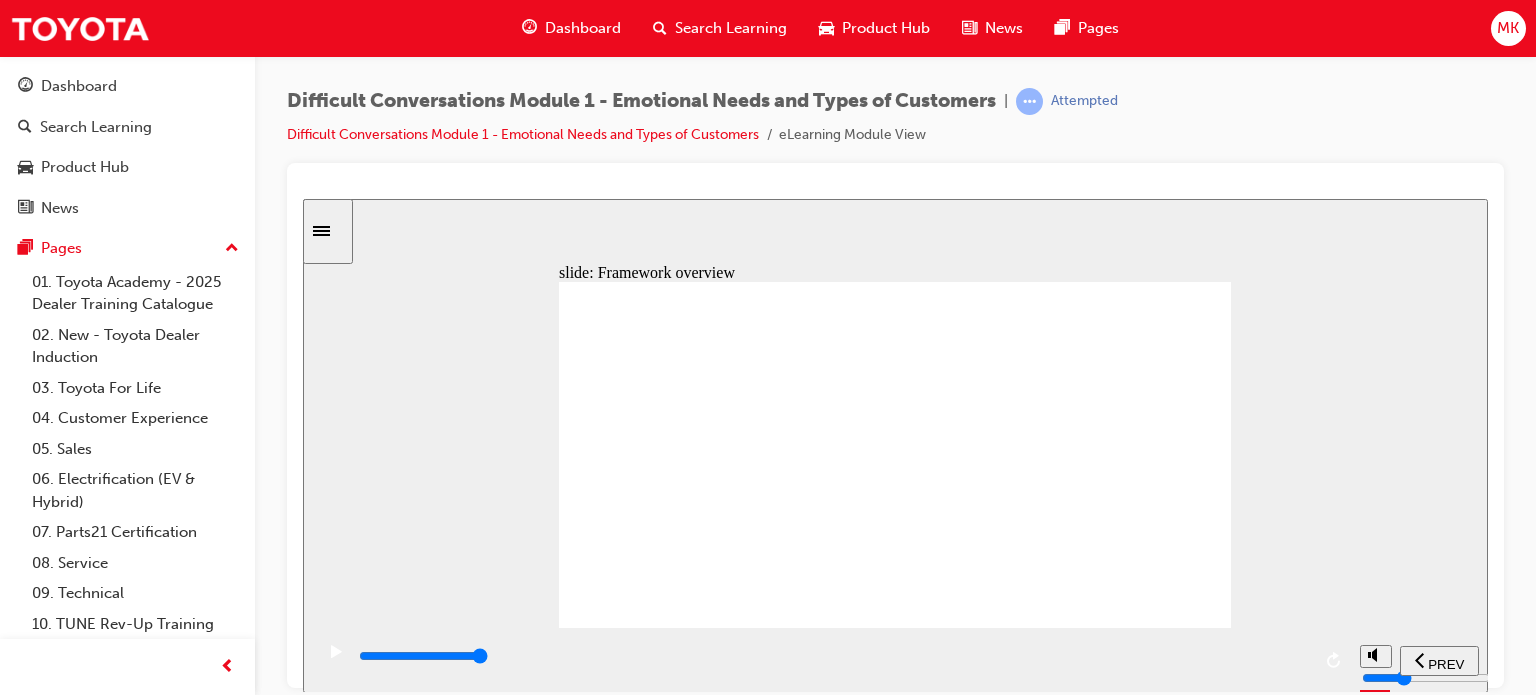 click 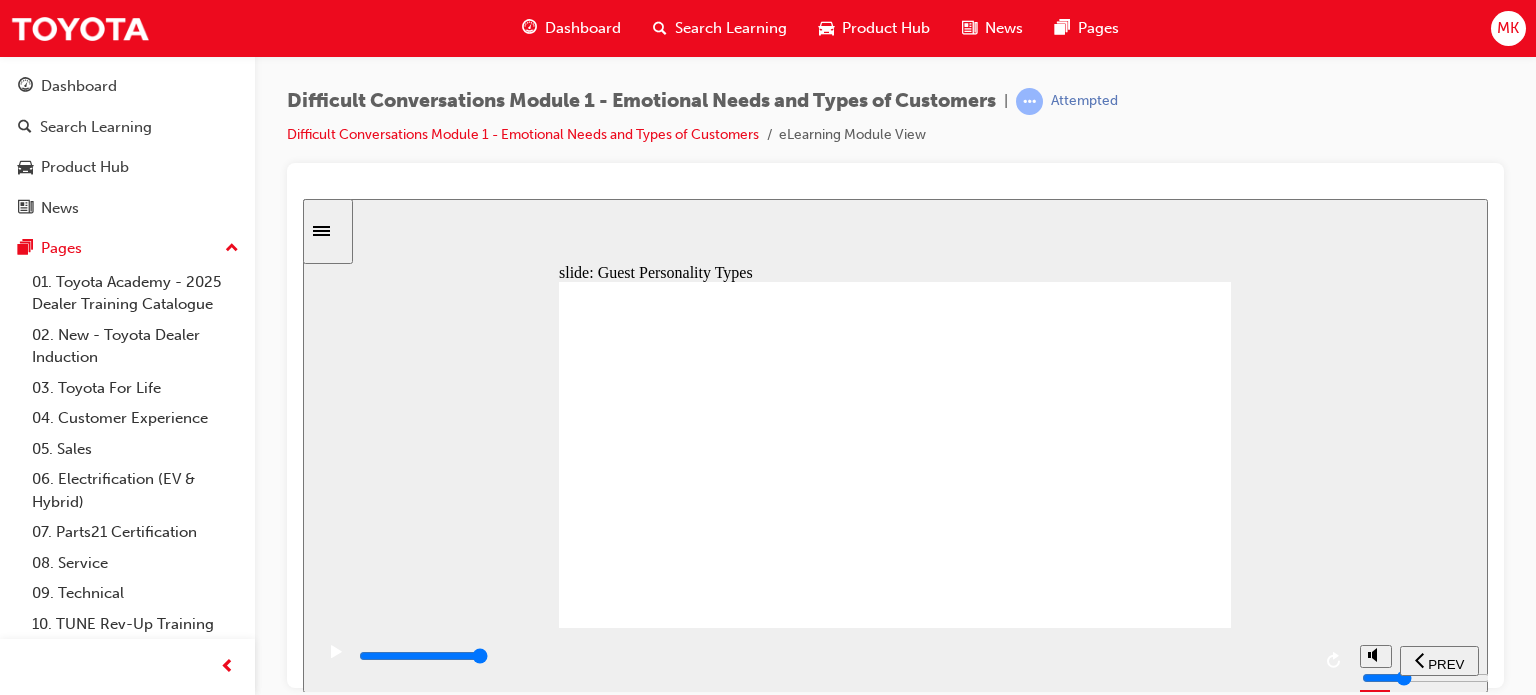 click 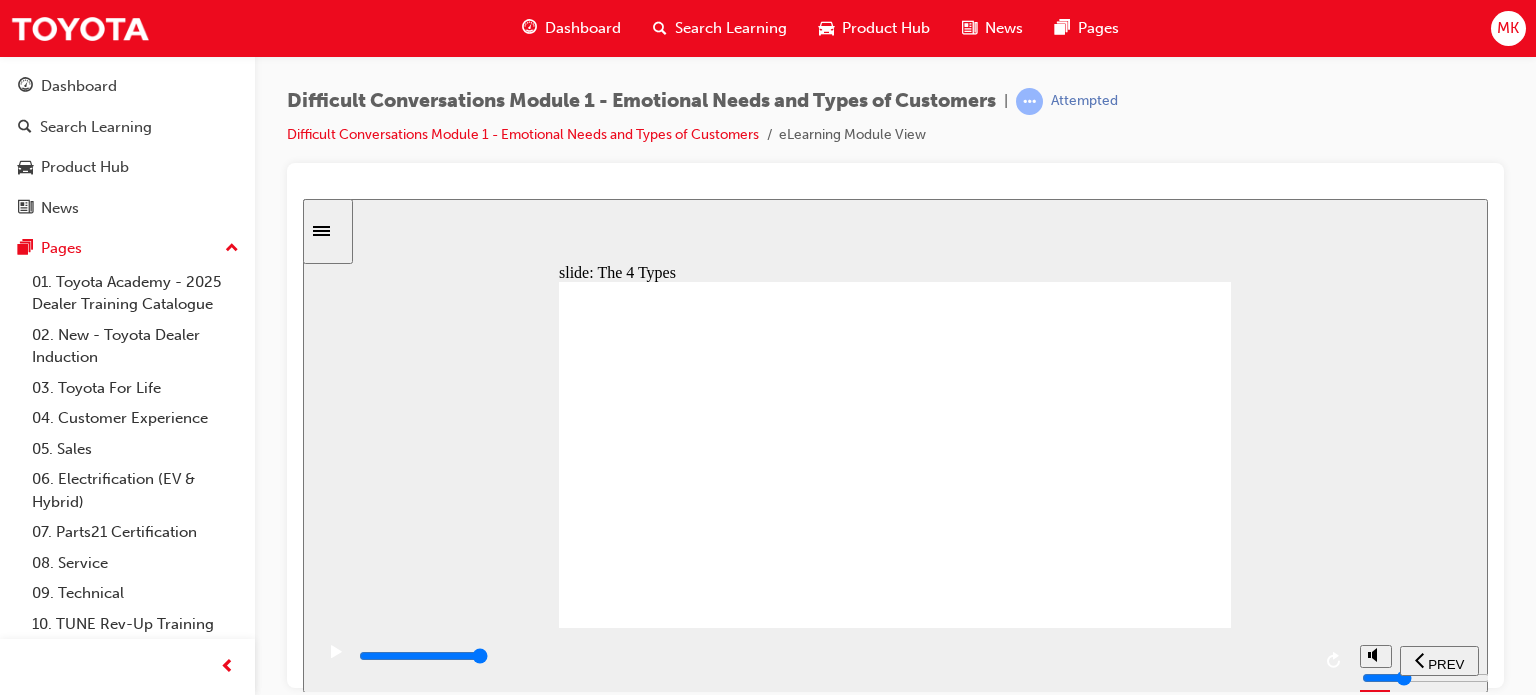 click 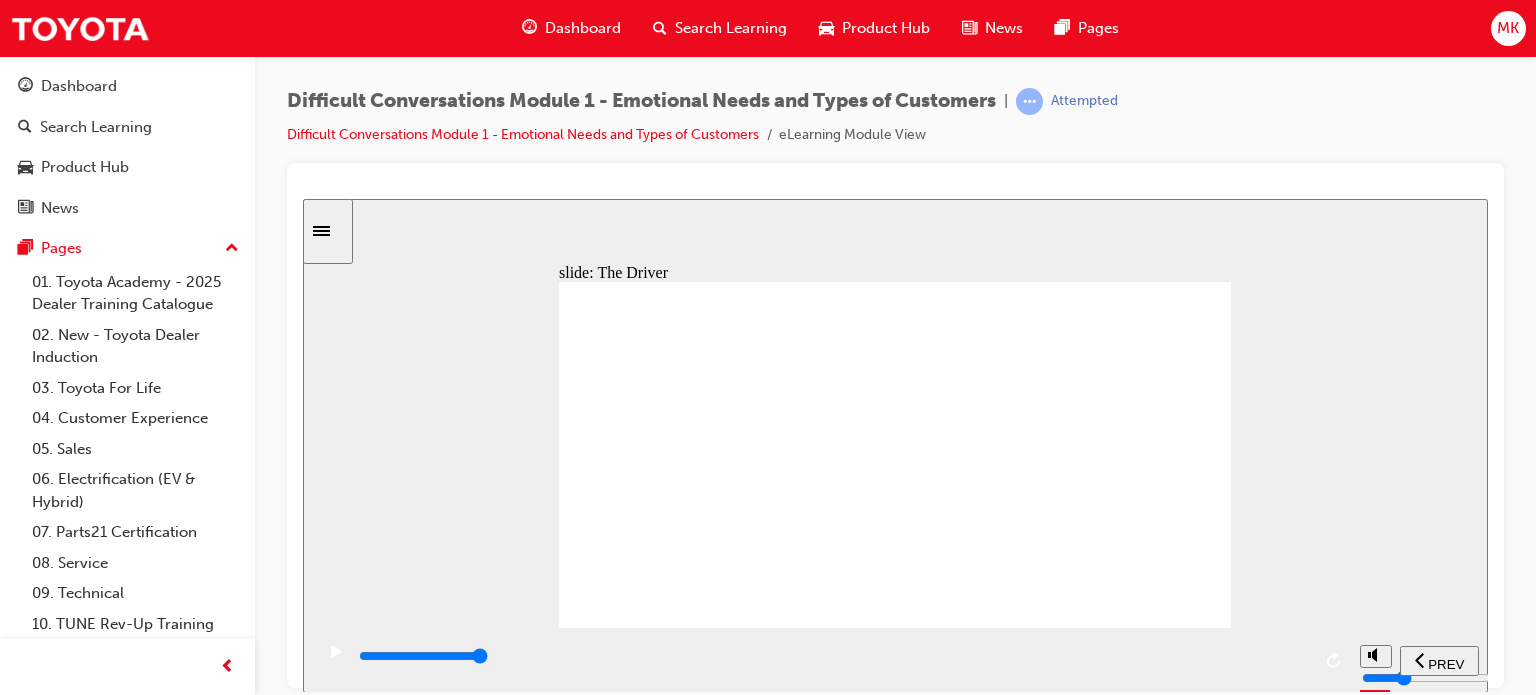 click 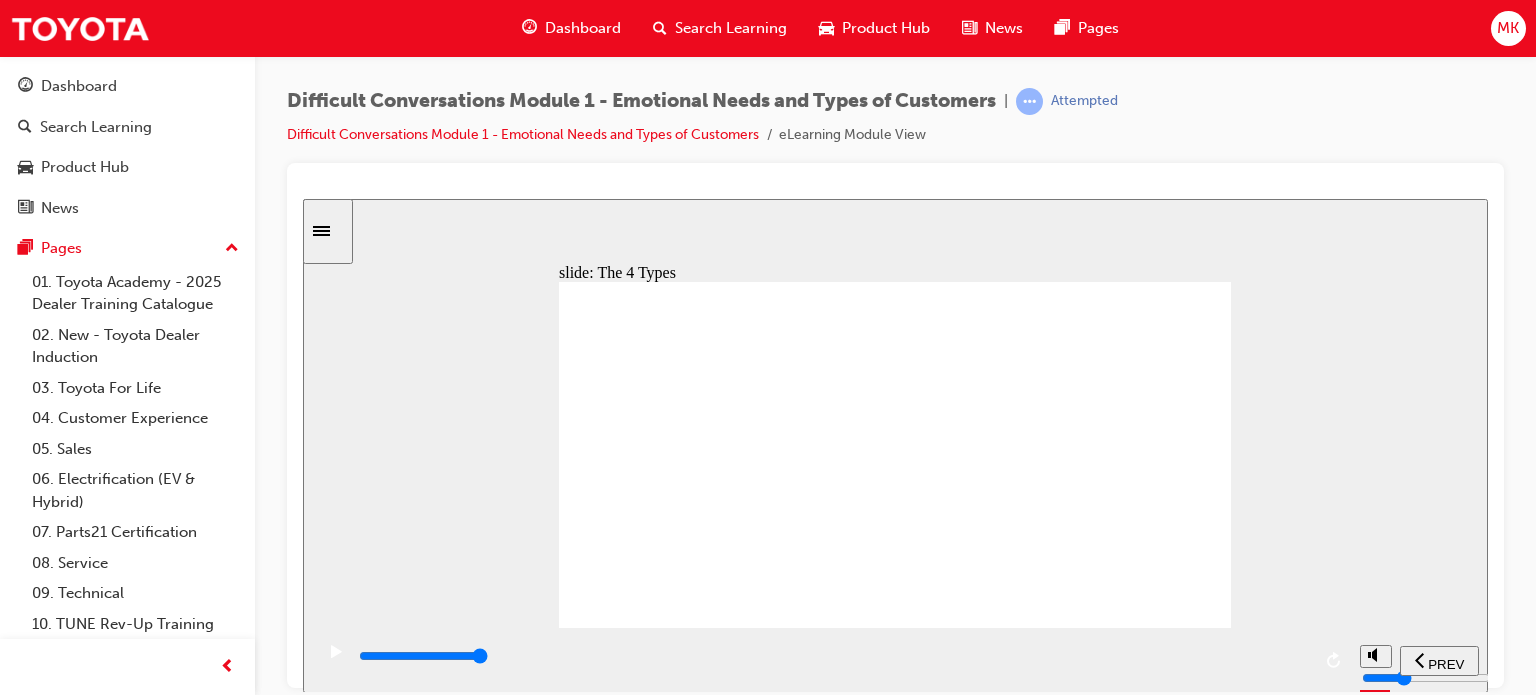 click 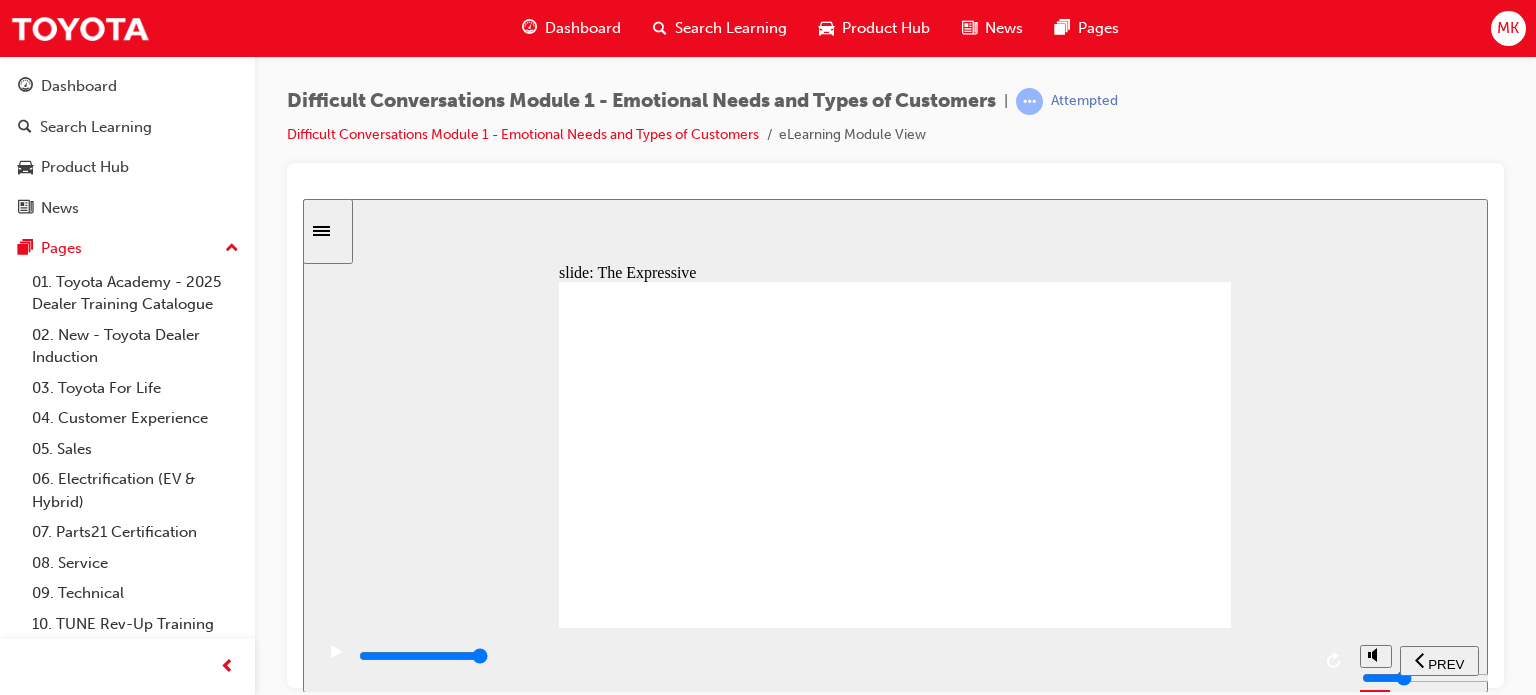 click 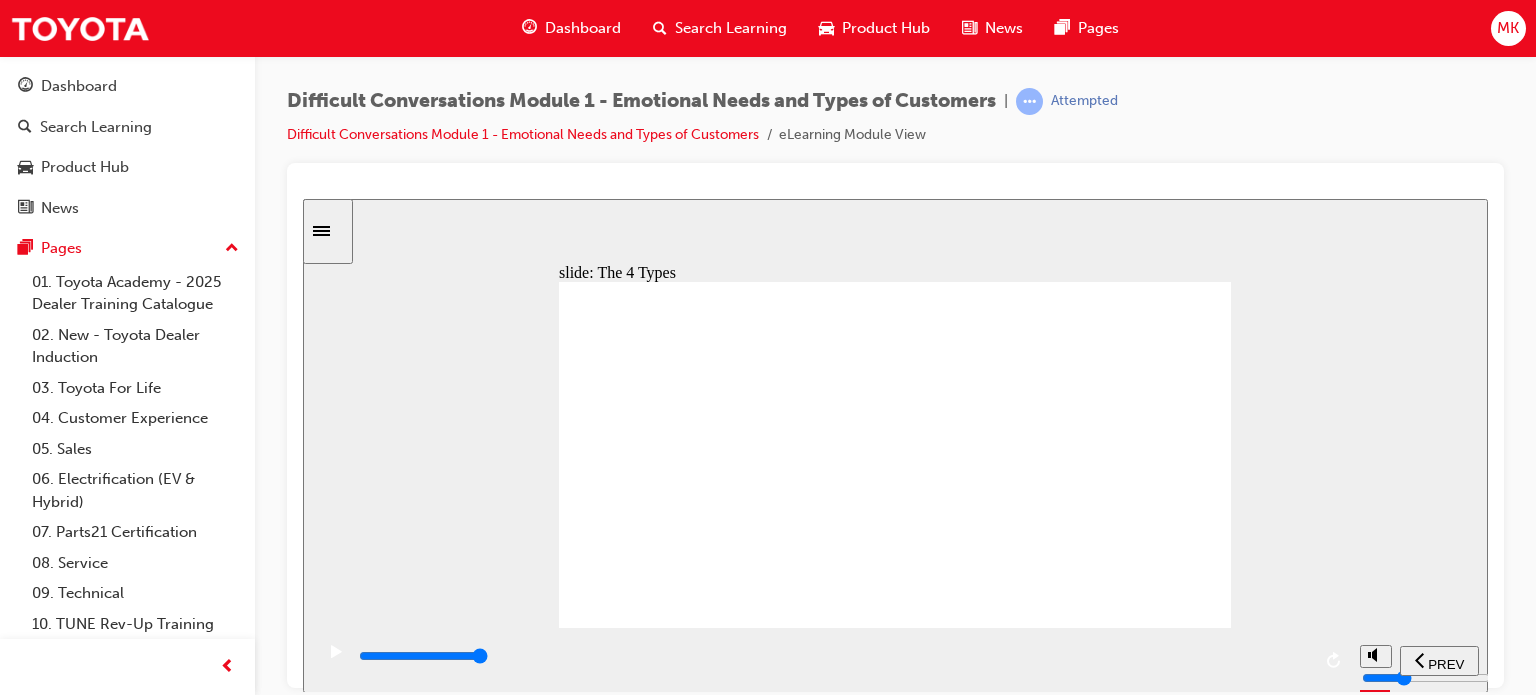 click 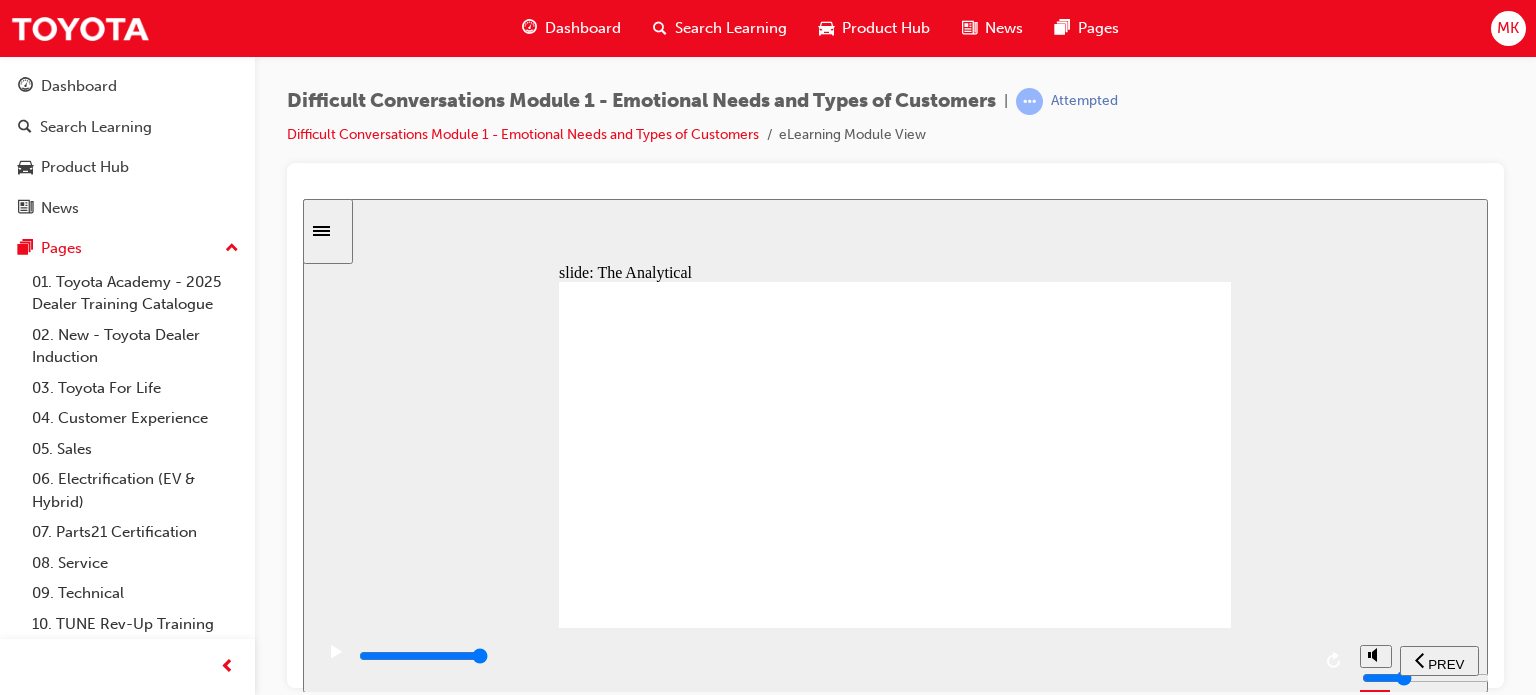 click 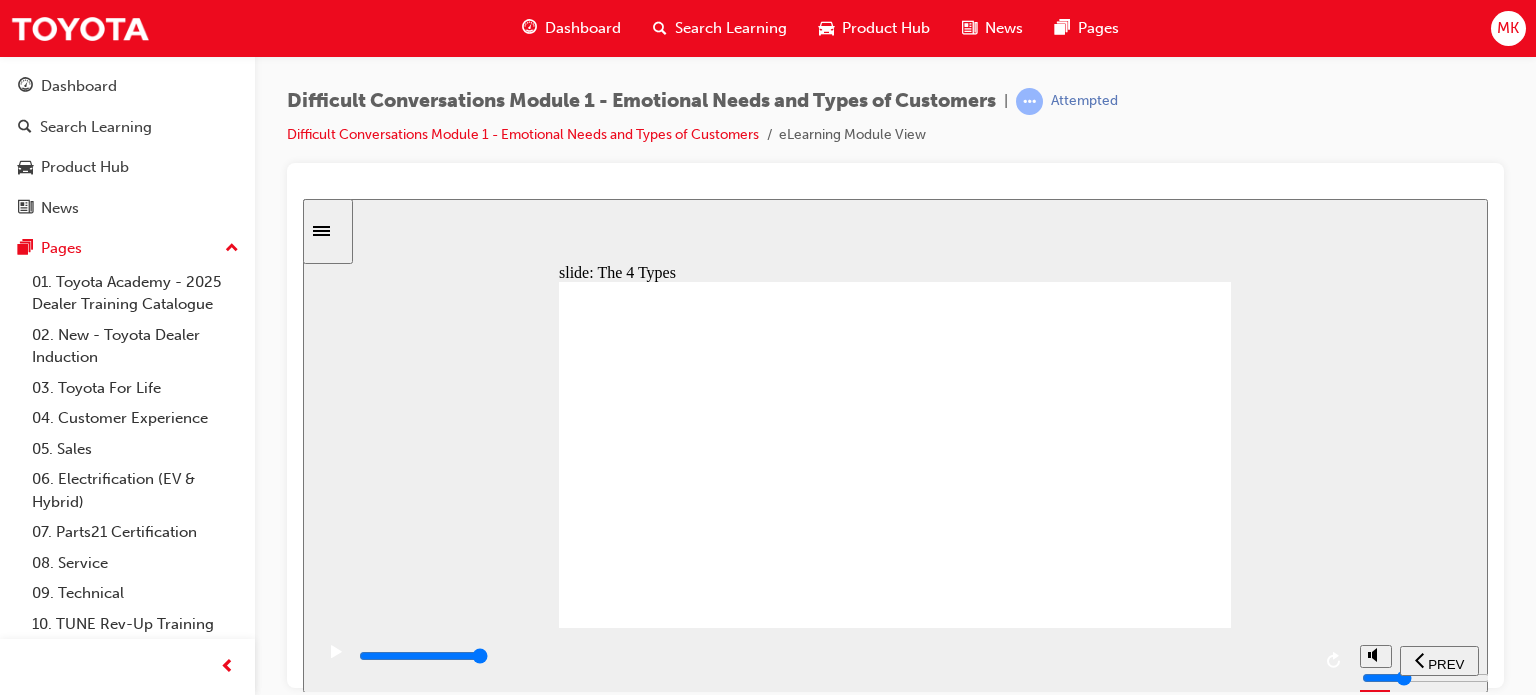 click 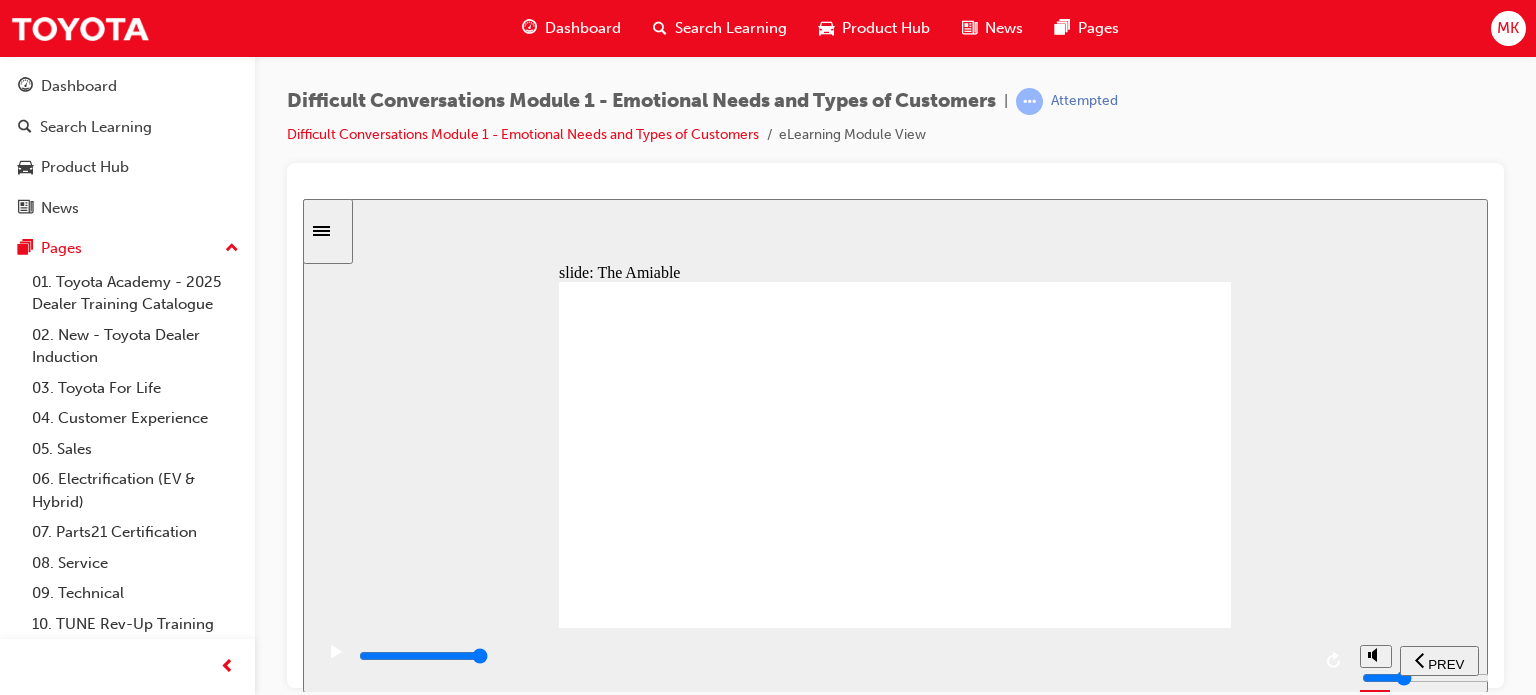 click 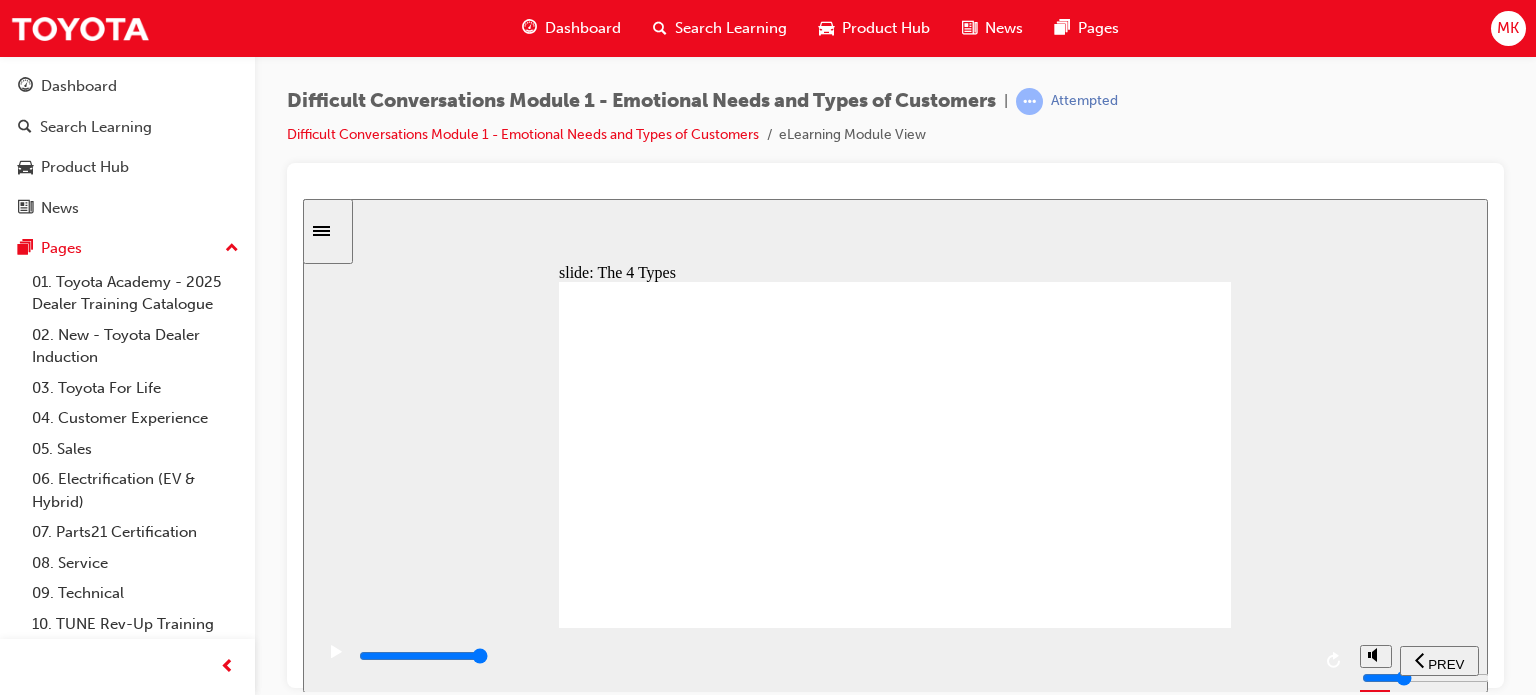 click 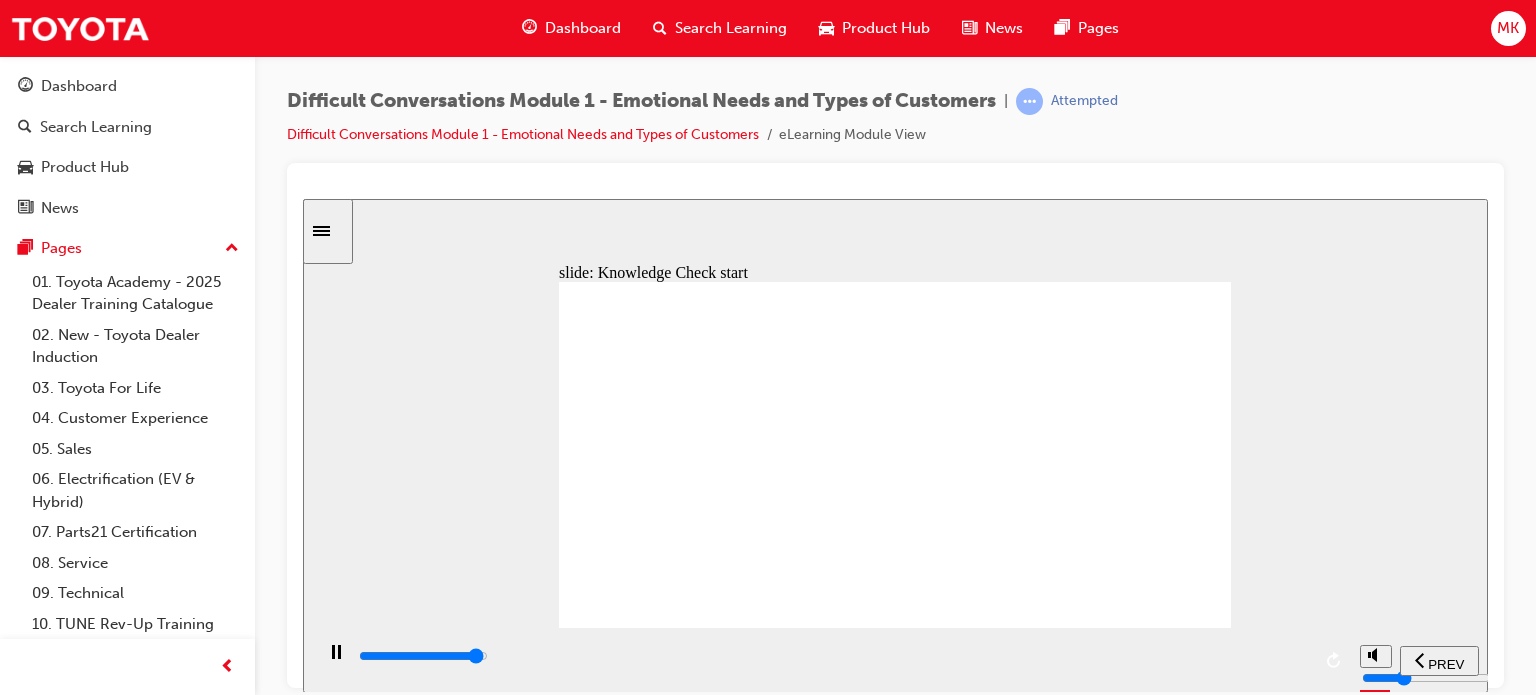 type on "11200" 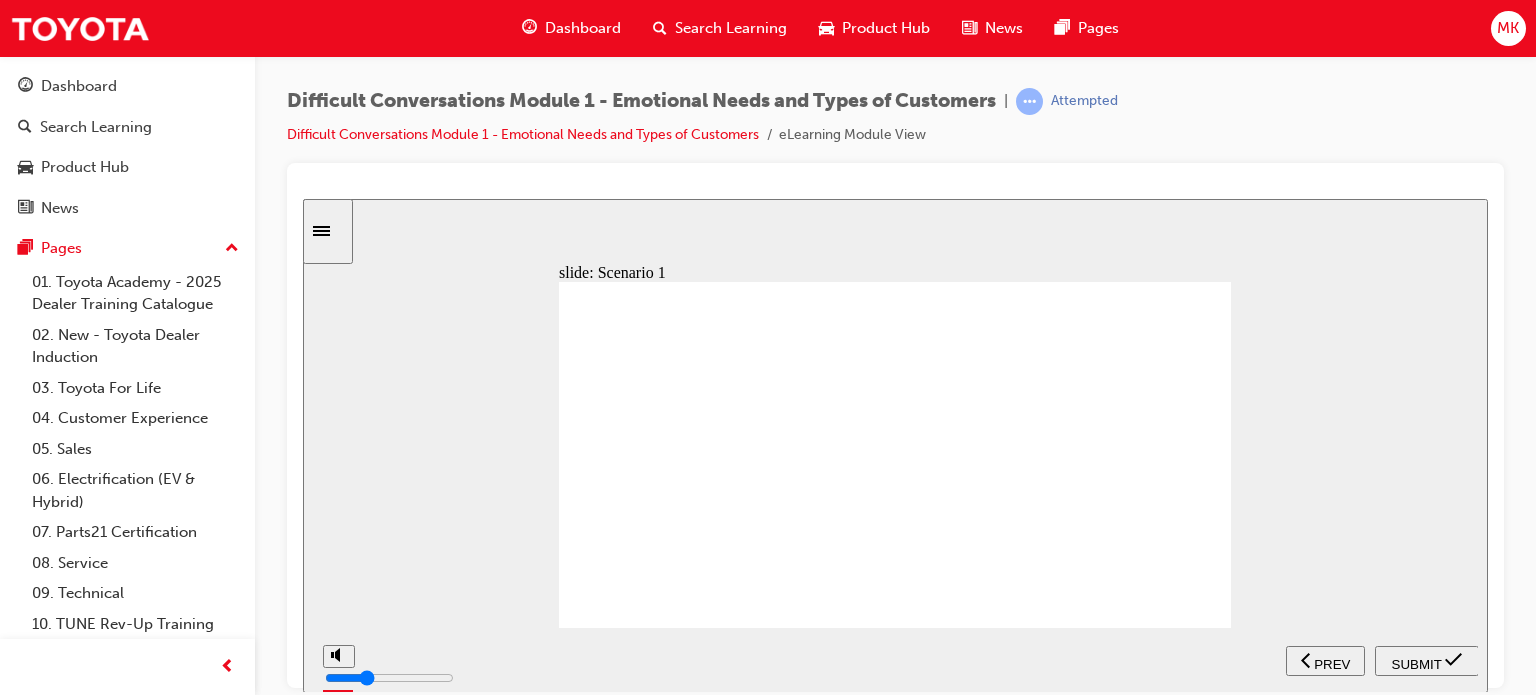 click 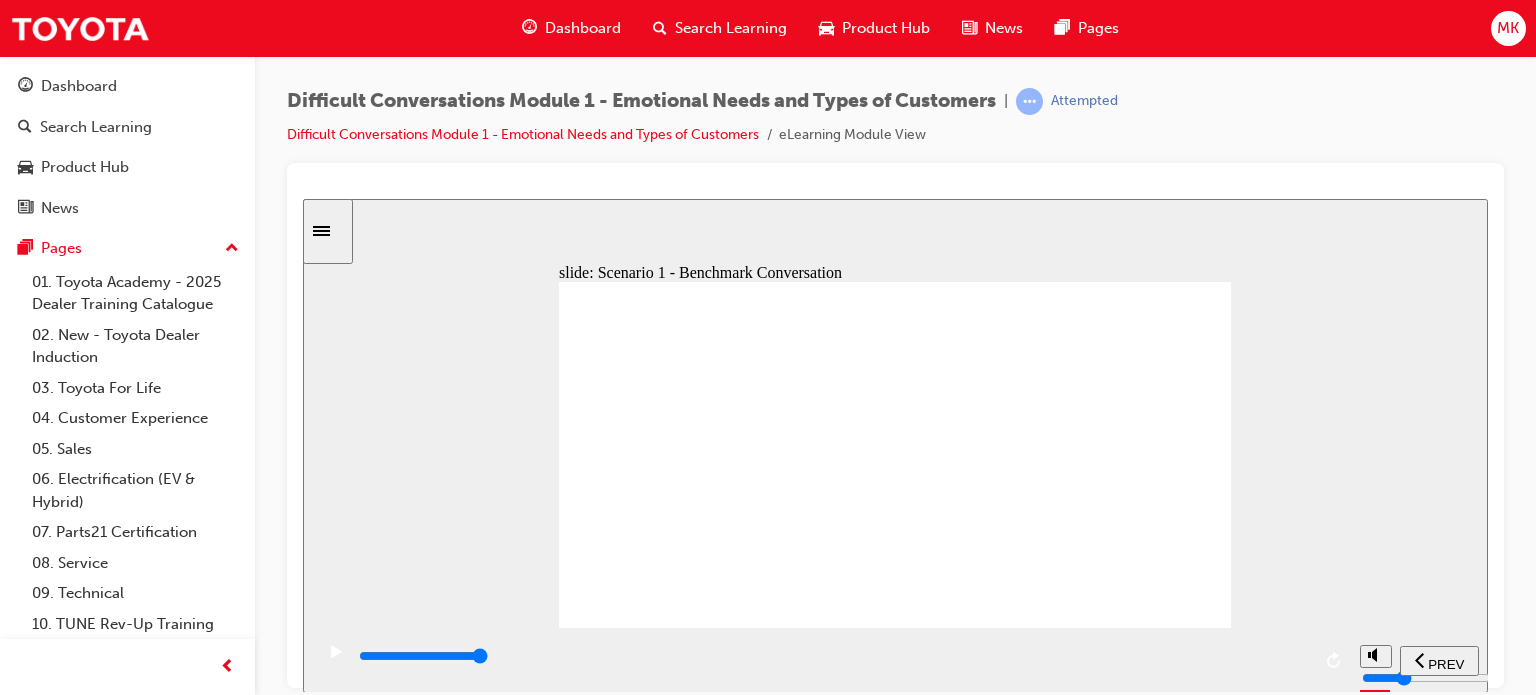 click 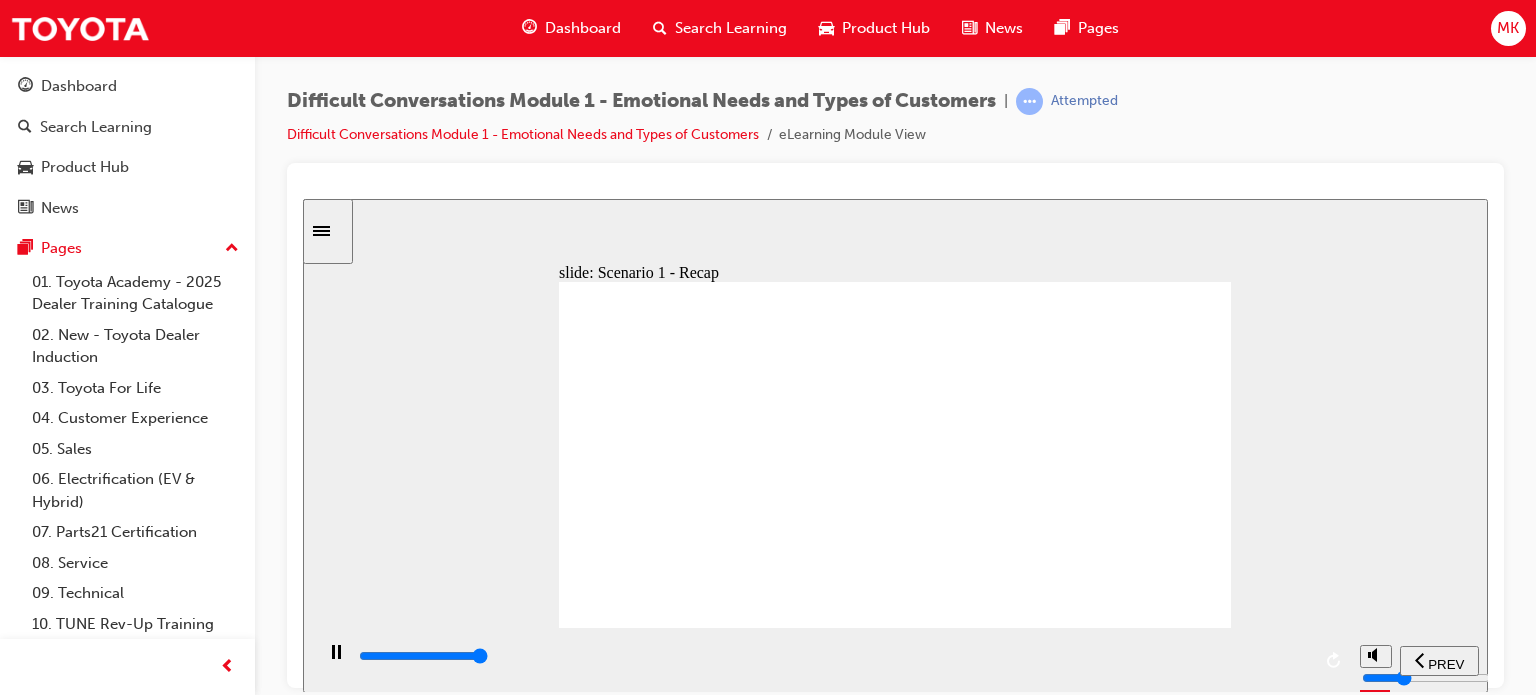 type on "41500" 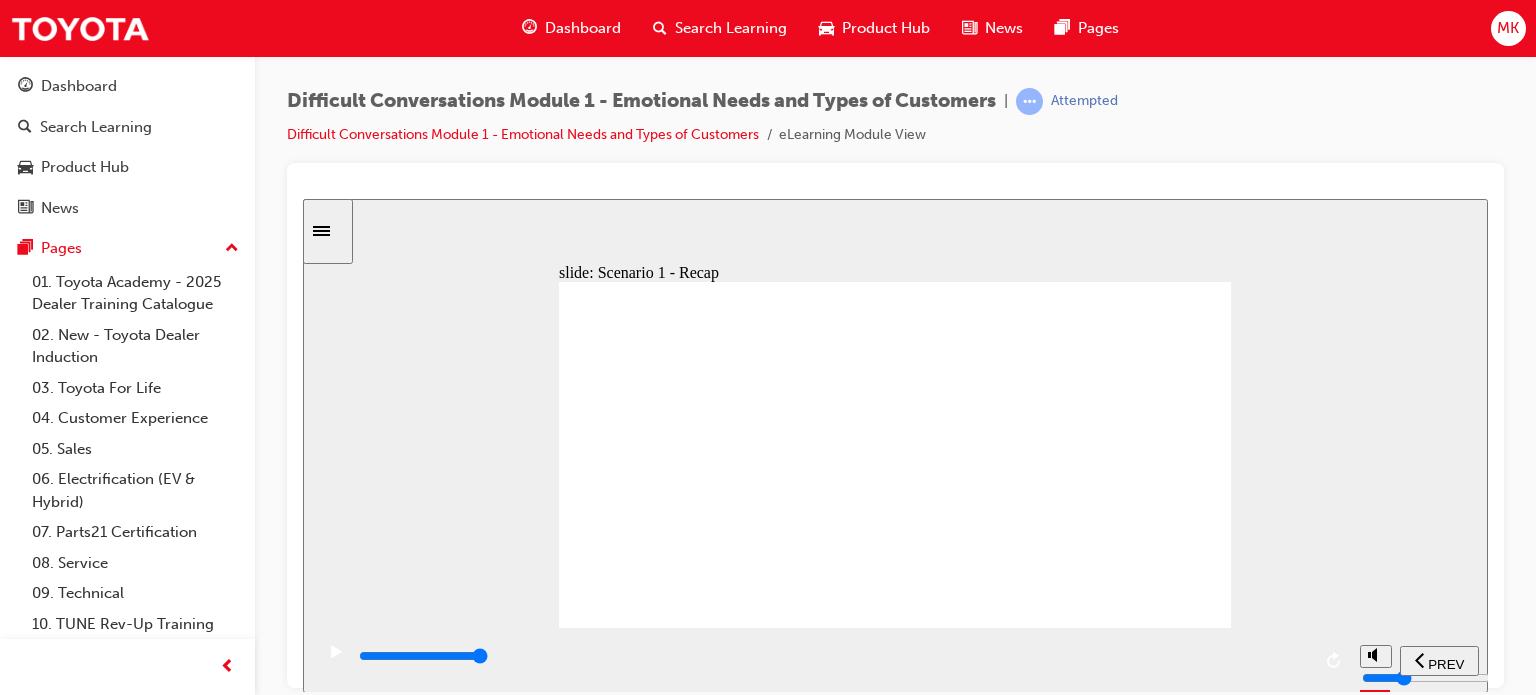 click 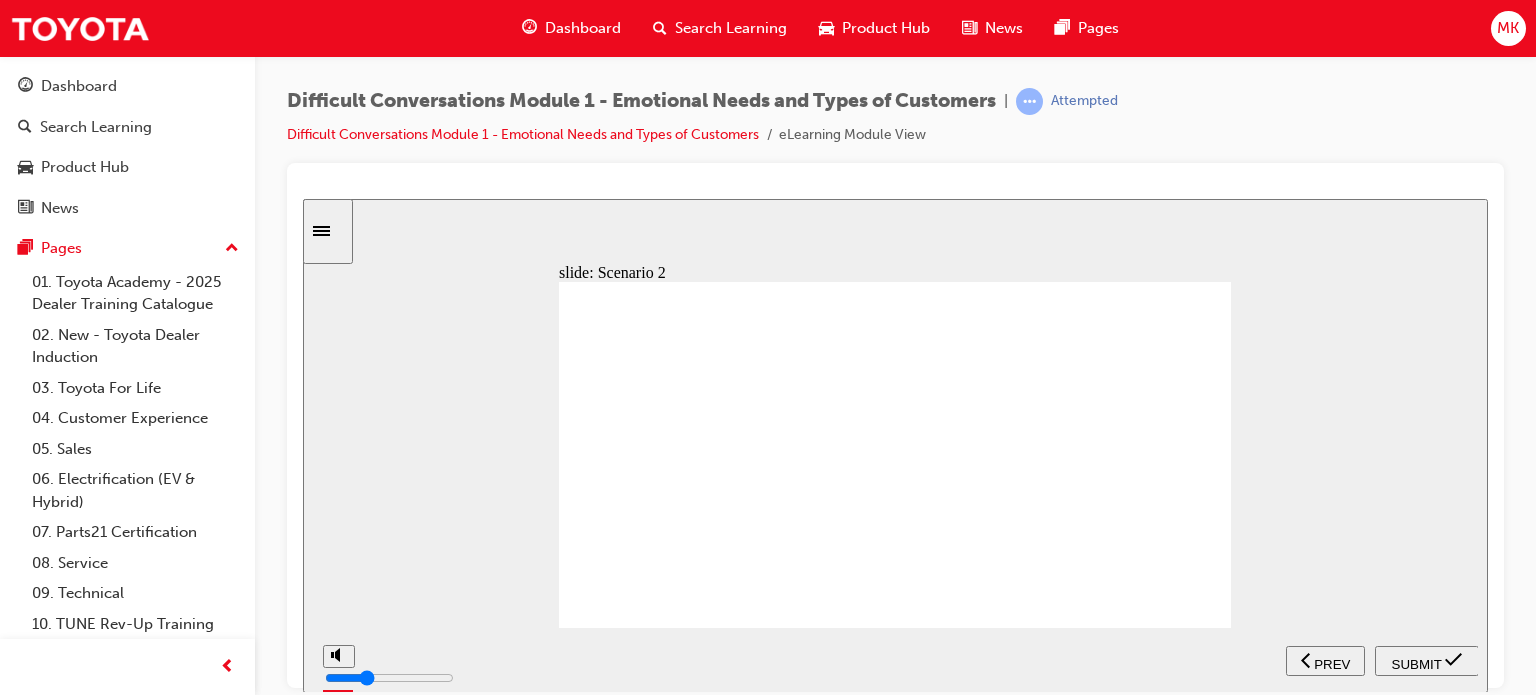 click 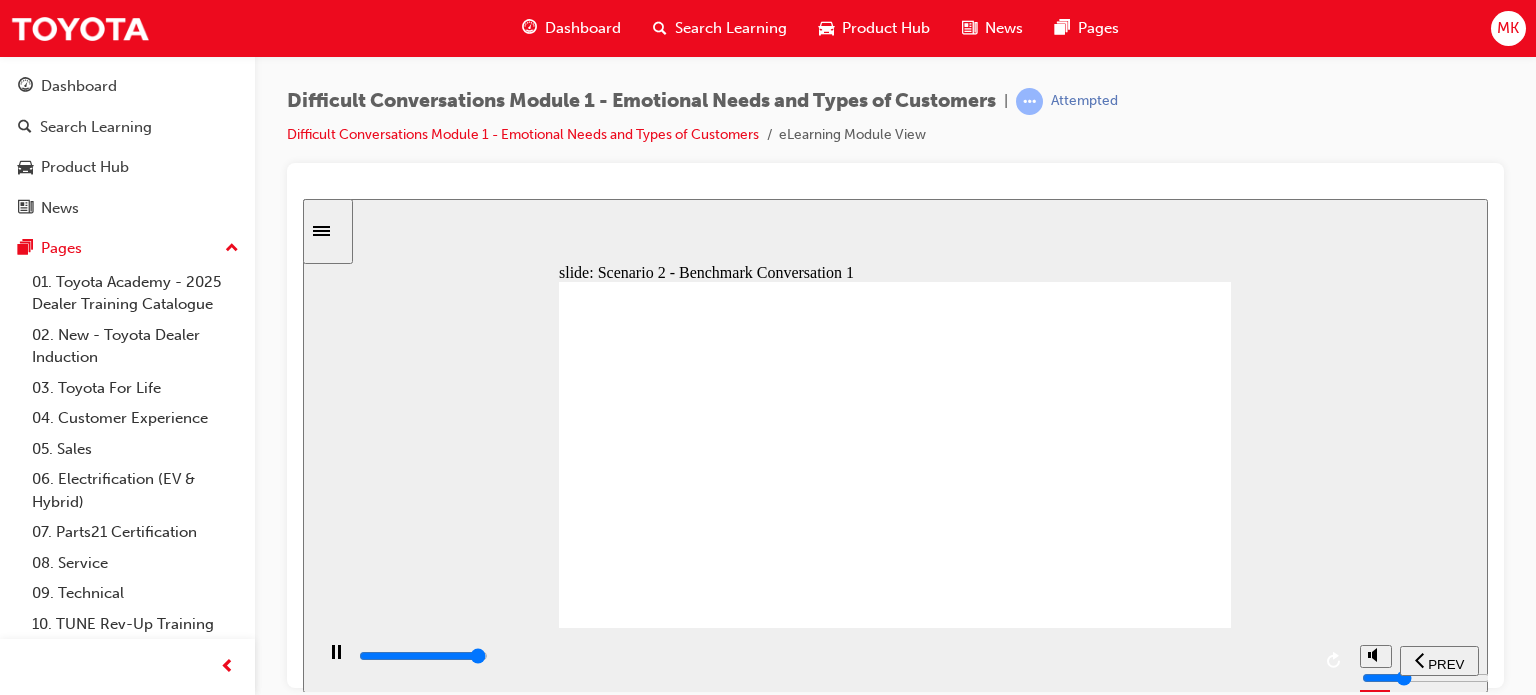 click 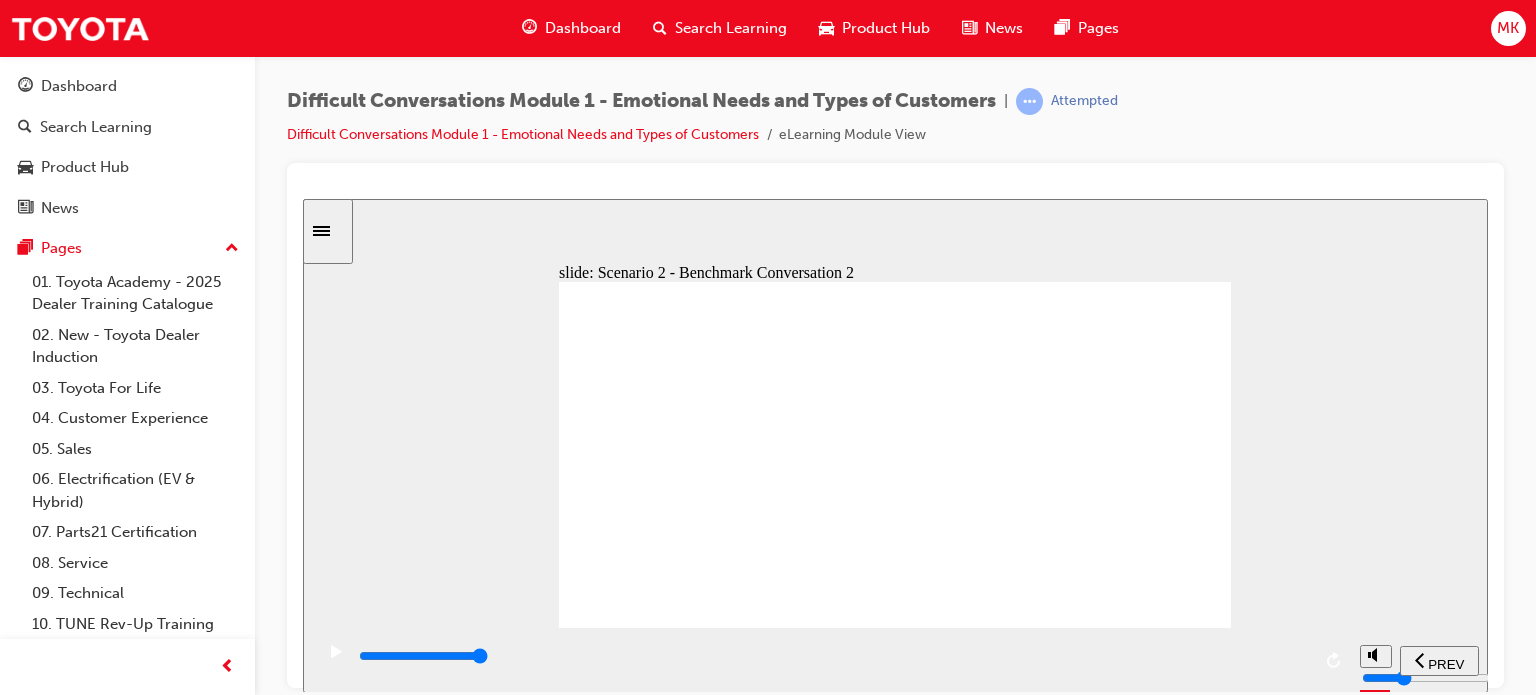 click 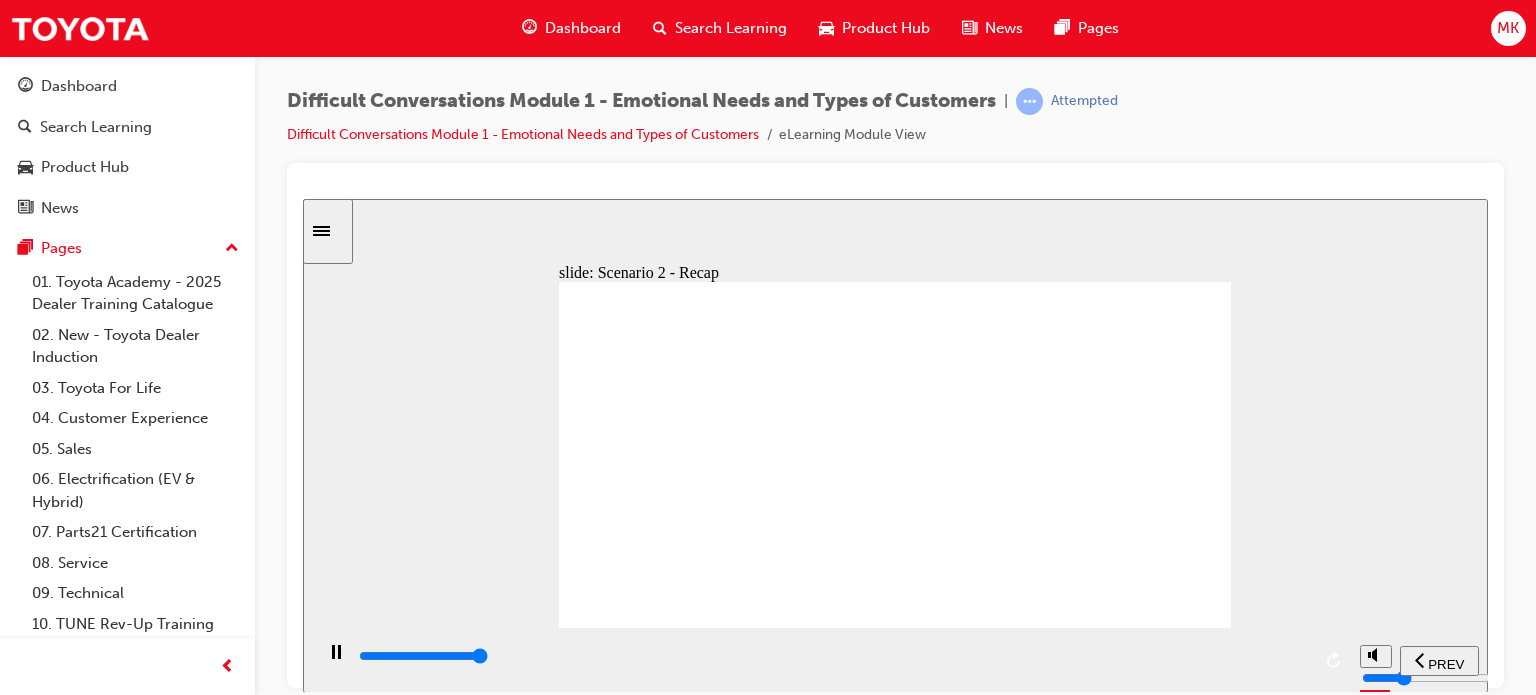 type on "56000" 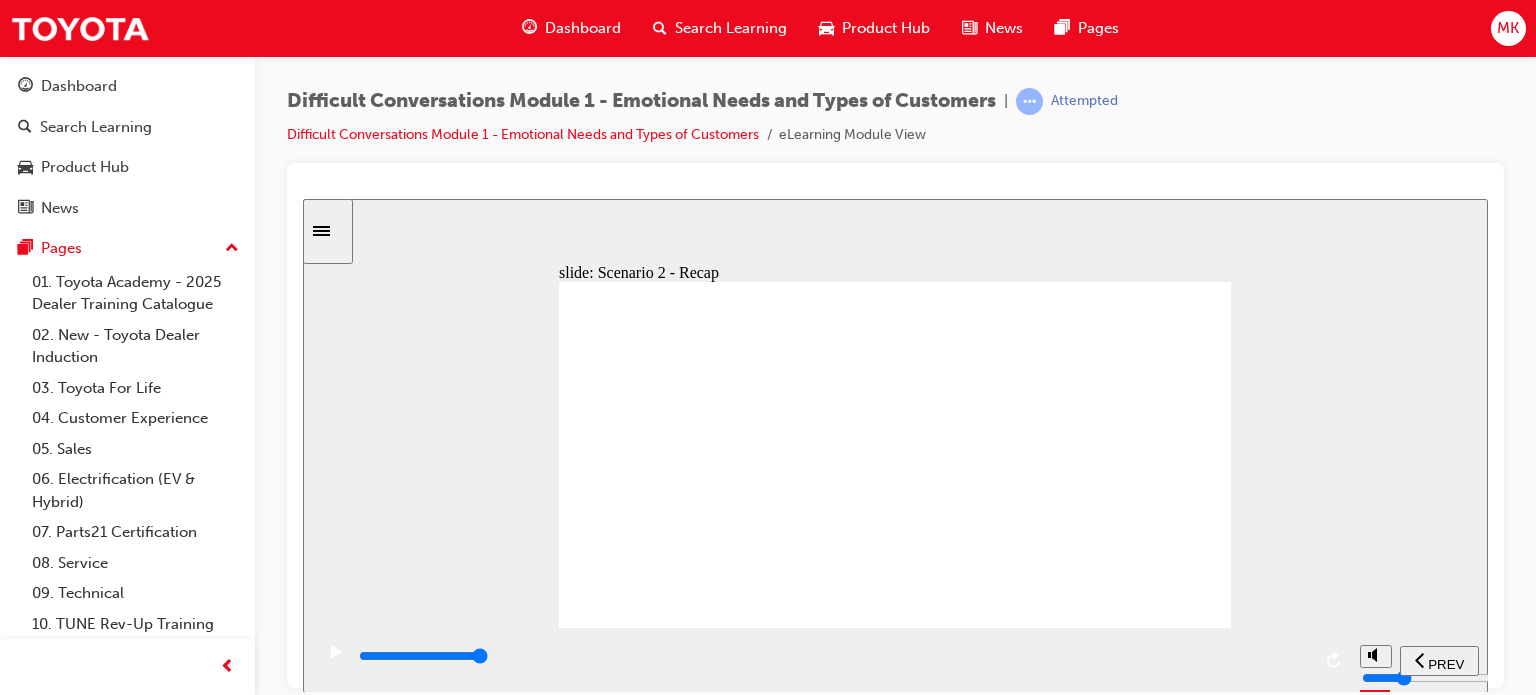 click 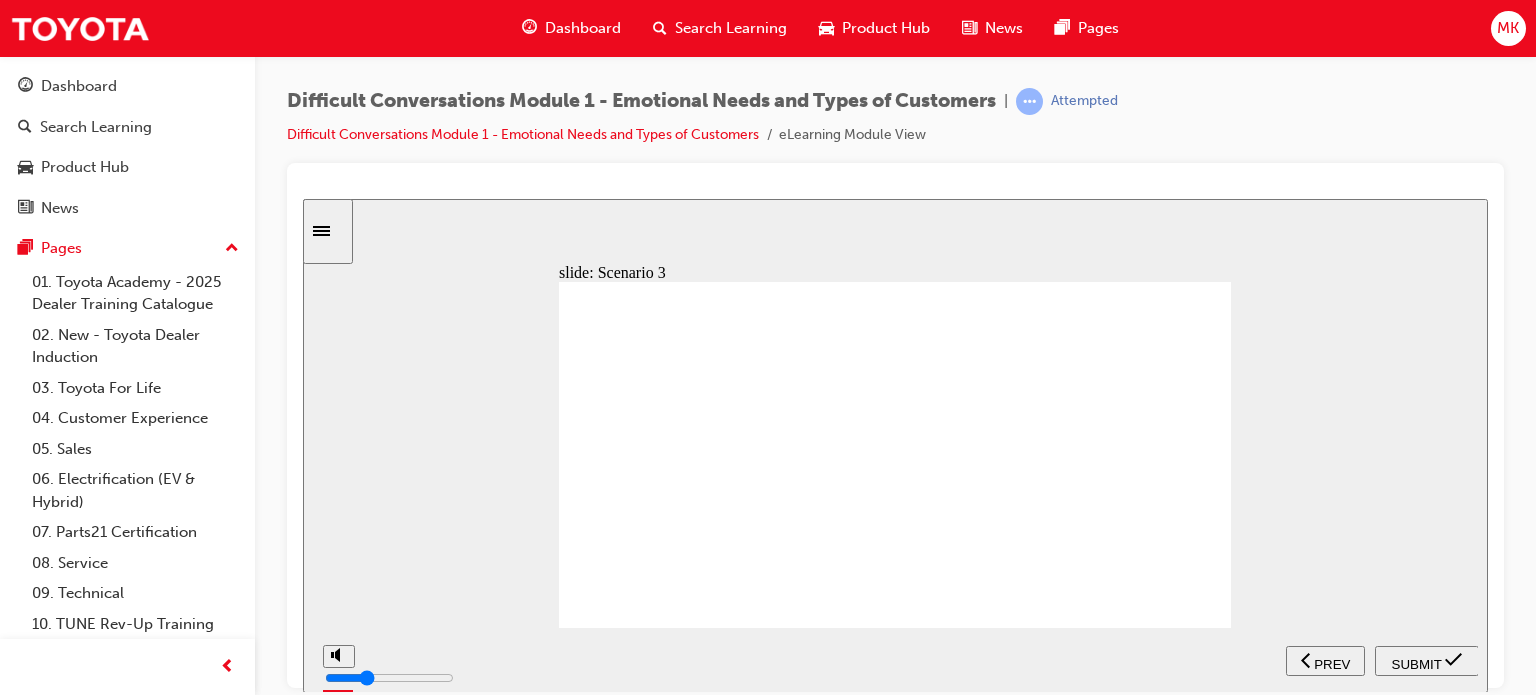 click 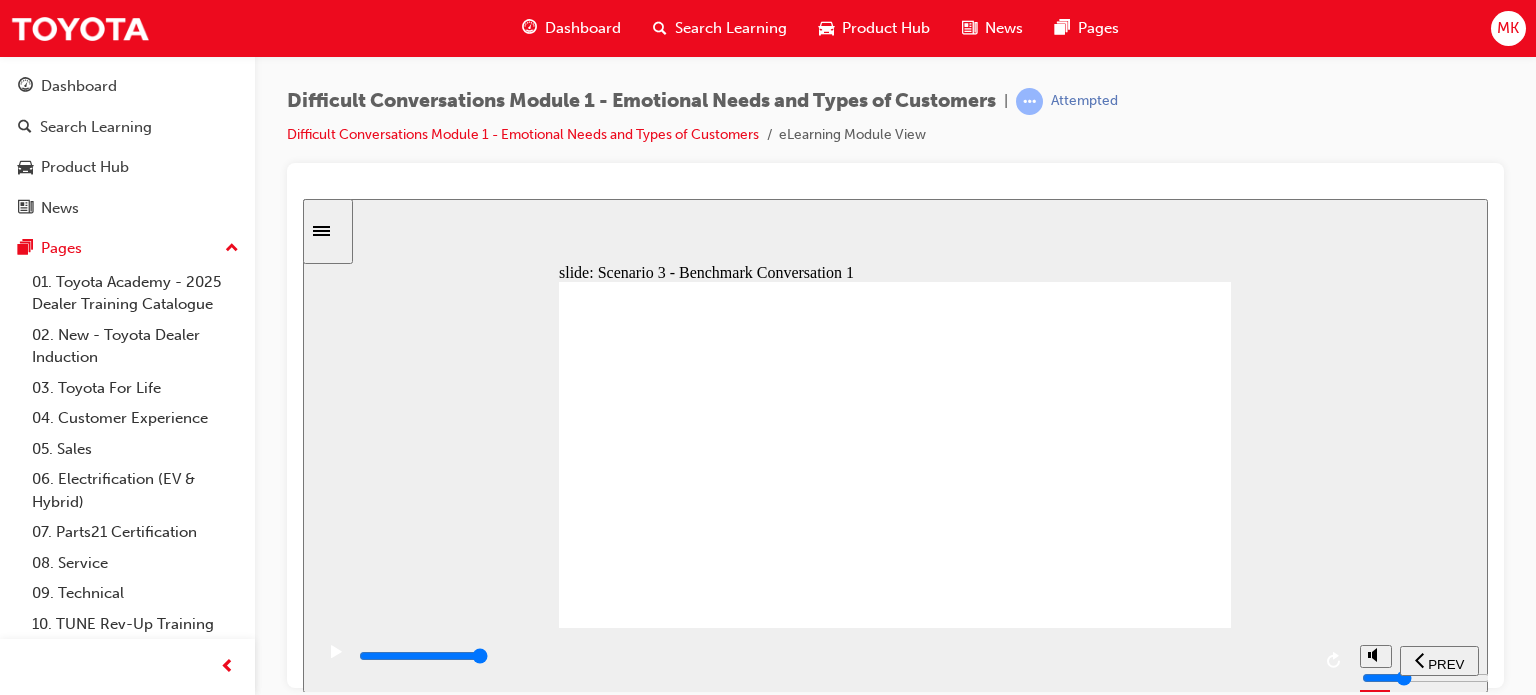click 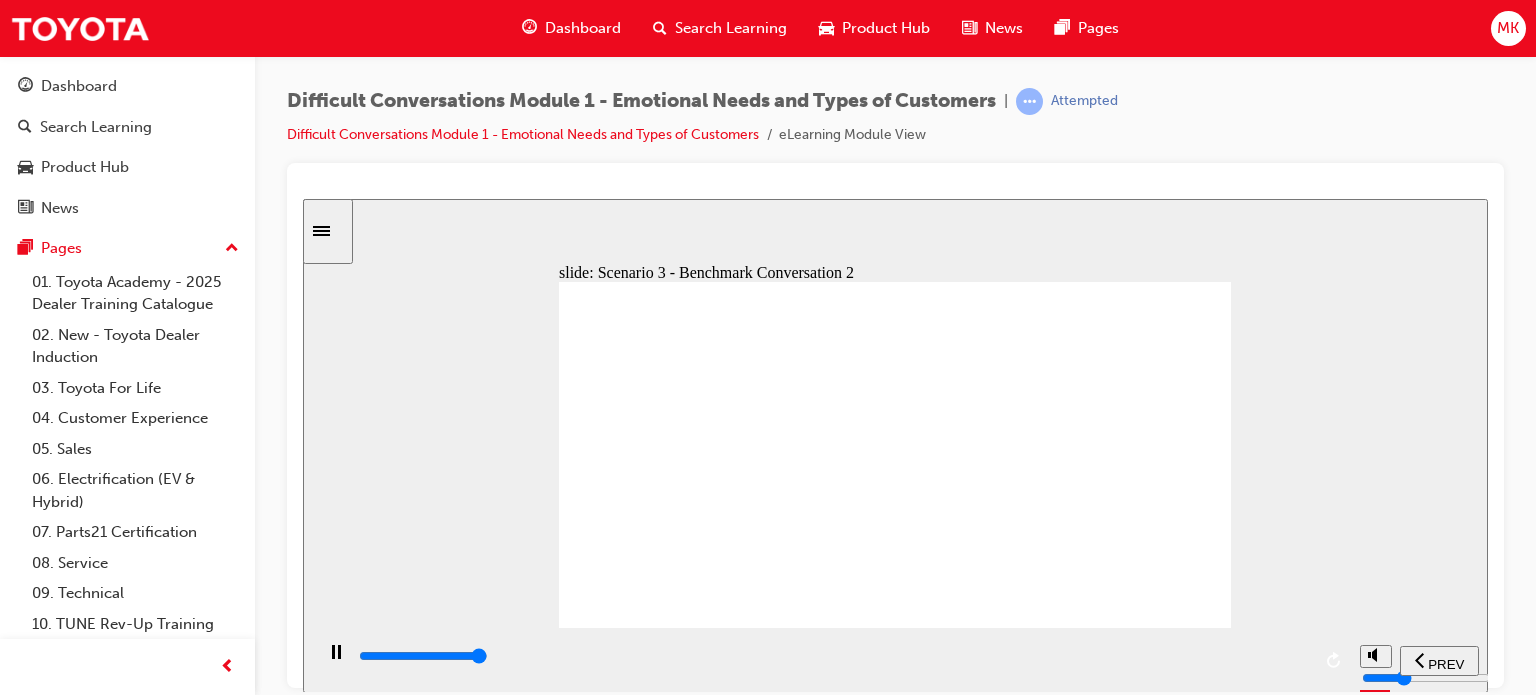 click 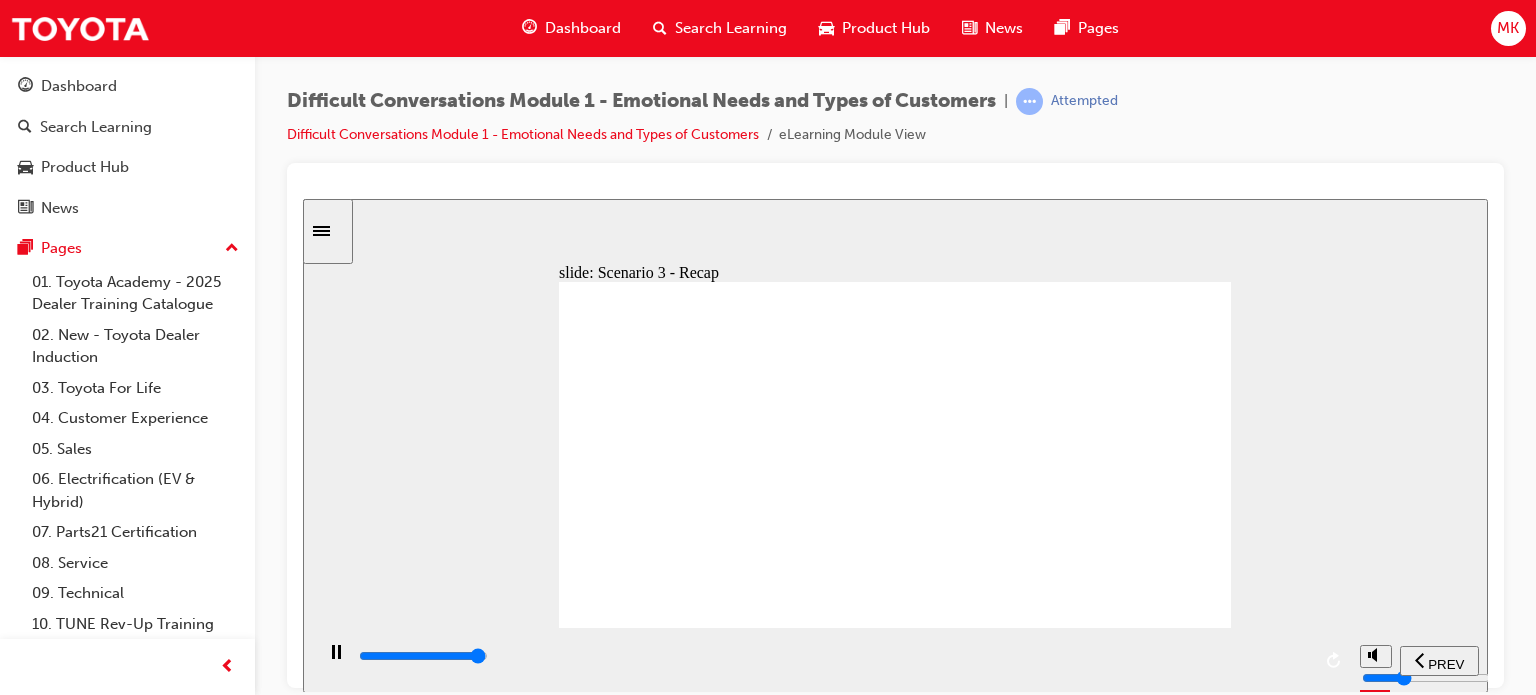 type on "43300" 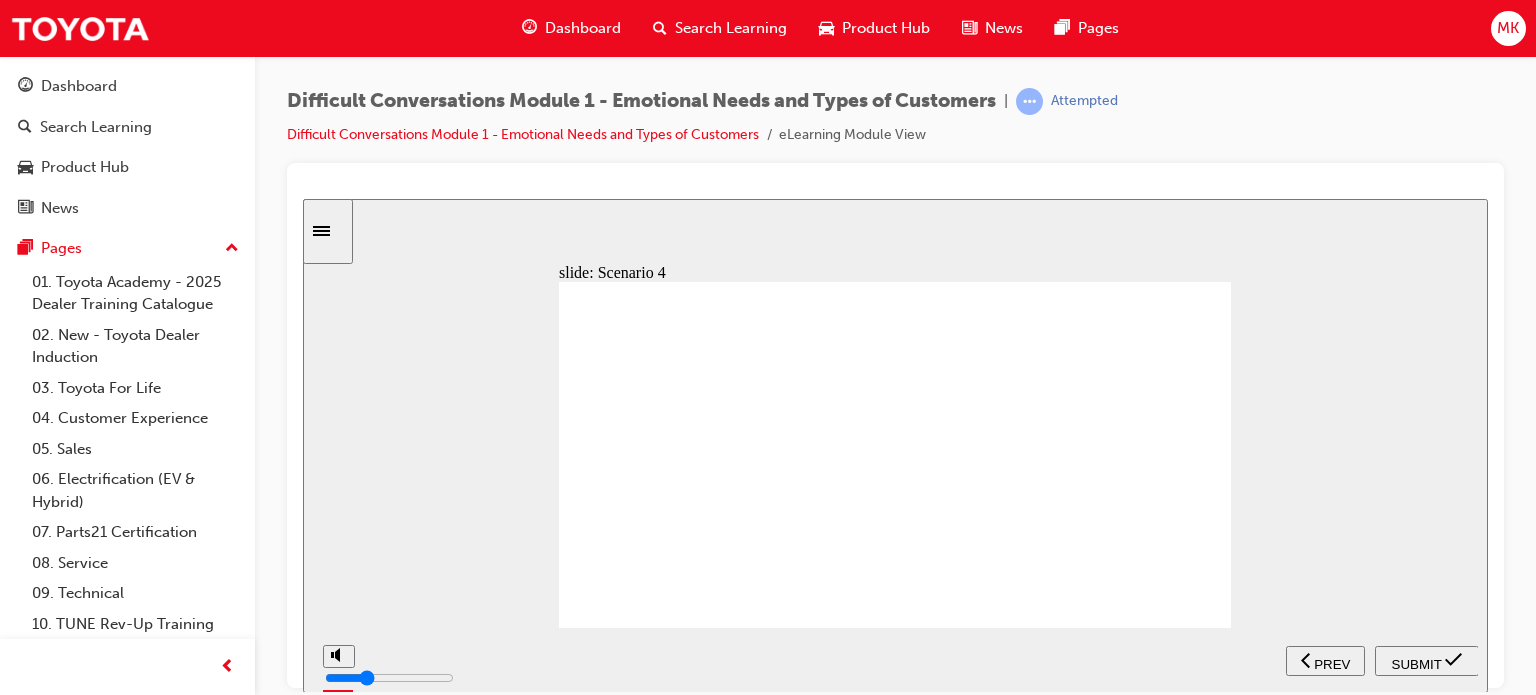 click 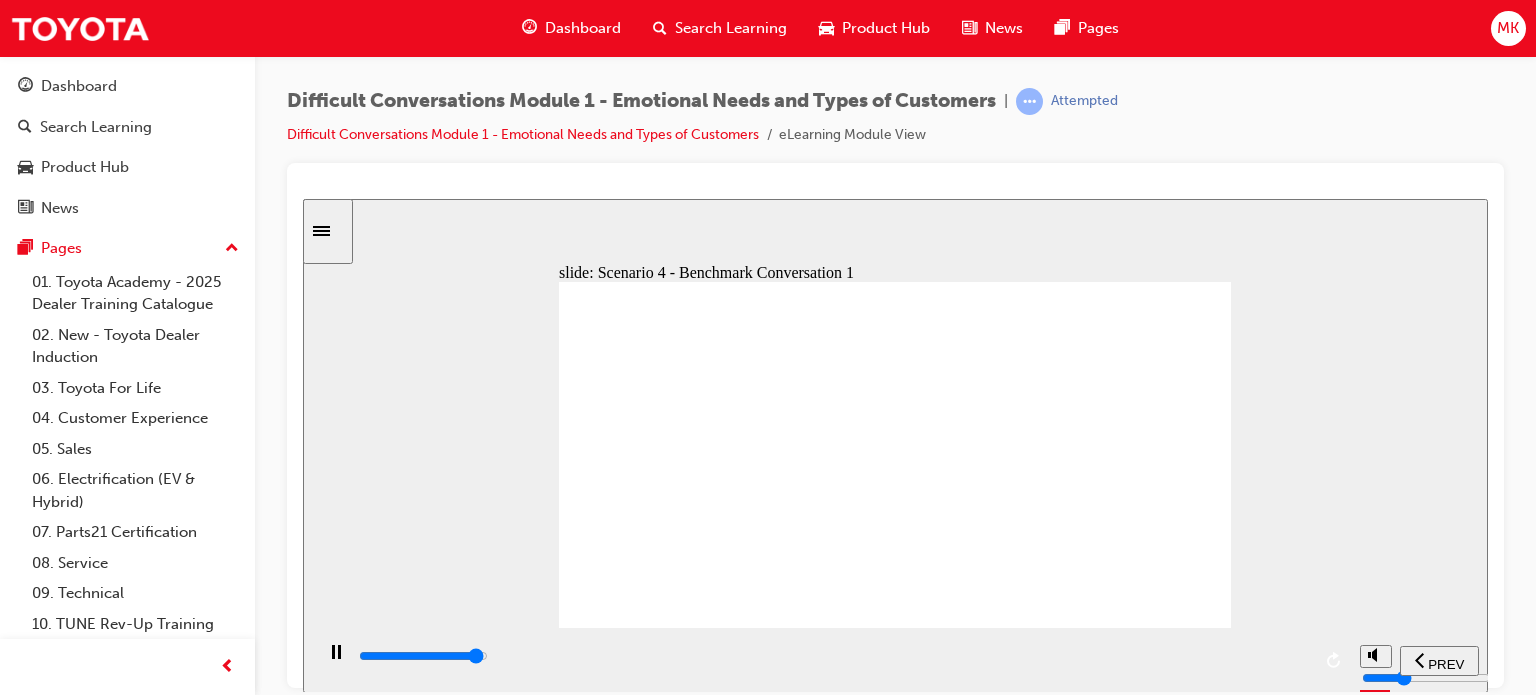click 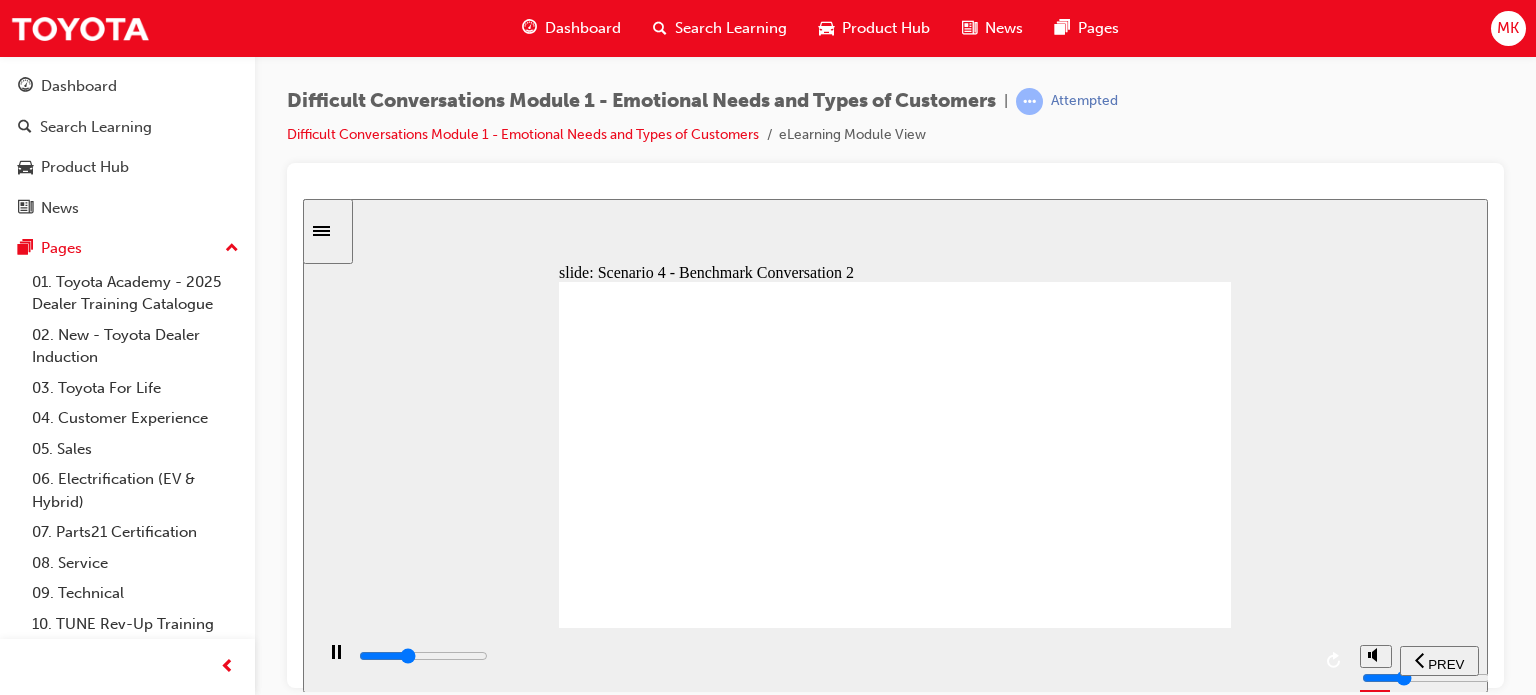 drag, startPoint x: 845, startPoint y: 436, endPoint x: 1110, endPoint y: 443, distance: 265.09244 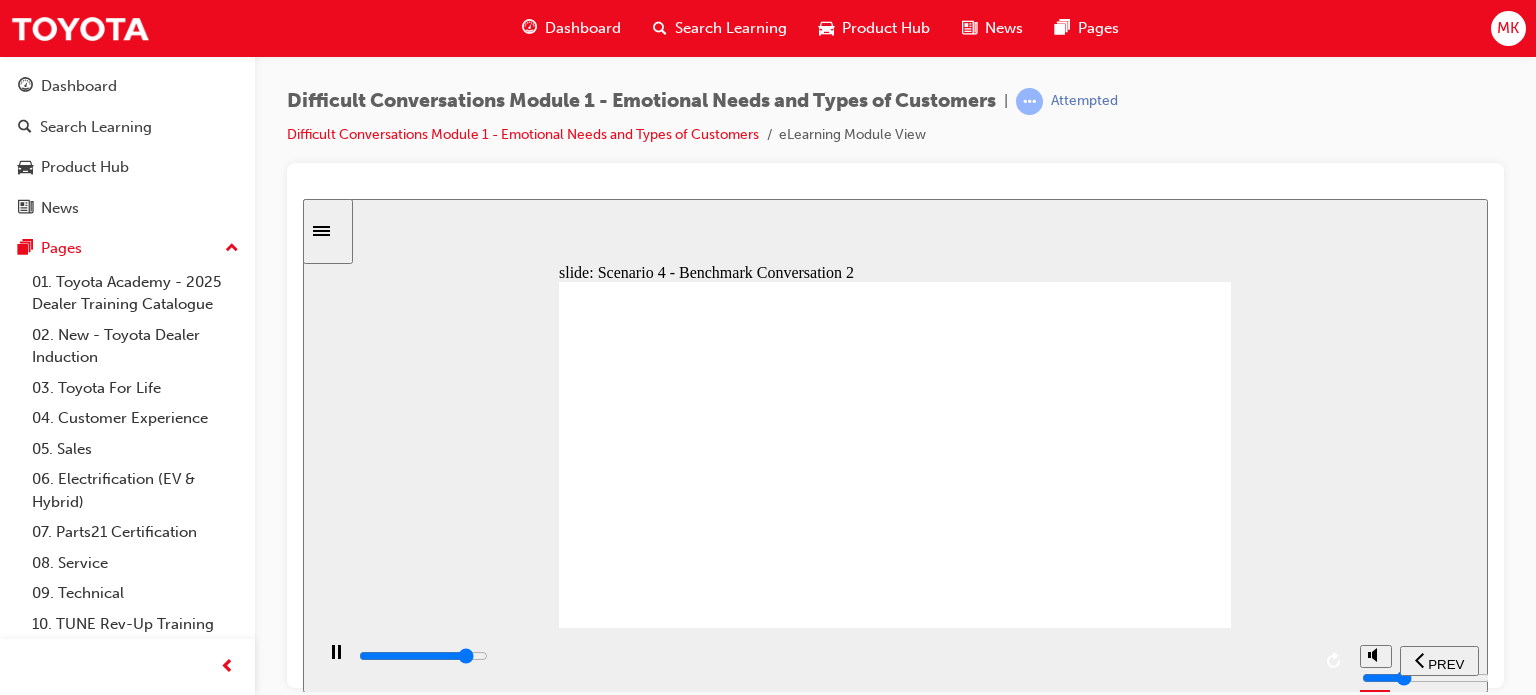 drag, startPoint x: 1152, startPoint y: 570, endPoint x: 869, endPoint y: 541, distance: 284.482 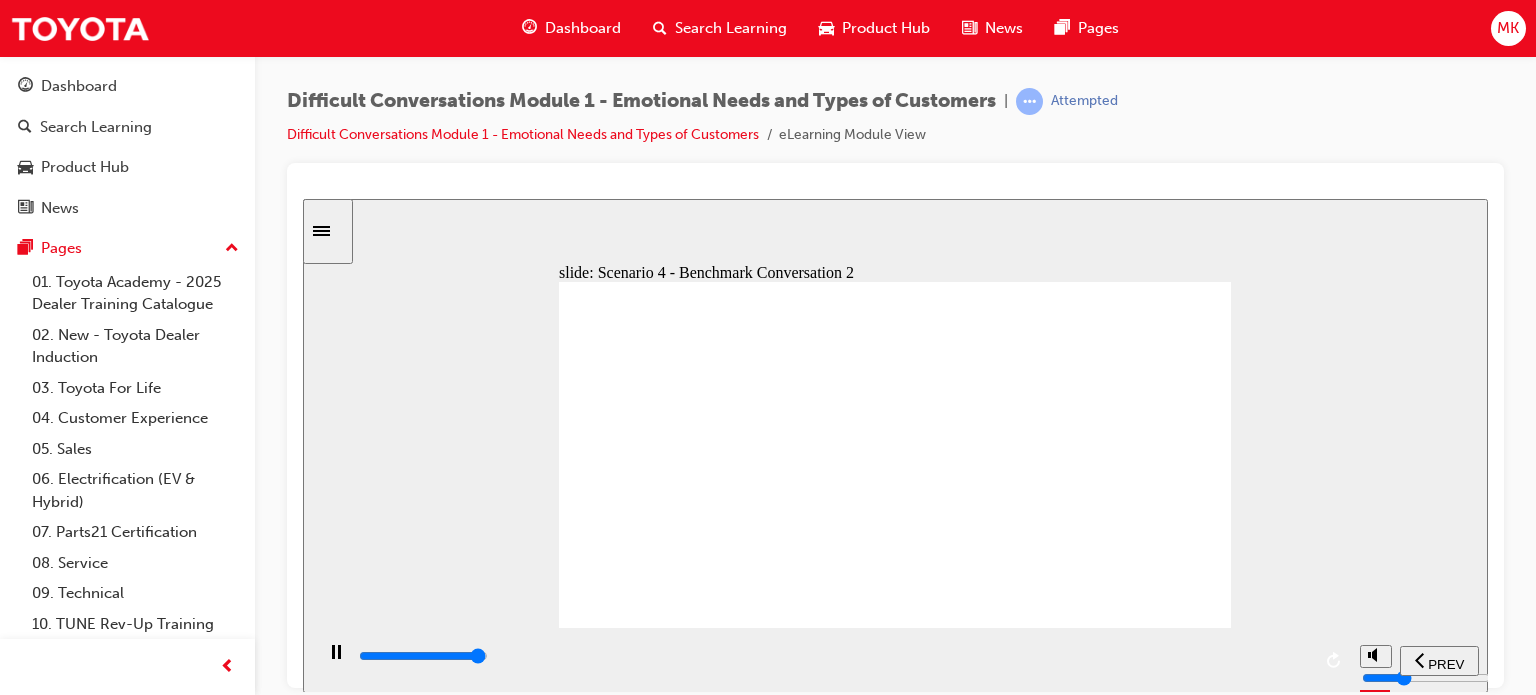 drag, startPoint x: 1135, startPoint y: 565, endPoint x: 816, endPoint y: 539, distance: 320.0578 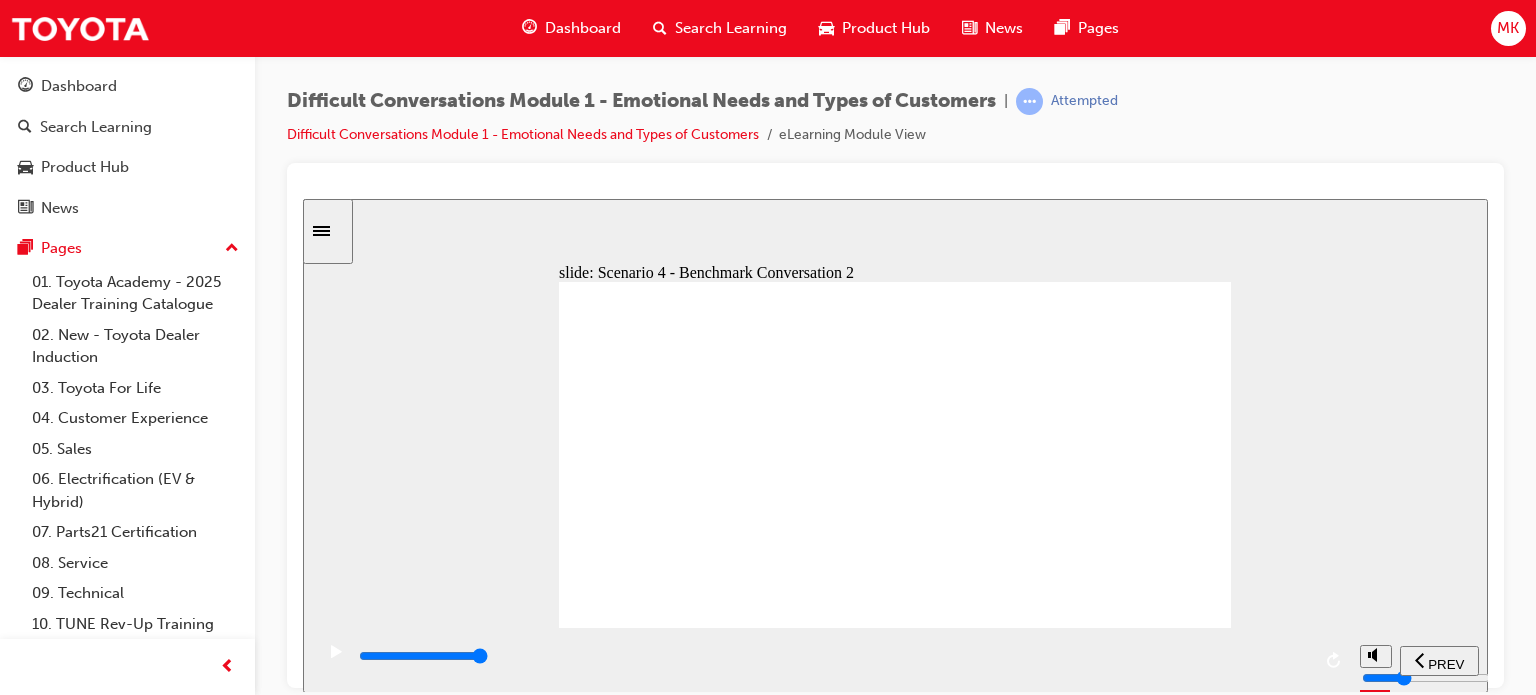 click 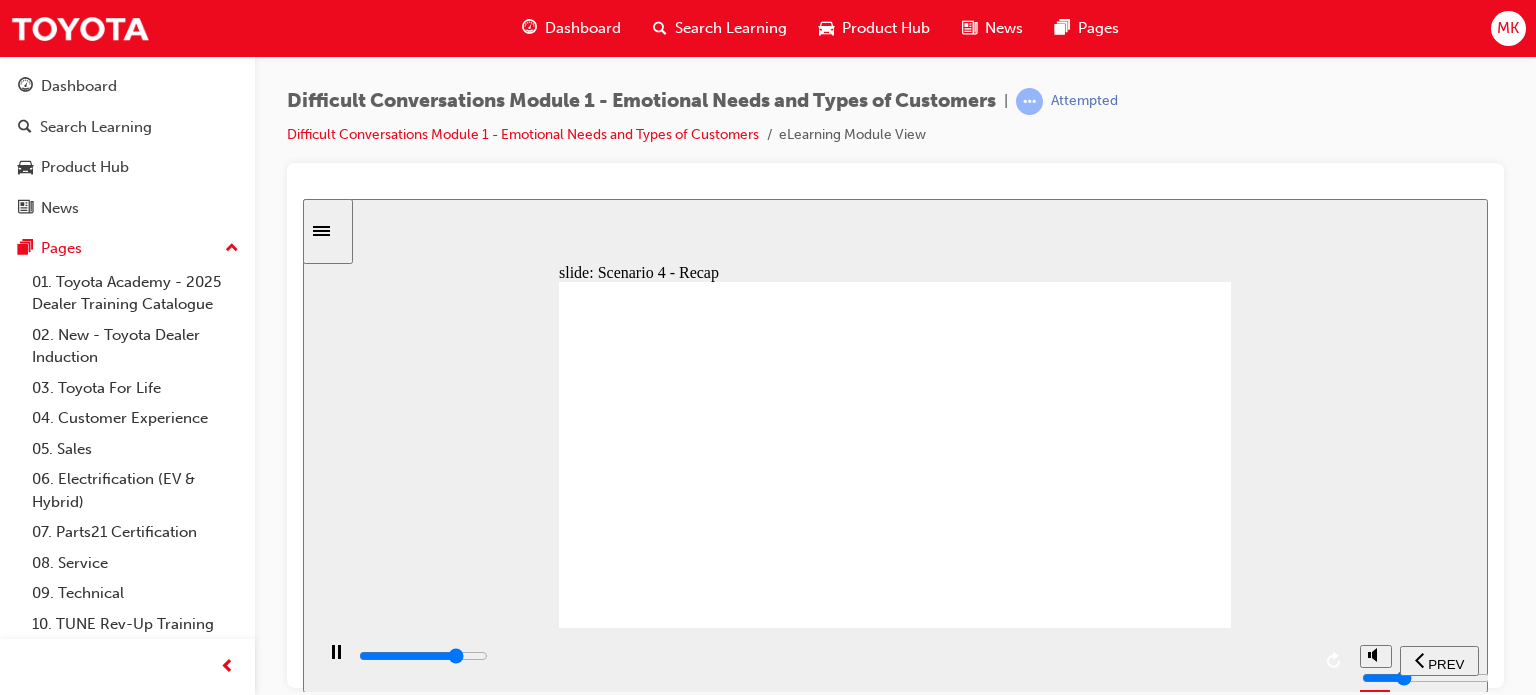 click 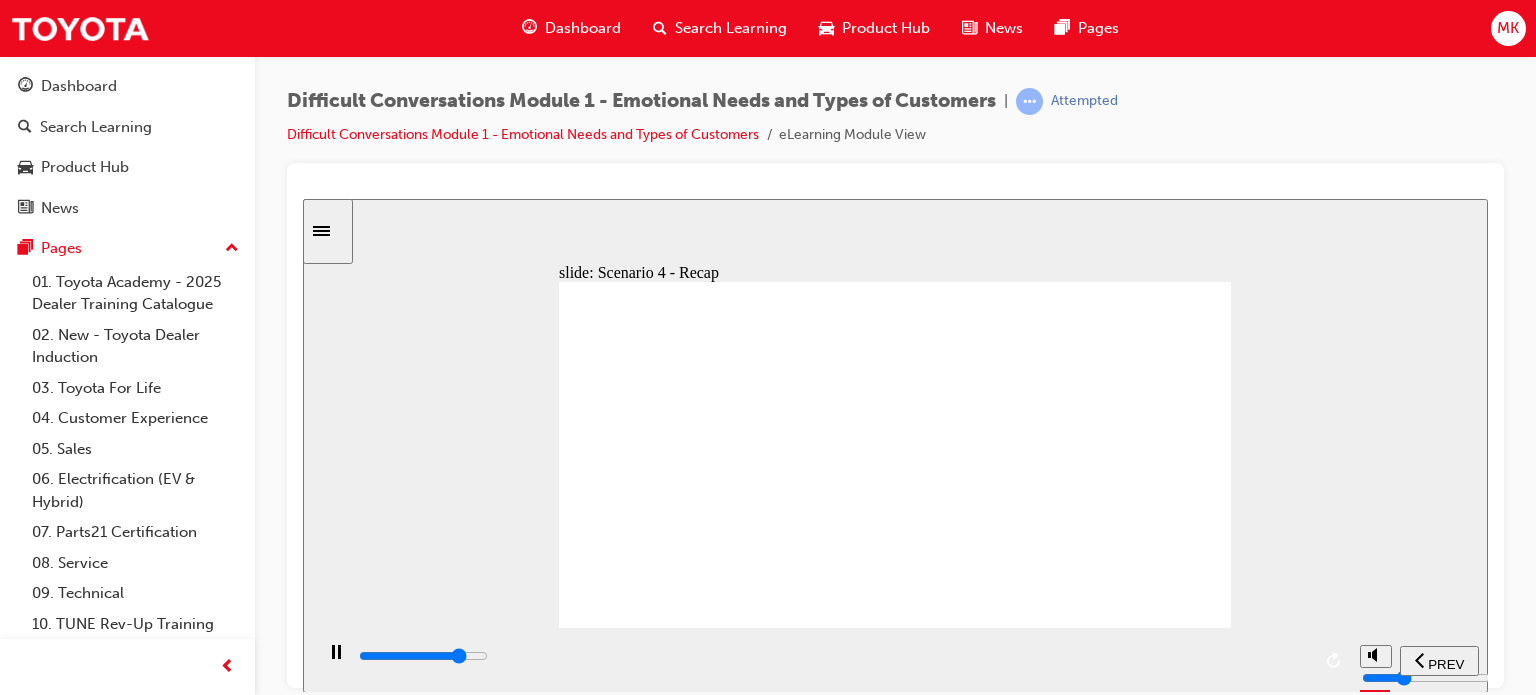 click 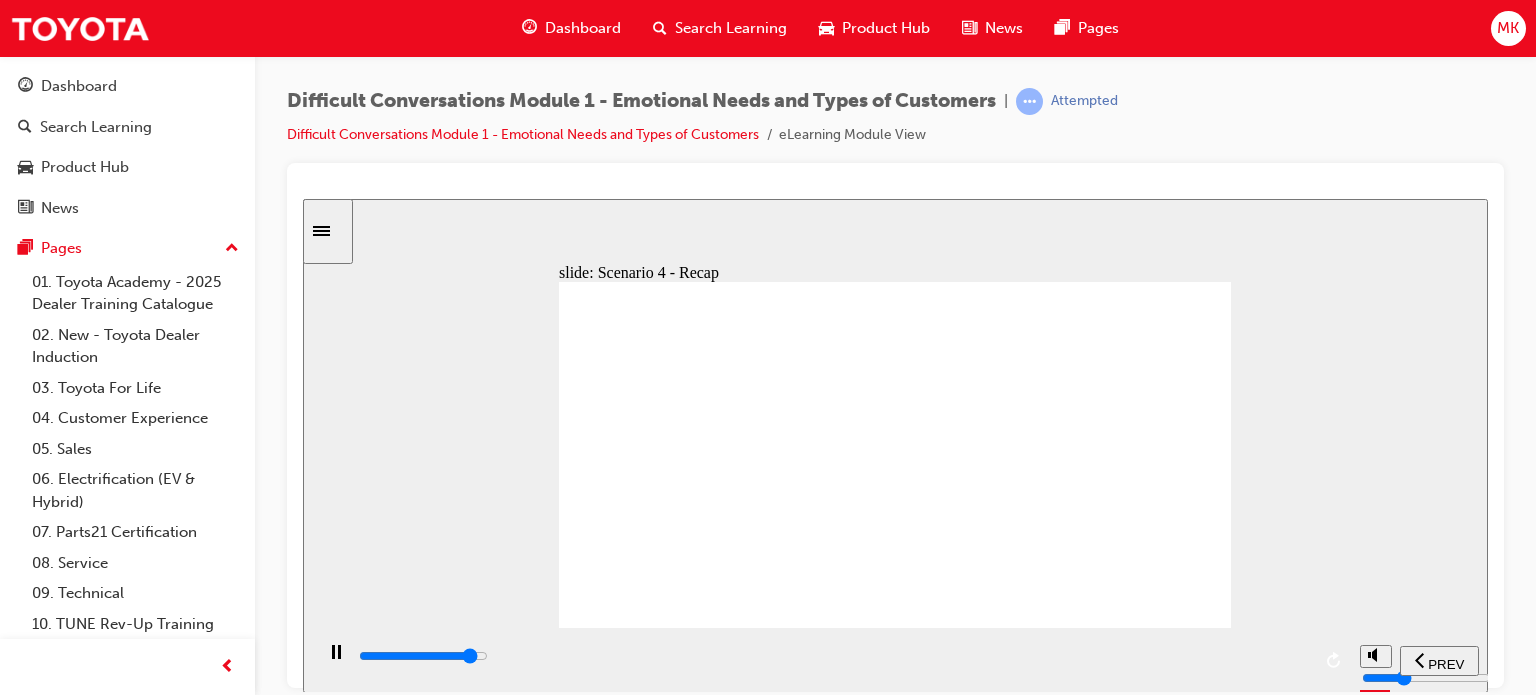 click 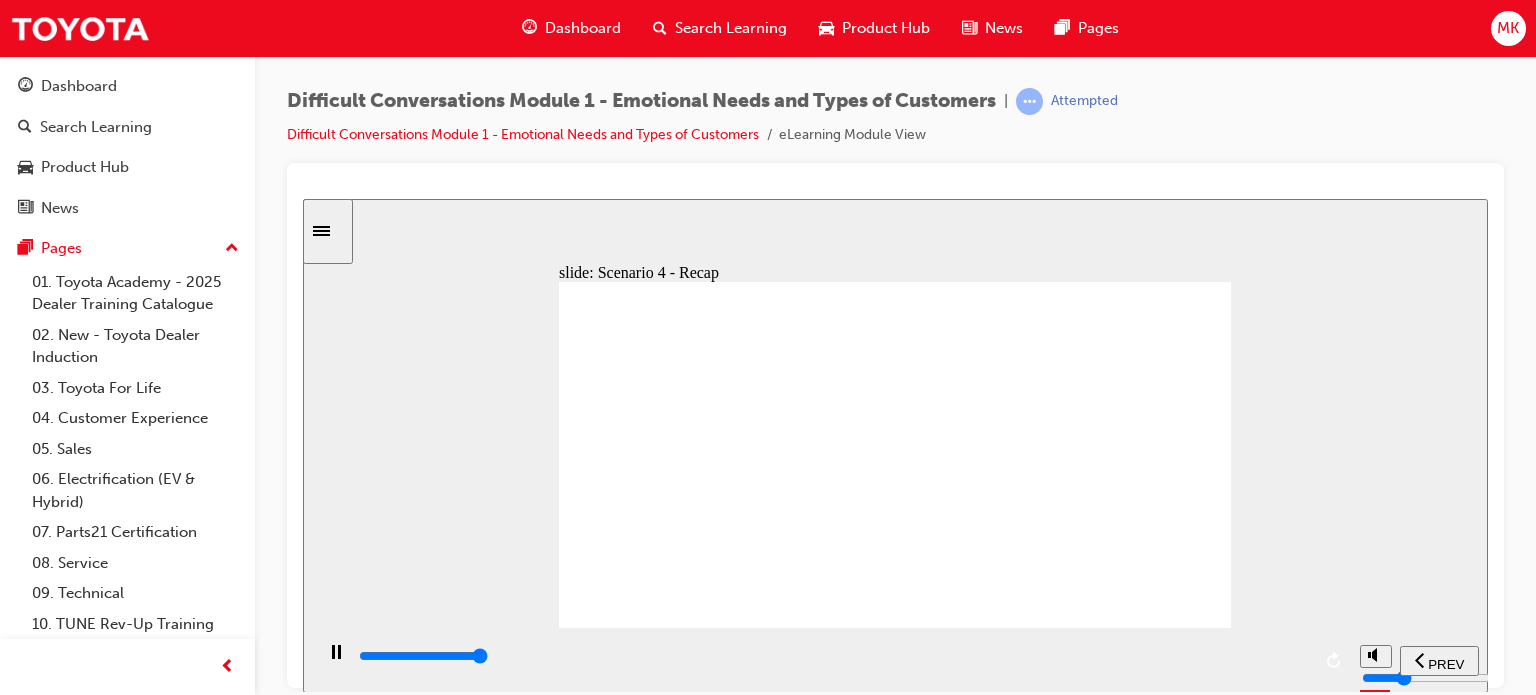 click 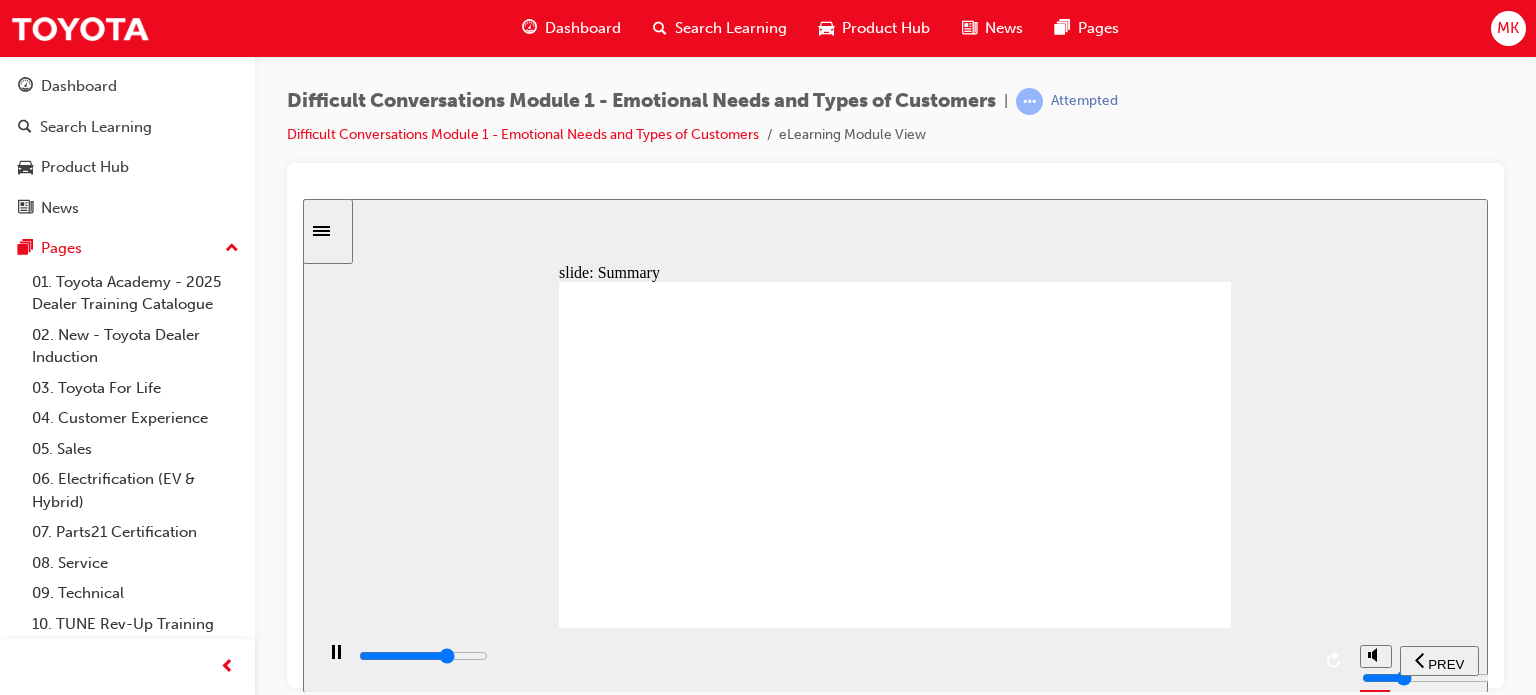 drag, startPoint x: 735, startPoint y: 499, endPoint x: 580, endPoint y: 342, distance: 220.62184 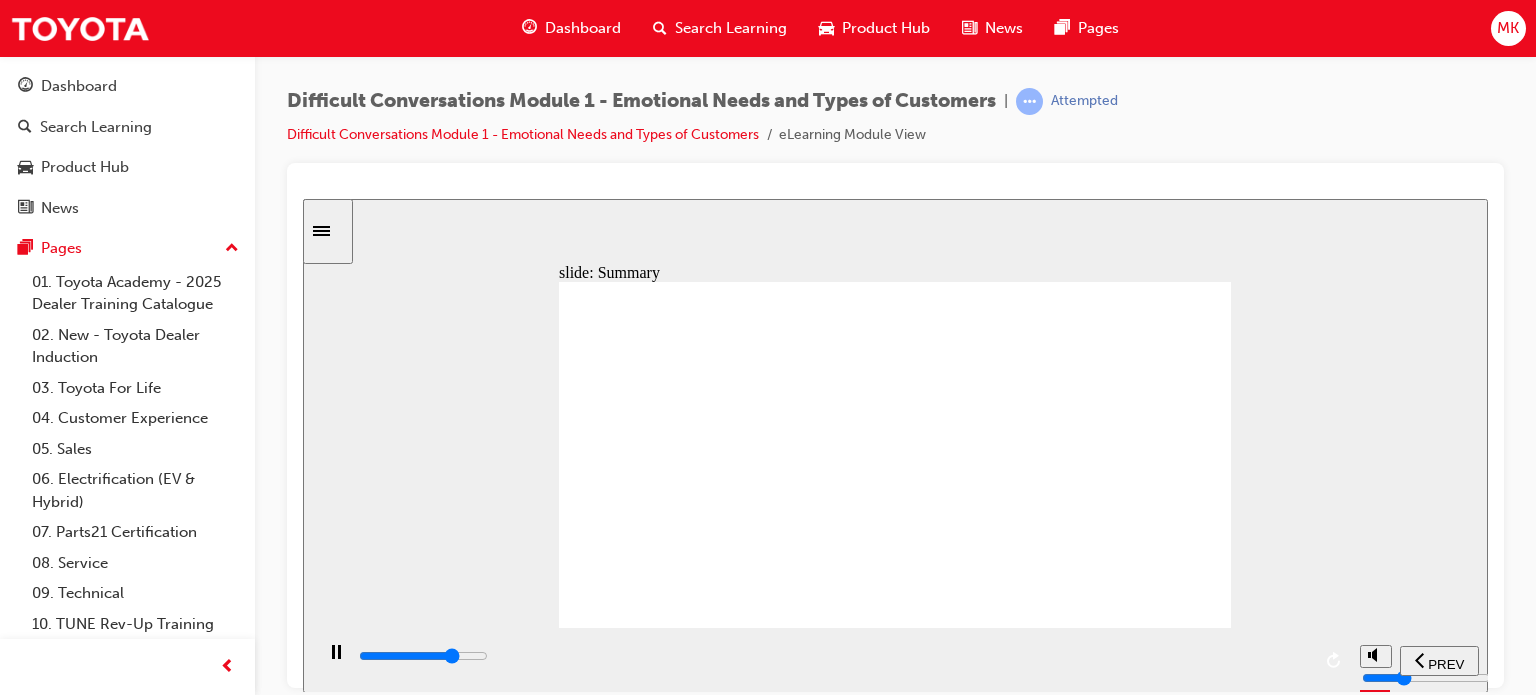 drag, startPoint x: 618, startPoint y: 377, endPoint x: 662, endPoint y: 433, distance: 71.21797 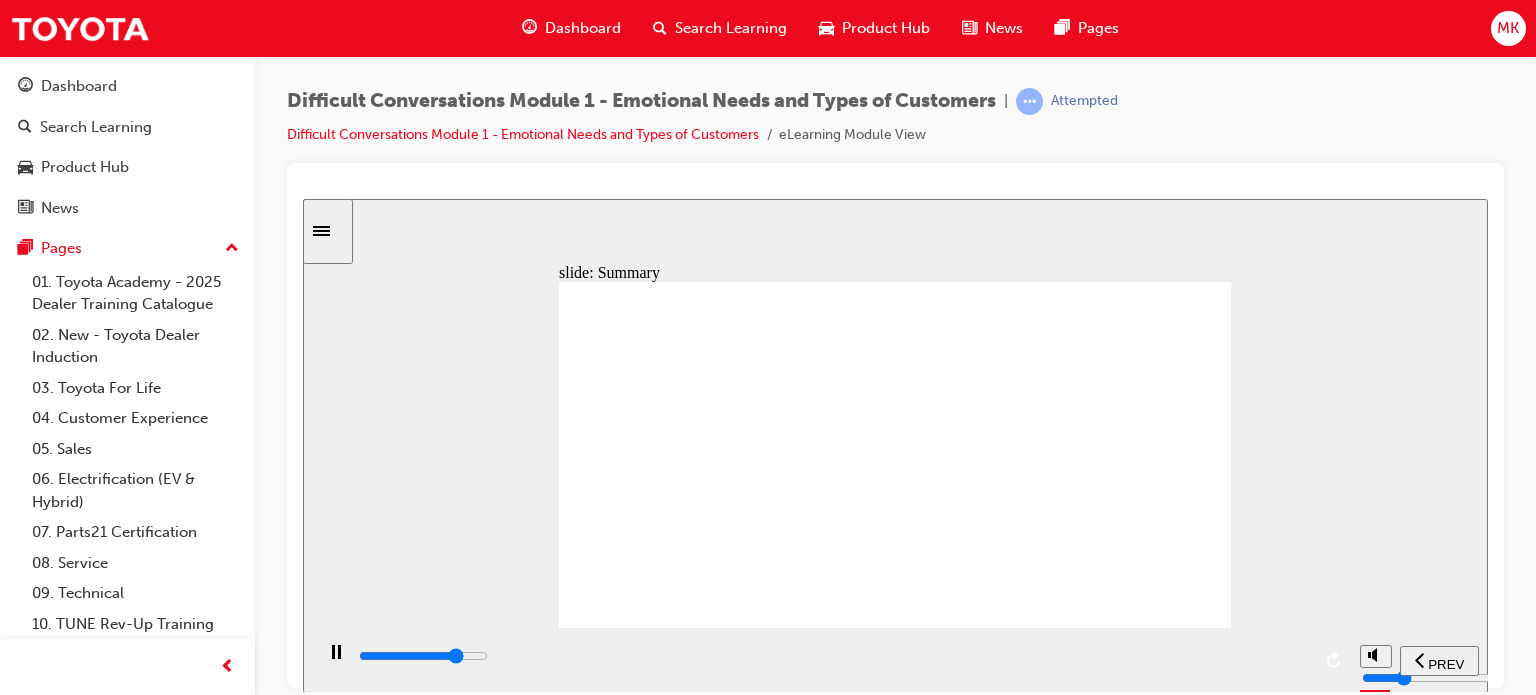 click 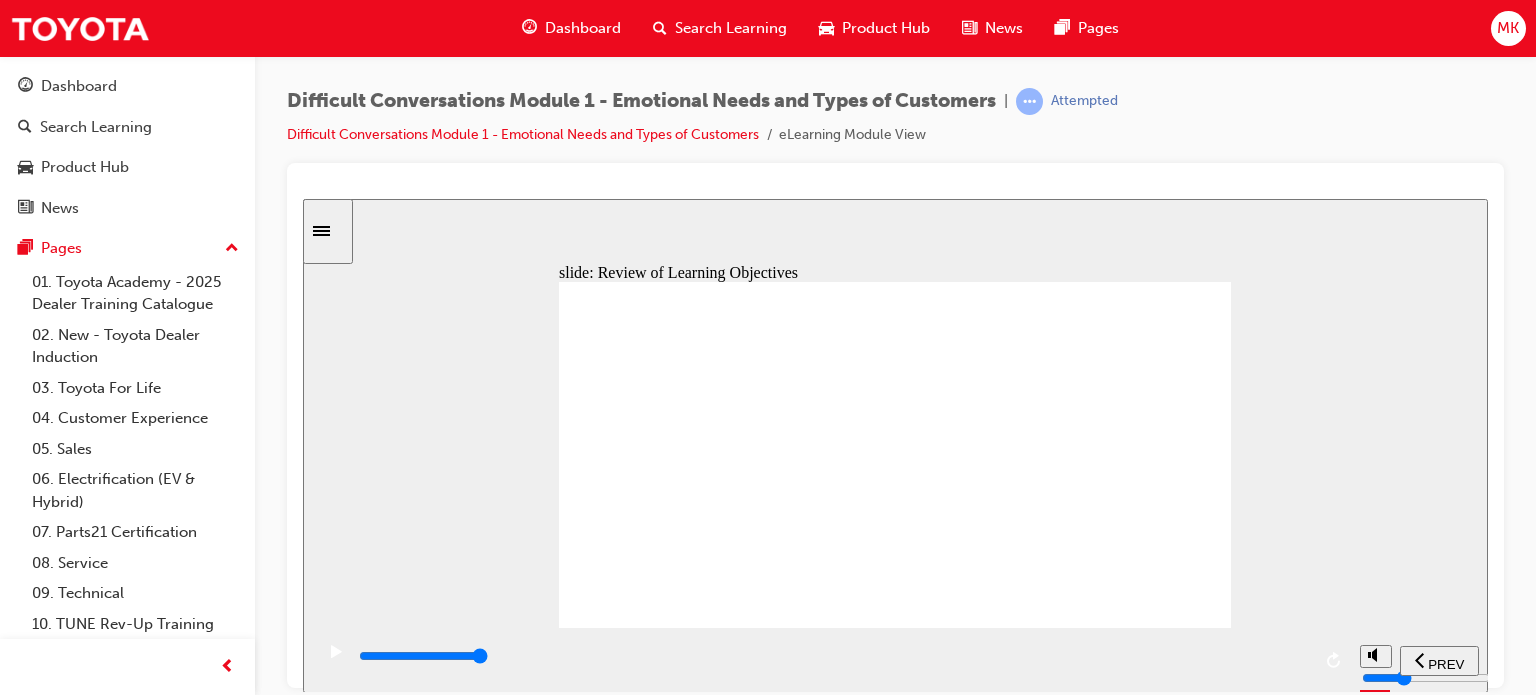 click 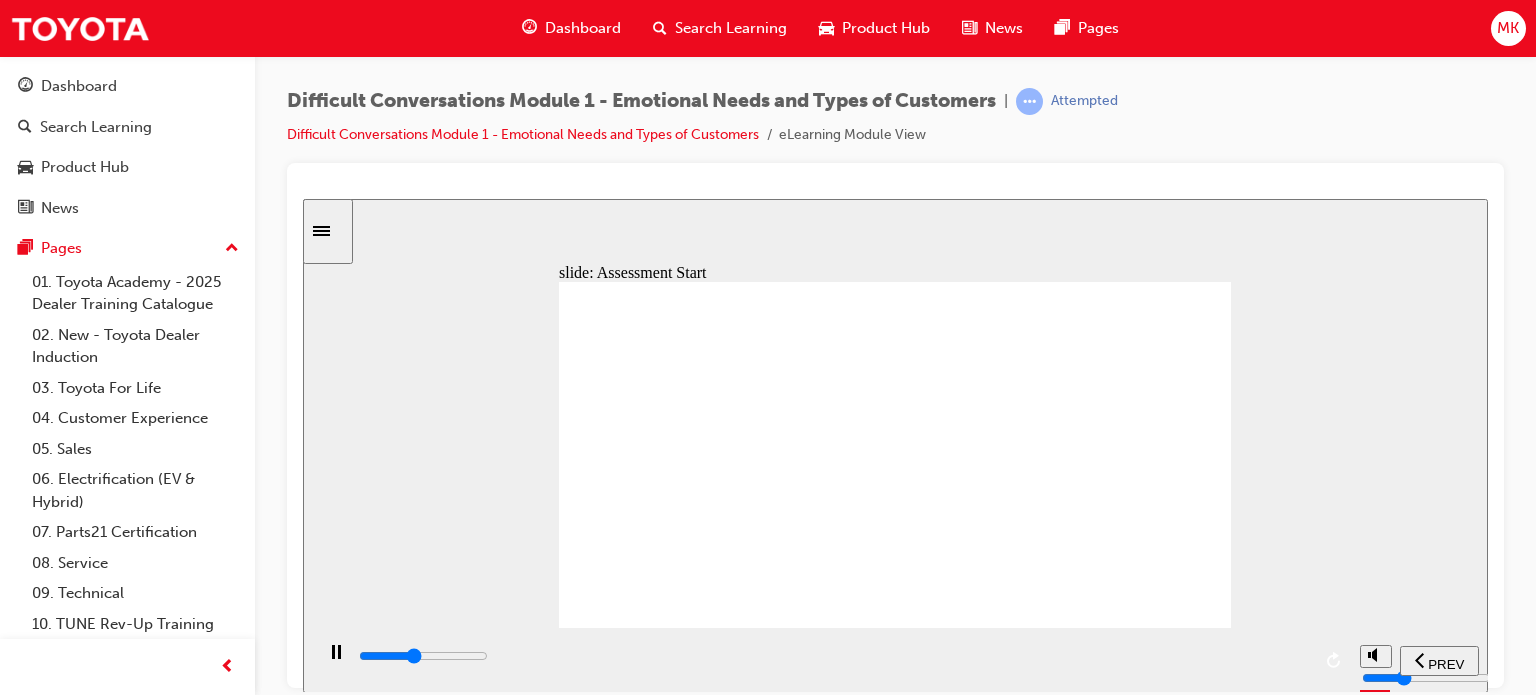 drag, startPoint x: 620, startPoint y: 421, endPoint x: 866, endPoint y: 439, distance: 246.65765 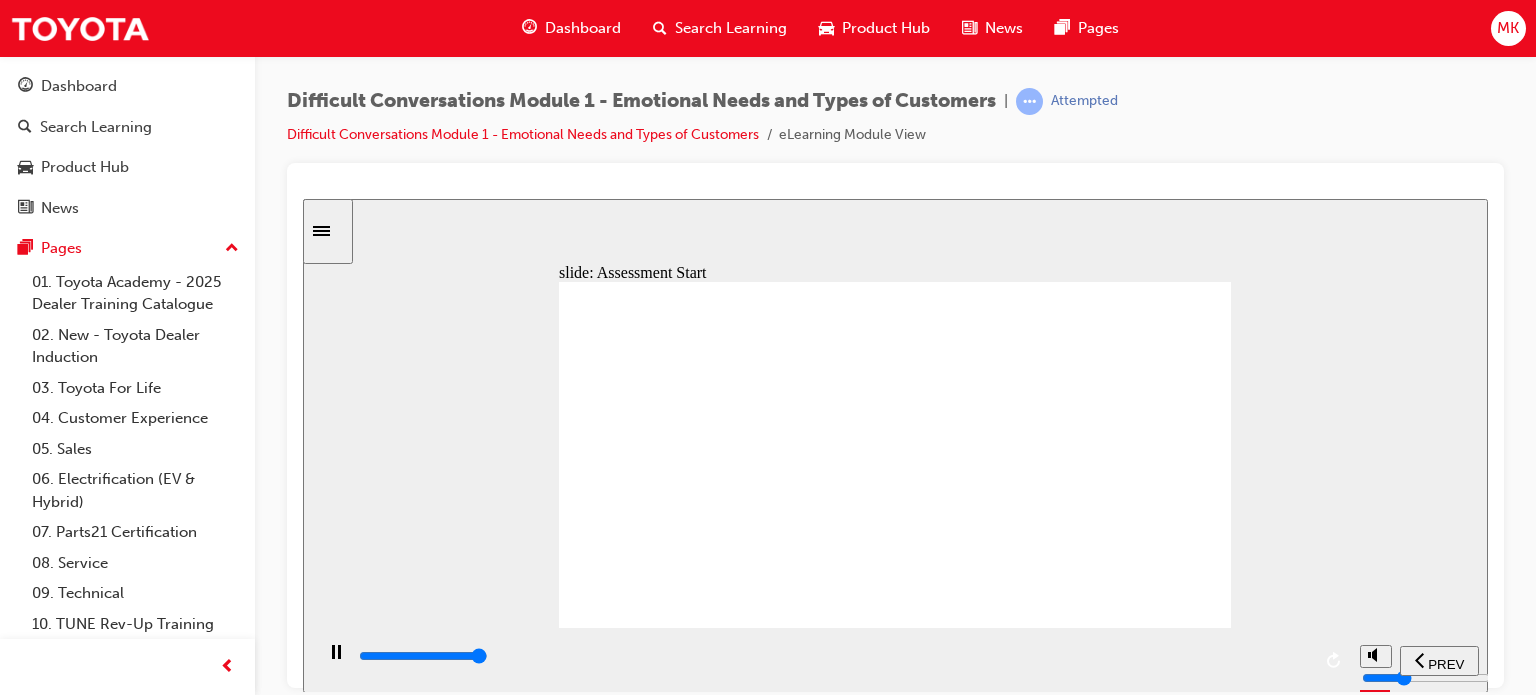 type on "9900" 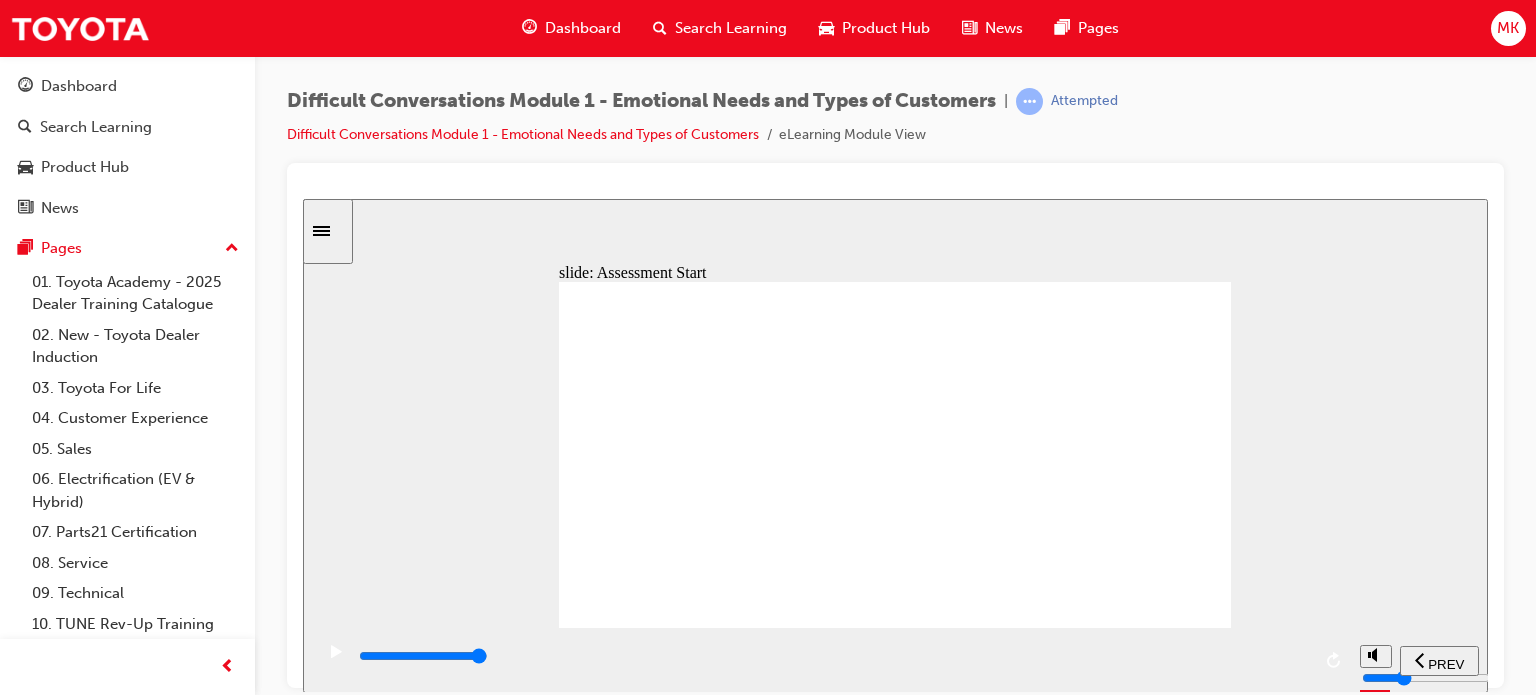 click 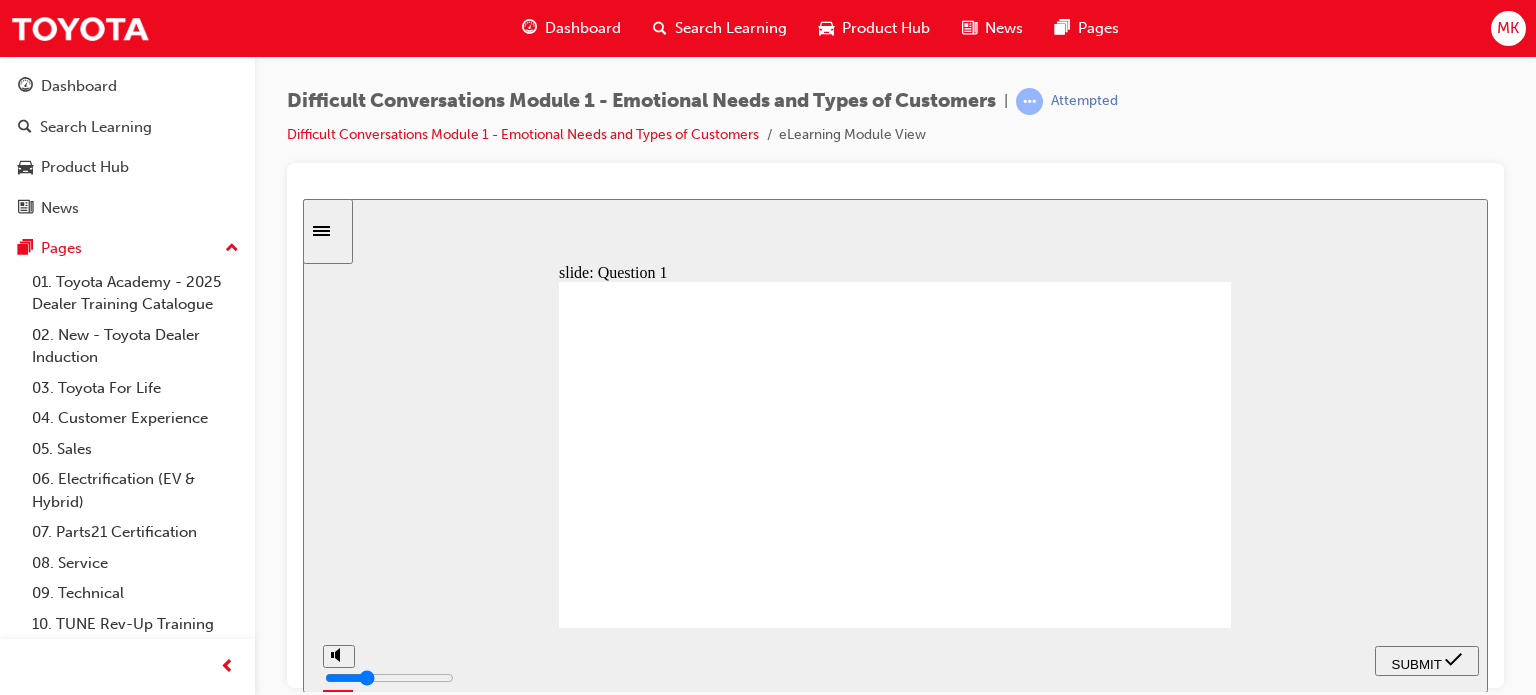 drag, startPoint x: 1176, startPoint y: 312, endPoint x: 804, endPoint y: 564, distance: 449.3195 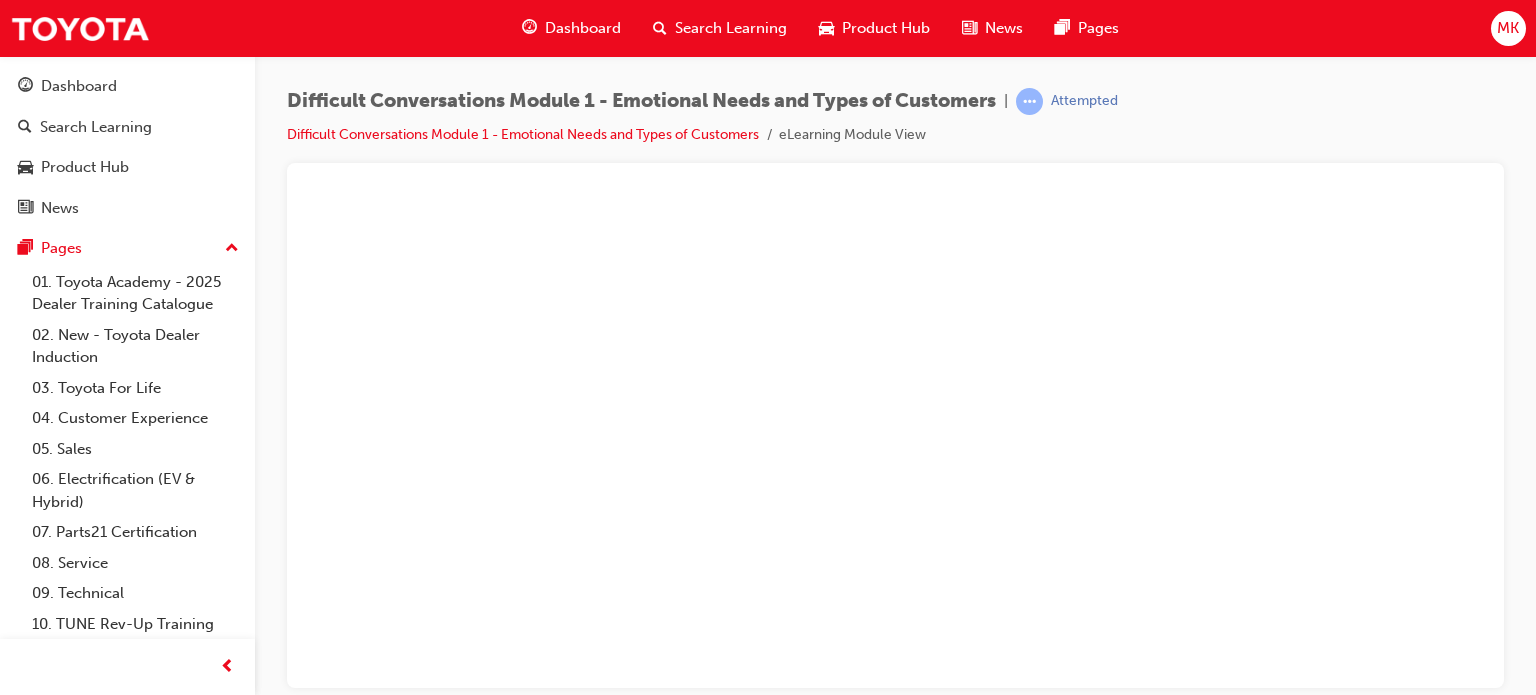 scroll, scrollTop: 0, scrollLeft: 0, axis: both 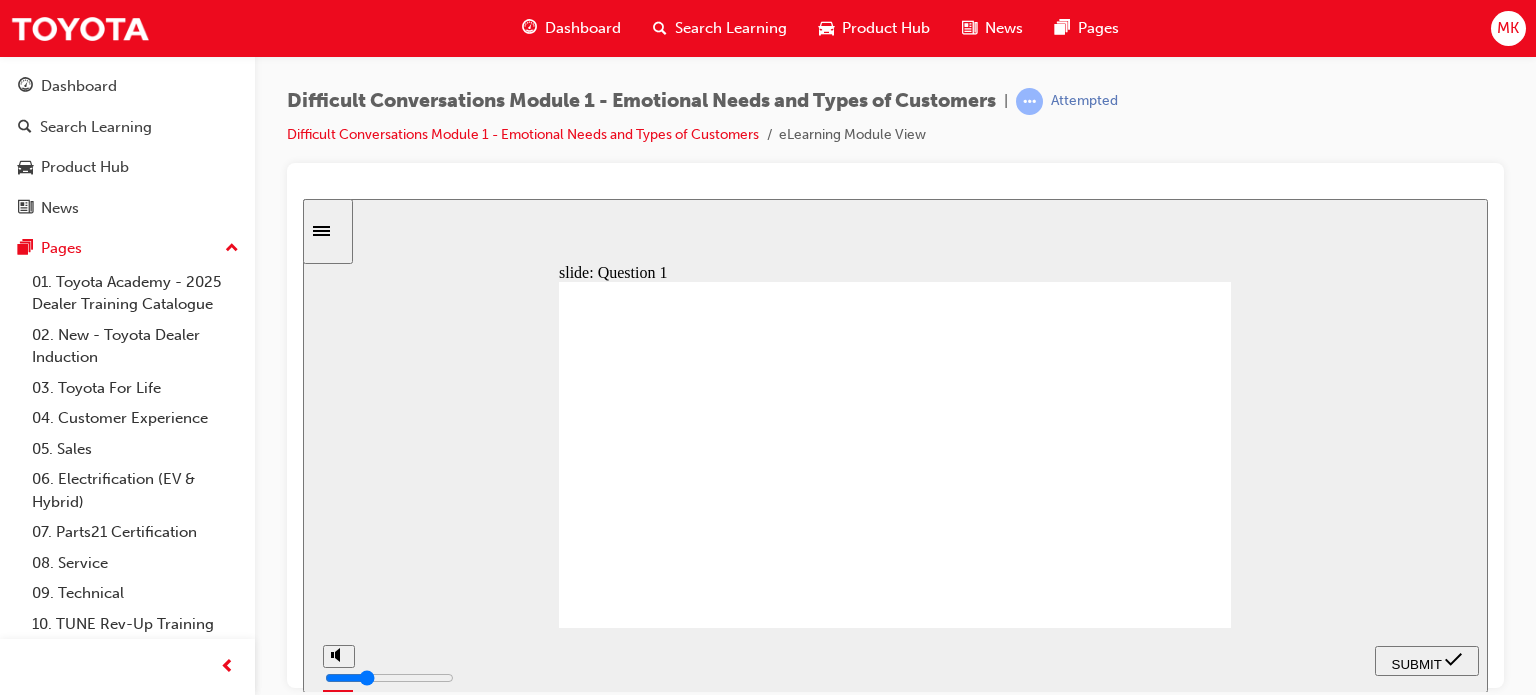 drag, startPoint x: 1140, startPoint y: 441, endPoint x: 1135, endPoint y: 450, distance: 10.29563 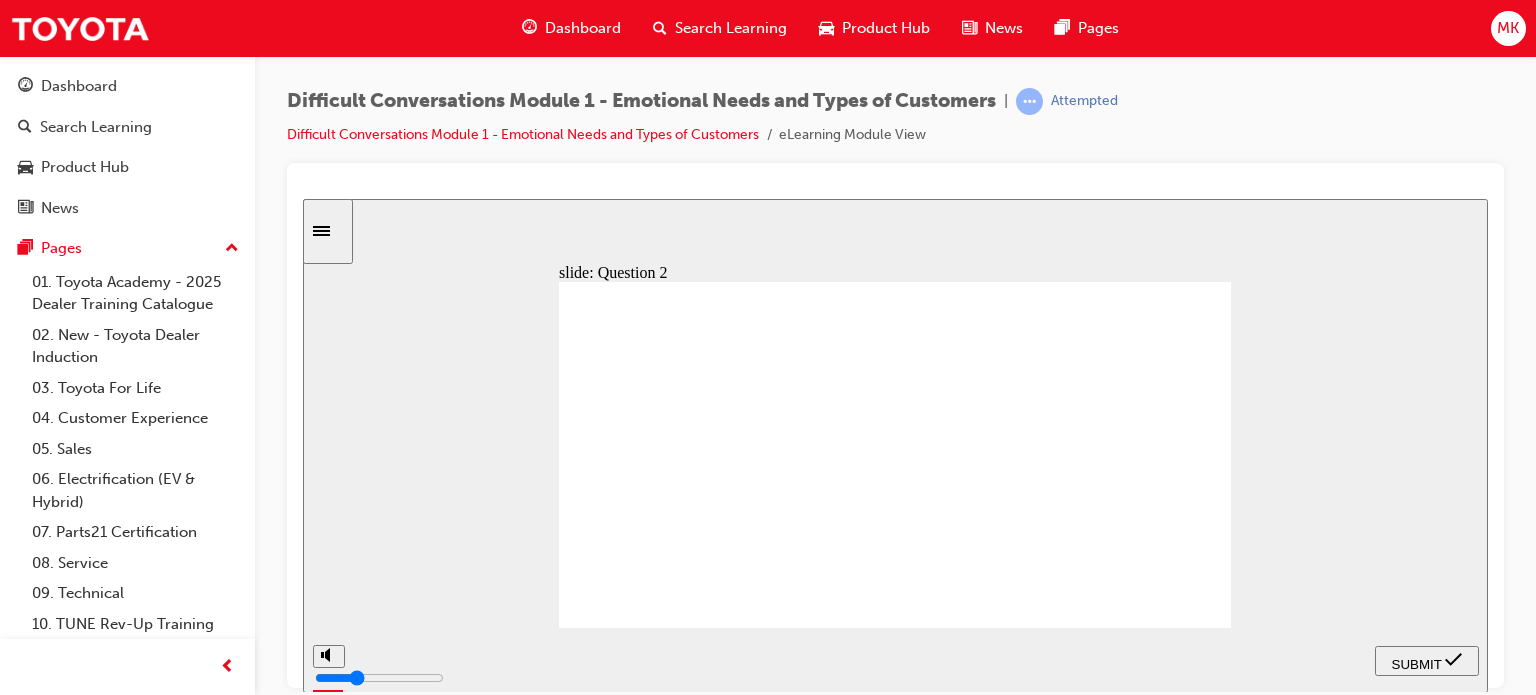click 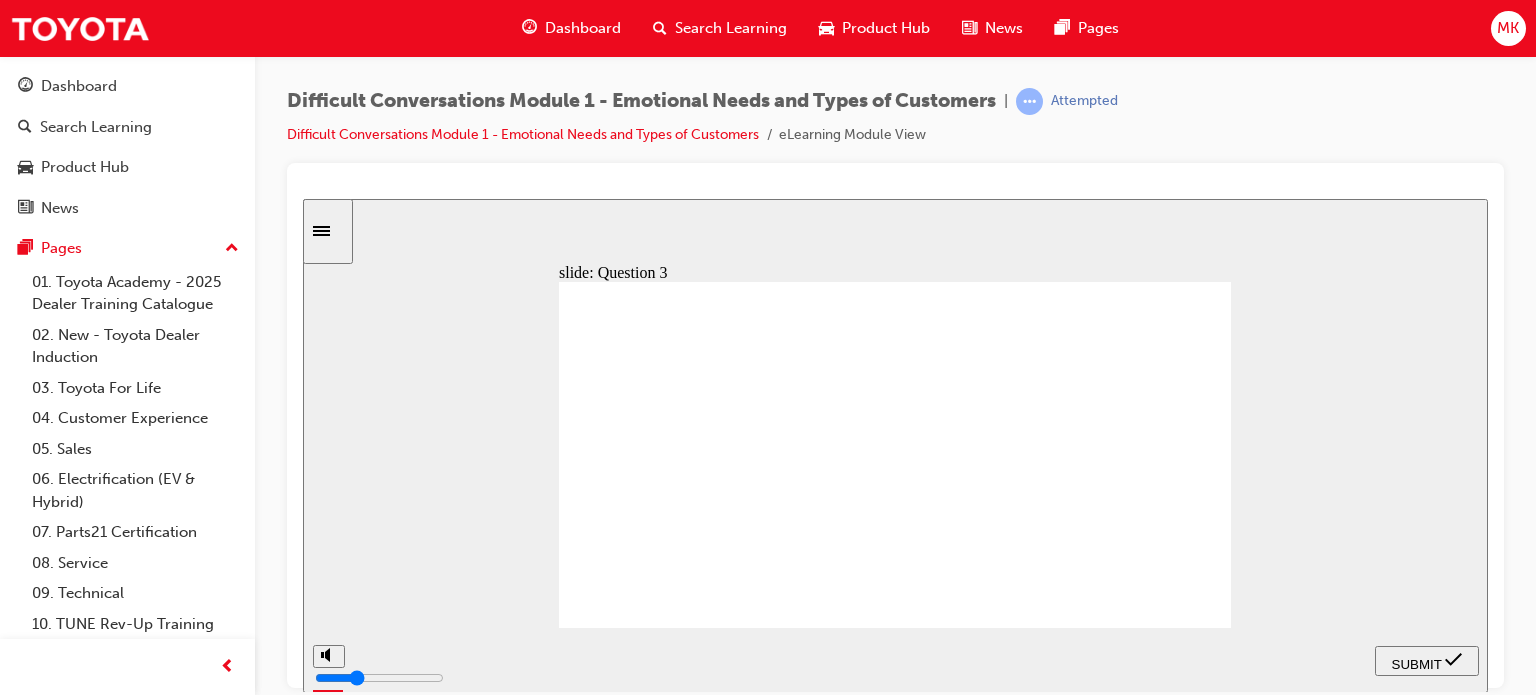 click 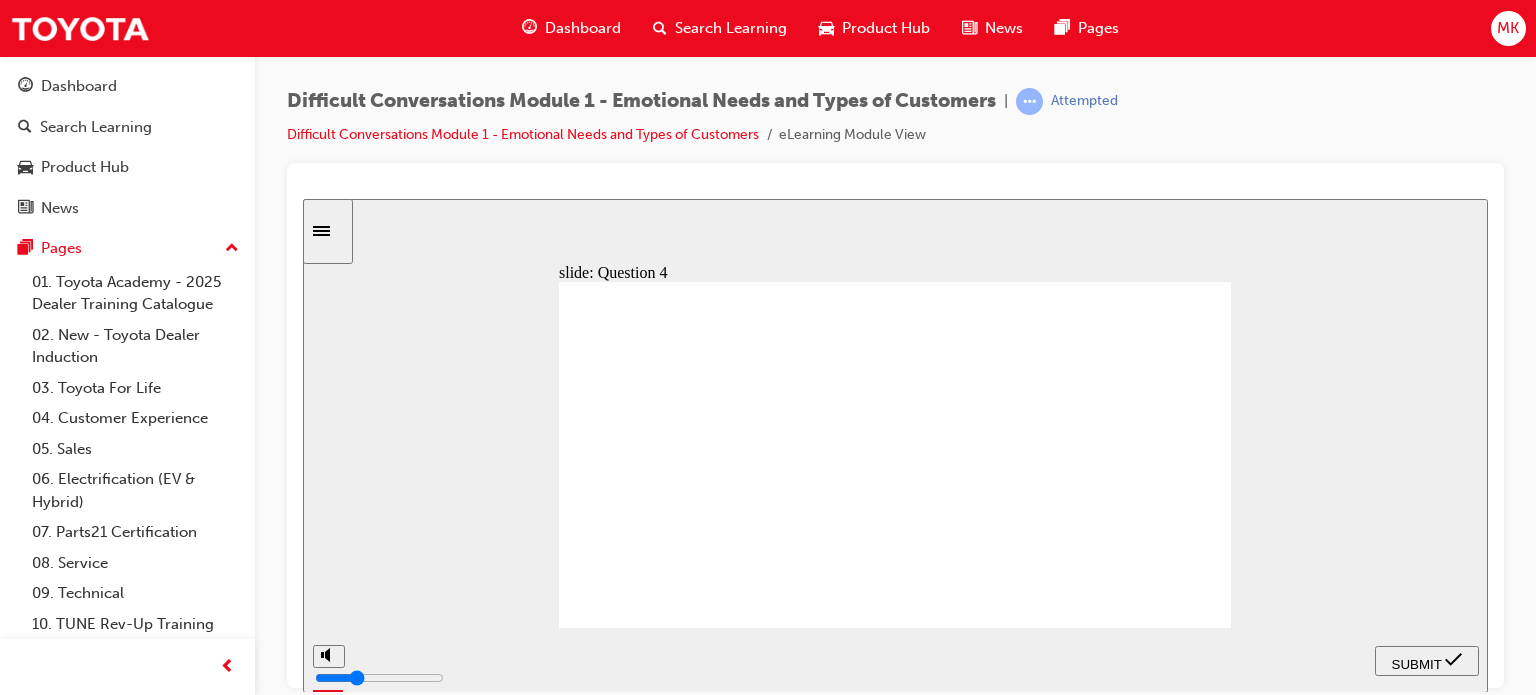 click 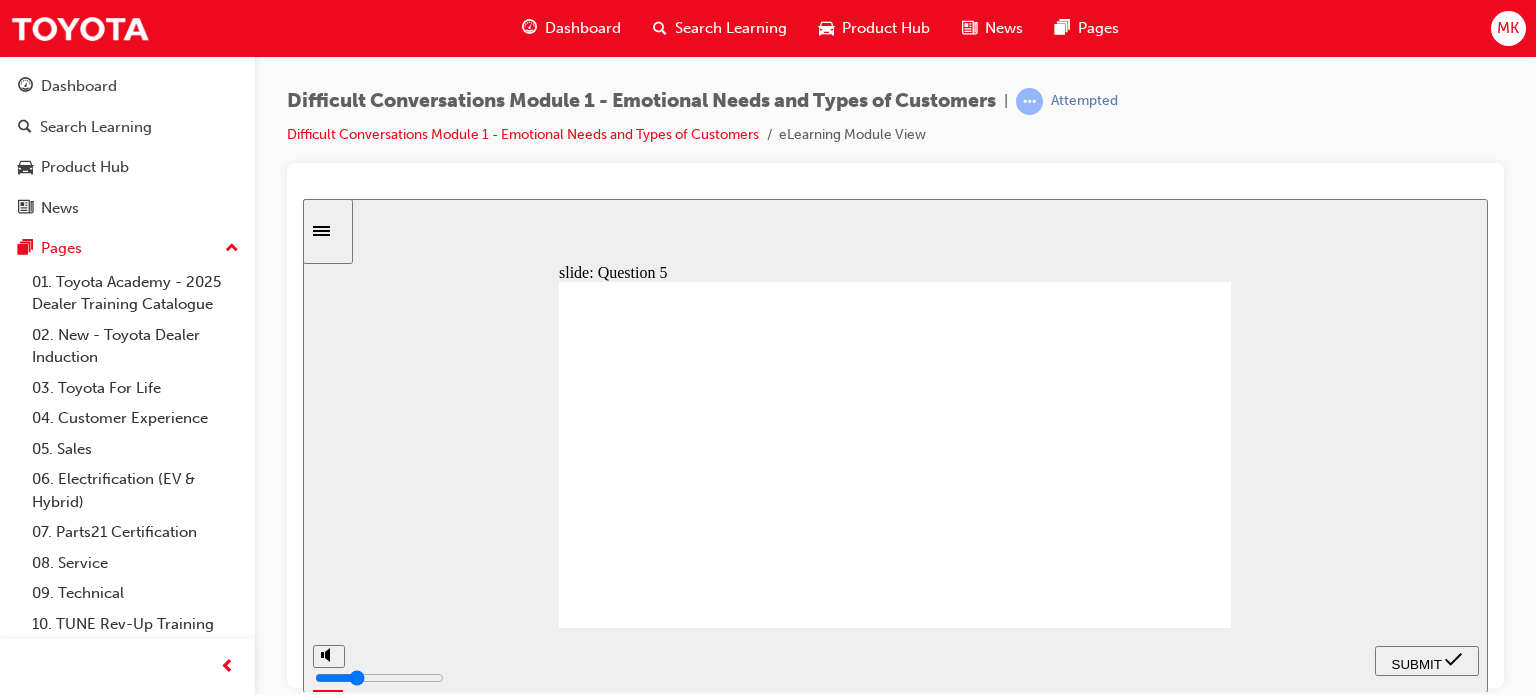 click 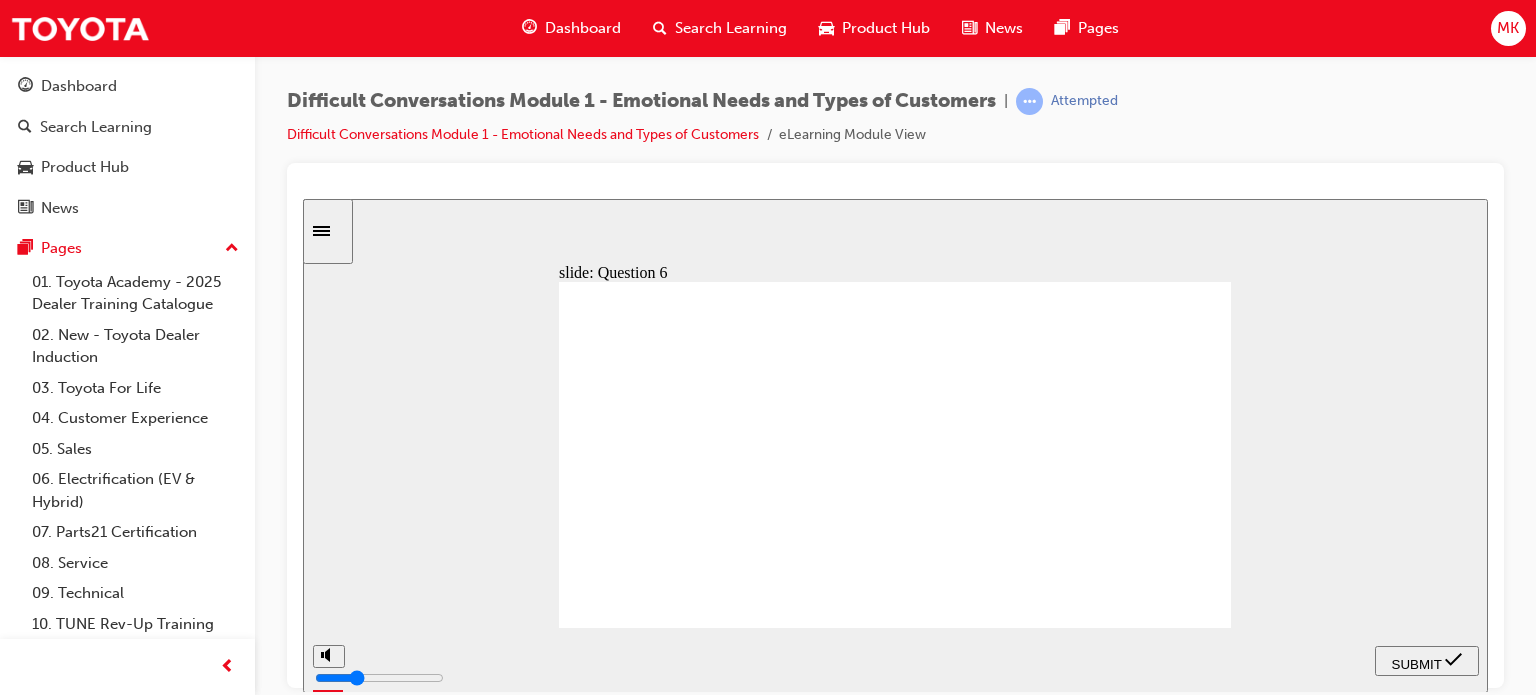 click 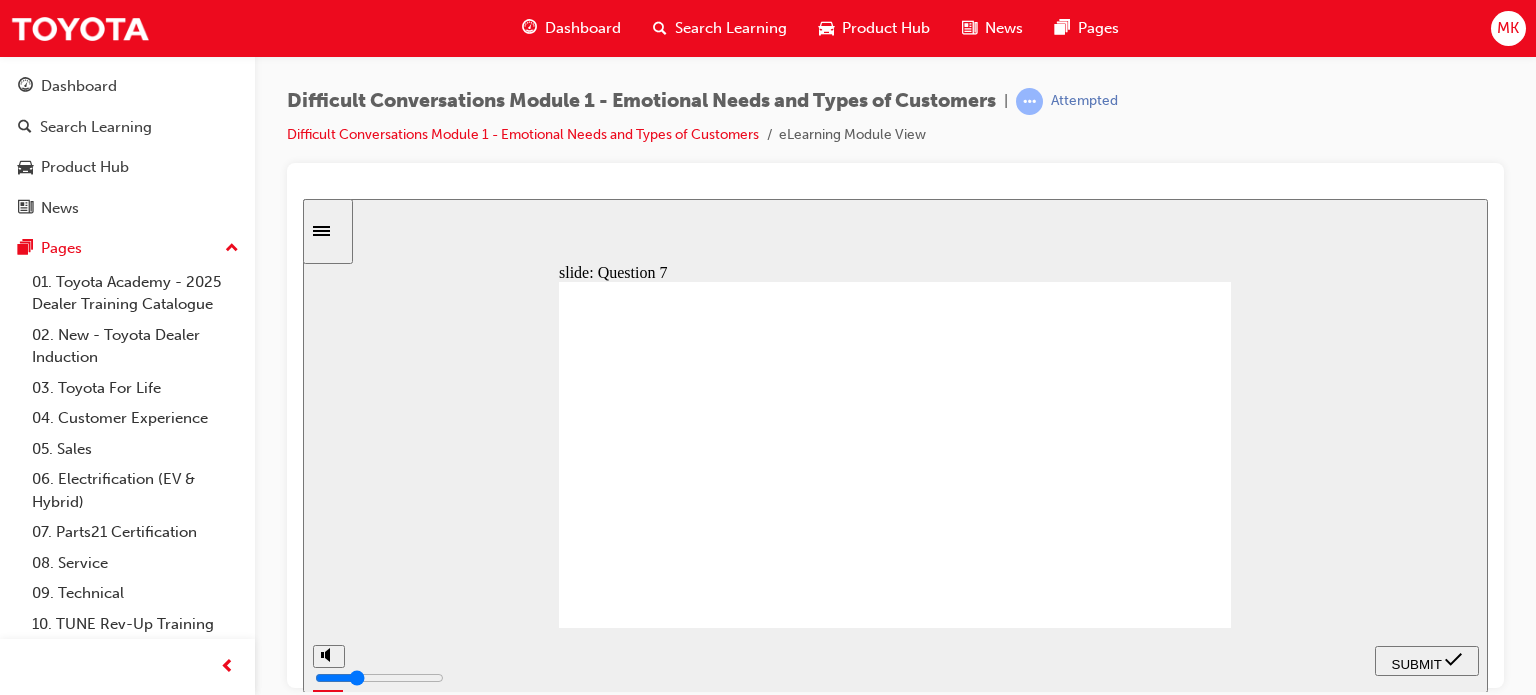click 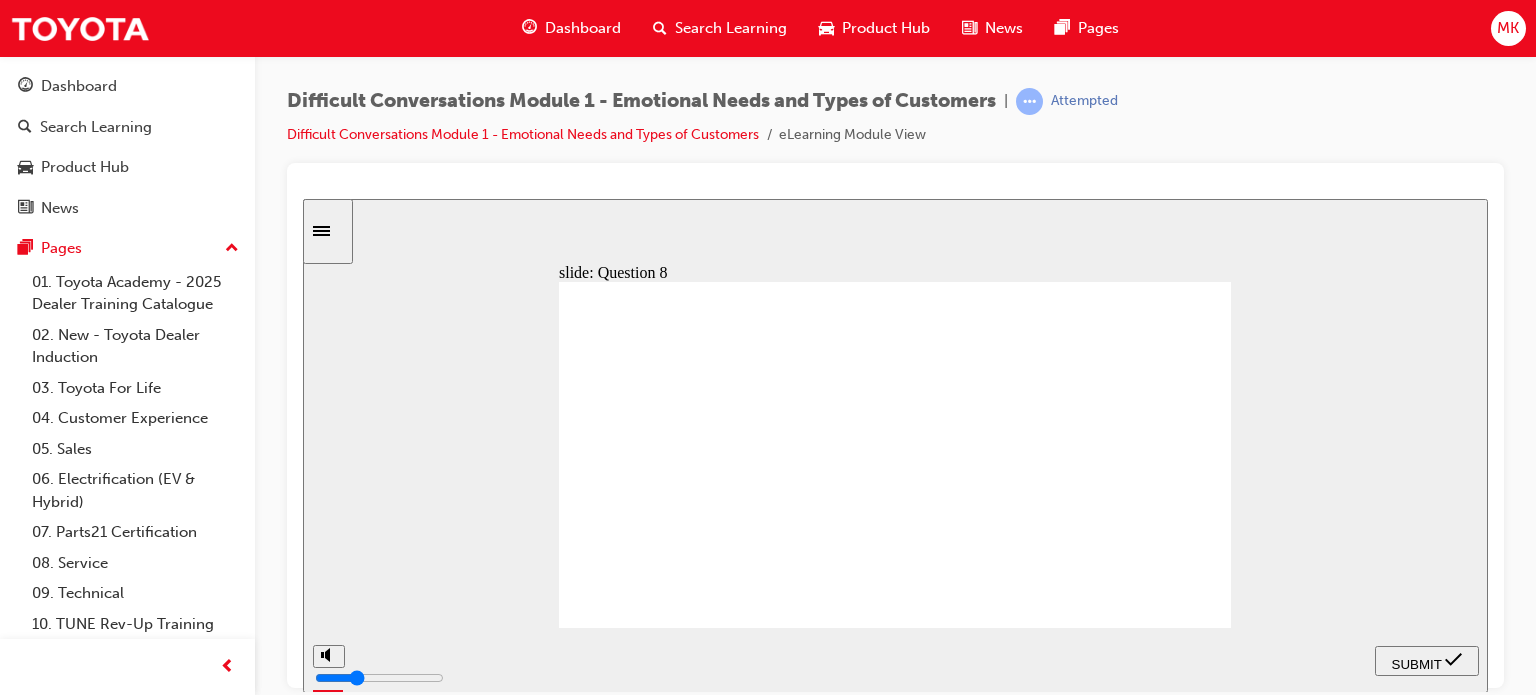 click 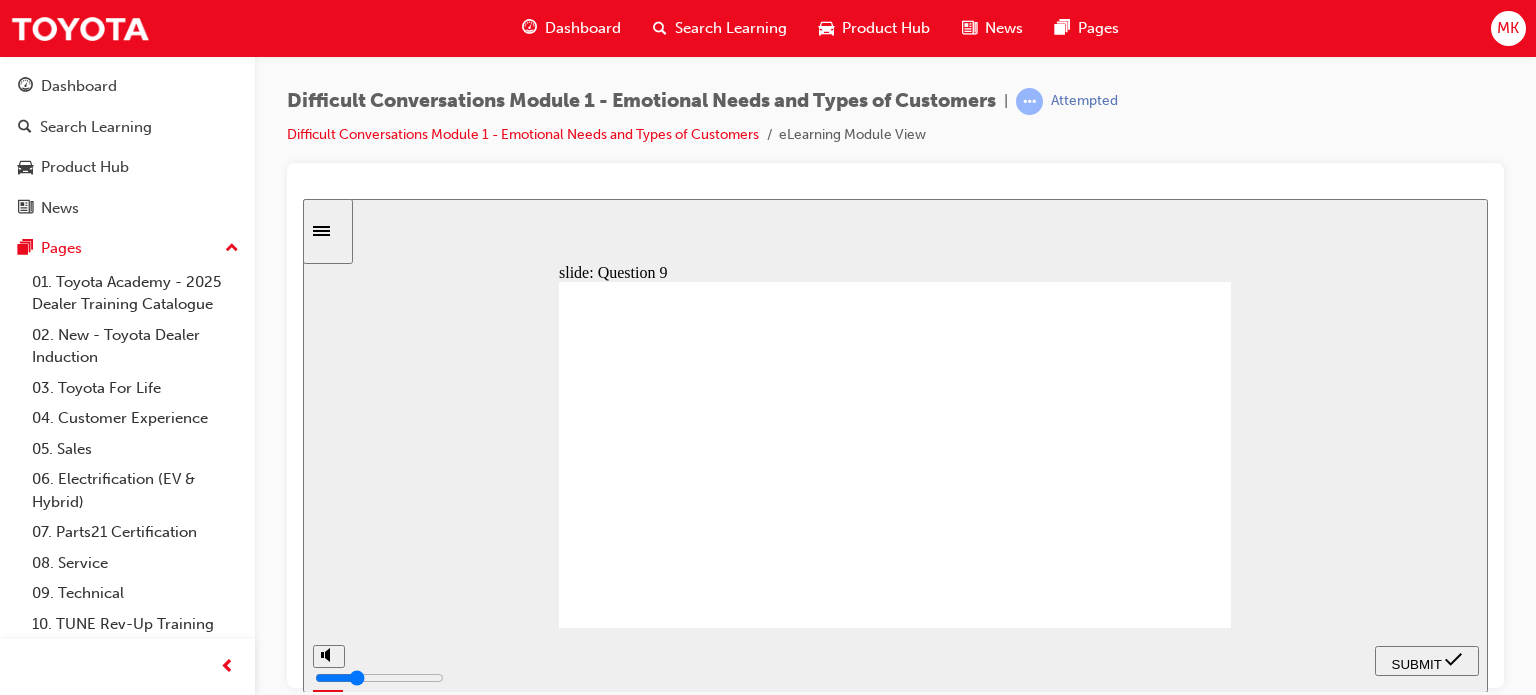 click 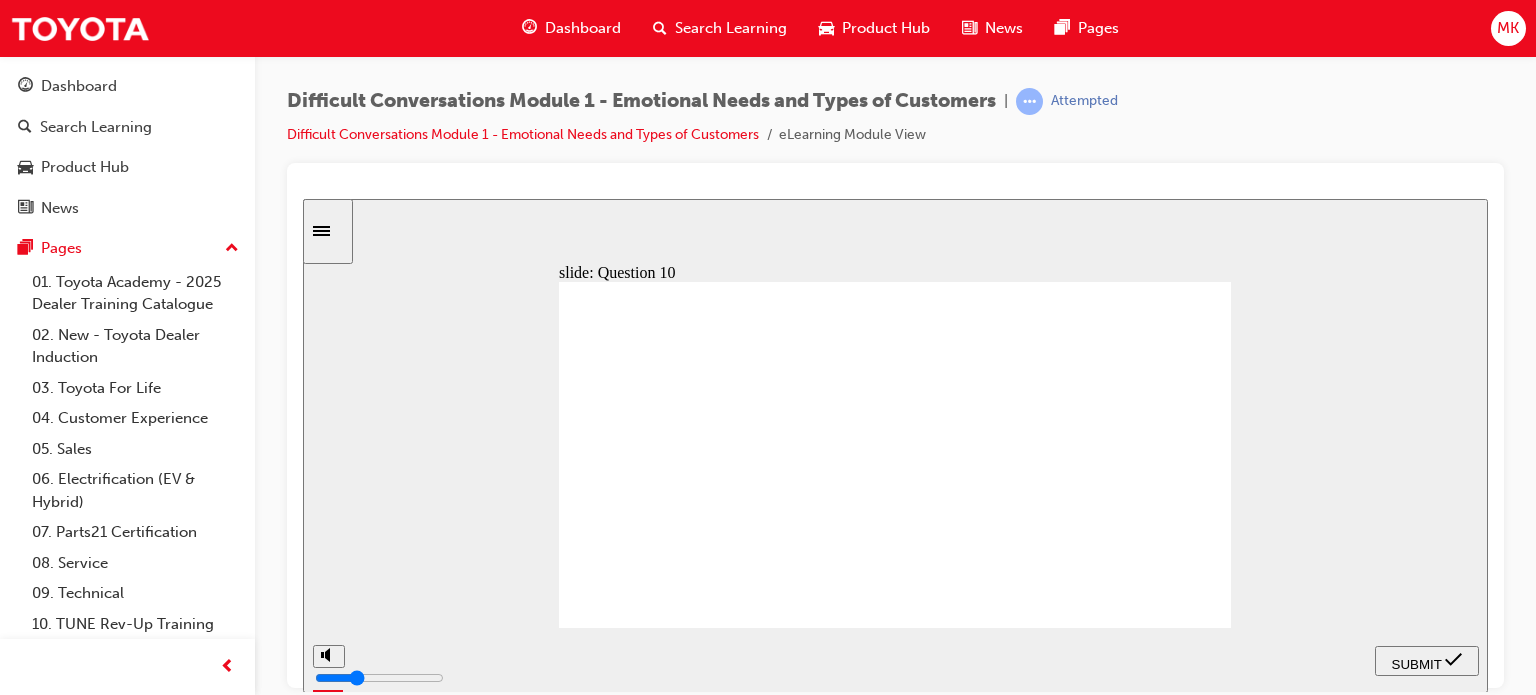 click 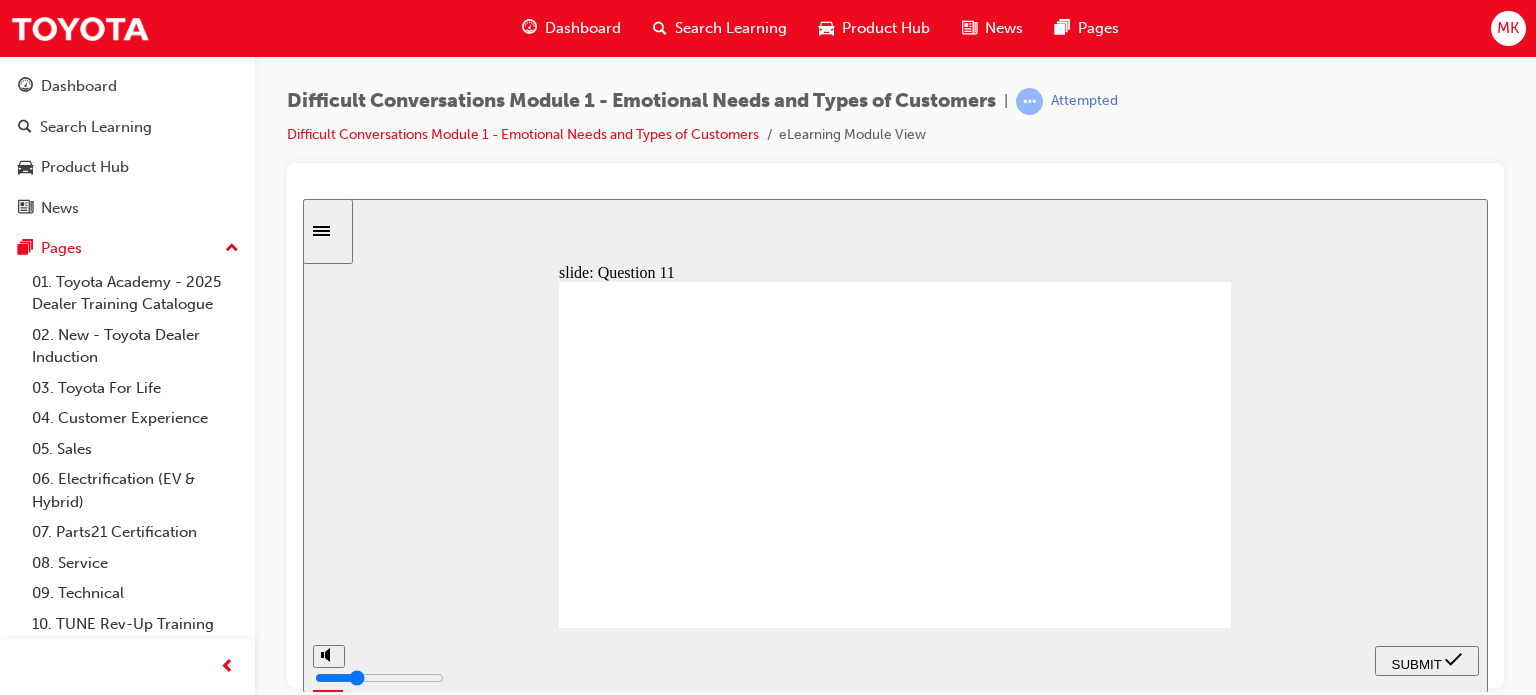 click 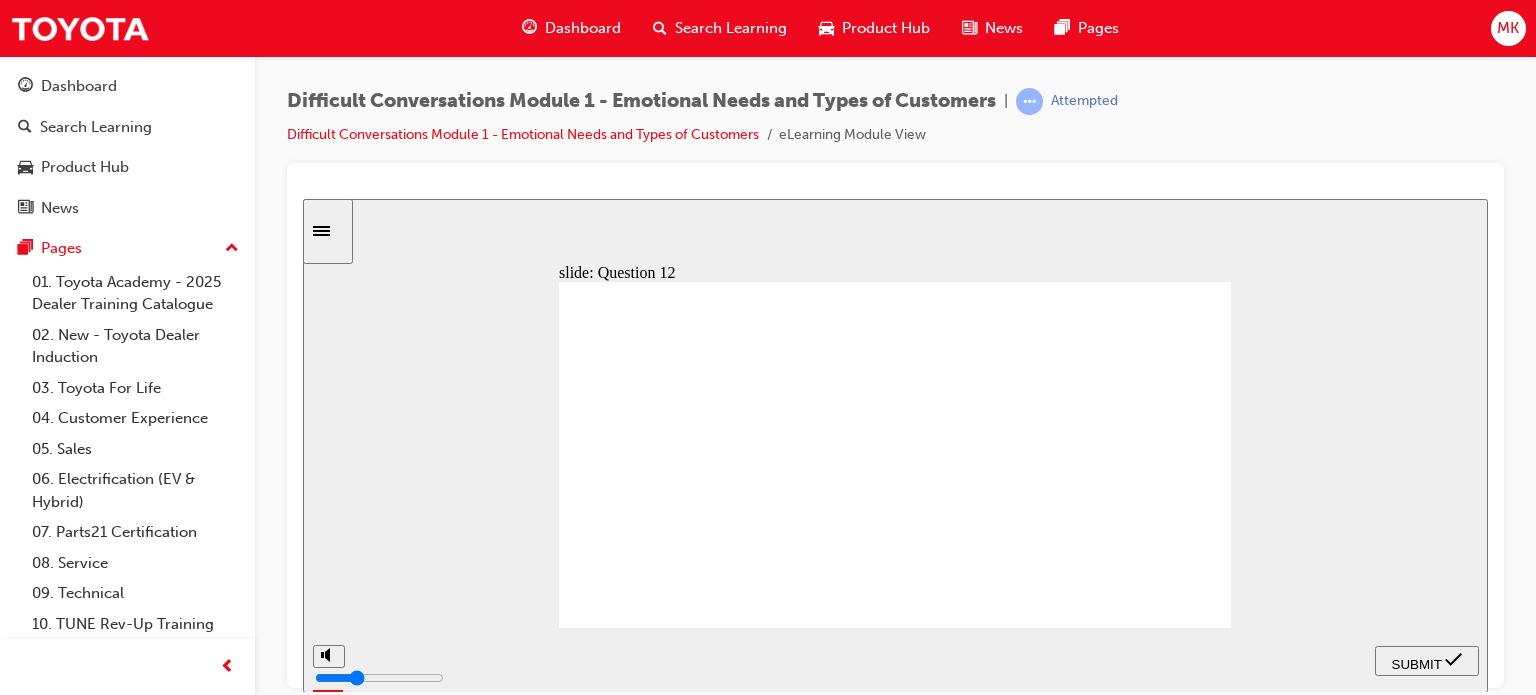 click 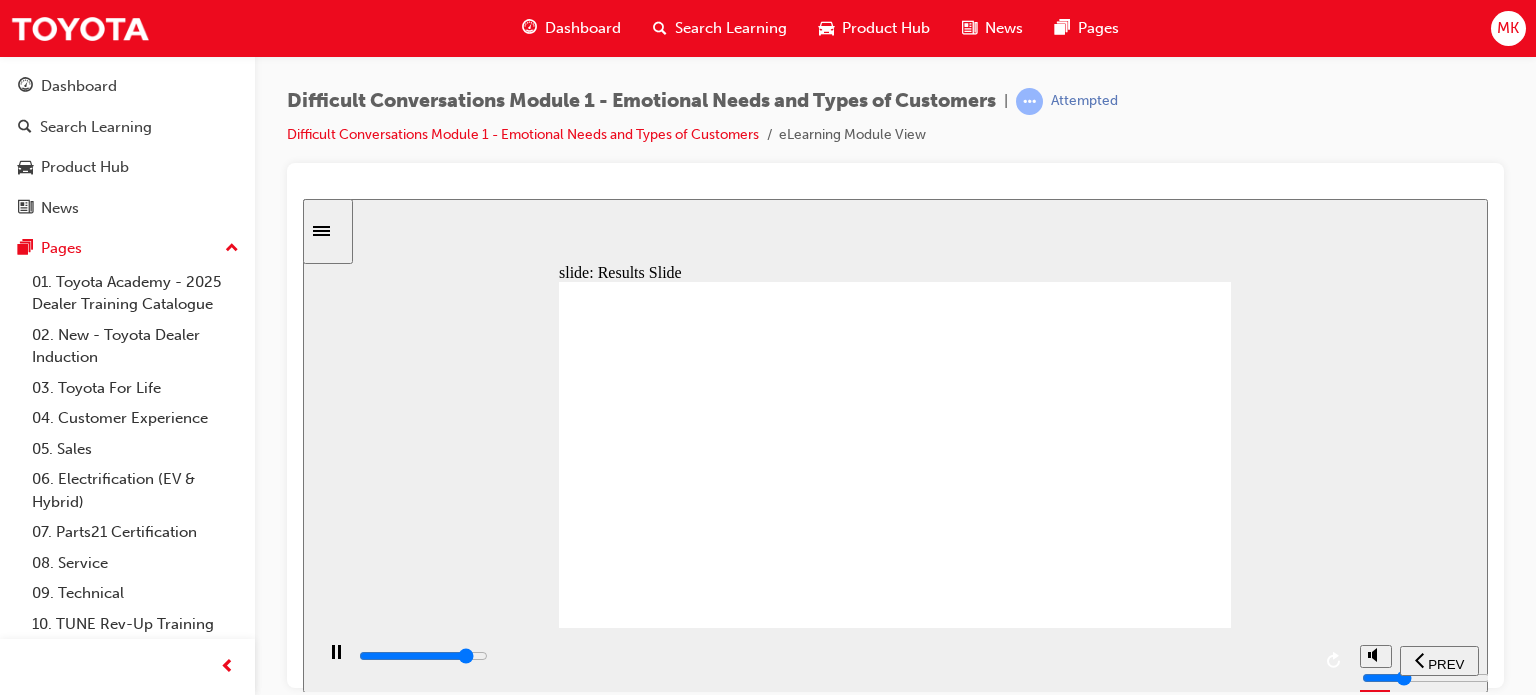 click 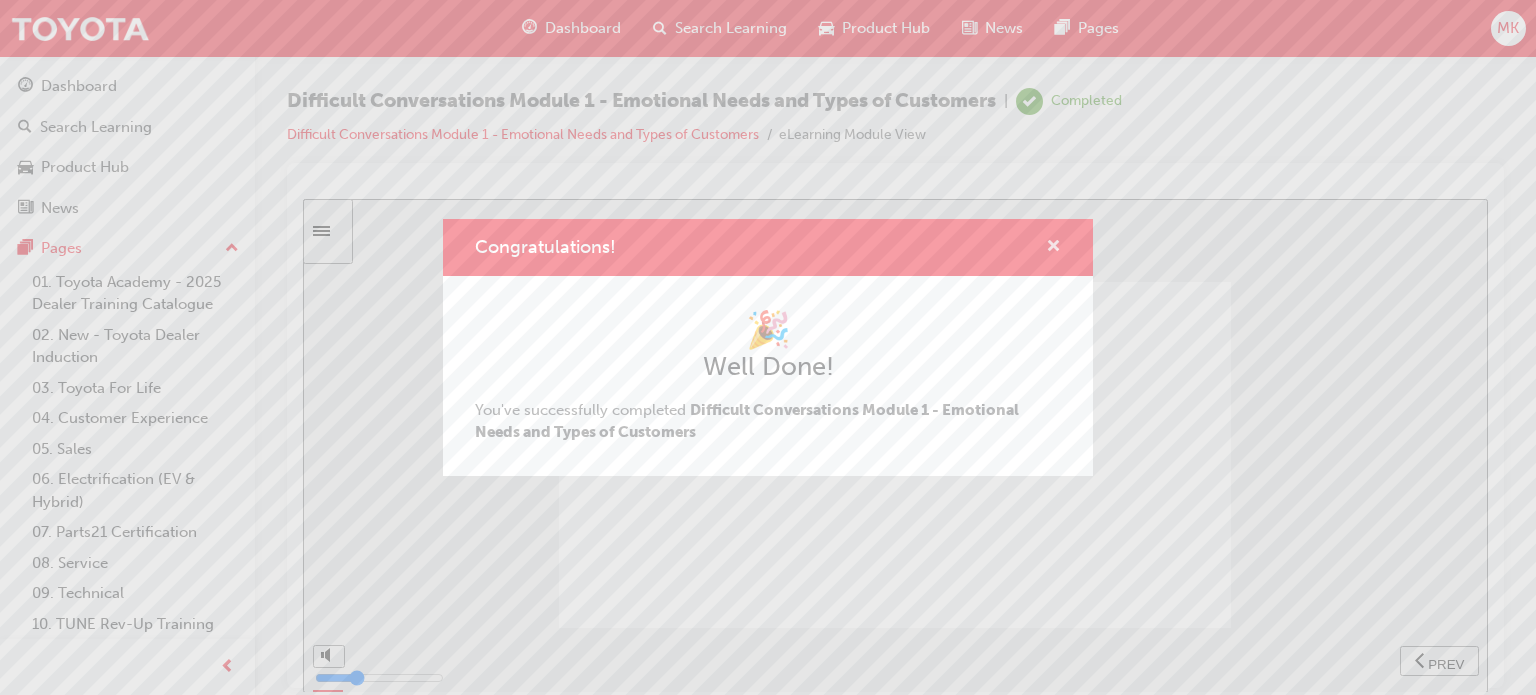 click at bounding box center (1053, 248) 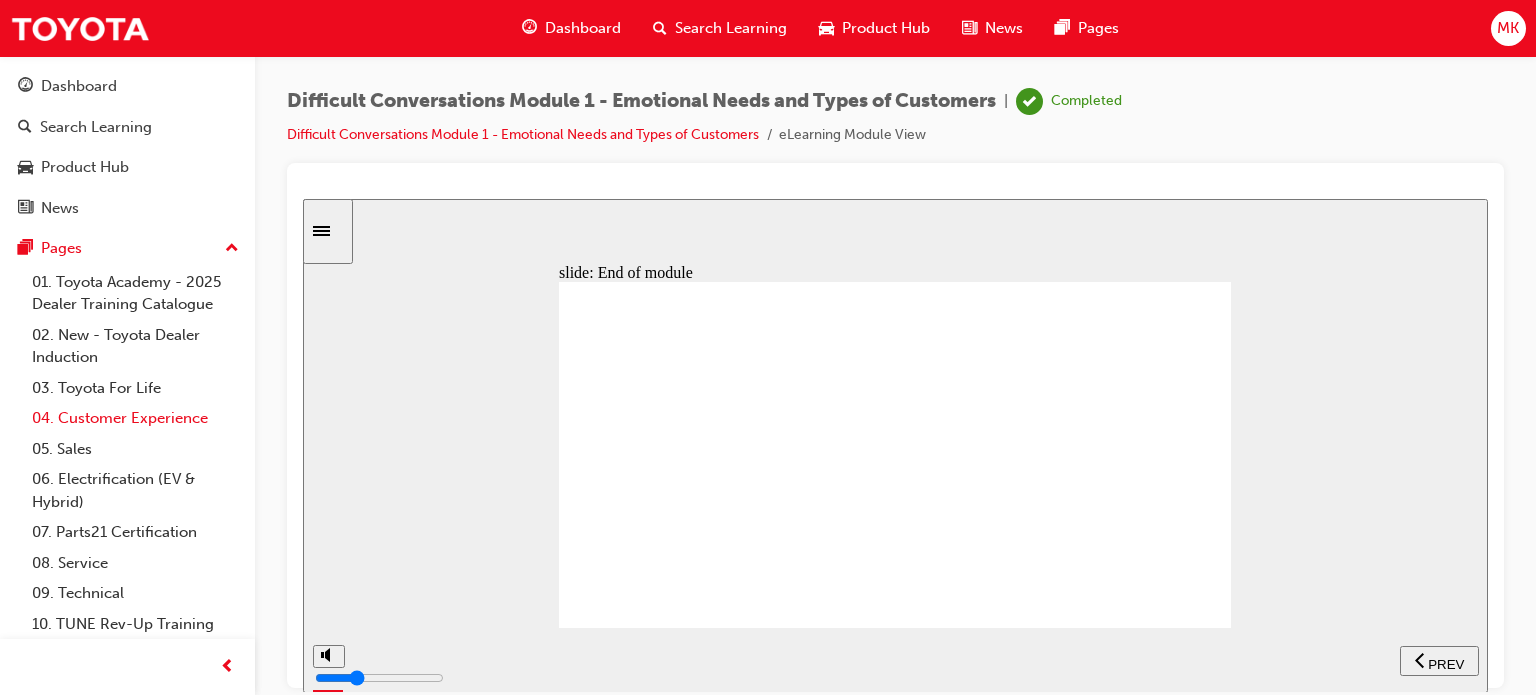 click on "04. Customer Experience" at bounding box center (135, 418) 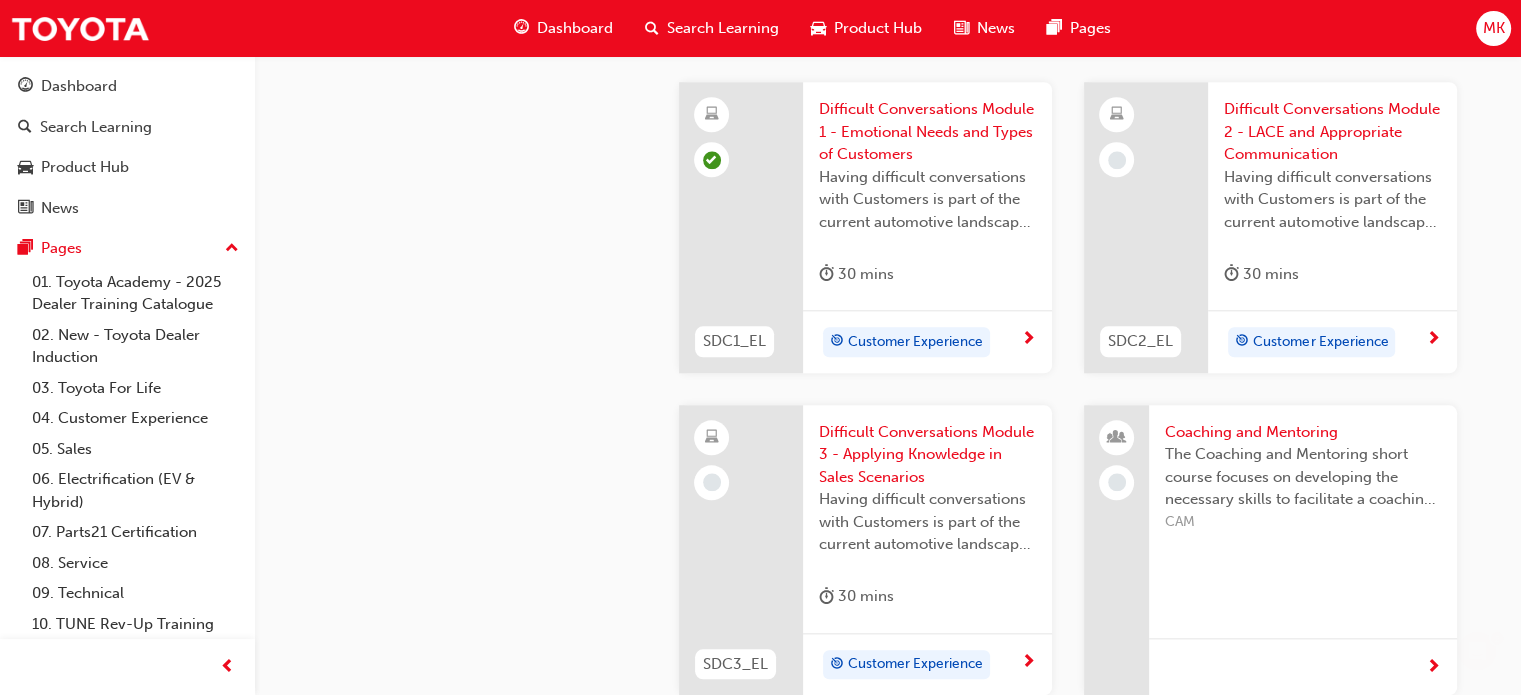 scroll, scrollTop: 2000, scrollLeft: 0, axis: vertical 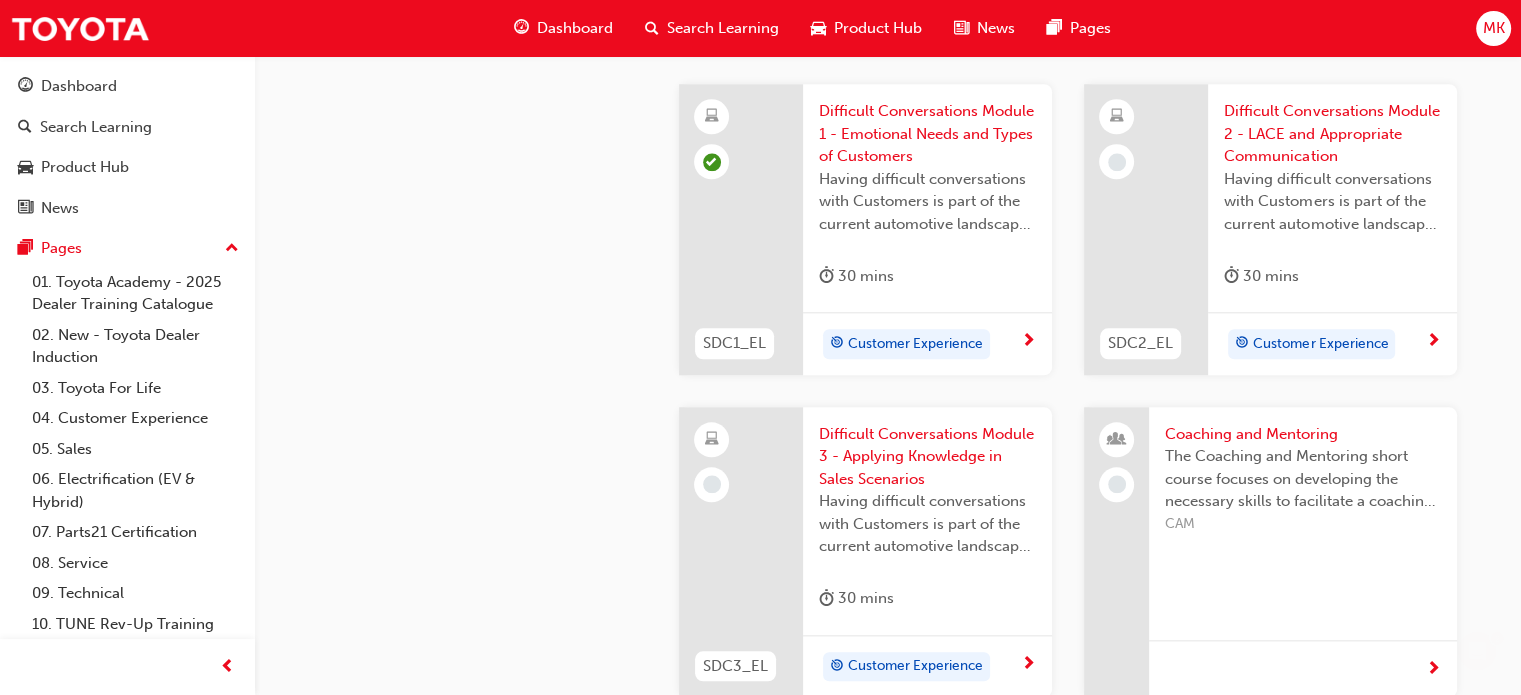 click on "Customer Experience" at bounding box center [1325, 344] 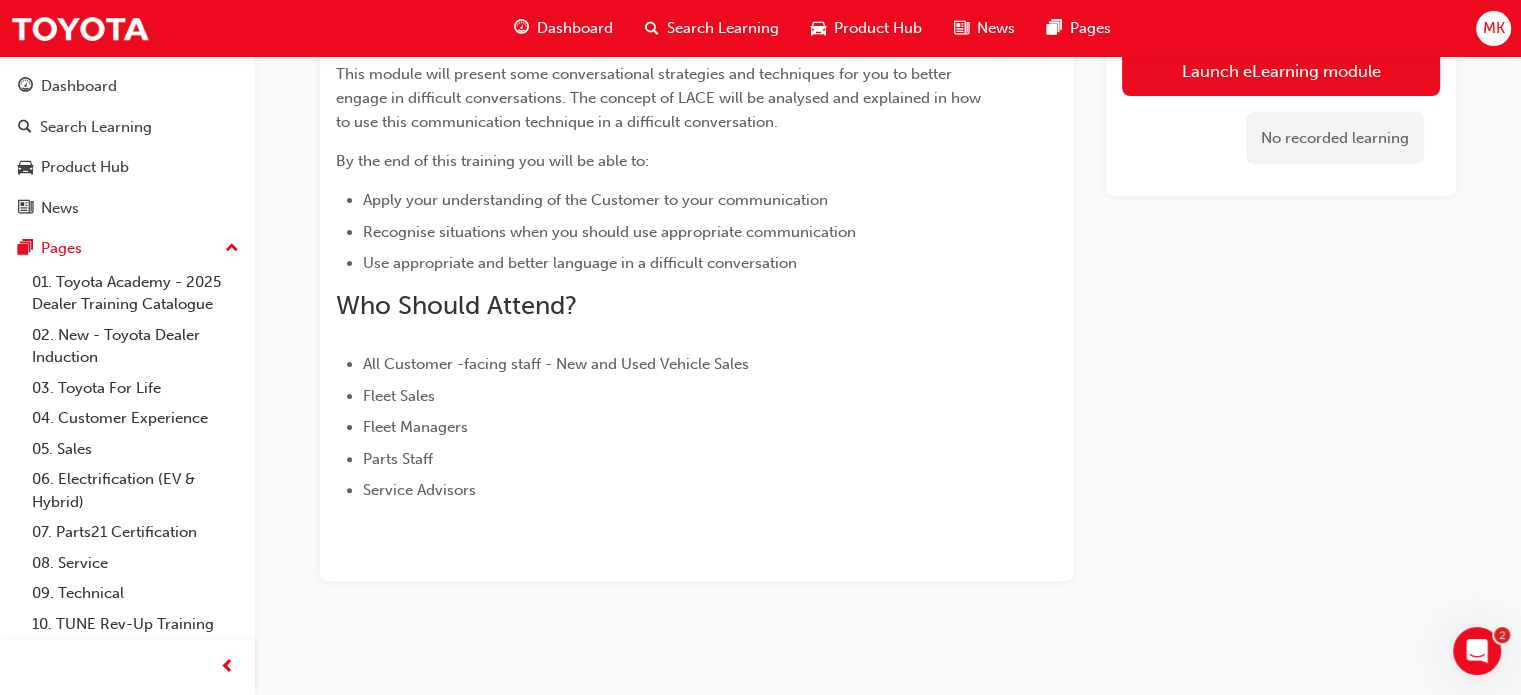 scroll, scrollTop: 551, scrollLeft: 0, axis: vertical 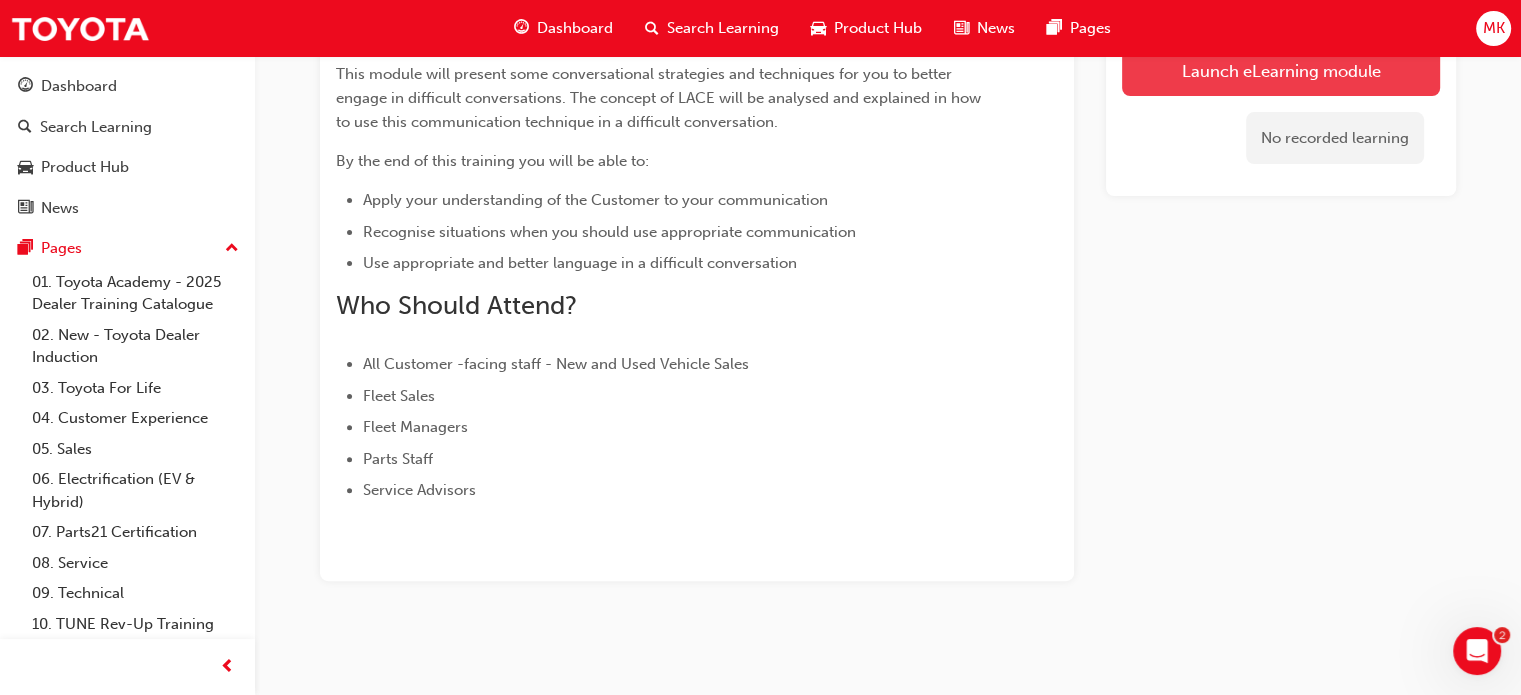 click on "Launch eLearning module" at bounding box center (1281, 71) 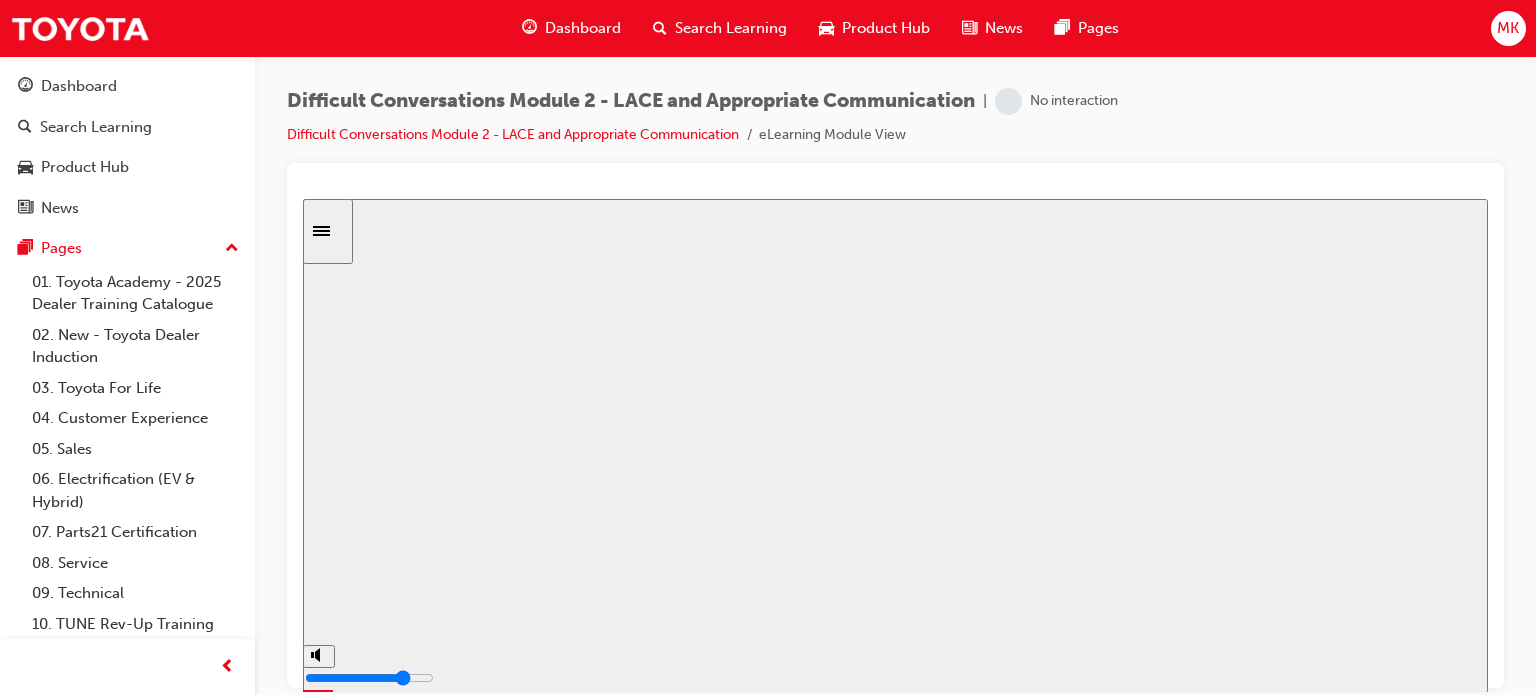 scroll, scrollTop: 0, scrollLeft: 0, axis: both 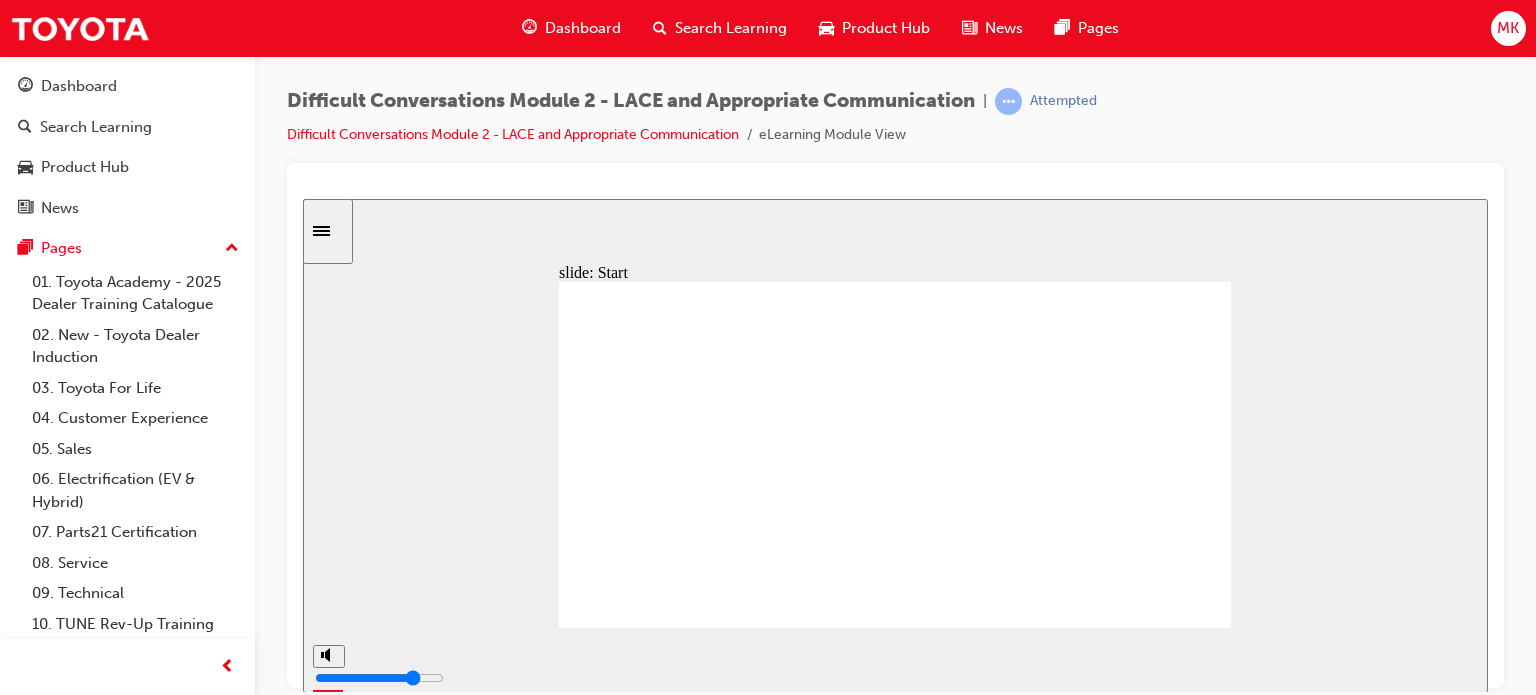drag, startPoint x: 1082, startPoint y: 5, endPoint x: 1386, endPoint y: 195, distance: 358.49127 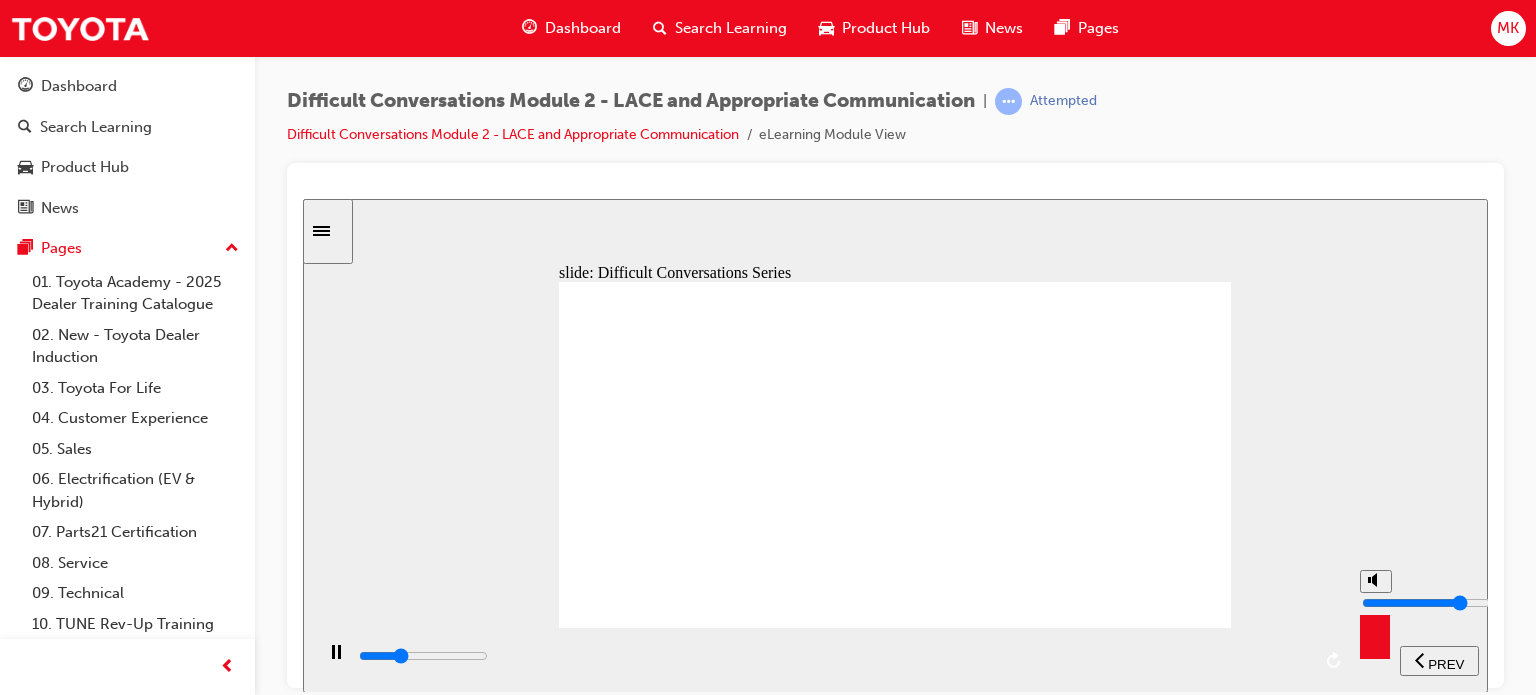 type on "5100" 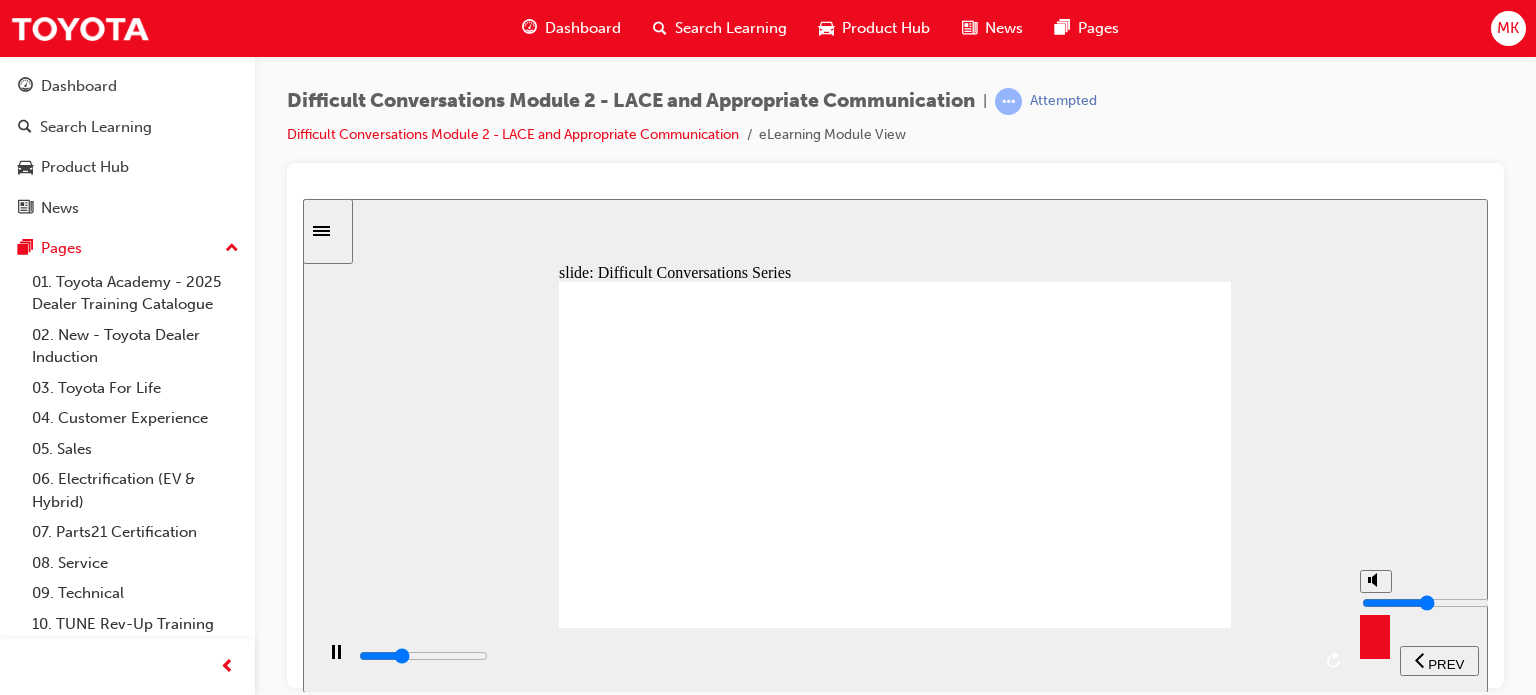 type on "5200" 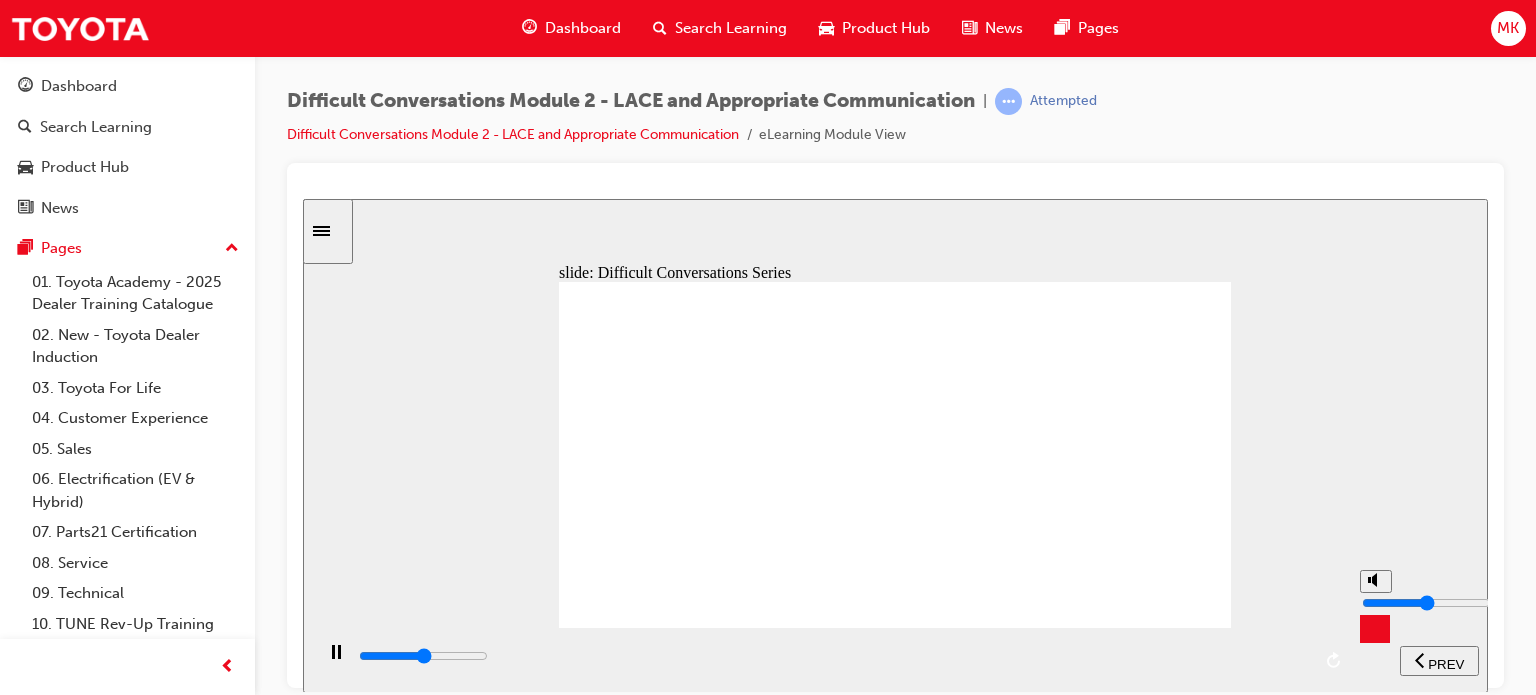 click at bounding box center (1426, 602) 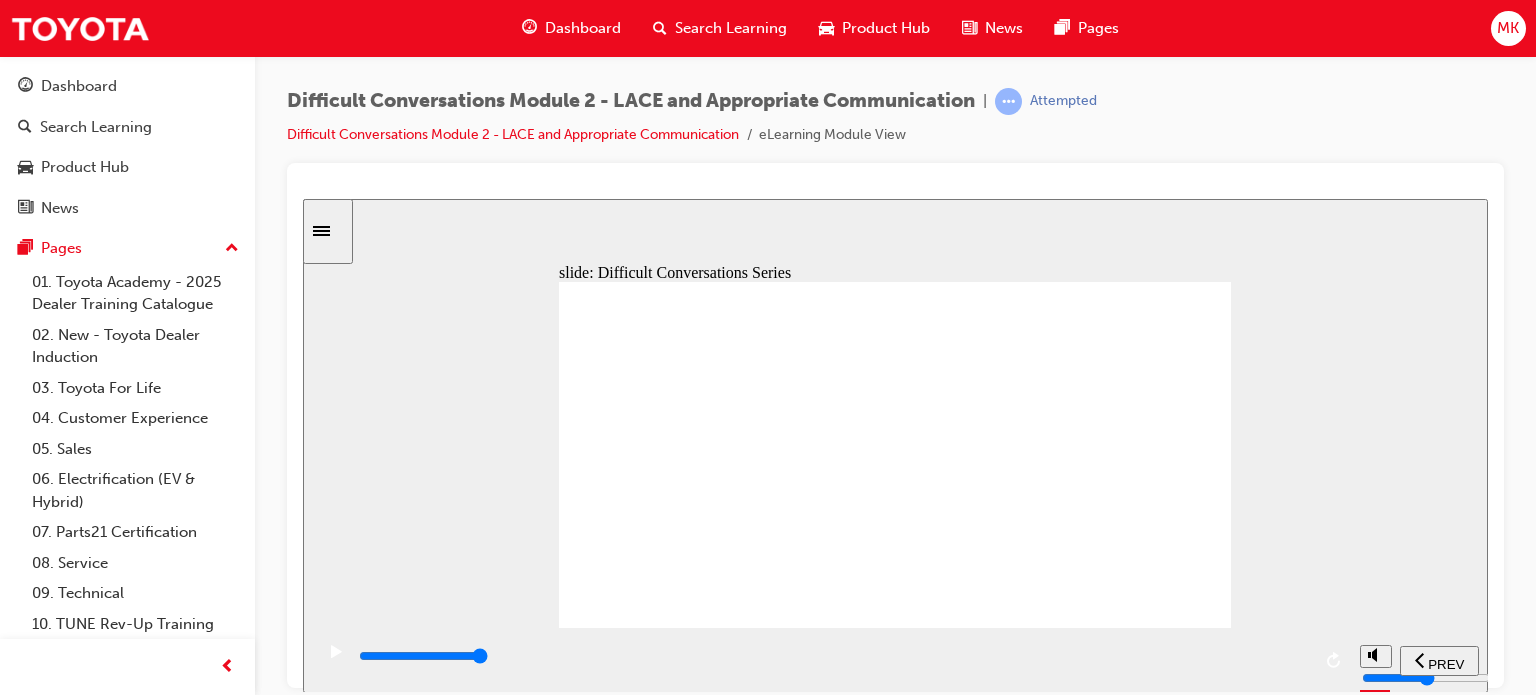 click 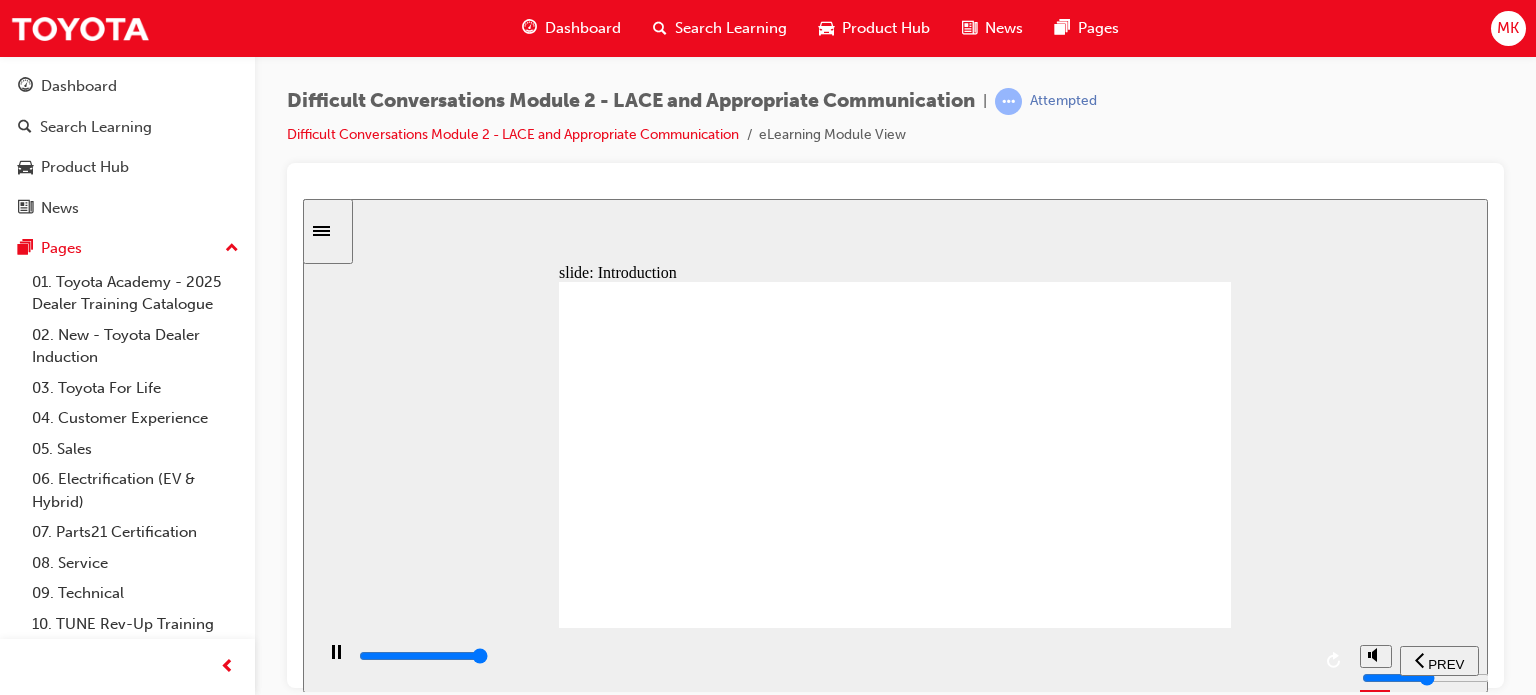 click 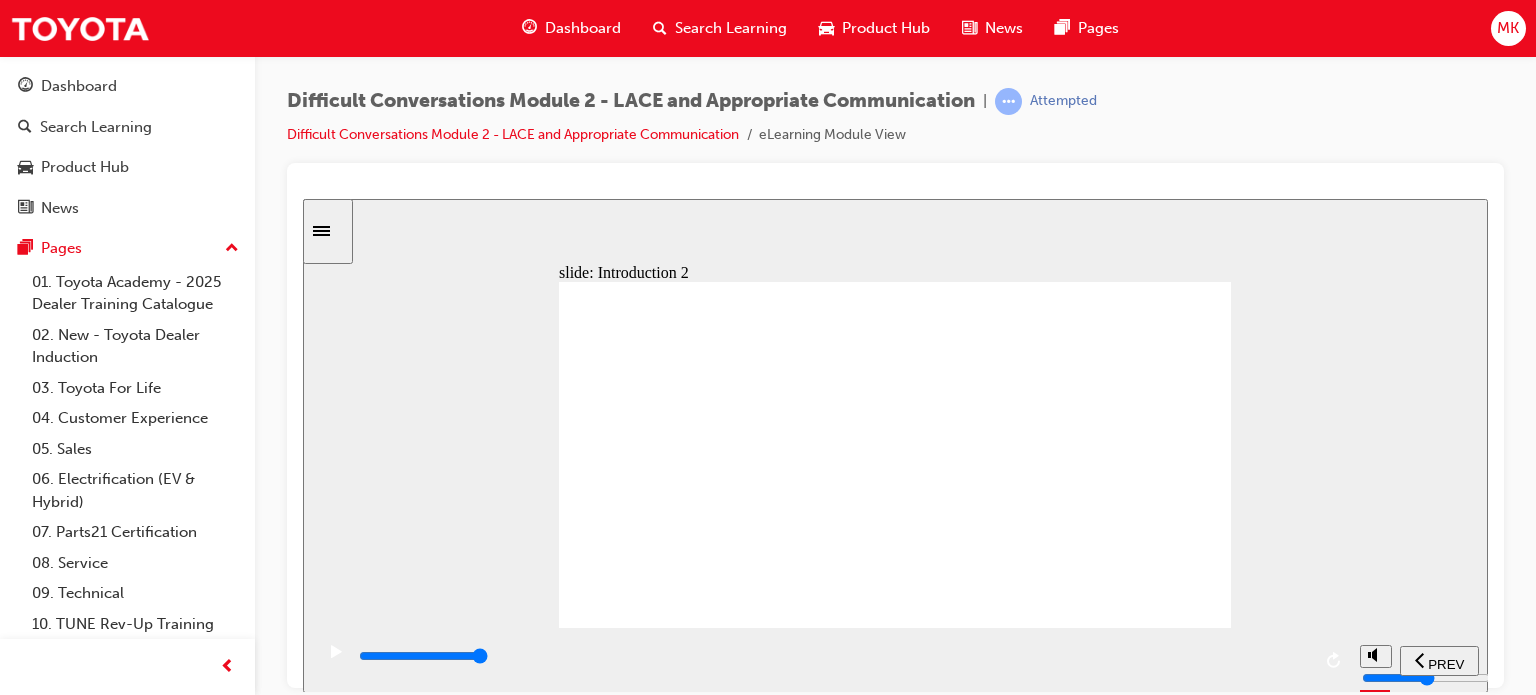 click 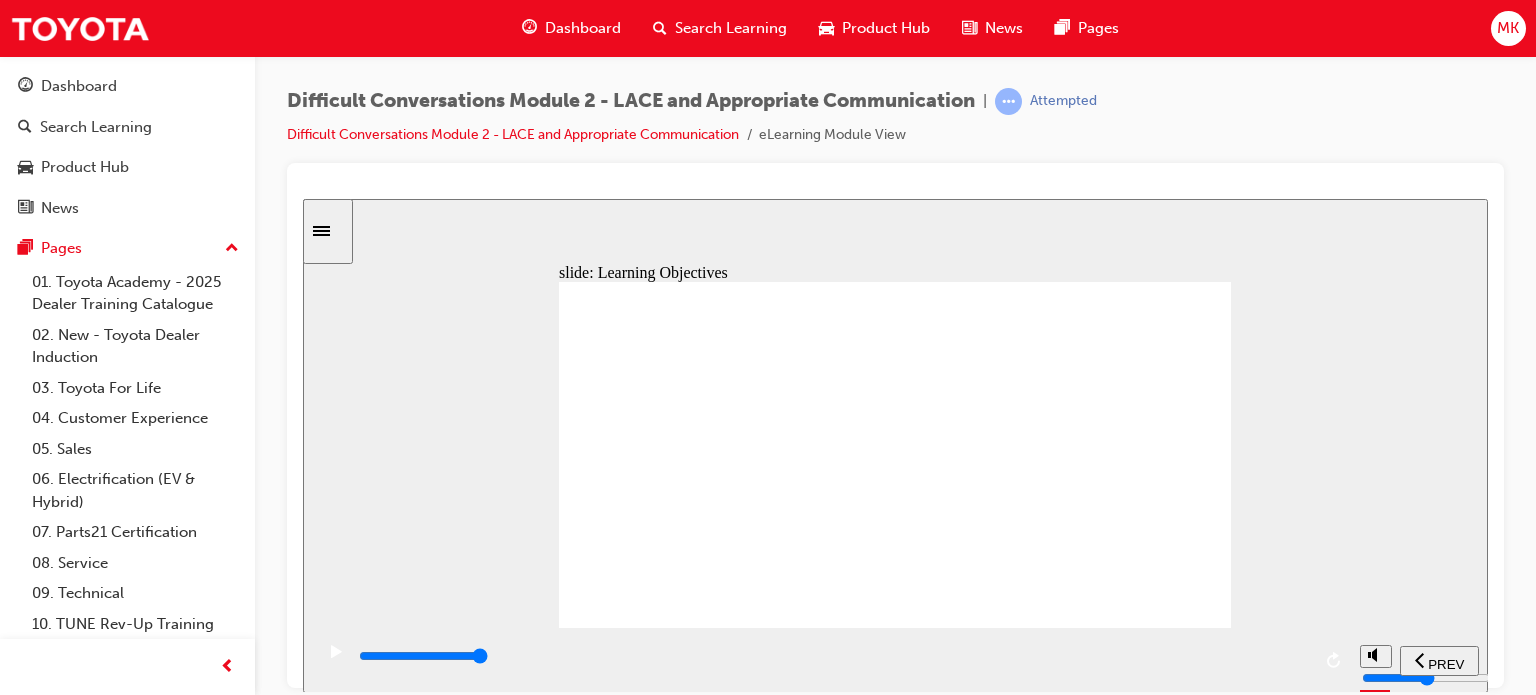 click 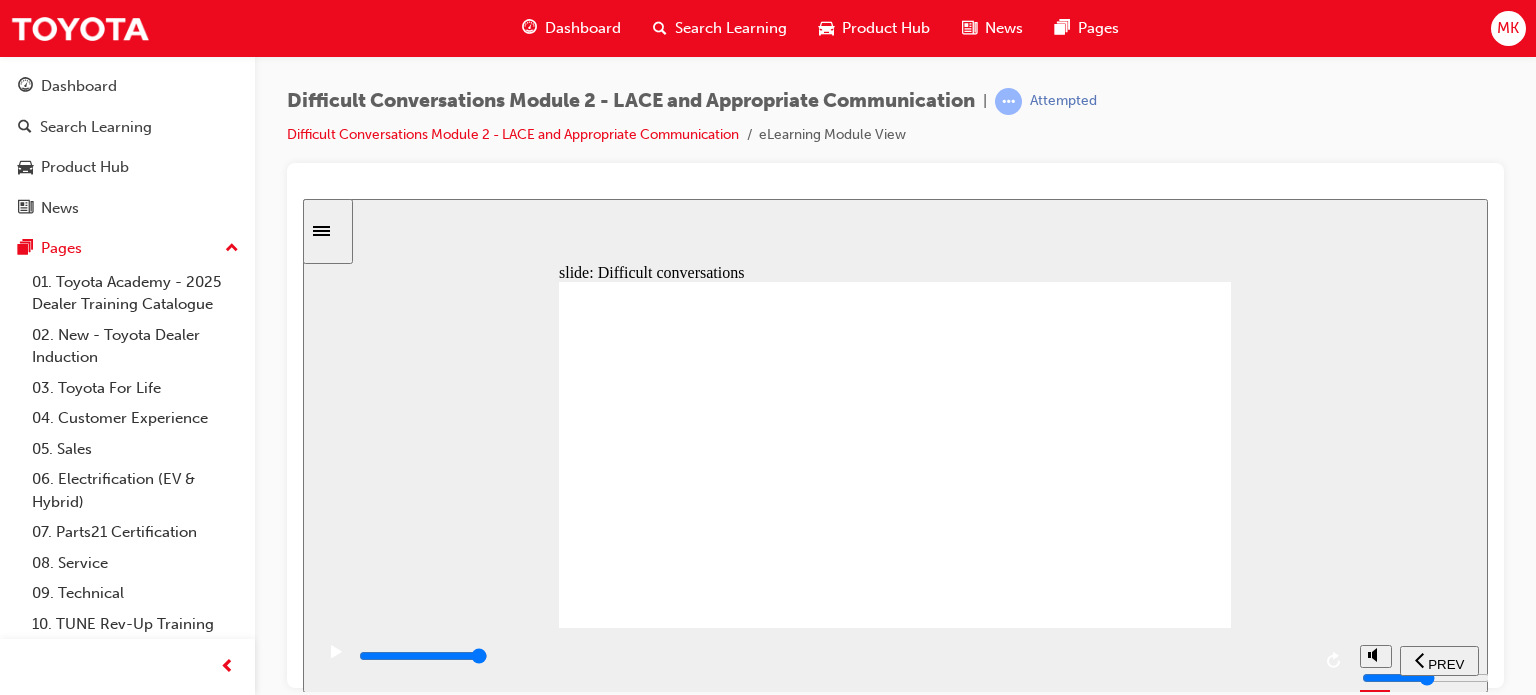 click 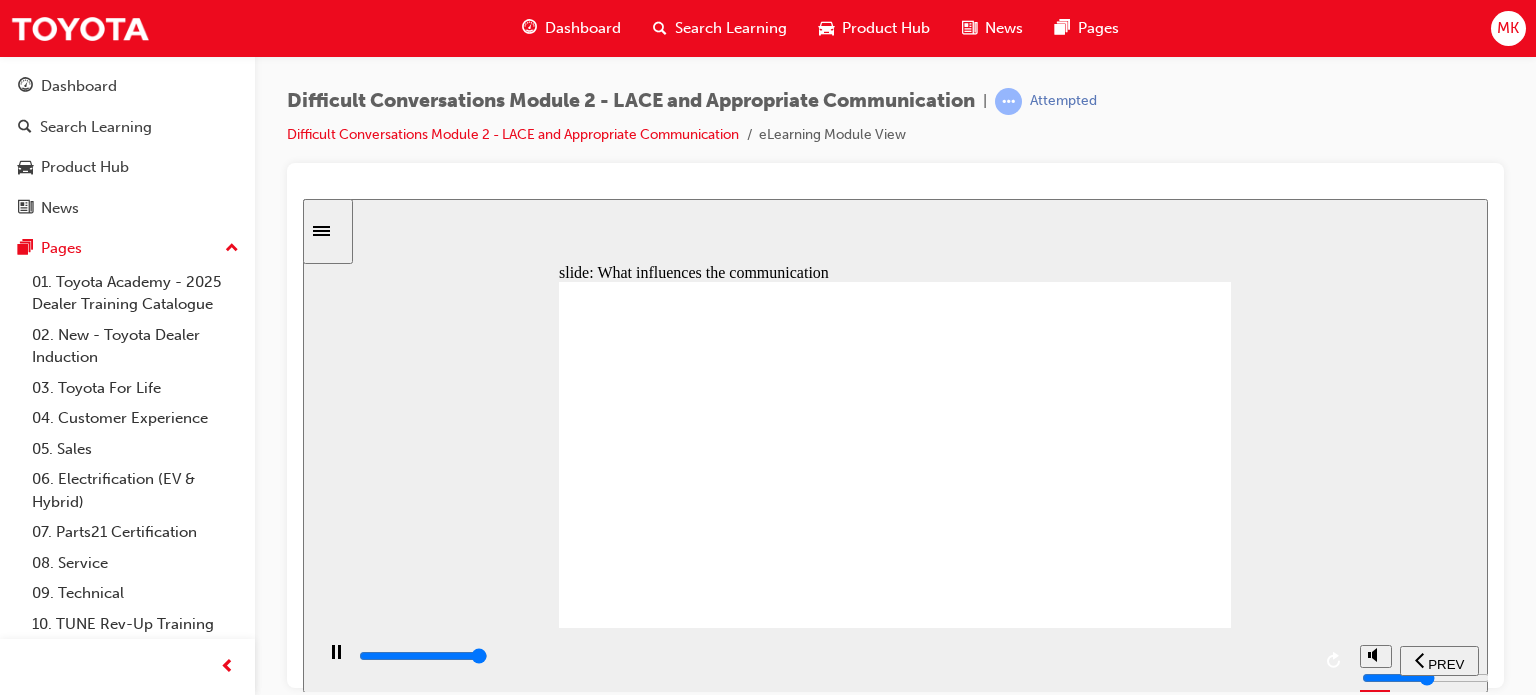 click 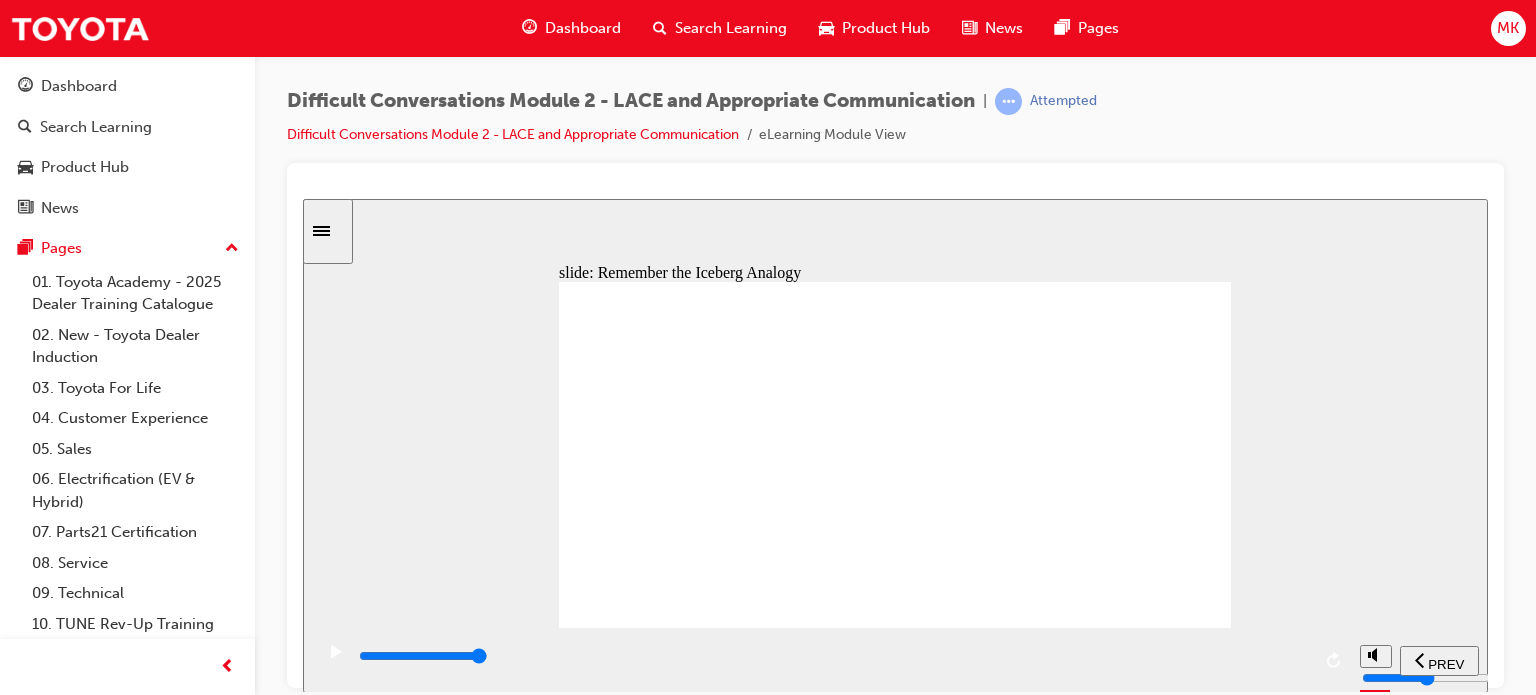 click 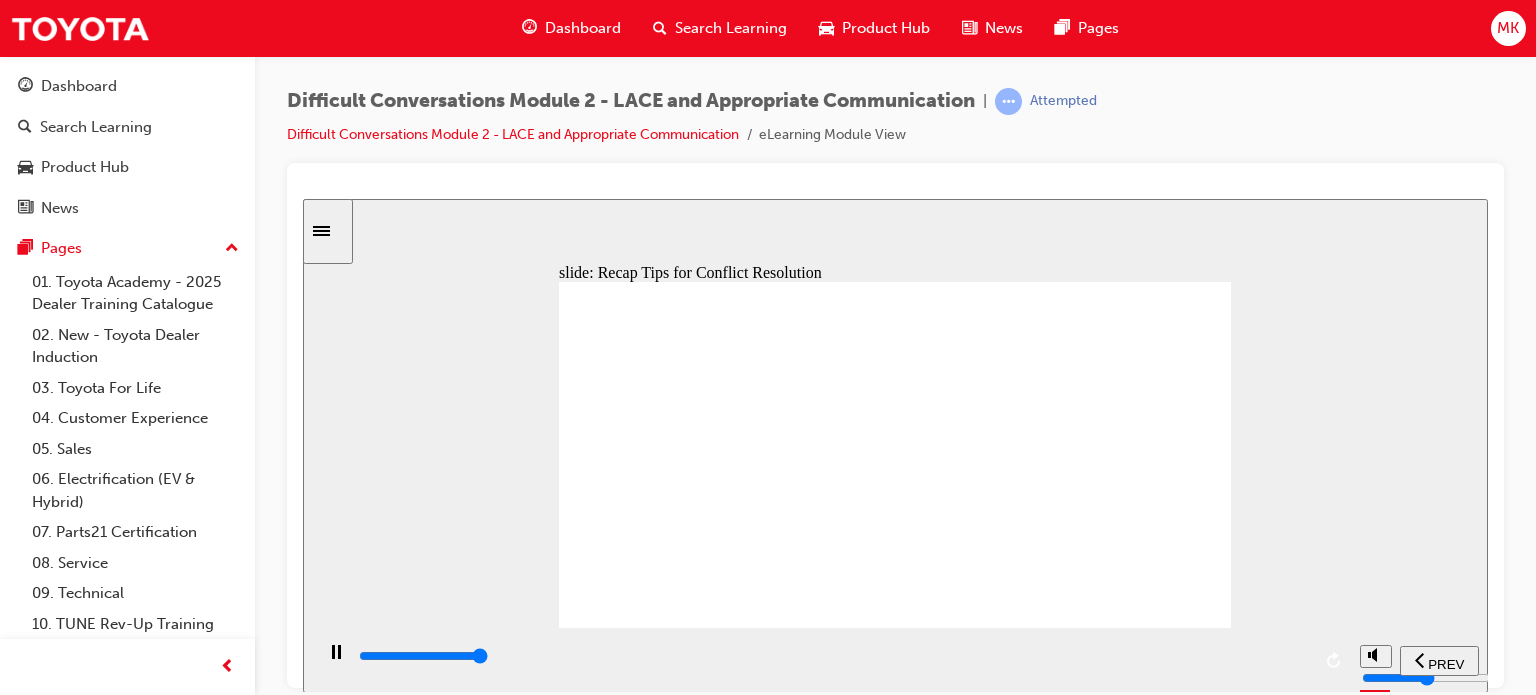 click 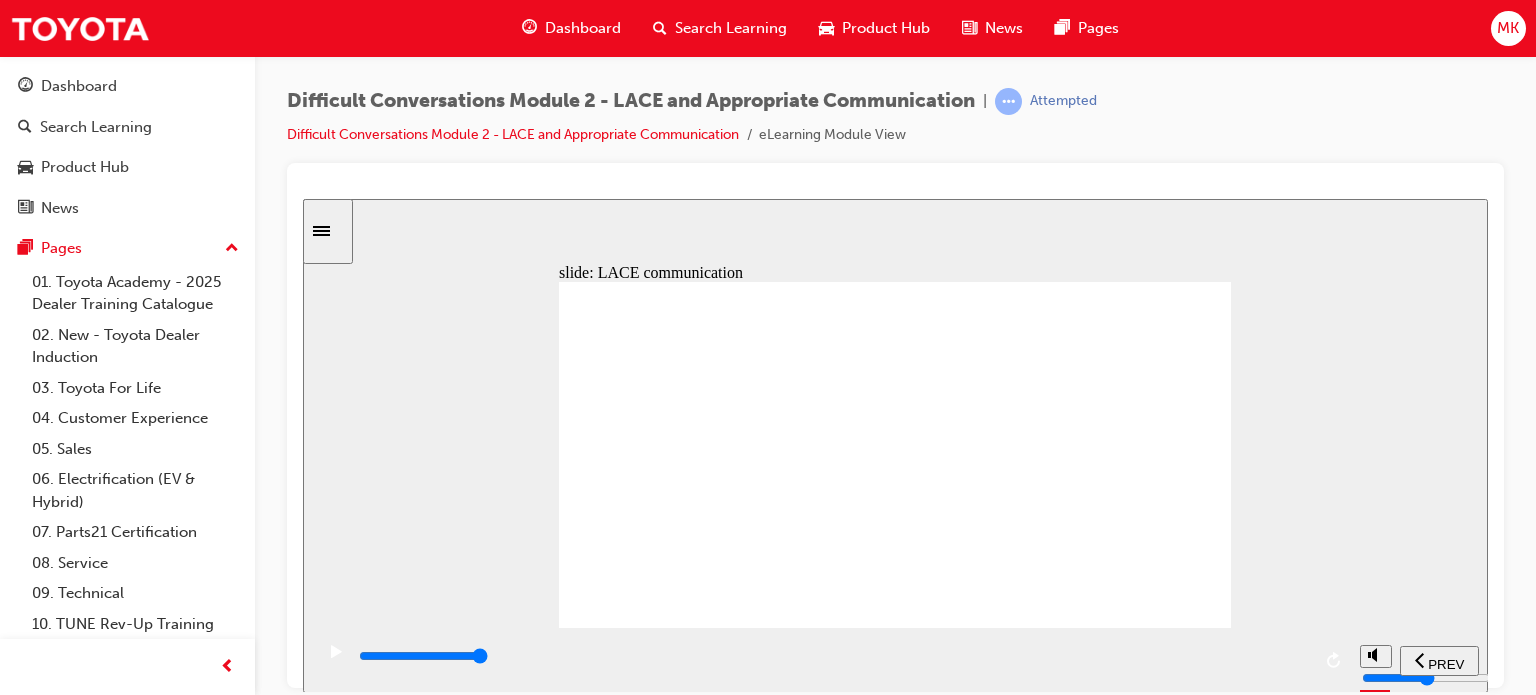 click 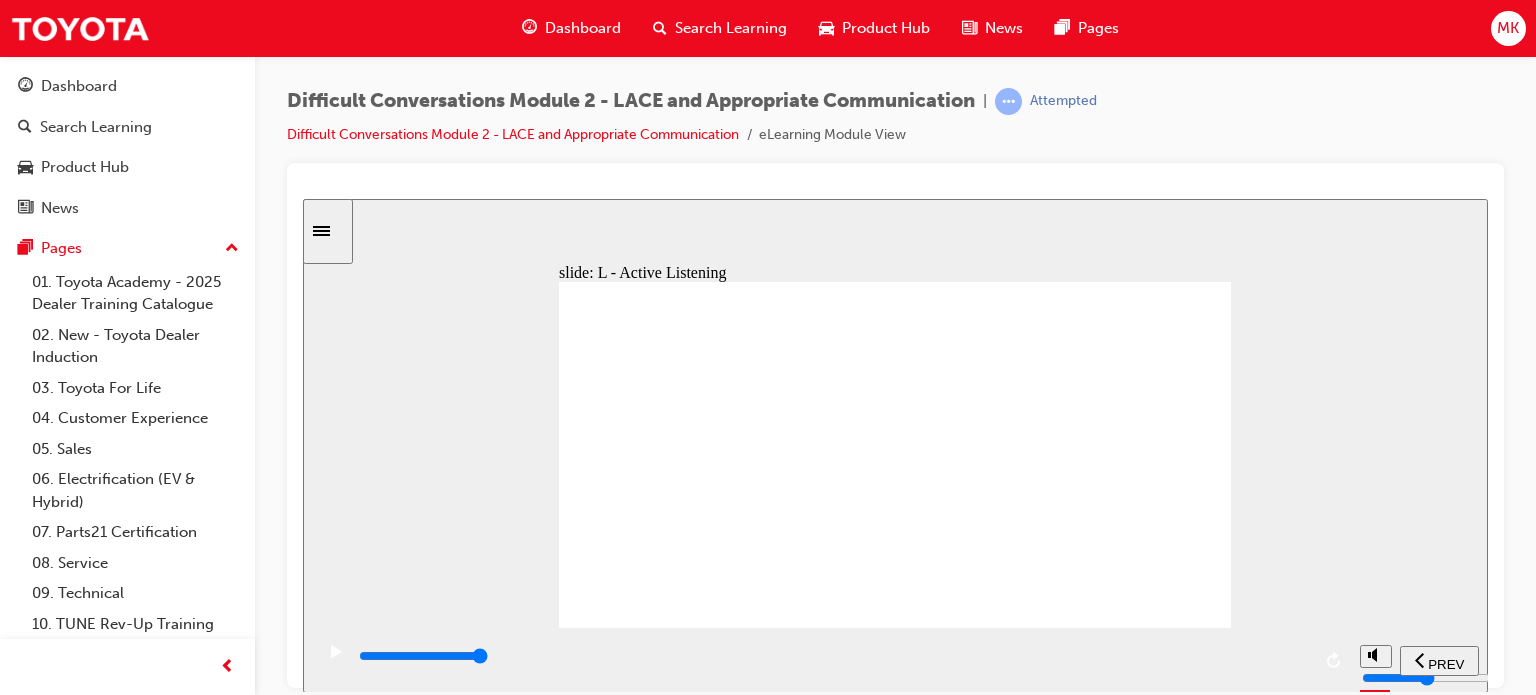 click 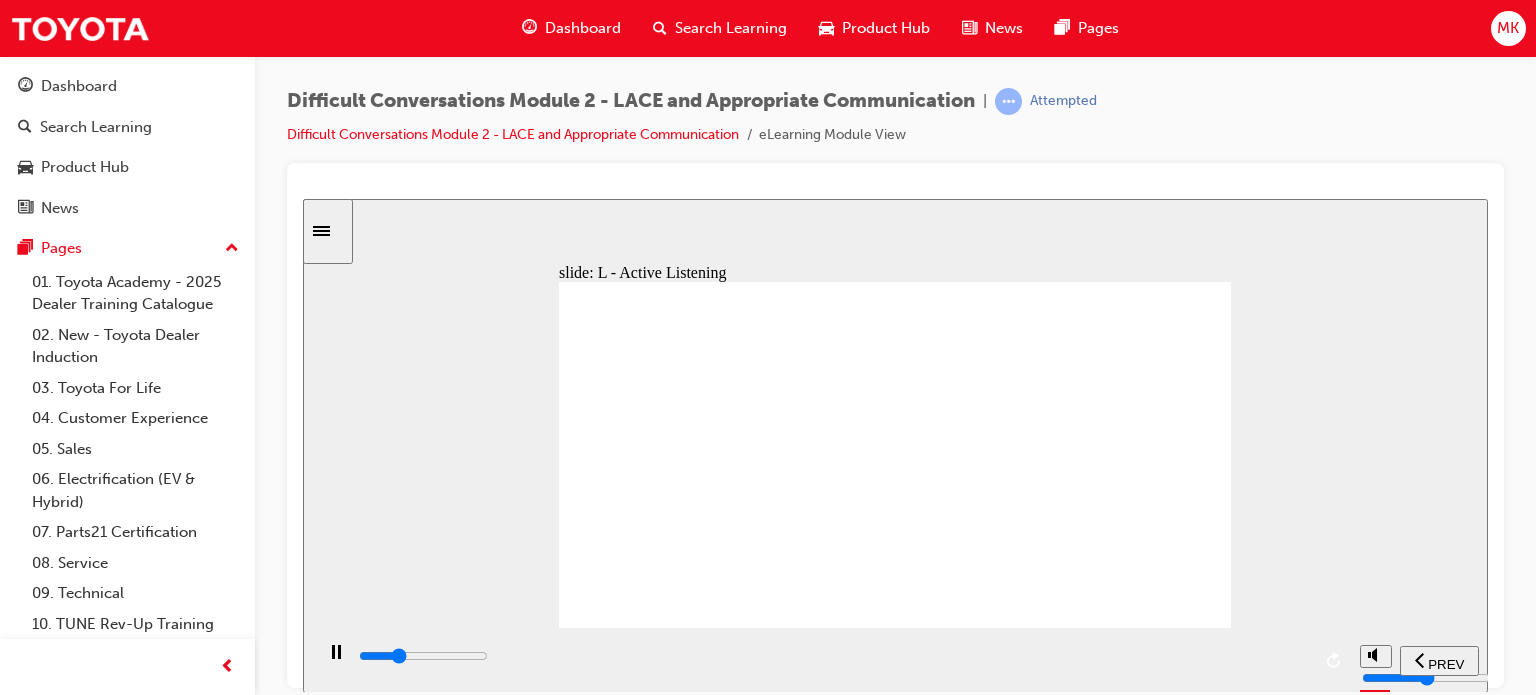 click 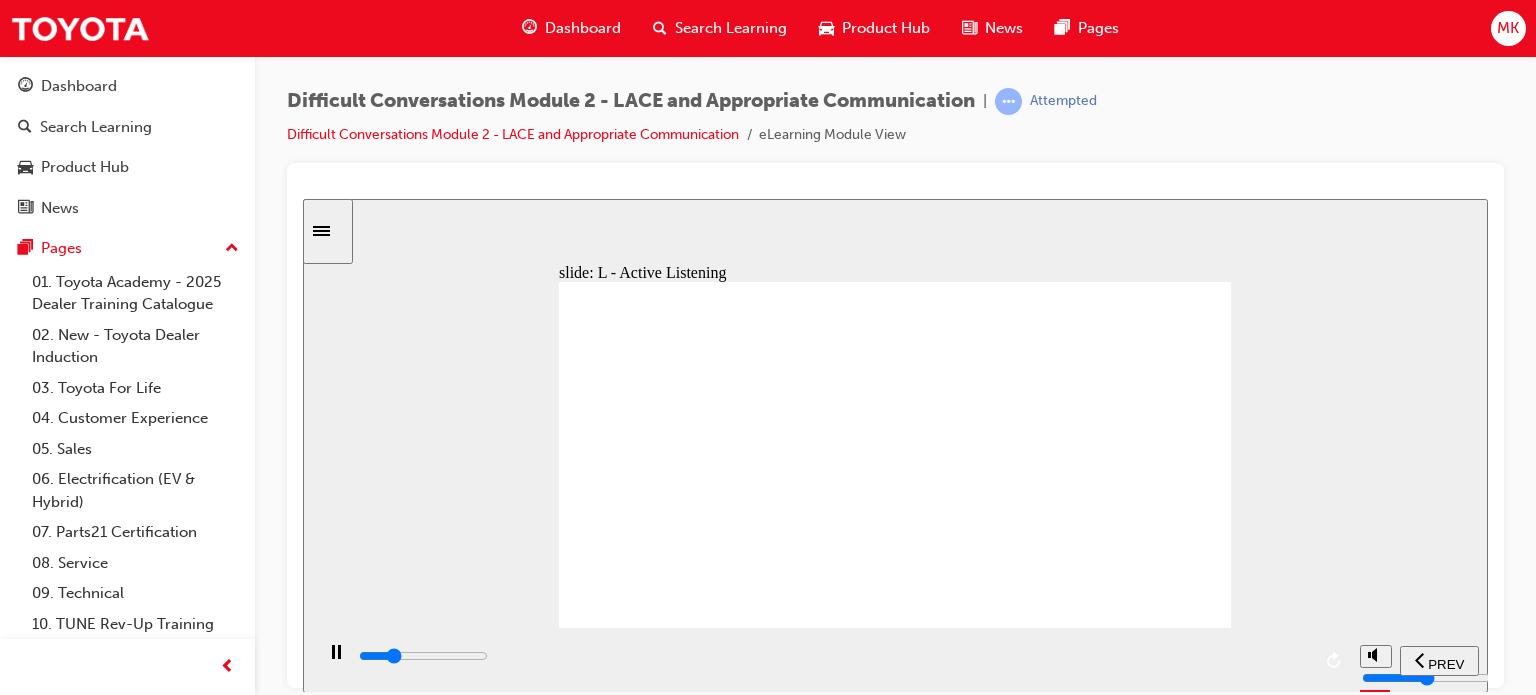 click 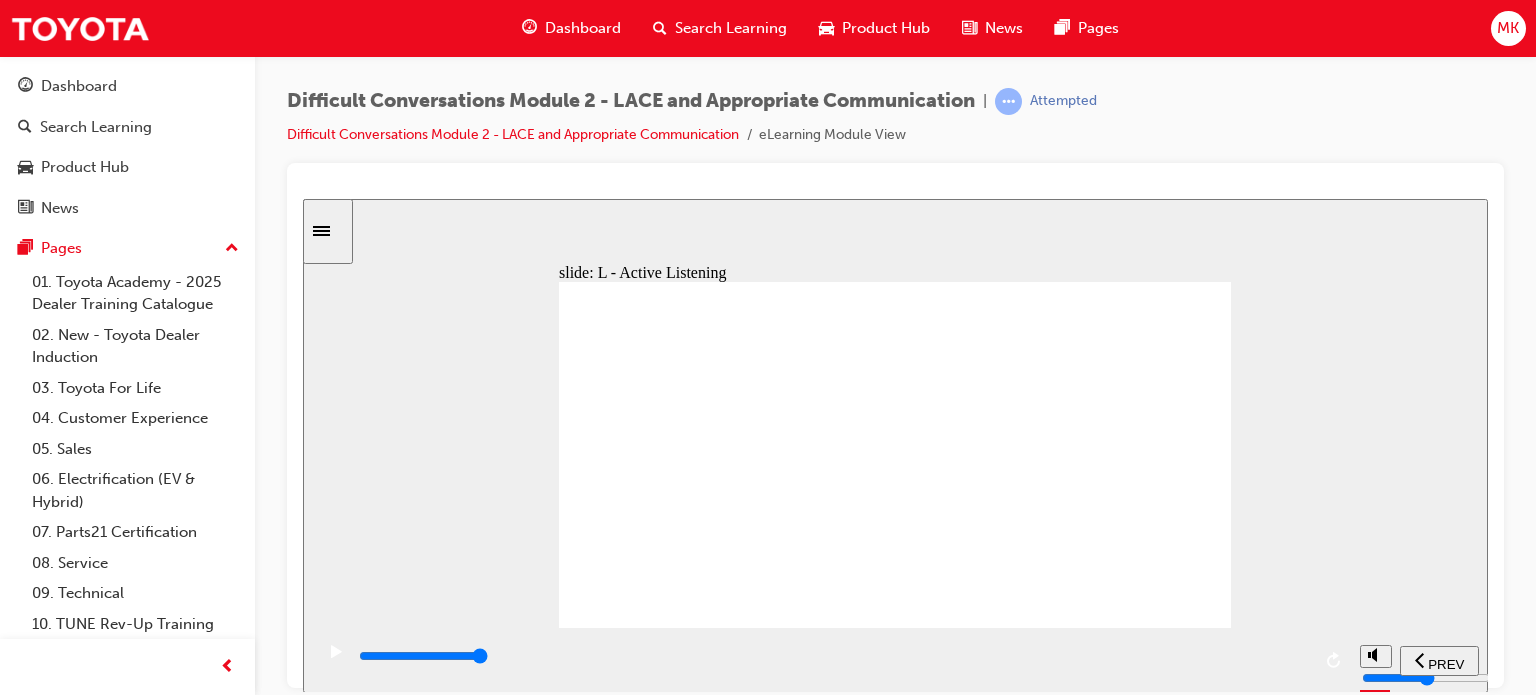 click 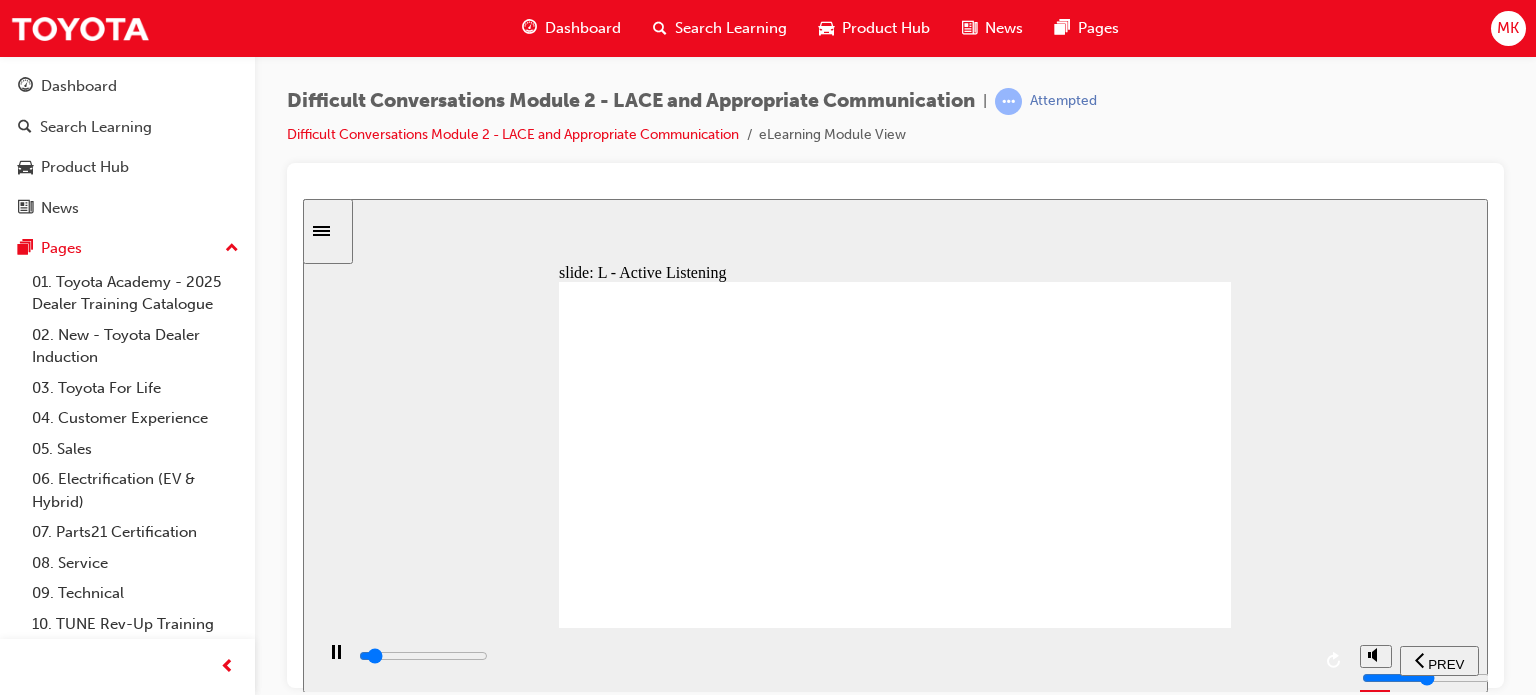 click 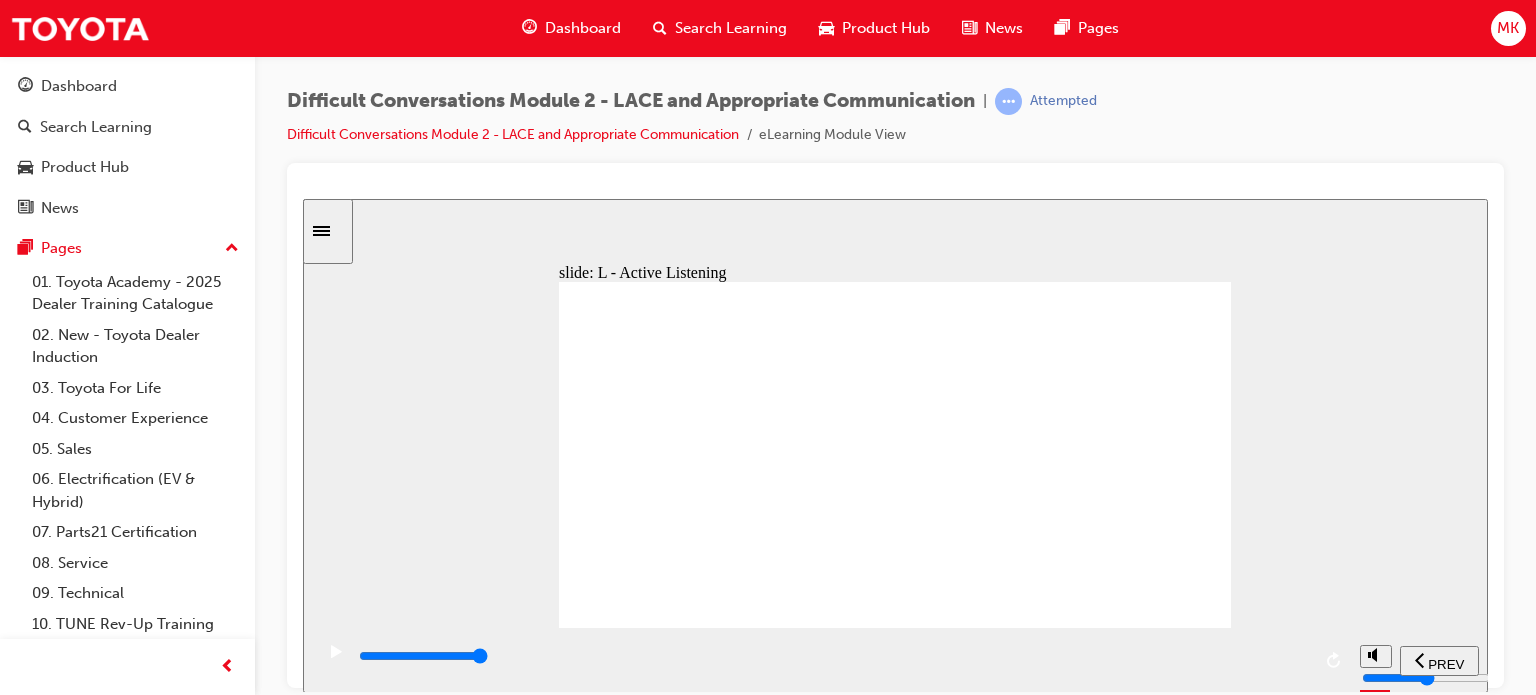 click 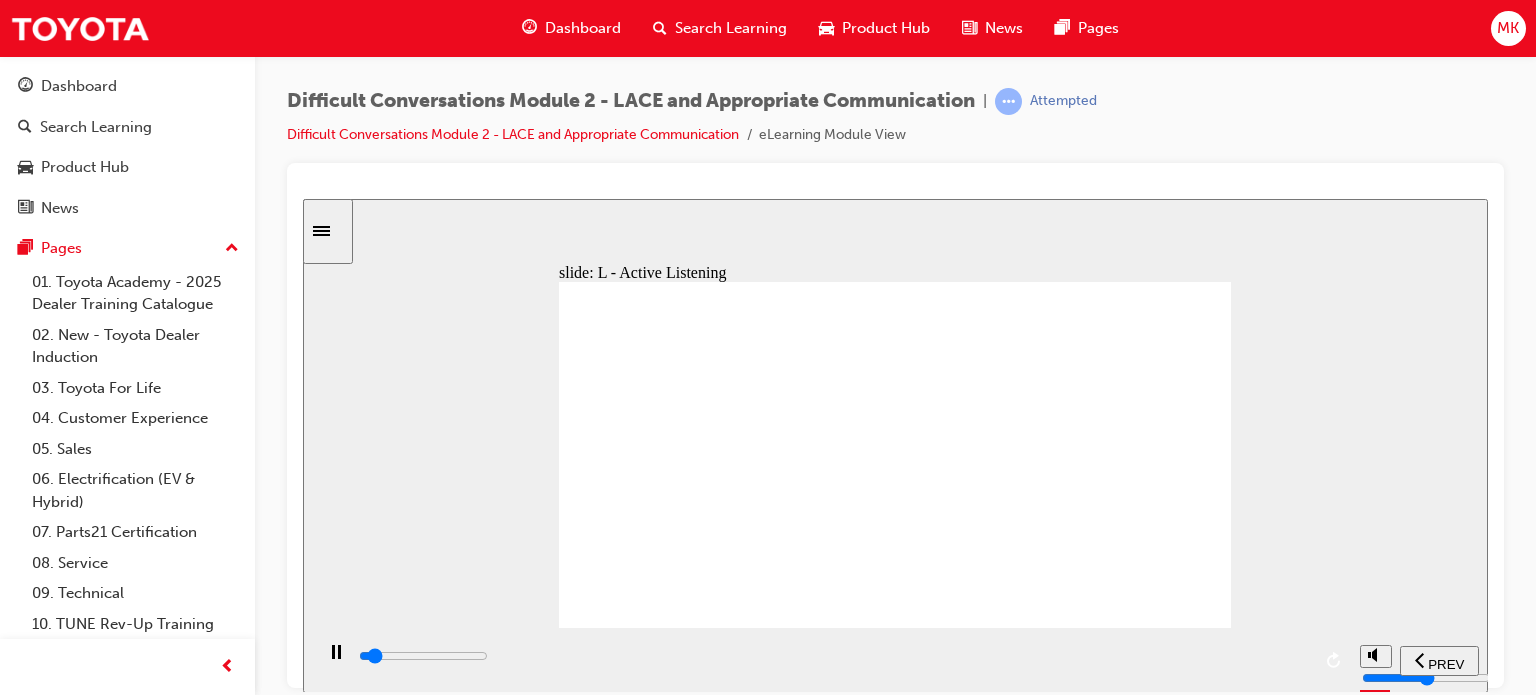 click 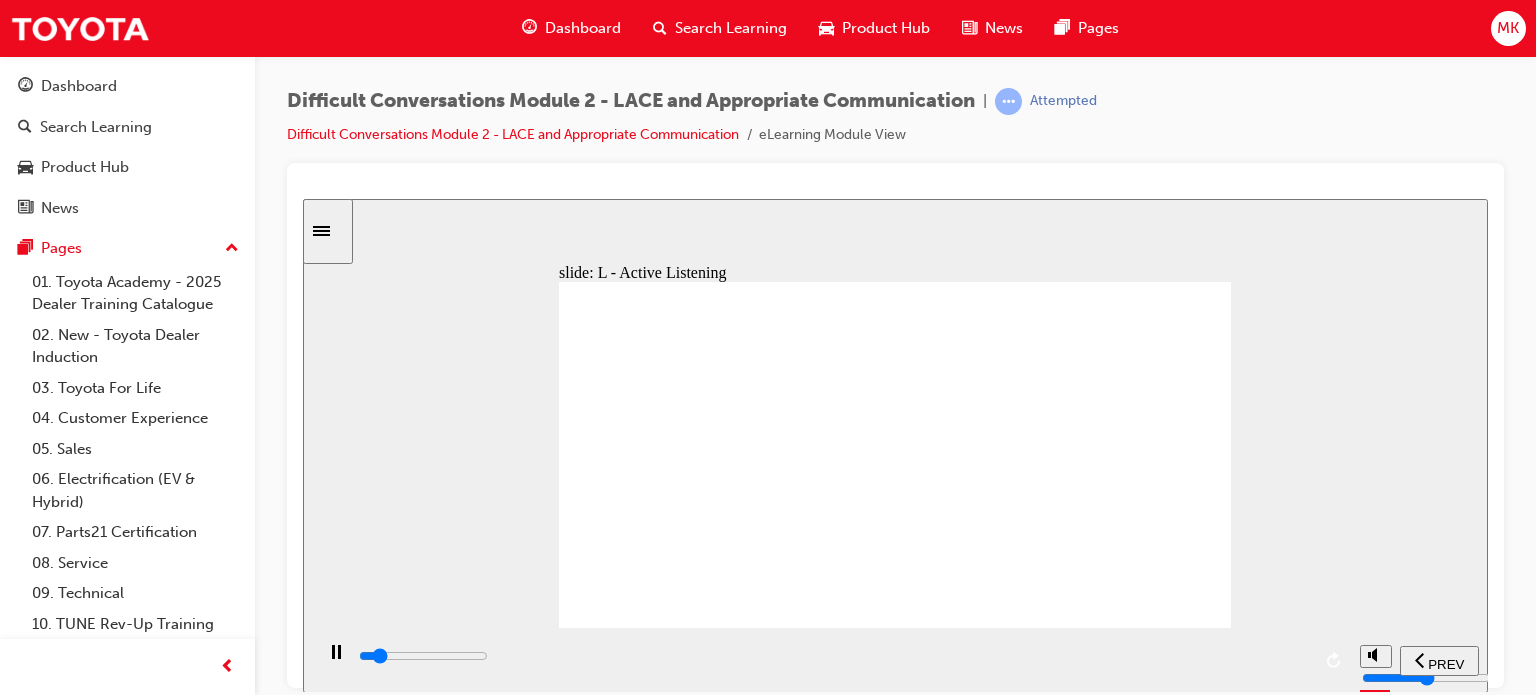 click 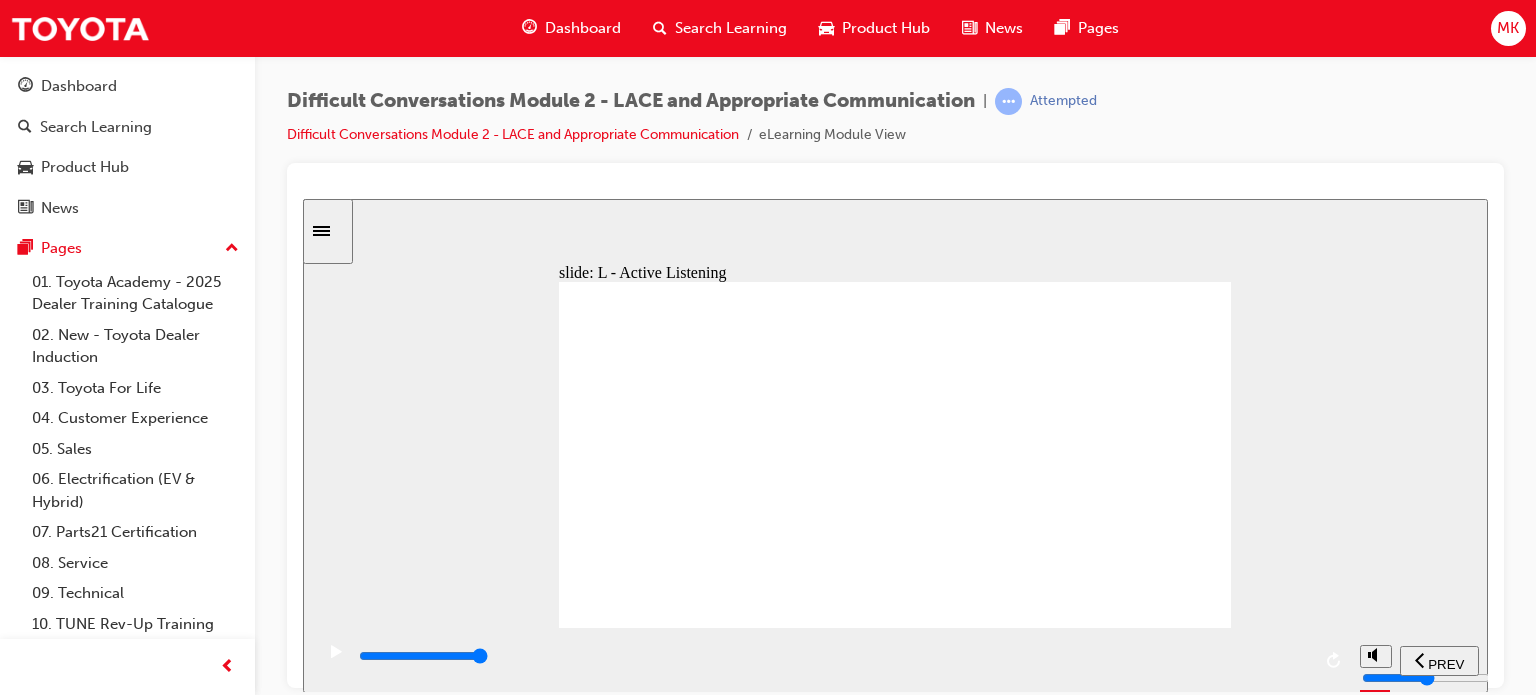 click 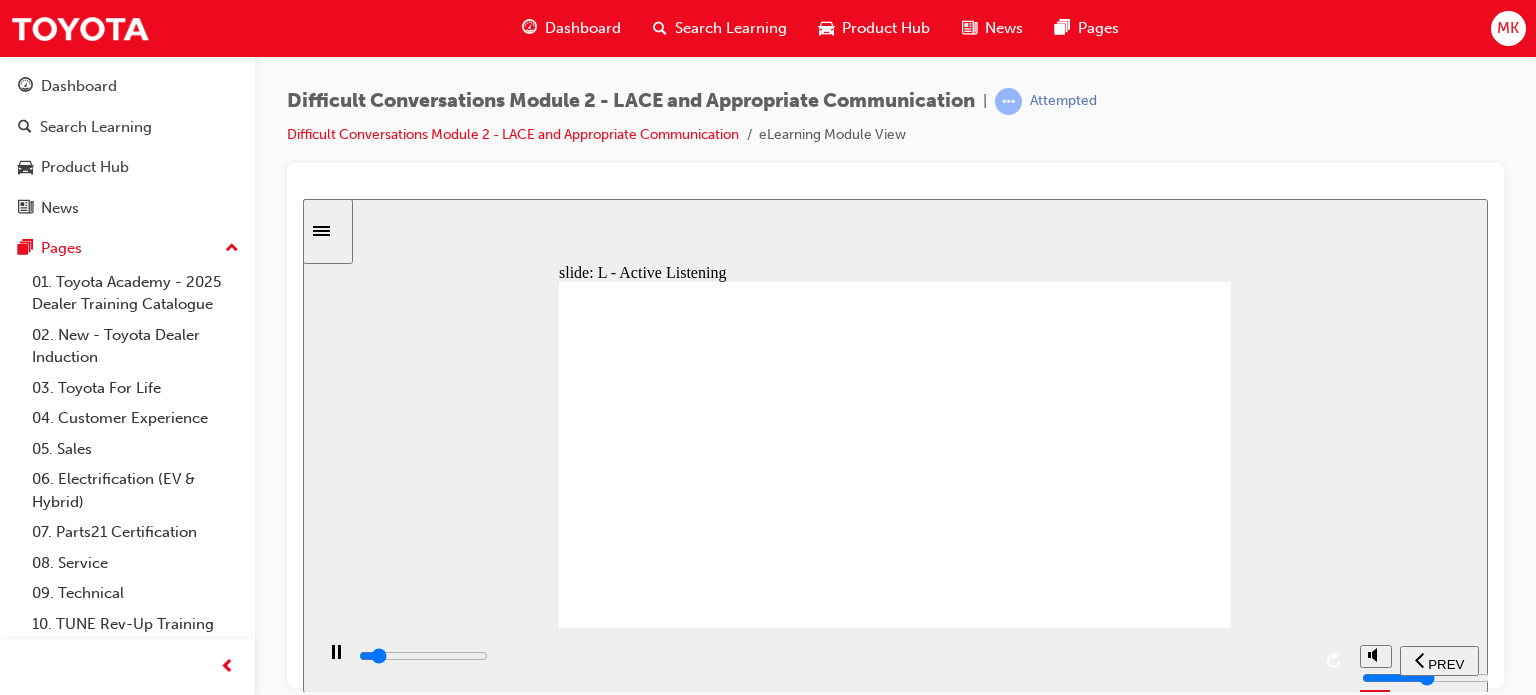 click 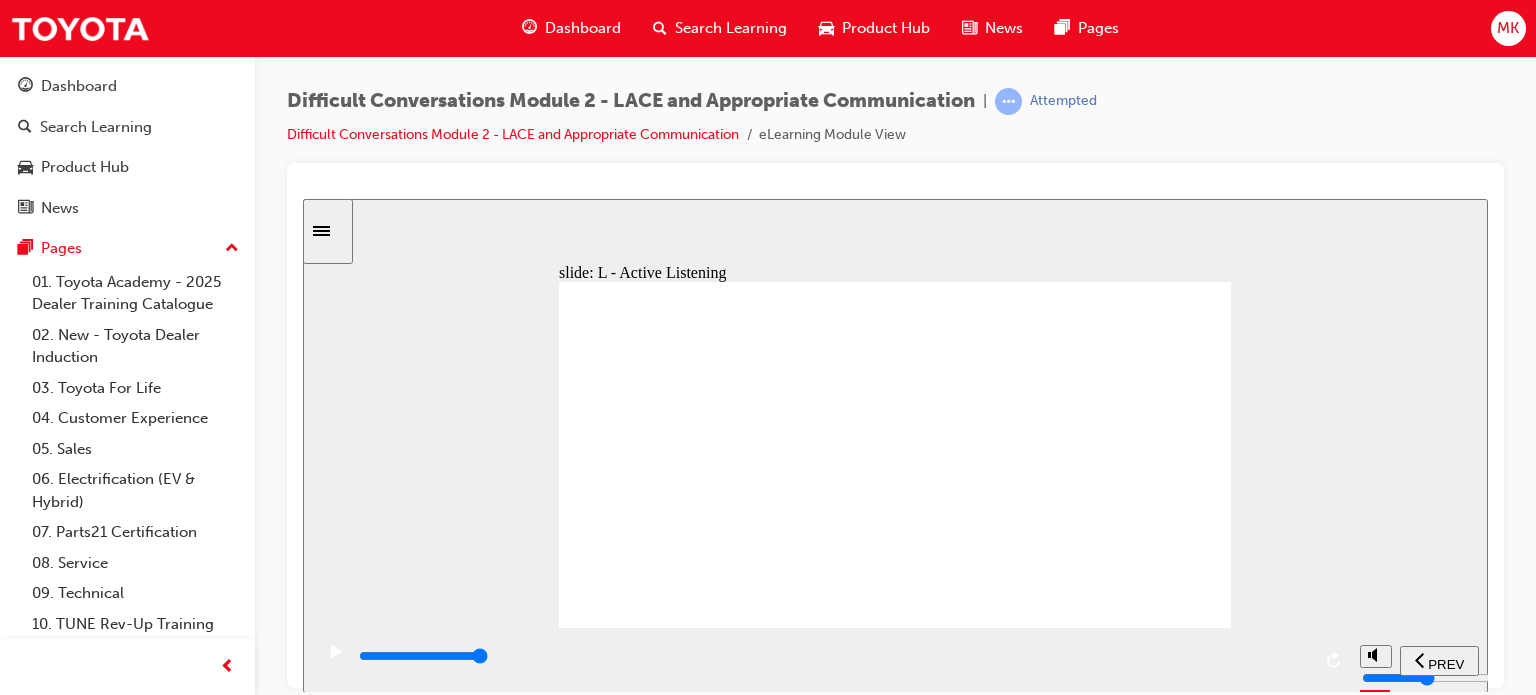 click 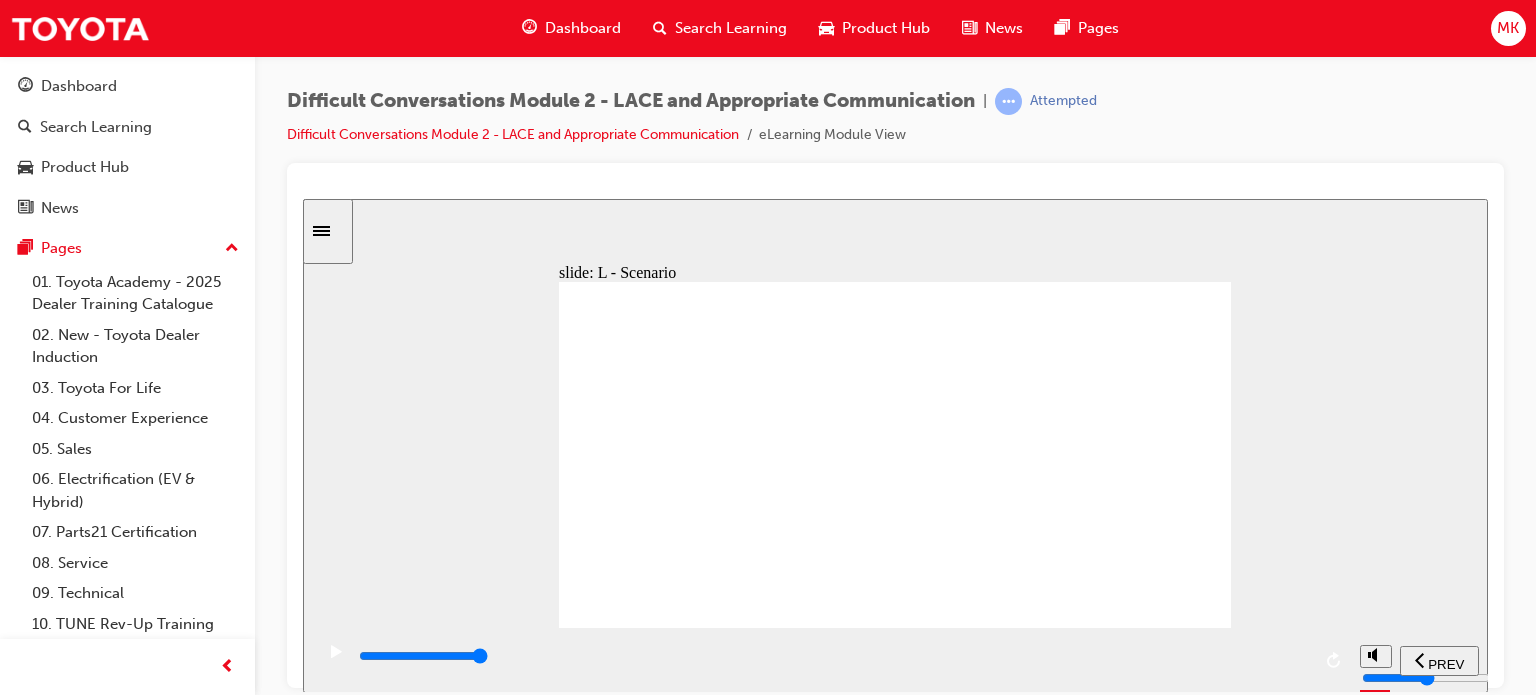 click 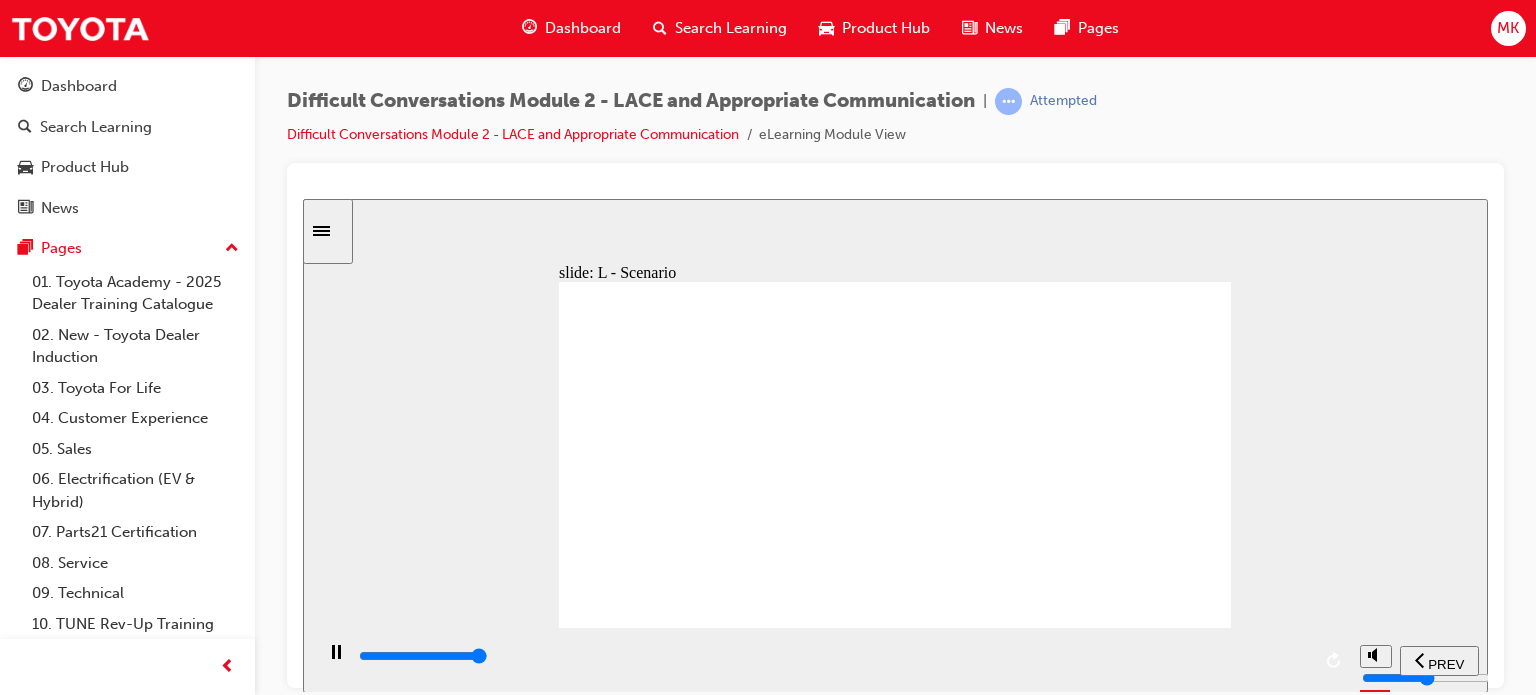 type on "4200" 